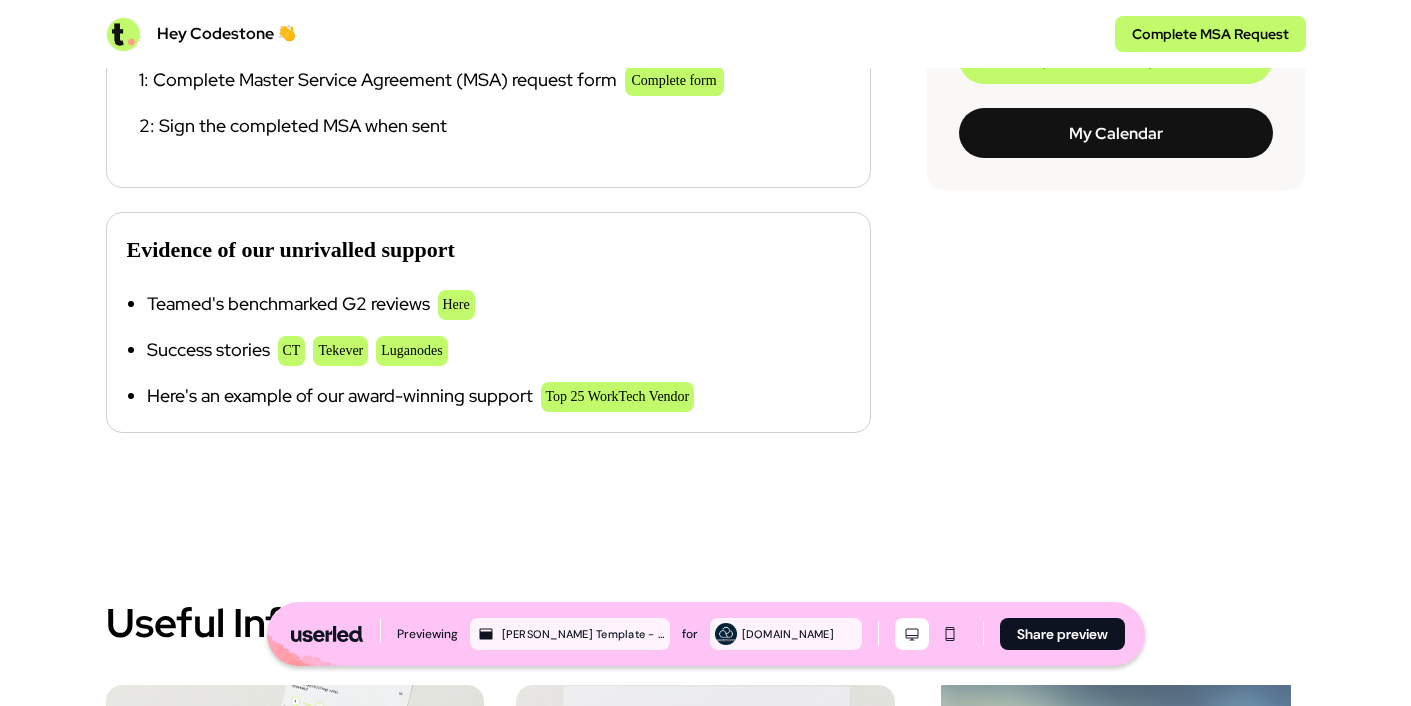 scroll, scrollTop: 1501, scrollLeft: 0, axis: vertical 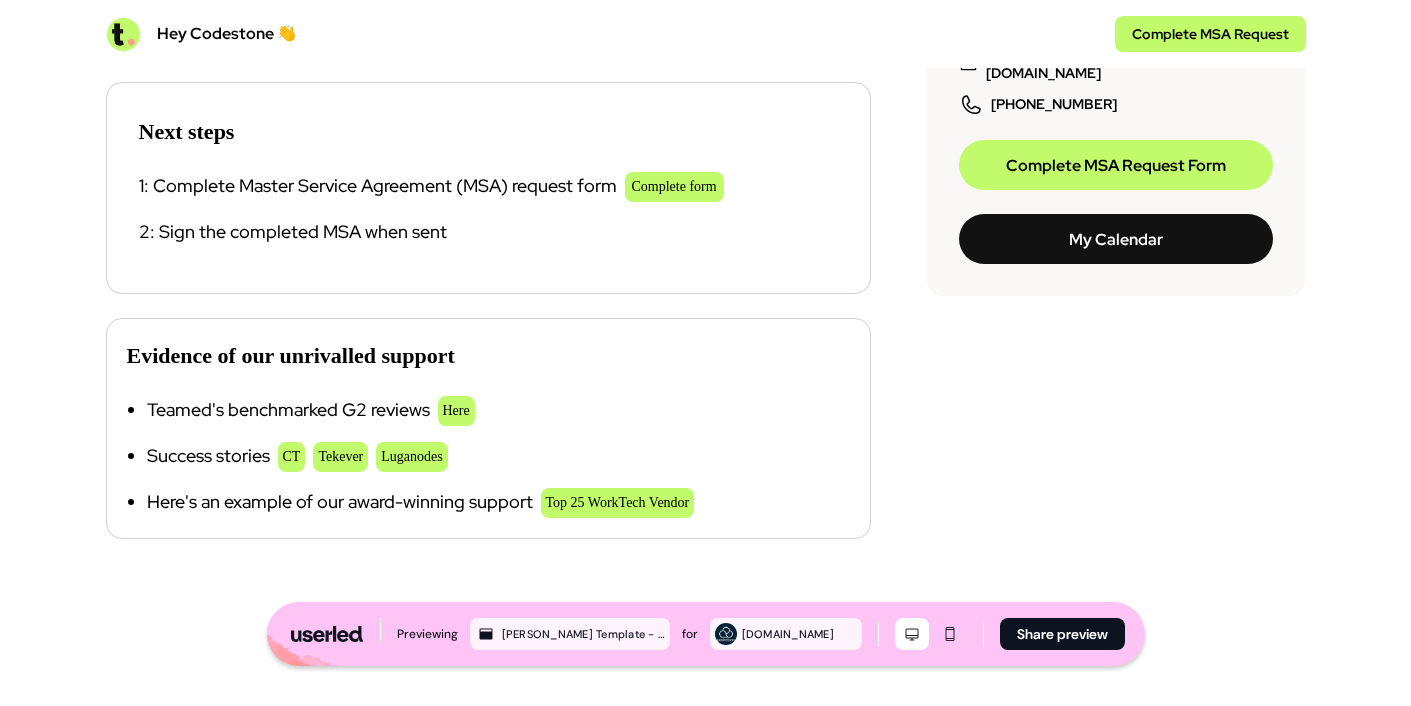 click on "Evidence of our unrivalled support Teamed's benchmarked G2 reviews Here Success stories CT Tekever Luganodes Here's an example of our award-winning support Top 25 WorkTech Vendor" at bounding box center [488, 428] 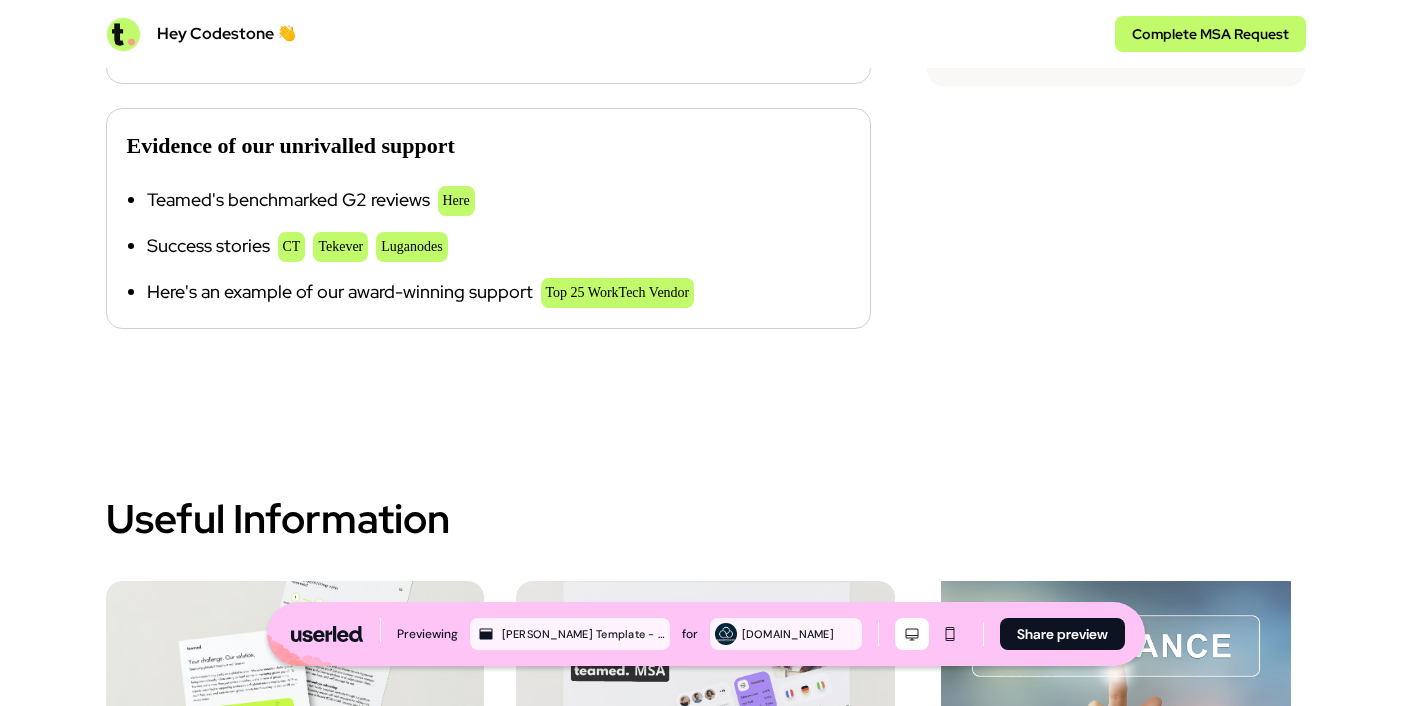 scroll, scrollTop: 1630, scrollLeft: 0, axis: vertical 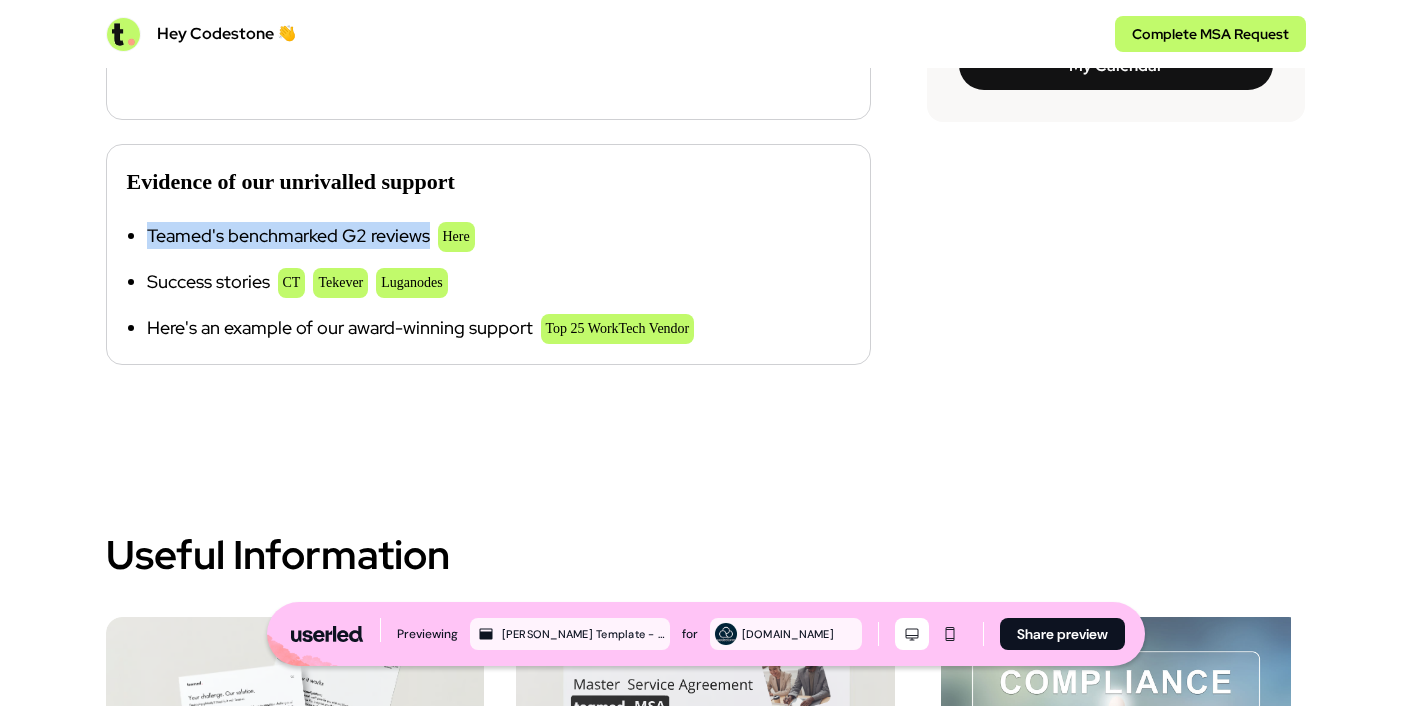 drag, startPoint x: 148, startPoint y: 239, endPoint x: 430, endPoint y: 241, distance: 282.00708 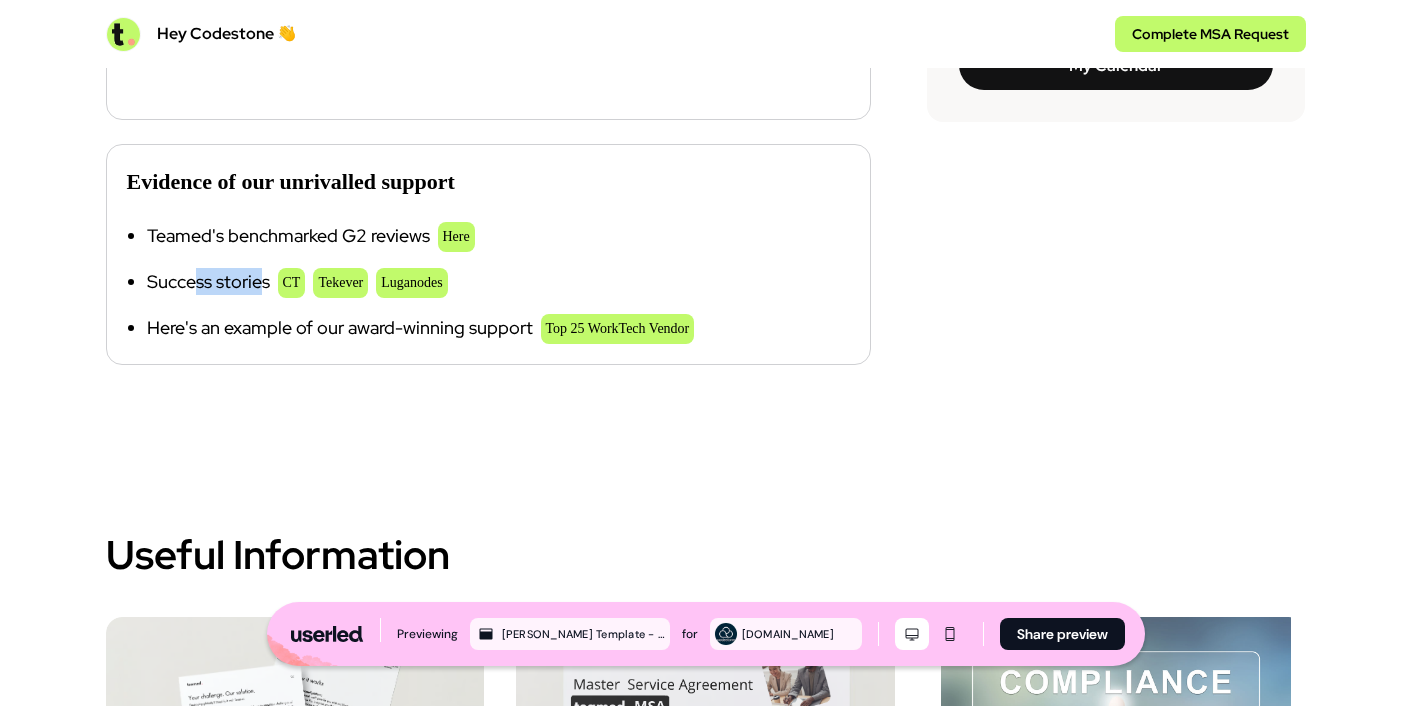 drag, startPoint x: 265, startPoint y: 284, endPoint x: 199, endPoint y: 285, distance: 66.007576 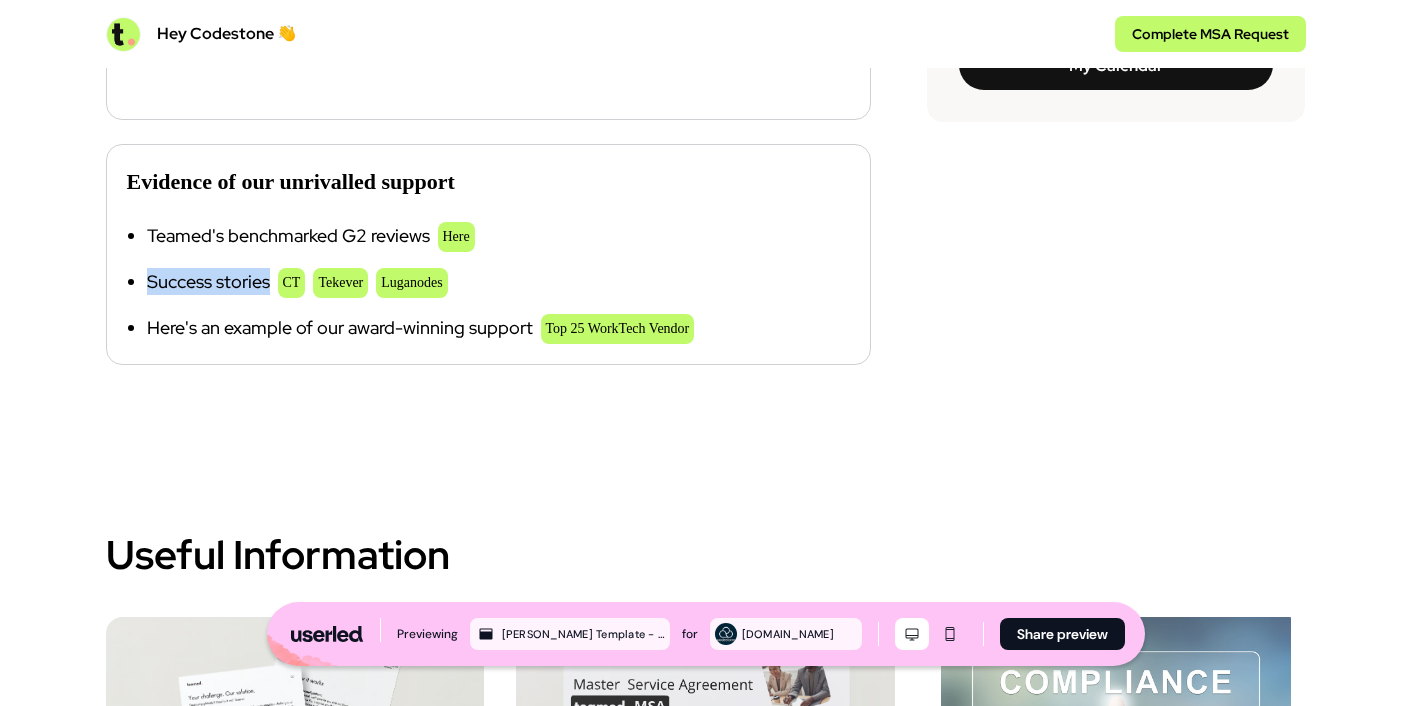 drag, startPoint x: 267, startPoint y: 287, endPoint x: 150, endPoint y: 292, distance: 117.10679 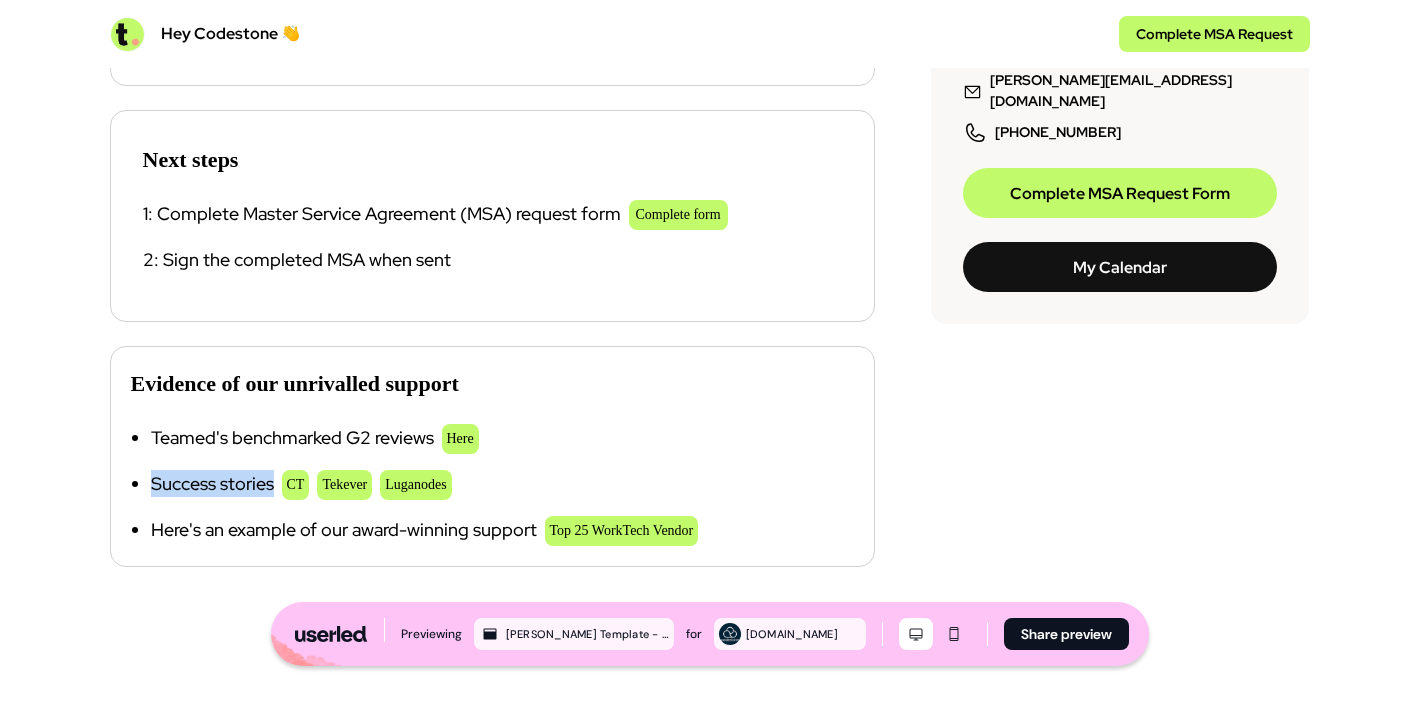 scroll, scrollTop: 1427, scrollLeft: 0, axis: vertical 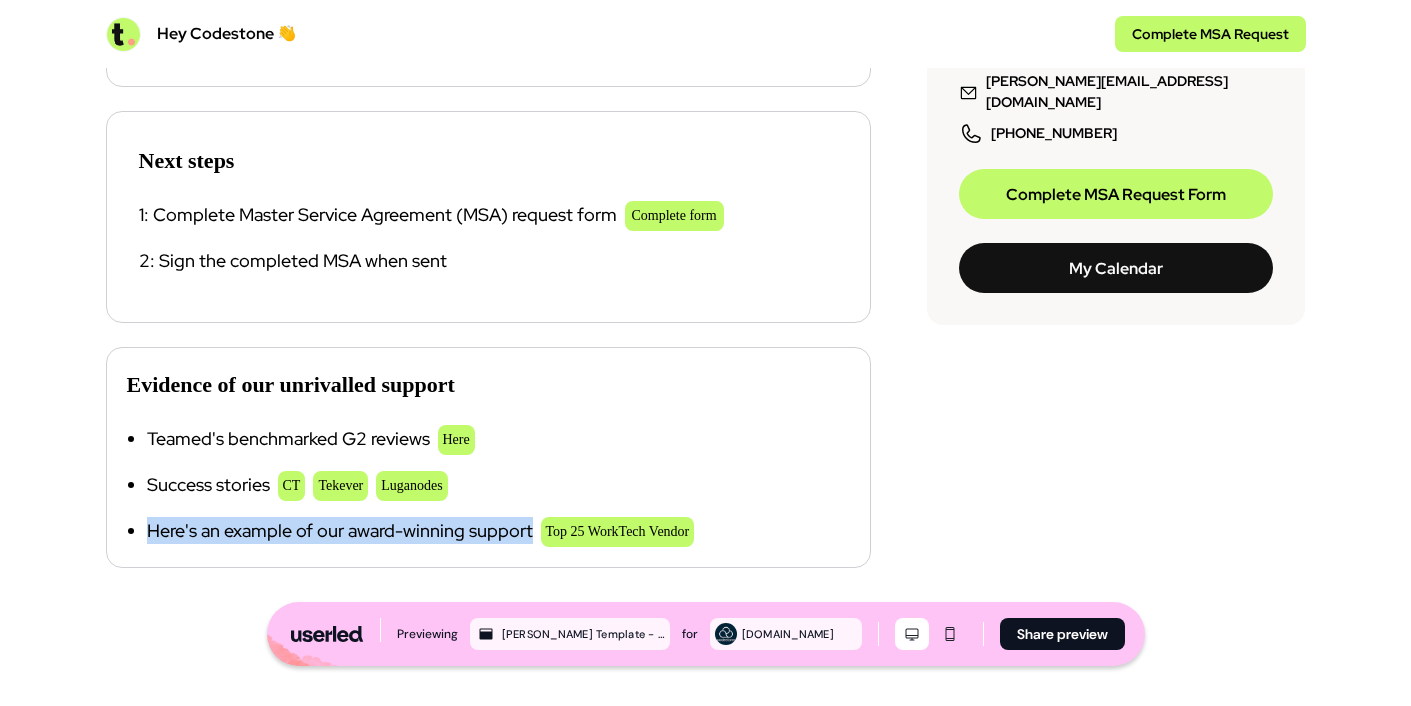 click on "Here's an example of our award-winning support Top 25 WorkTech Vendor" at bounding box center [488, 532] 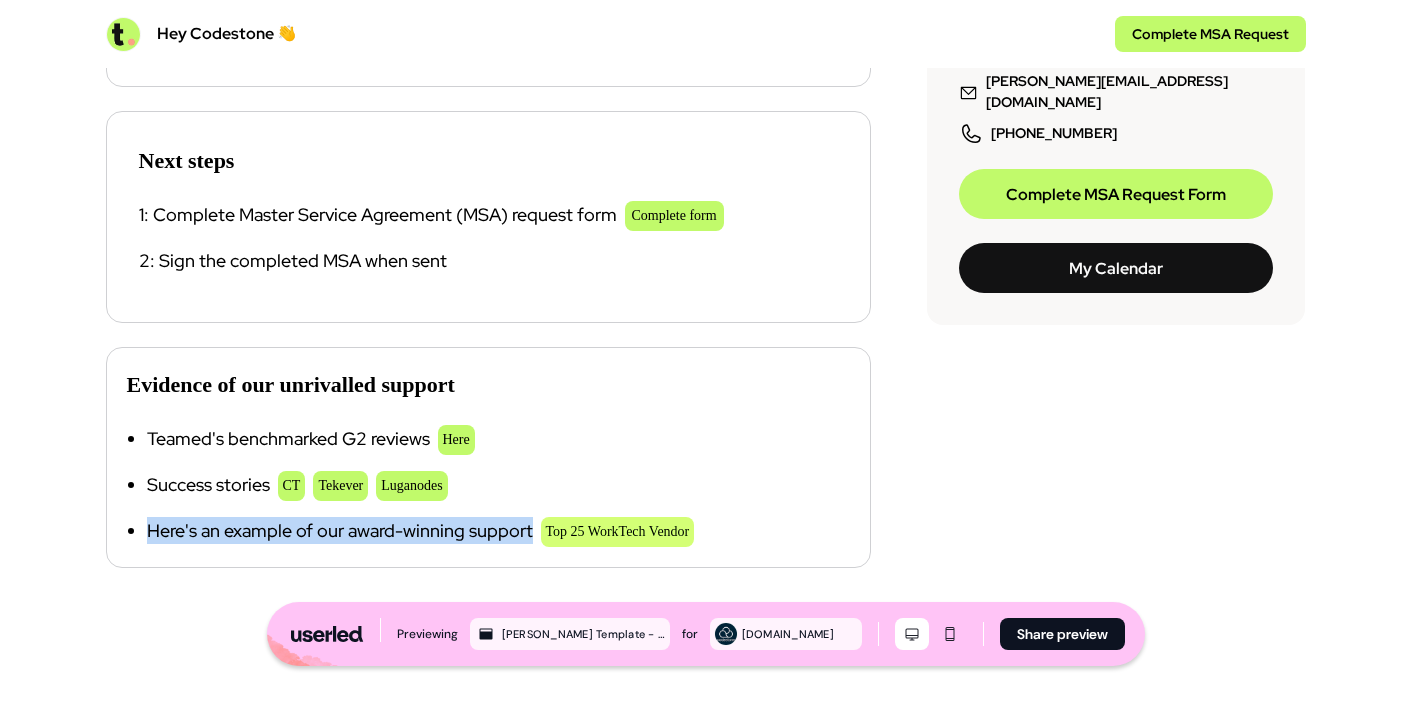 click on "Top 25 WorkTech Vendor" at bounding box center [618, 532] 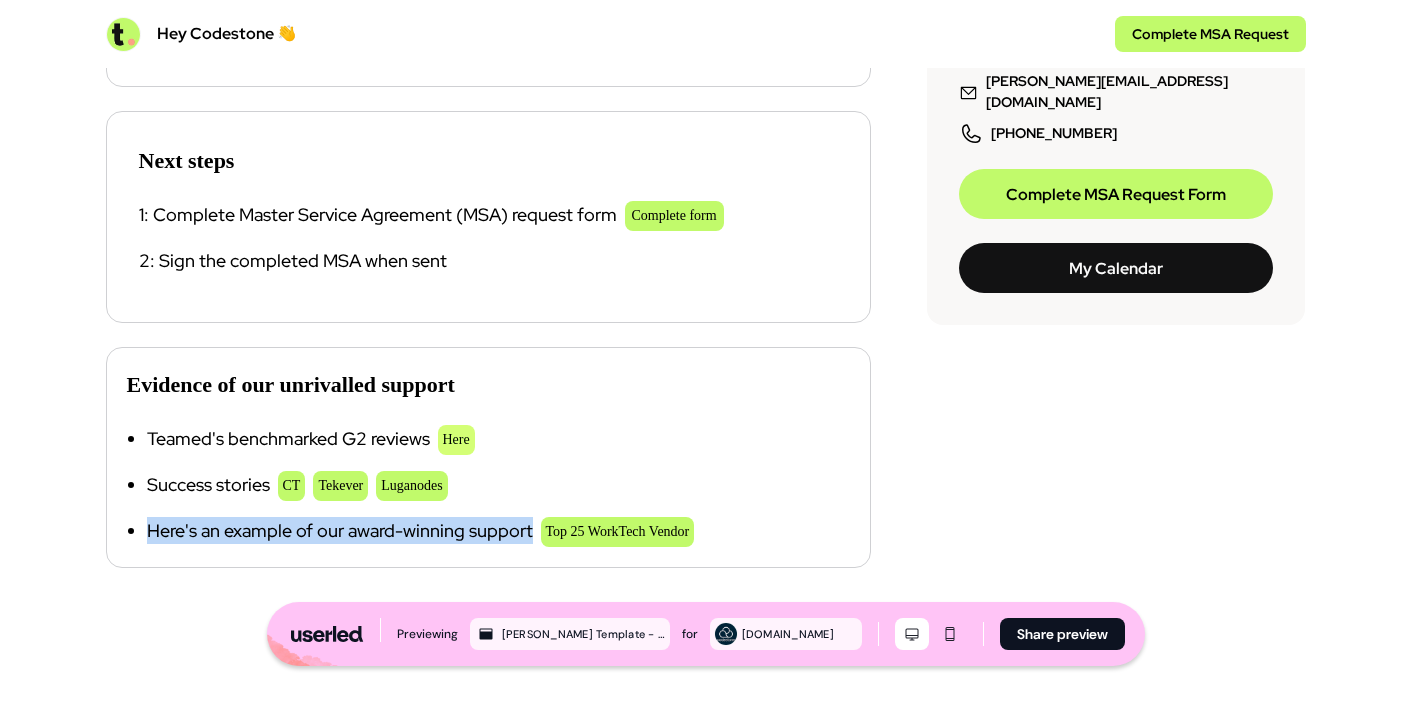 click on "Here" at bounding box center (456, 440) 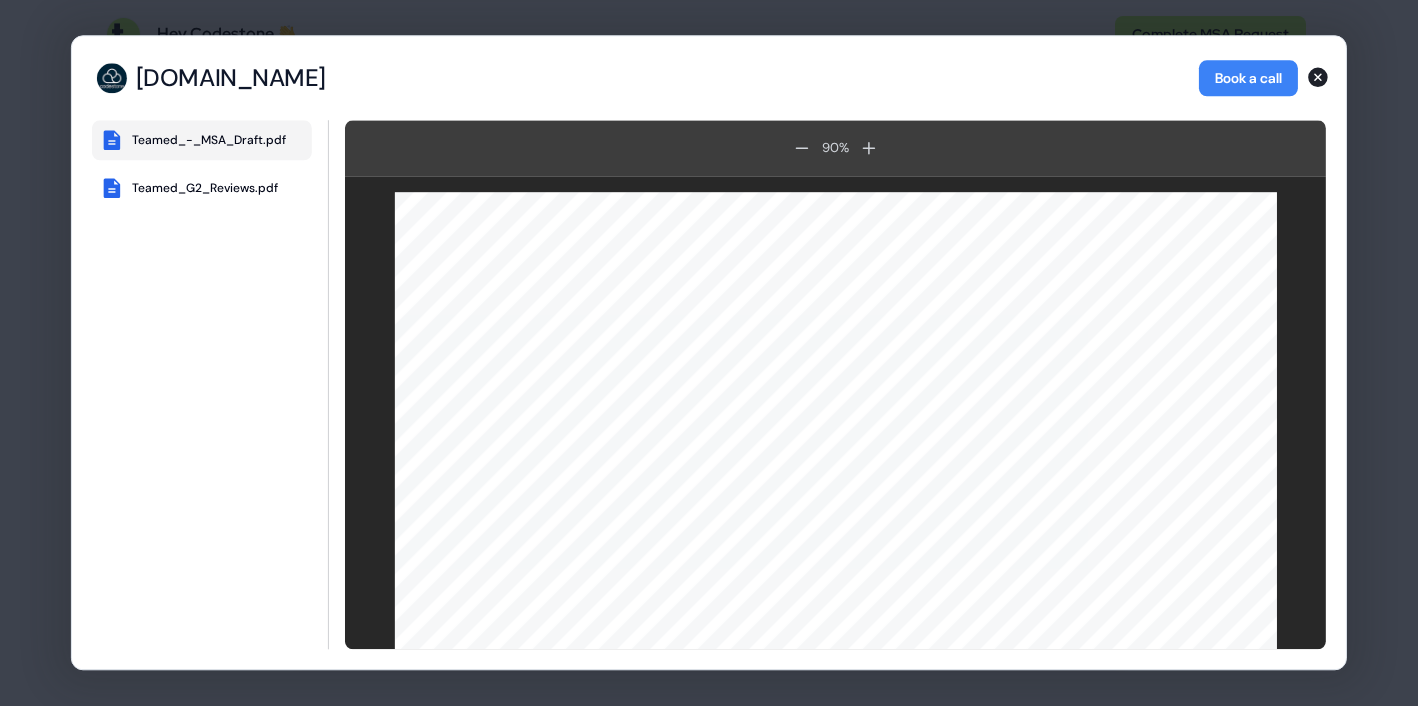 scroll, scrollTop: 96, scrollLeft: 0, axis: vertical 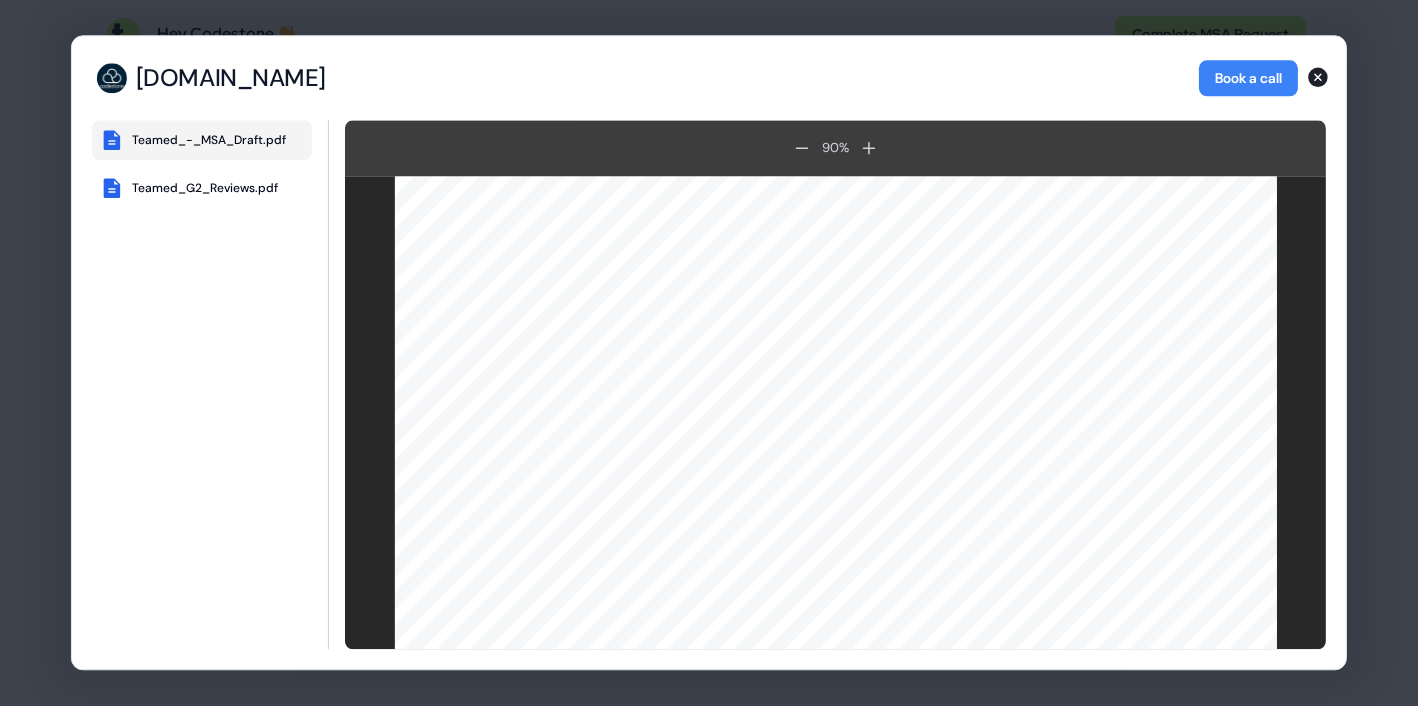 click 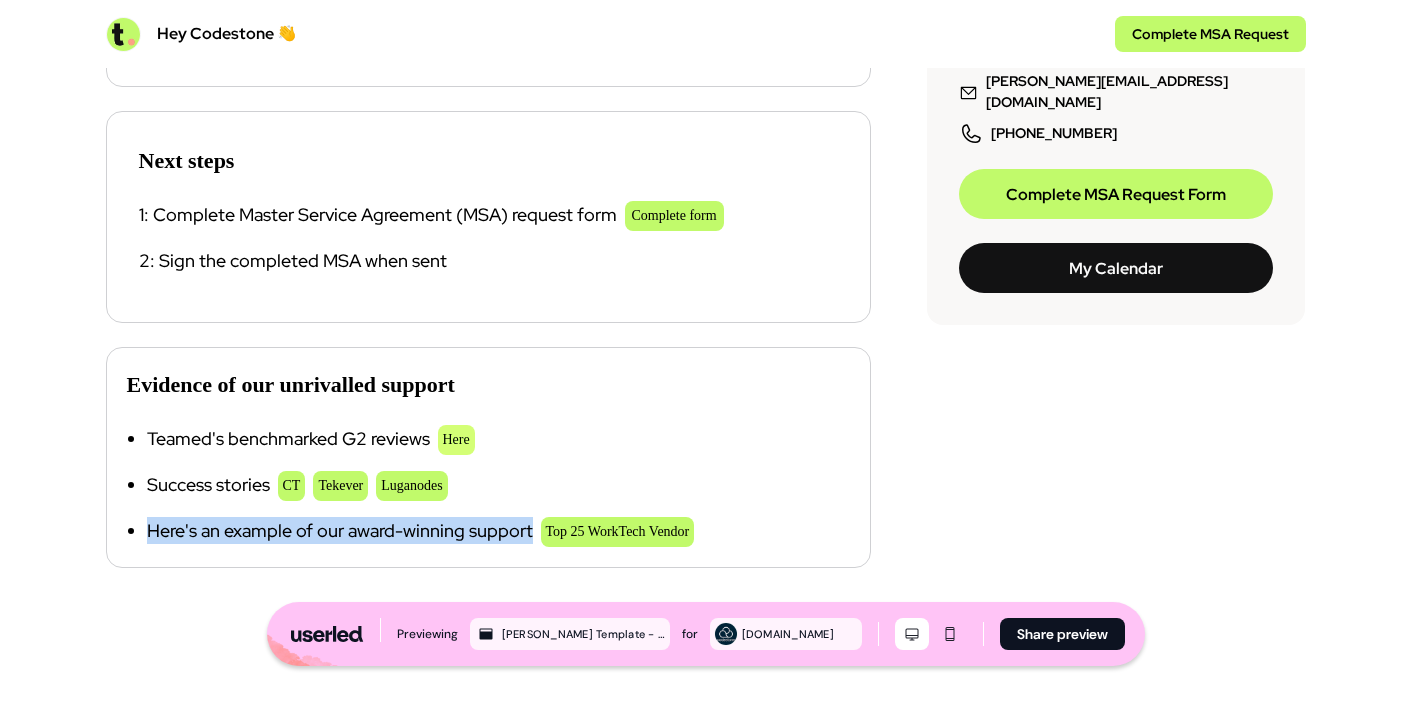 click on "Here" at bounding box center [456, 440] 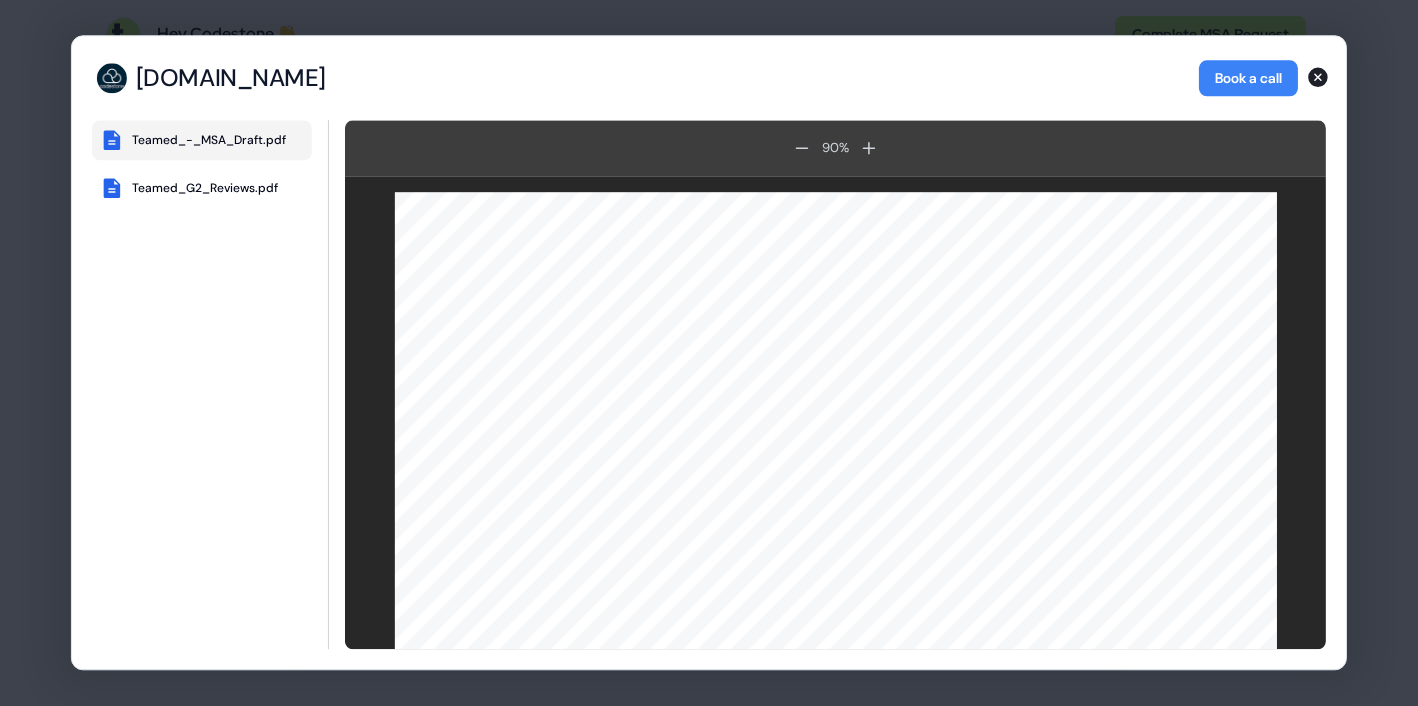 scroll, scrollTop: 11, scrollLeft: 0, axis: vertical 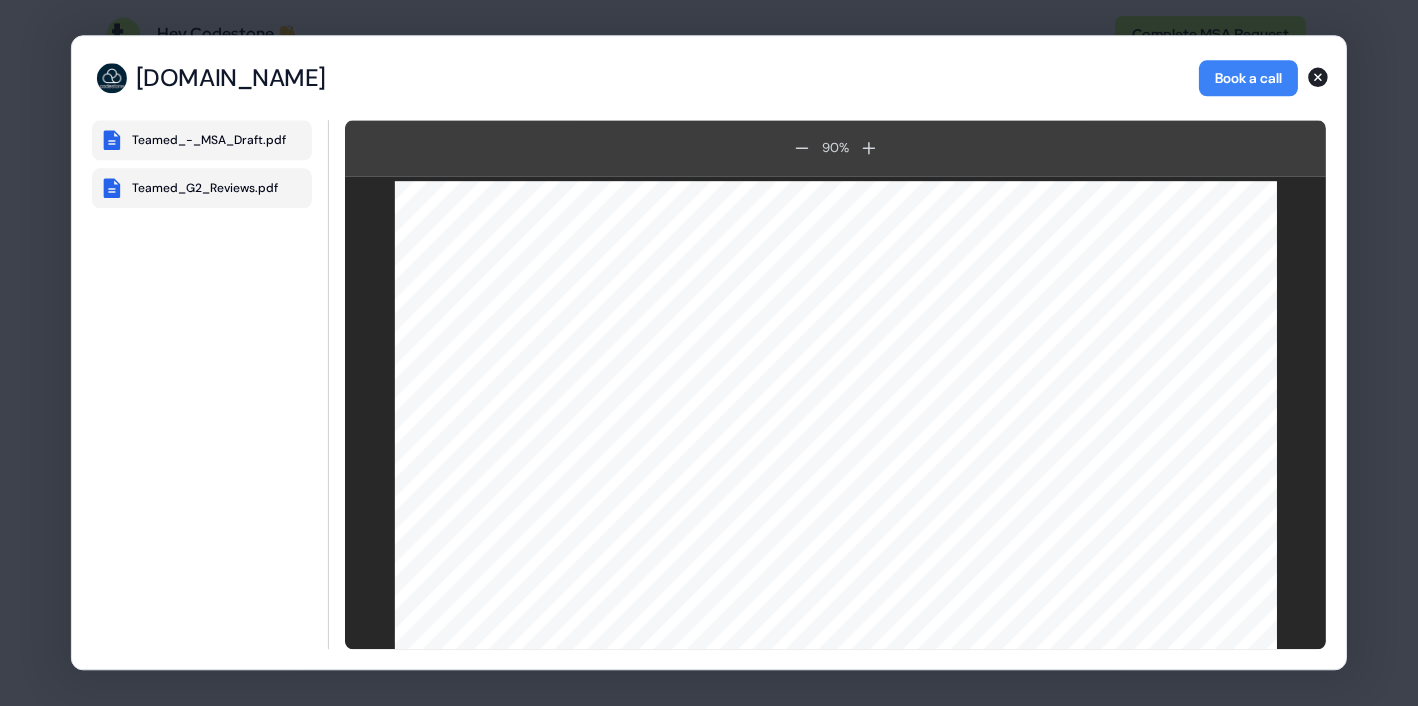 click on "Teamed_G2_Reviews.pdf" at bounding box center [205, 188] 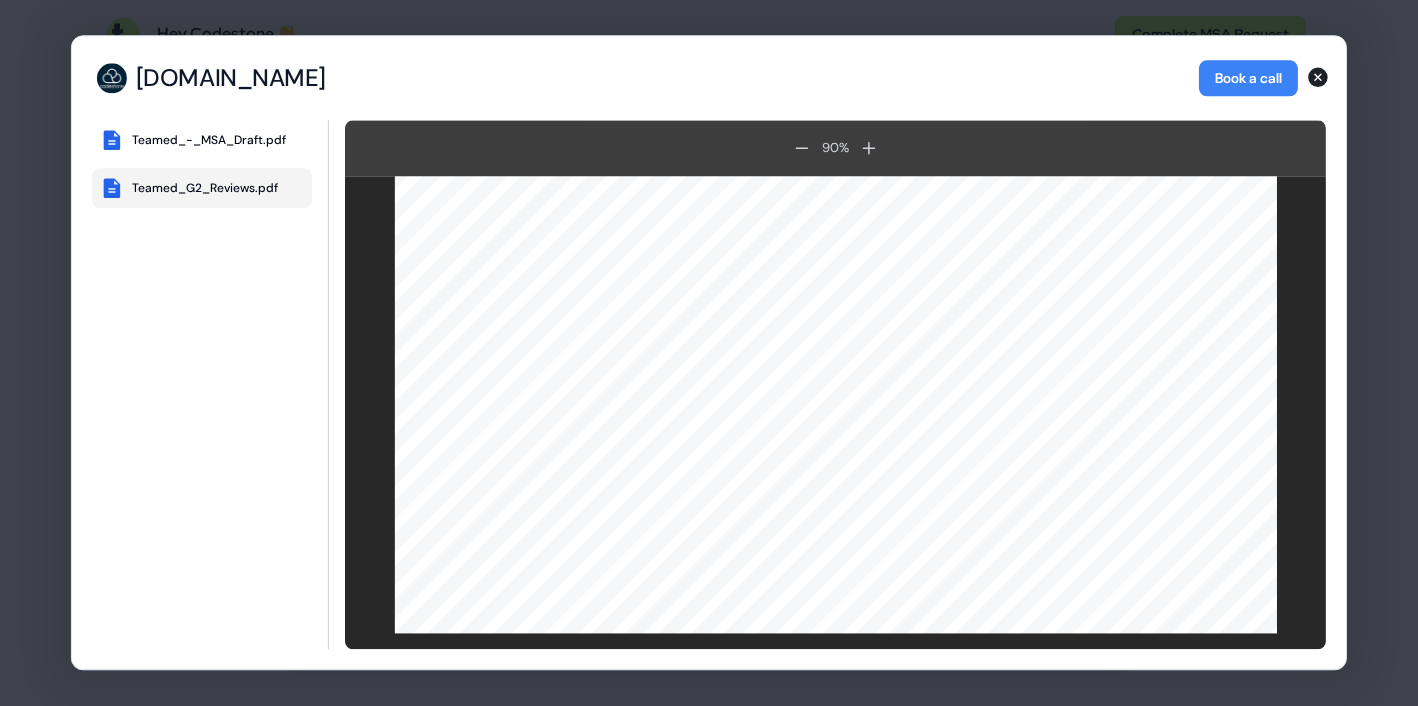 scroll, scrollTop: 0, scrollLeft: 0, axis: both 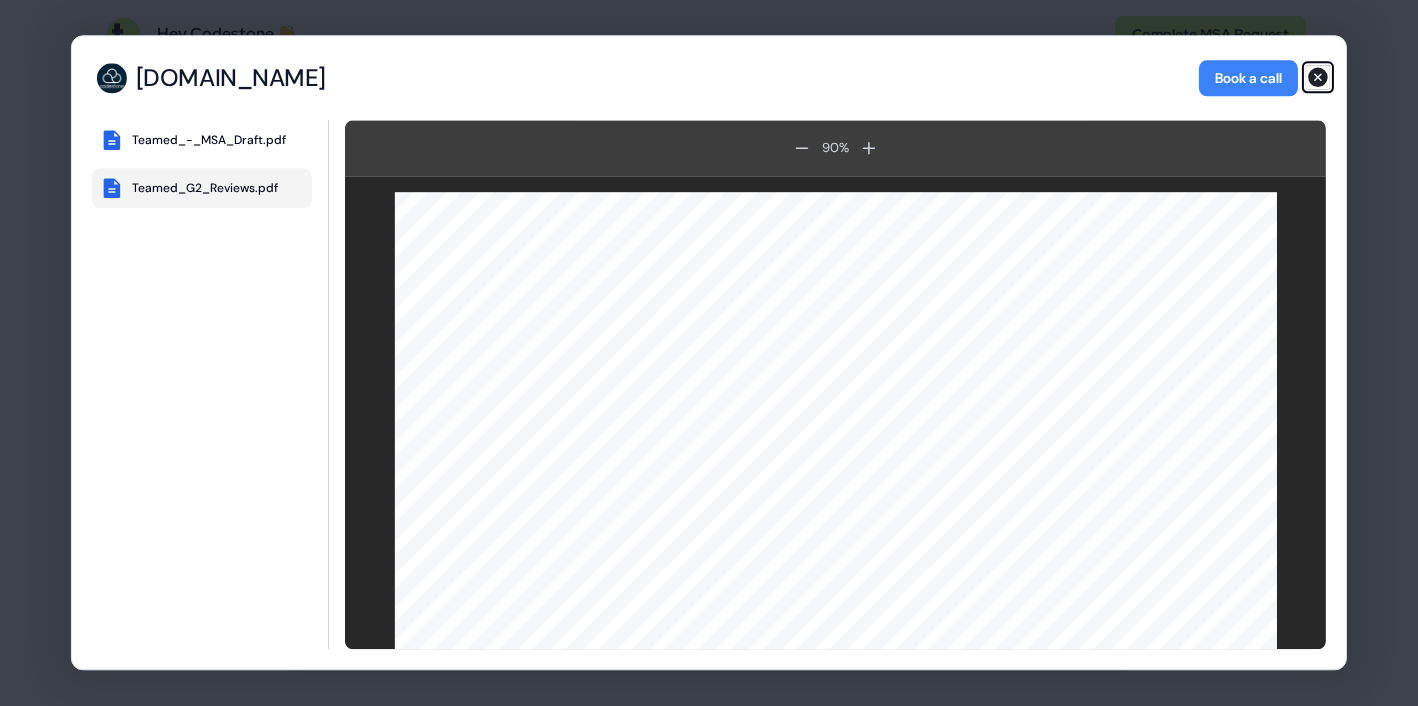 click 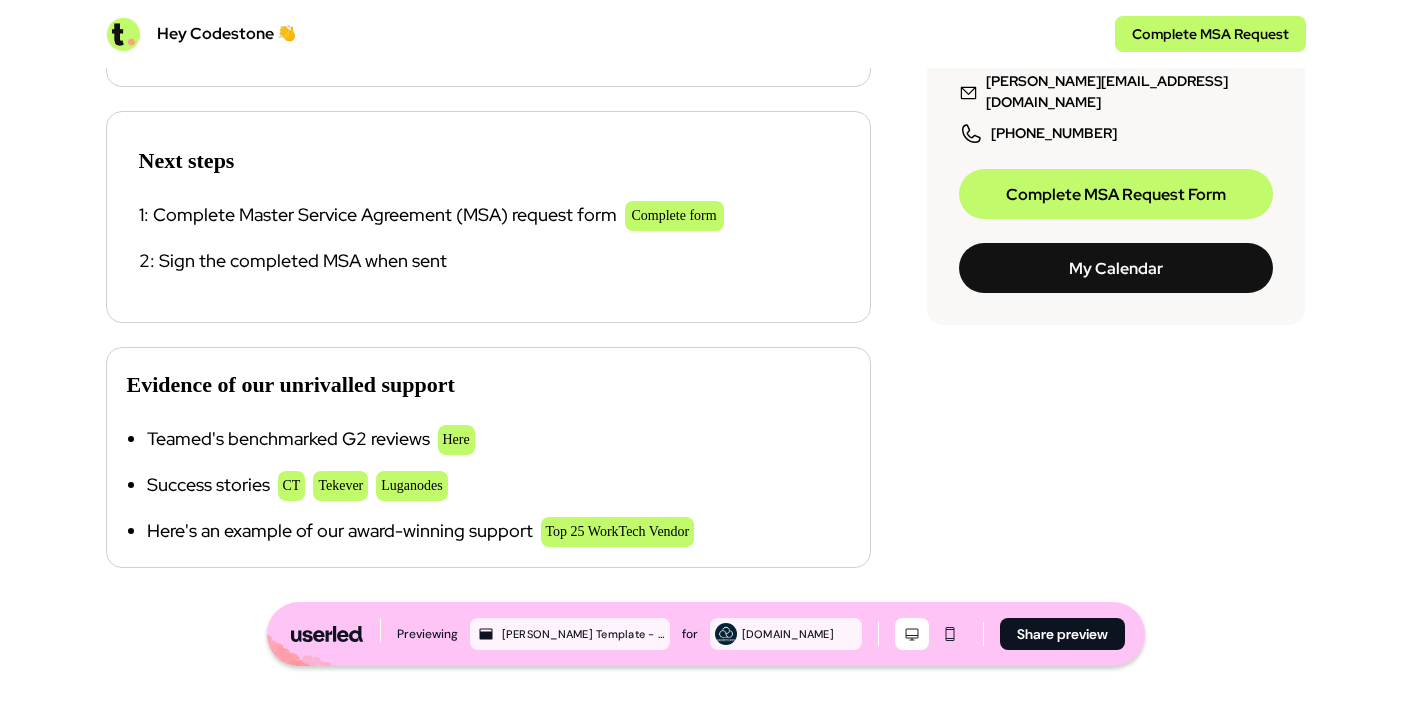 click on "Follow up On Track All documentation found in useful information section below Compliance guides Compliance Teamed platform demo View demo Proposal and MSA sent for your review Proposal MSA draft Next steps 1: Complete Master Service Agreement (MSA) request form Complete form  2: Sign the completed MSA when sent Evidence of our unrivalled support Teamed's benchmarked G2 reviews Here Success stories CT Tekever Luganodes Here's an example of our award-winning support Top 25 WorkTech Vendor Harry Account Executive, Teamed Codestone, at Teamed we are all about making things personal, so please send me any questions via email, WhatsApp or give me a call. Harry@teamed.global +447776999331 Complete MSA Request Form  My Calendar" at bounding box center (706, 177) 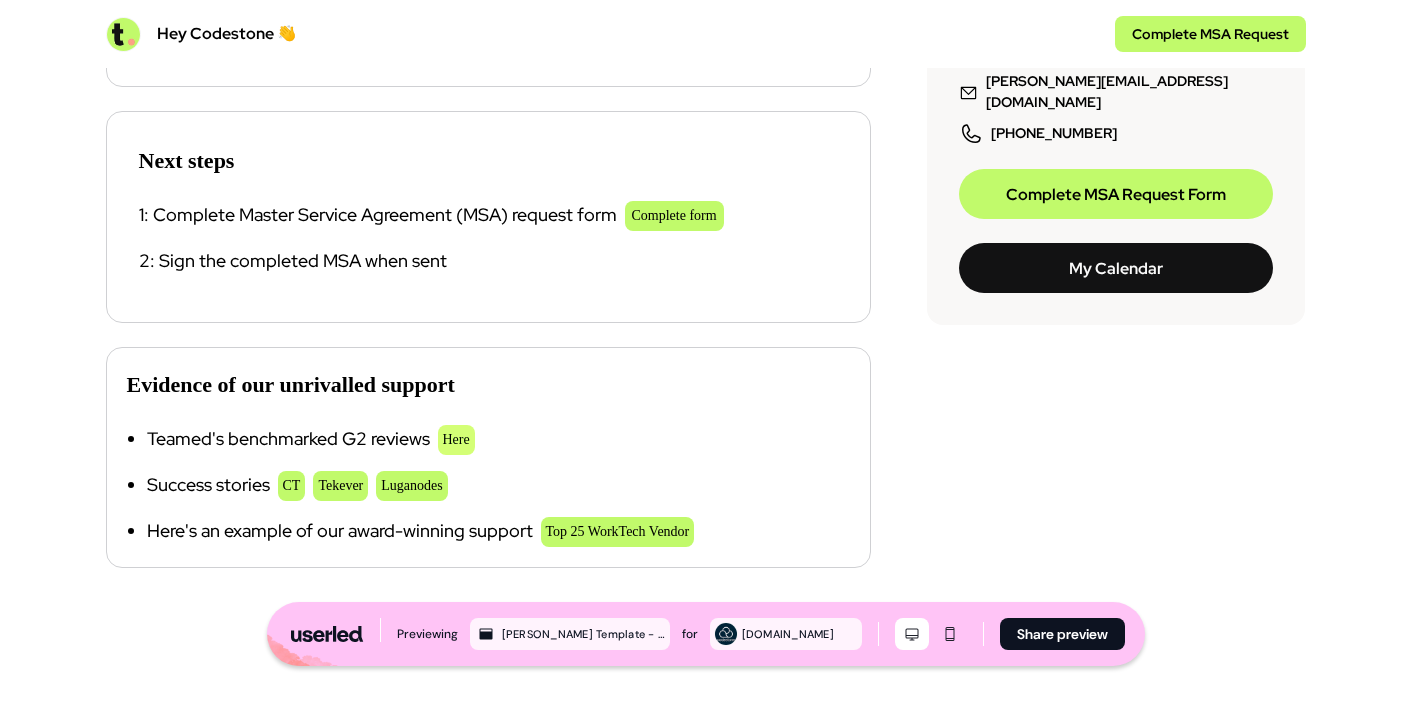 click on "Here" at bounding box center [456, 440] 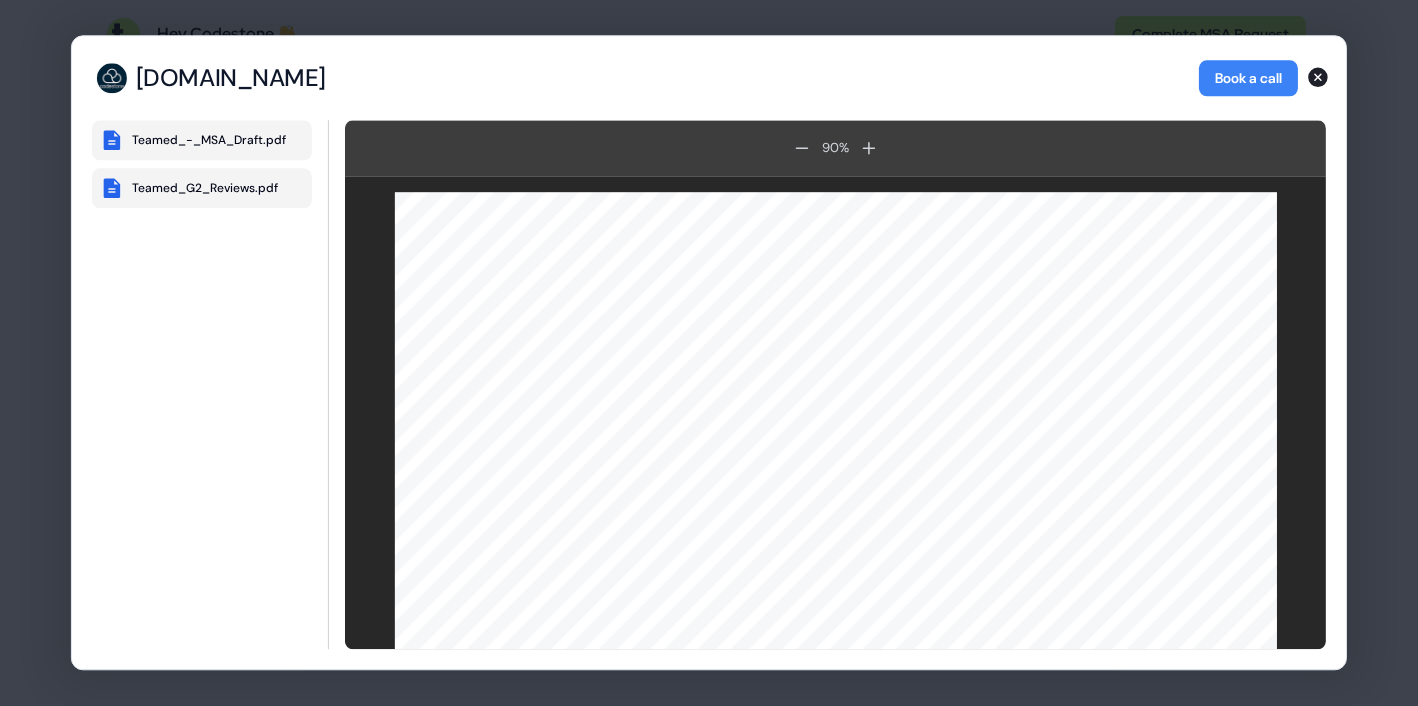 click on "Teamed_G2_Reviews.pdf" at bounding box center (205, 188) 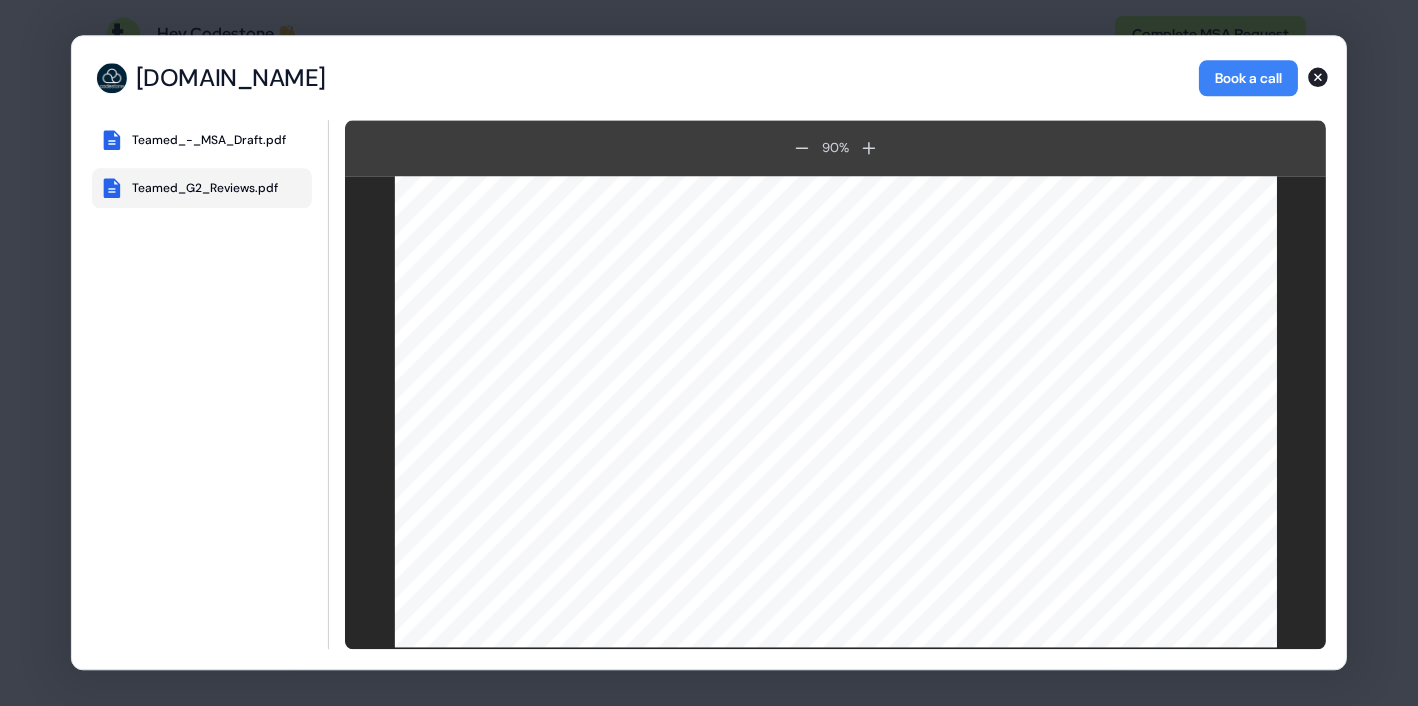 scroll, scrollTop: 55, scrollLeft: 0, axis: vertical 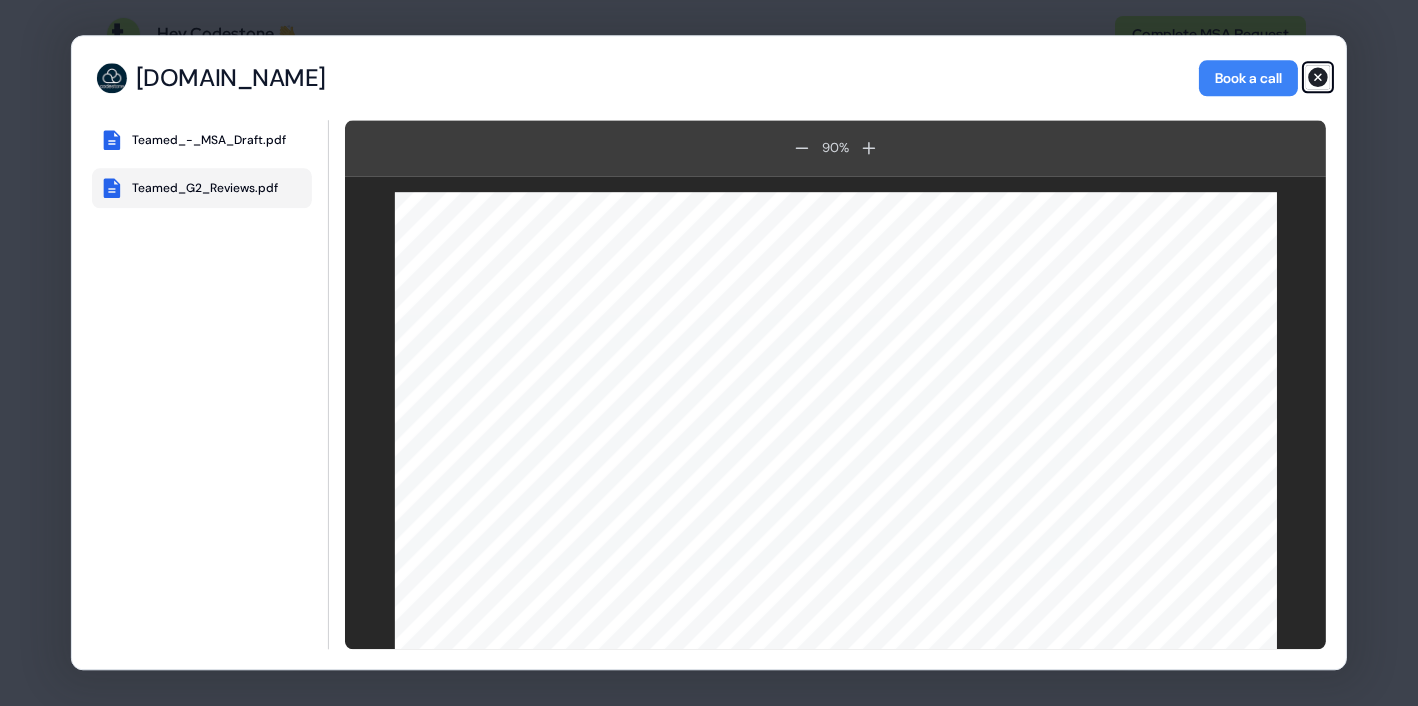 click 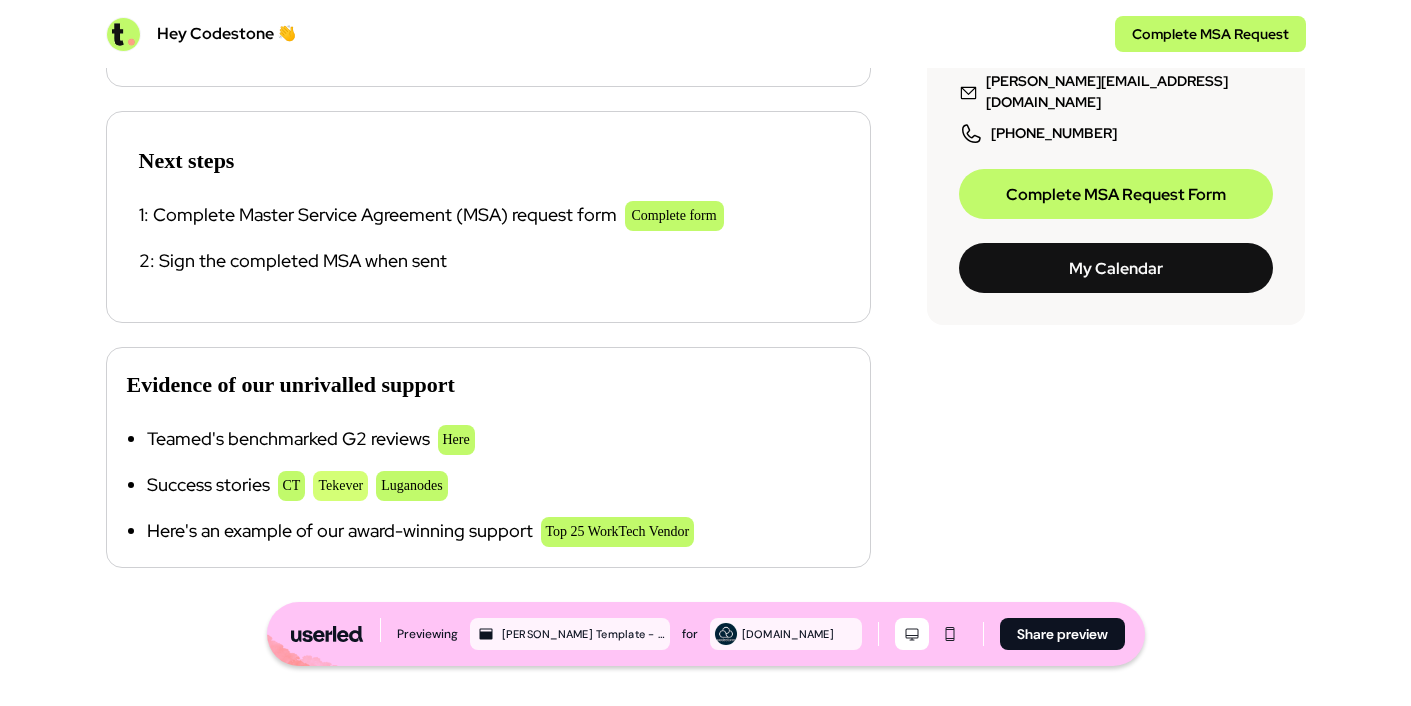 click on "Tekever" at bounding box center (340, 486) 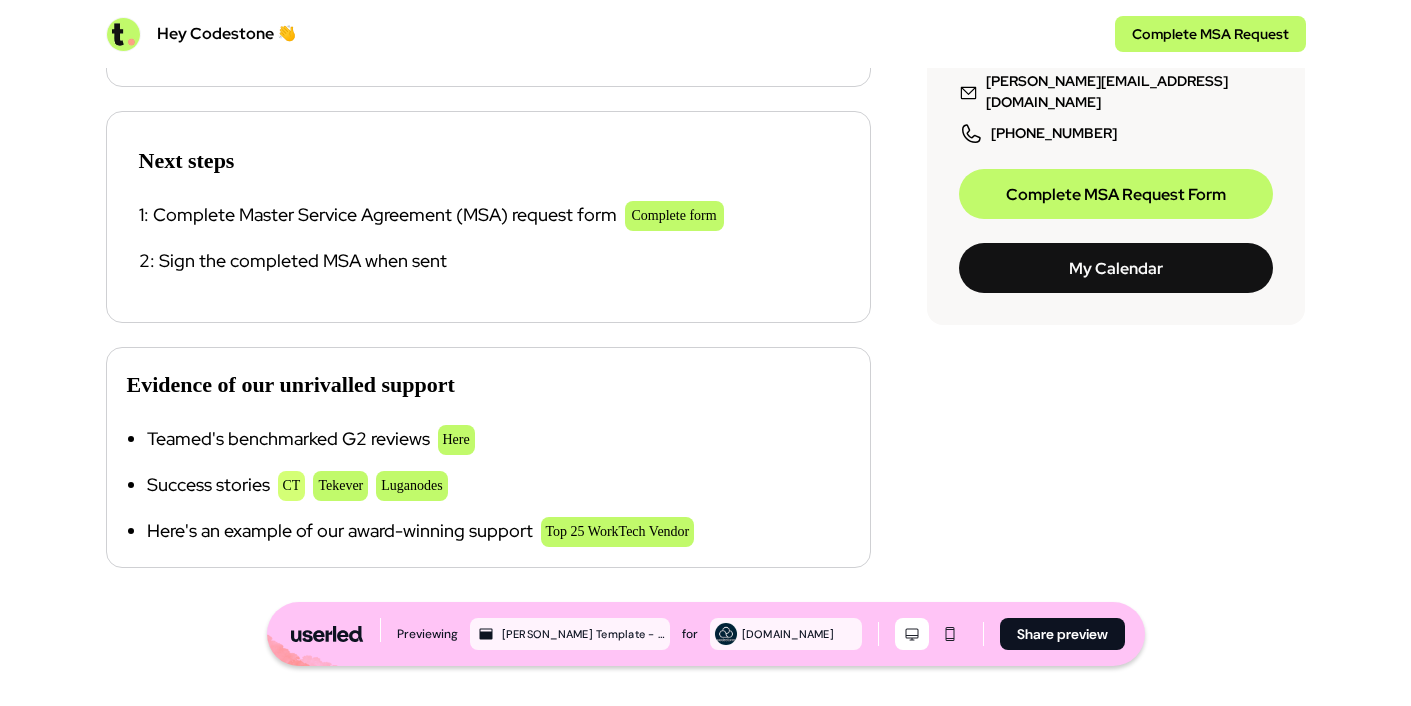 click on "CT" at bounding box center [292, 486] 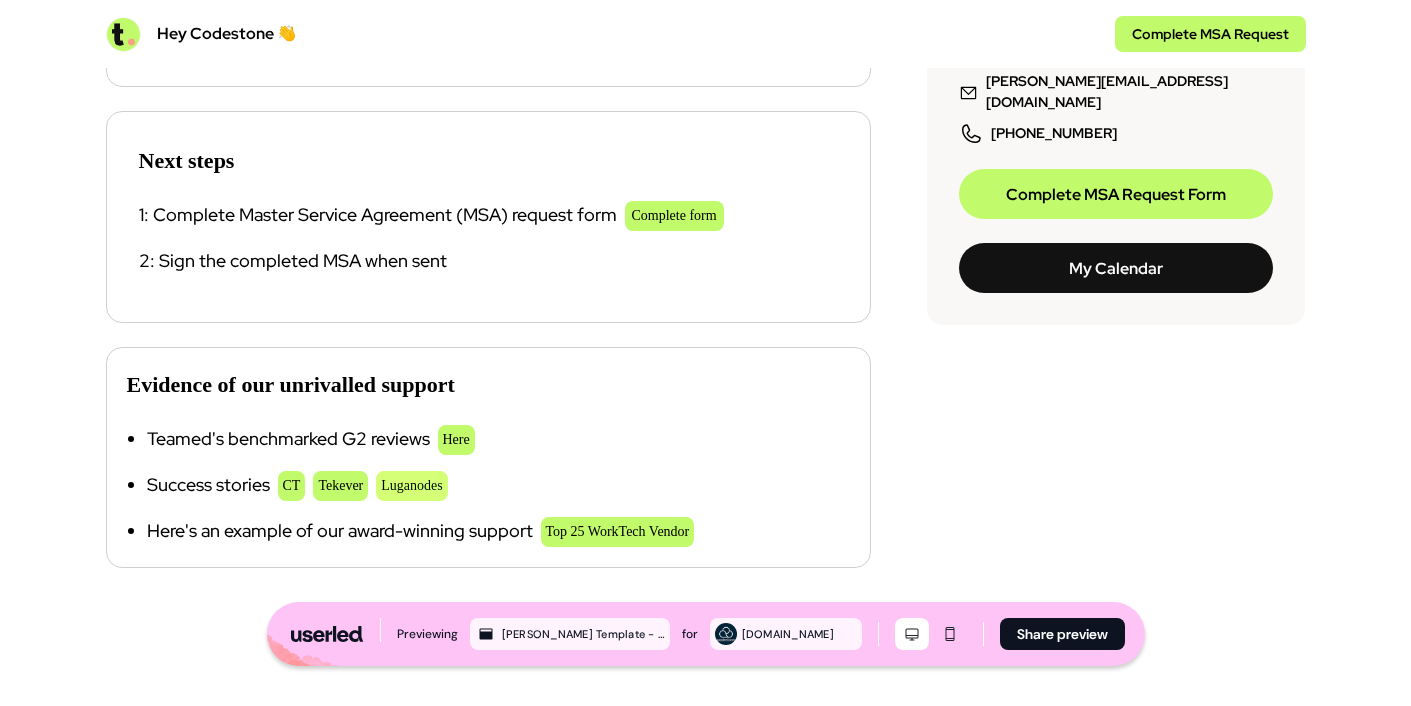 click on "Luganodes" at bounding box center [411, 486] 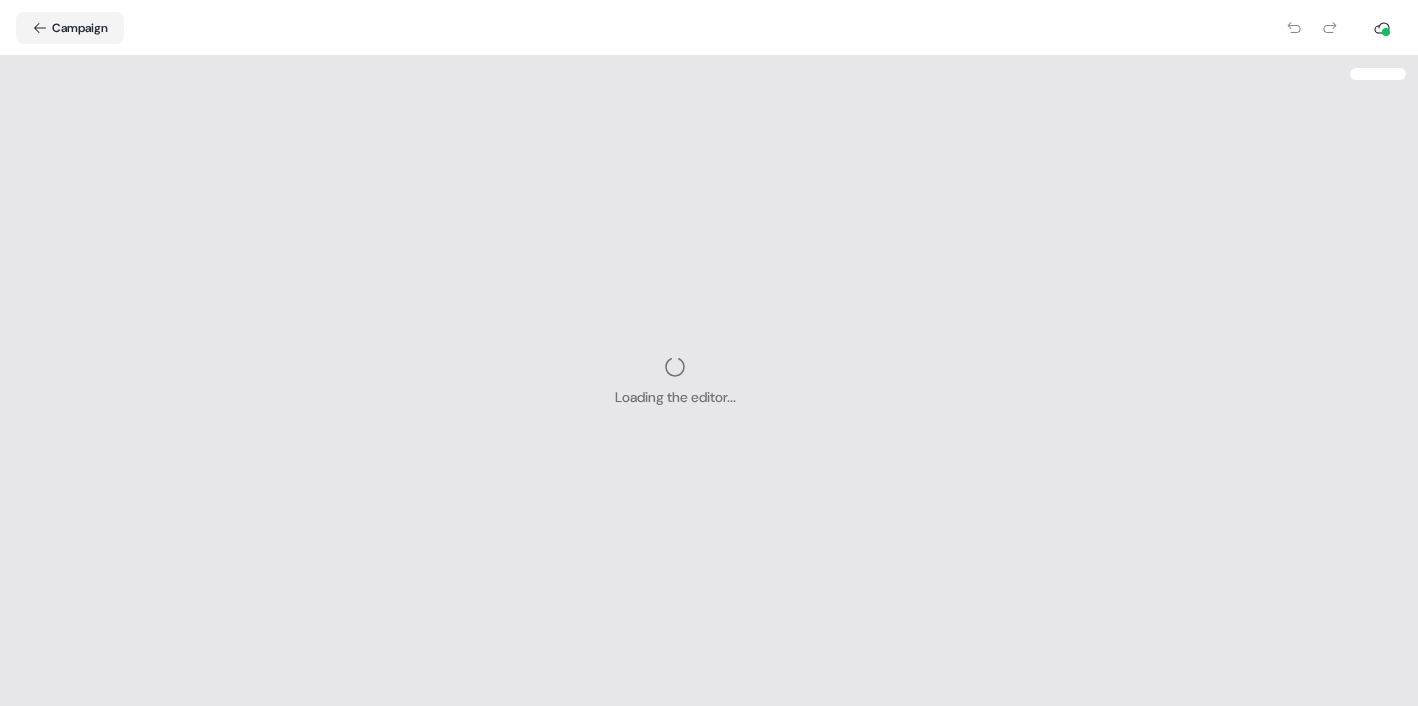 scroll, scrollTop: 0, scrollLeft: 0, axis: both 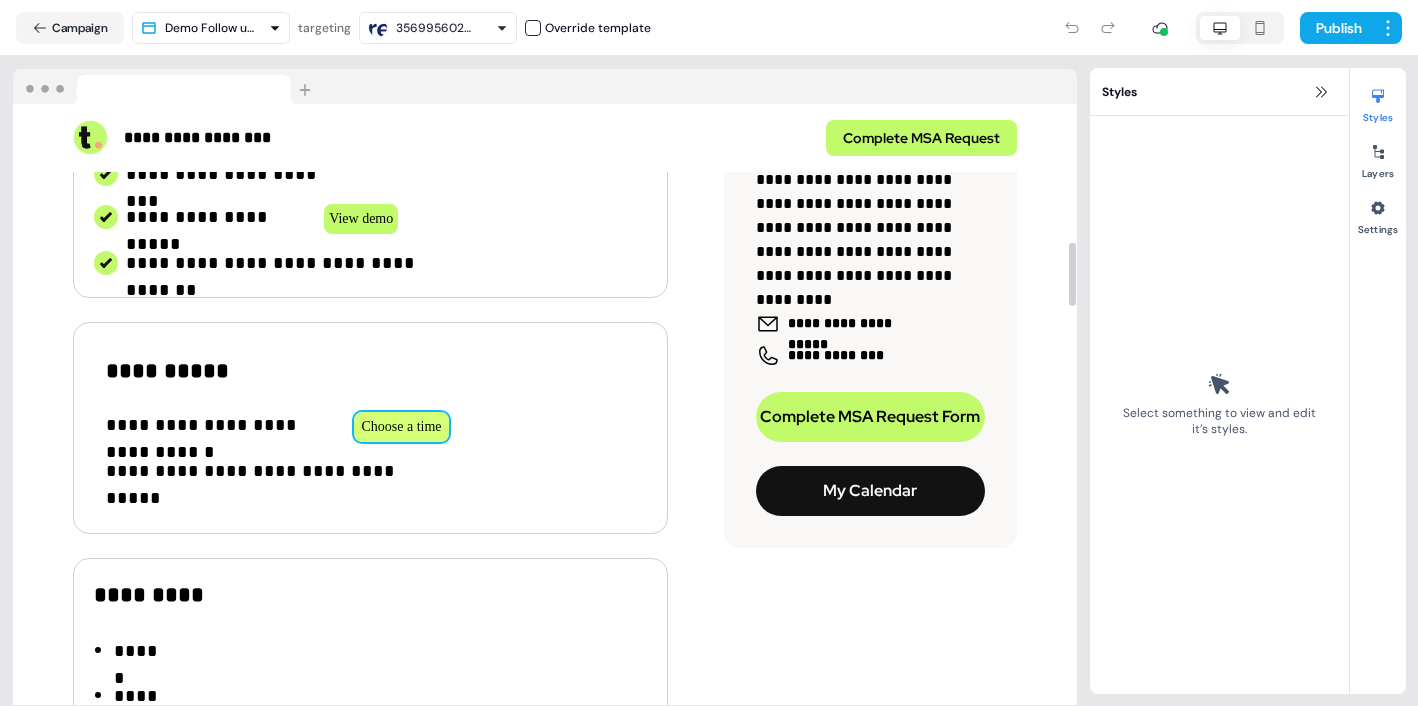click on "Choose a time" at bounding box center (401, 427) 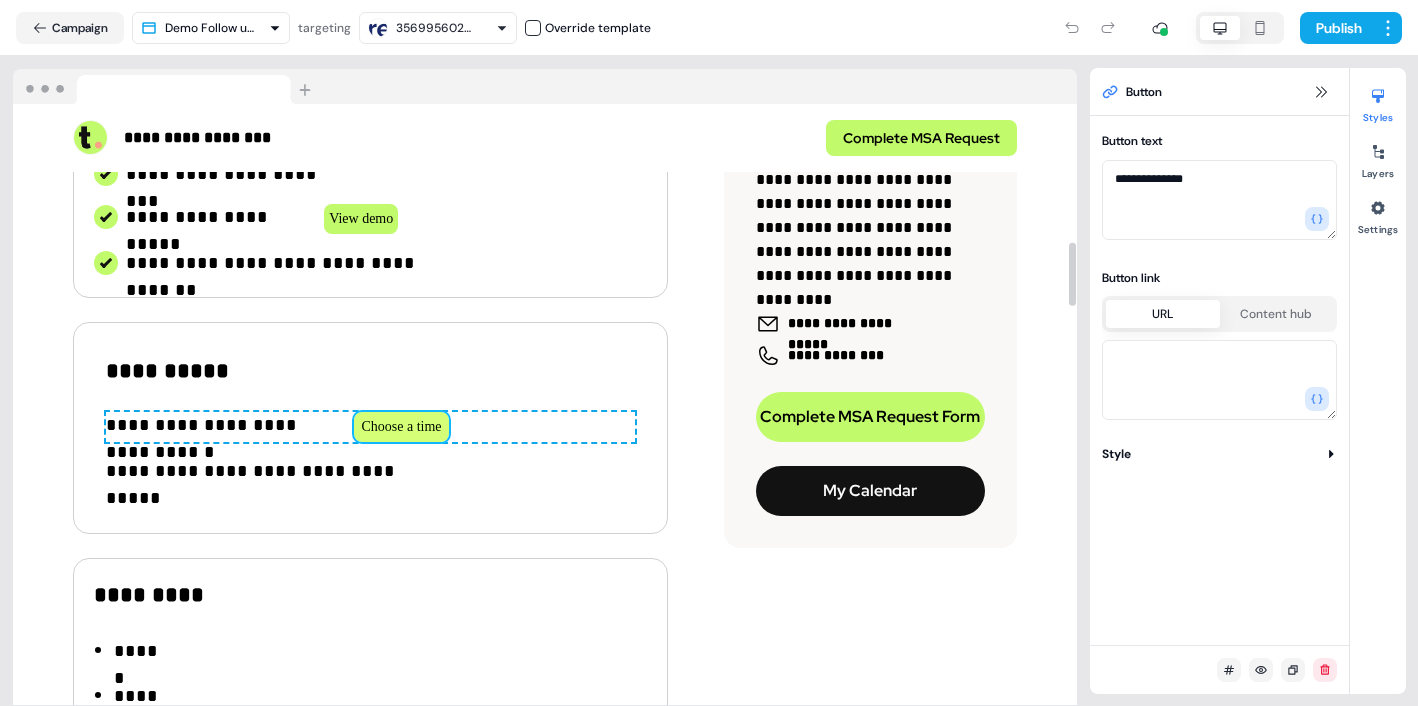 click on "Choose a time" at bounding box center (401, 427) 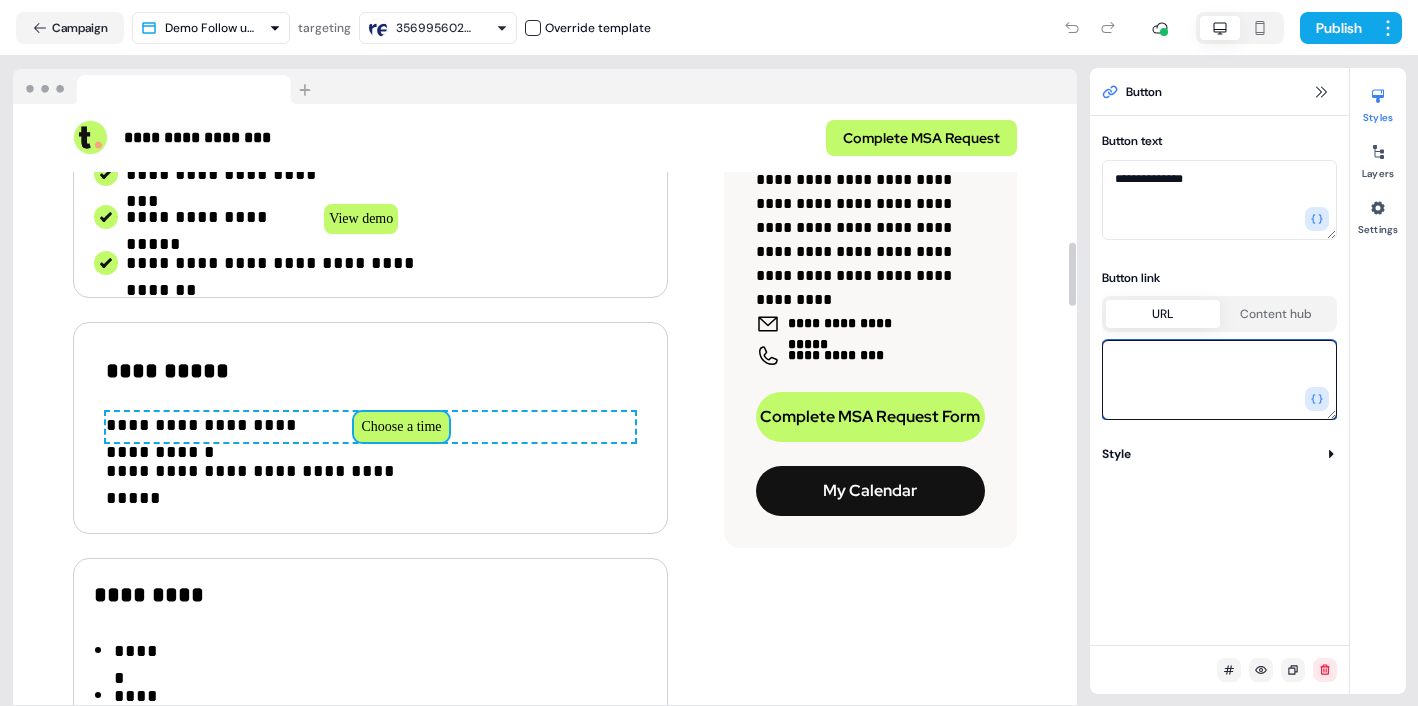 click at bounding box center [1219, 380] 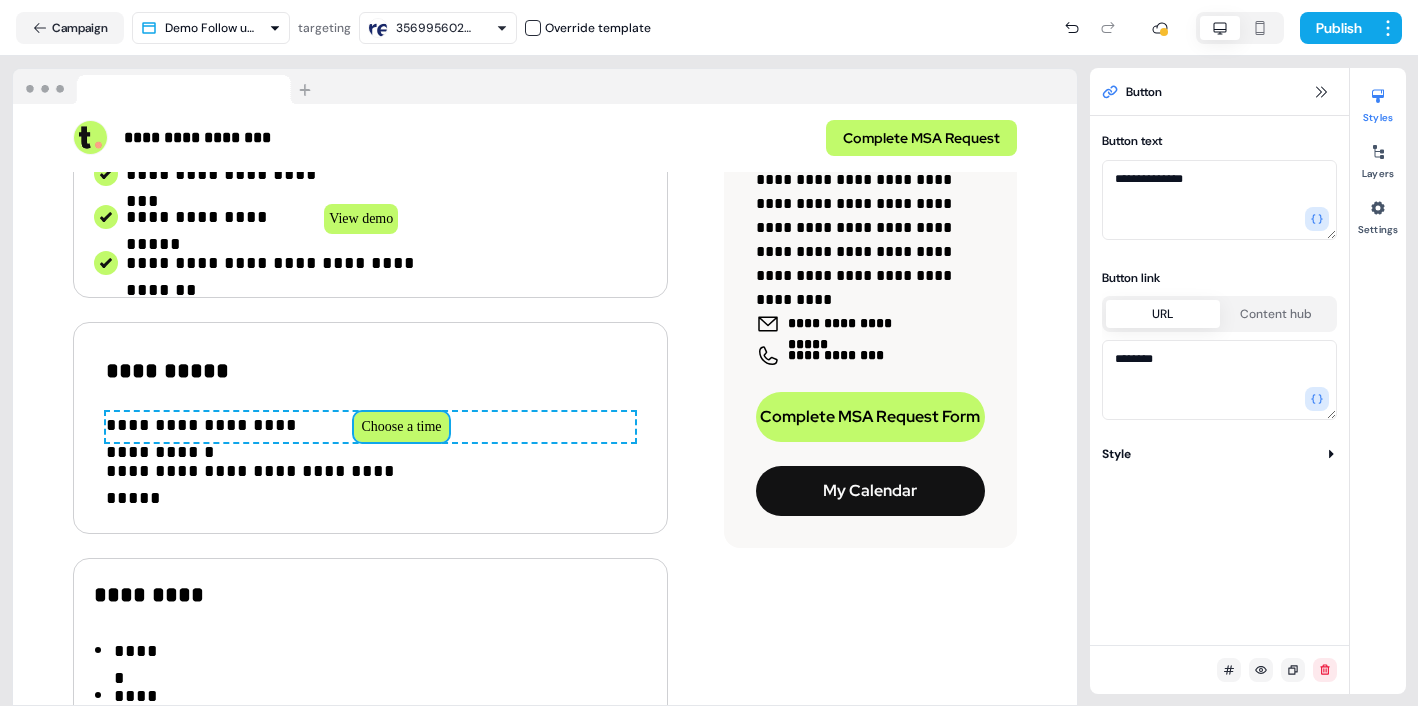scroll, scrollTop: 1661, scrollLeft: 0, axis: vertical 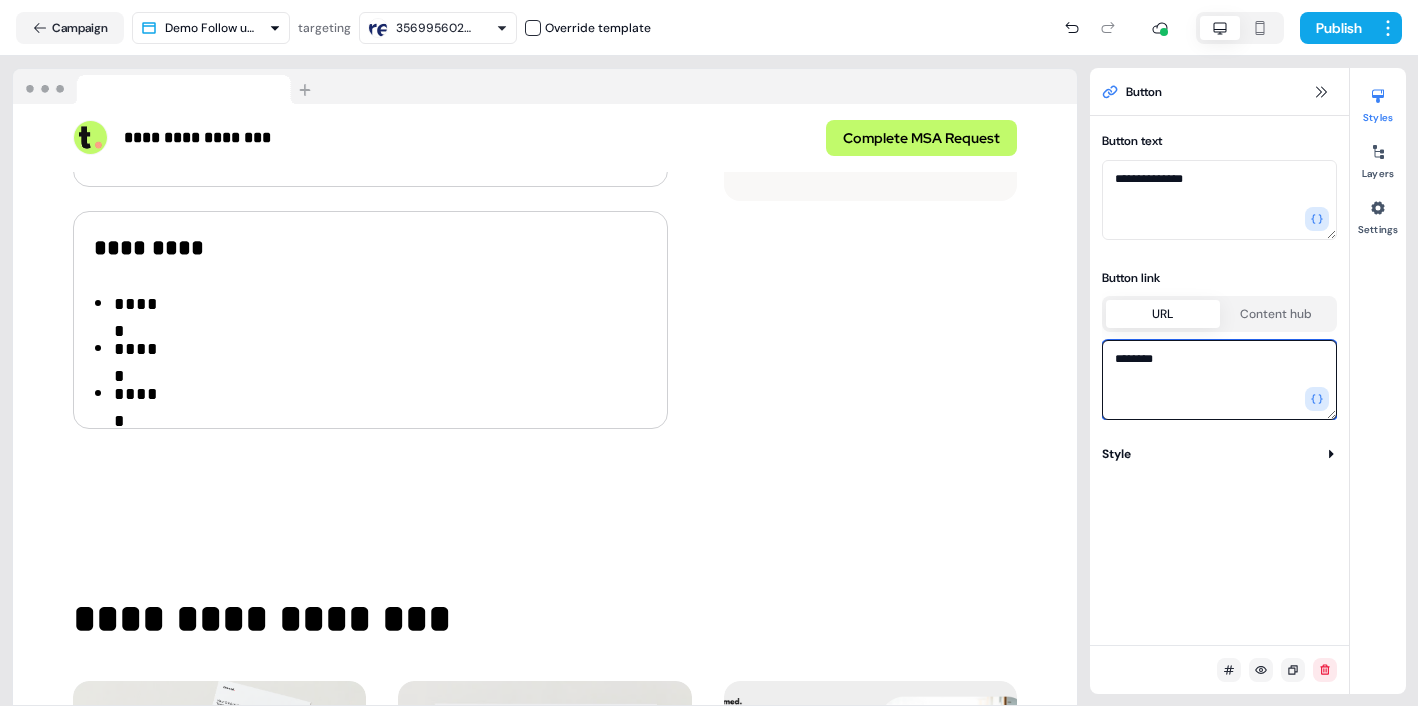 click on "********" at bounding box center (1219, 380) 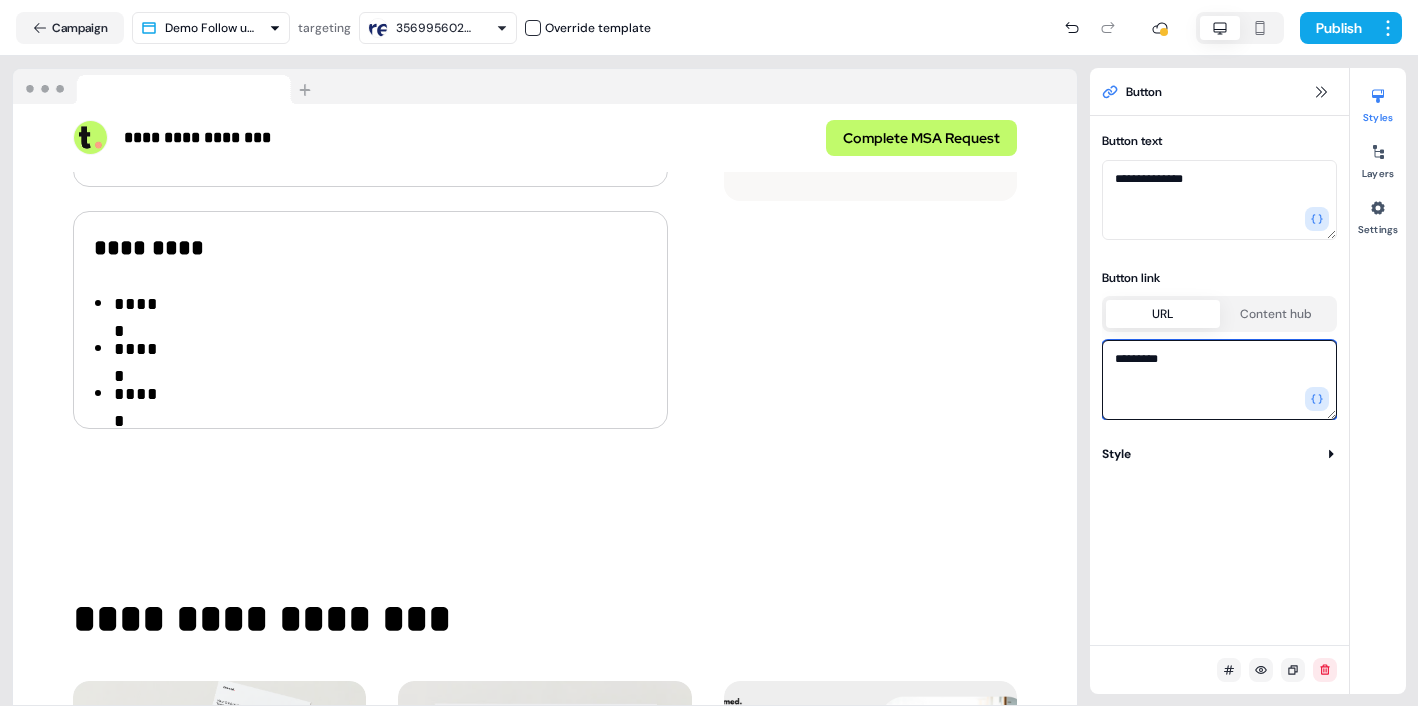 click on "*********" at bounding box center (1219, 380) 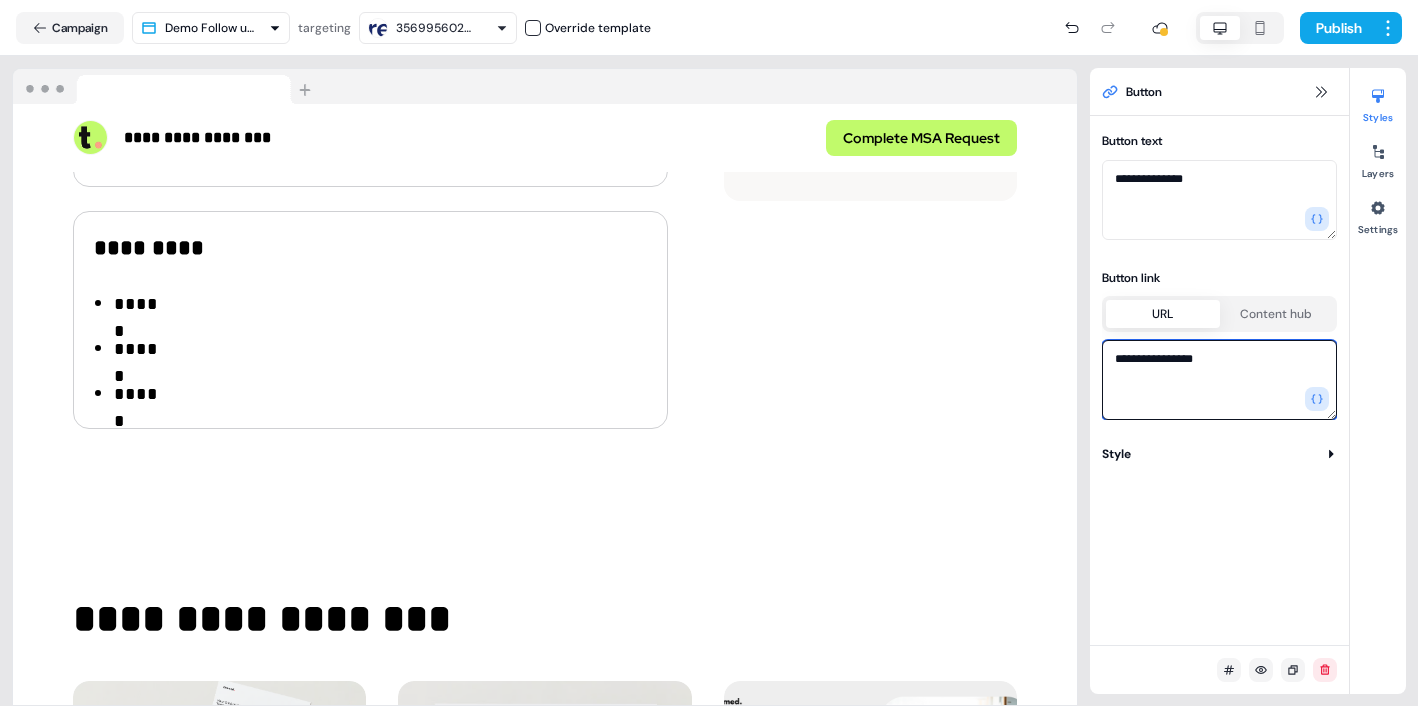 click on "**********" at bounding box center [1219, 380] 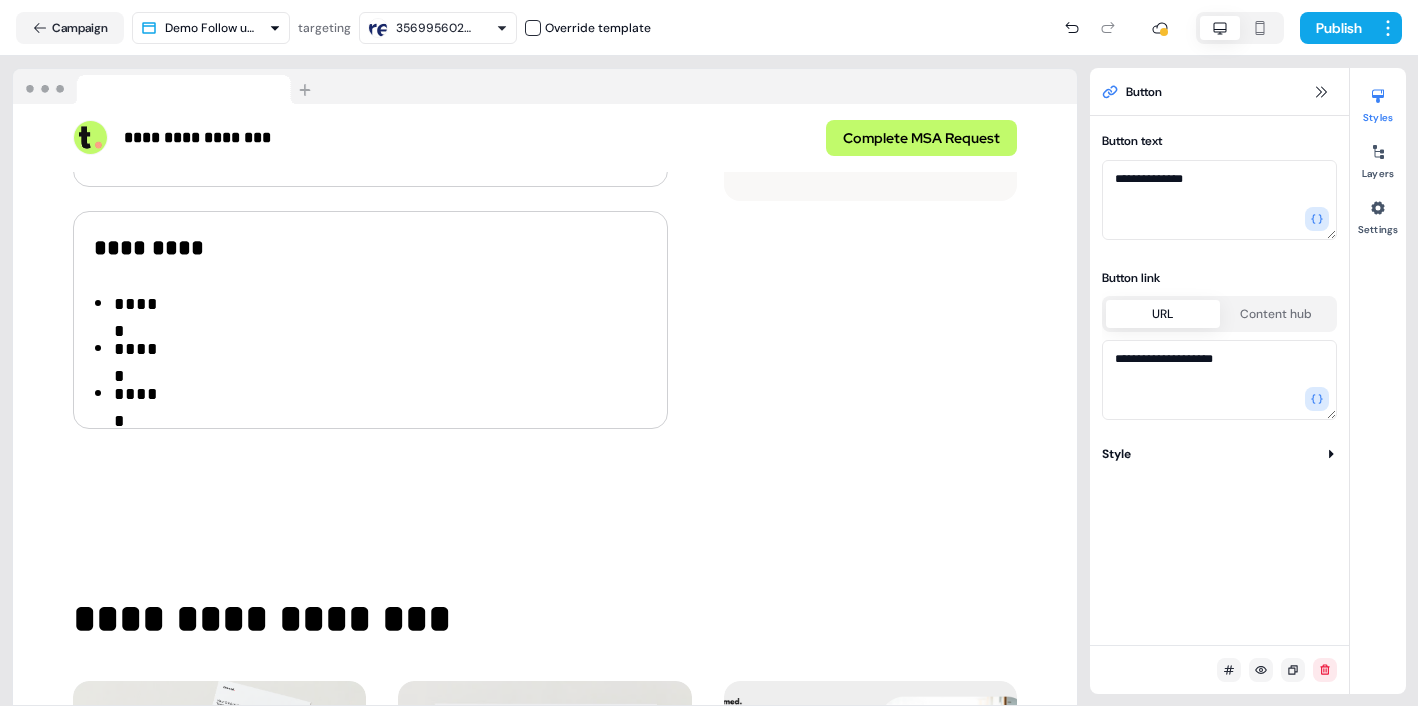 click on "**********" at bounding box center [1219, 380] 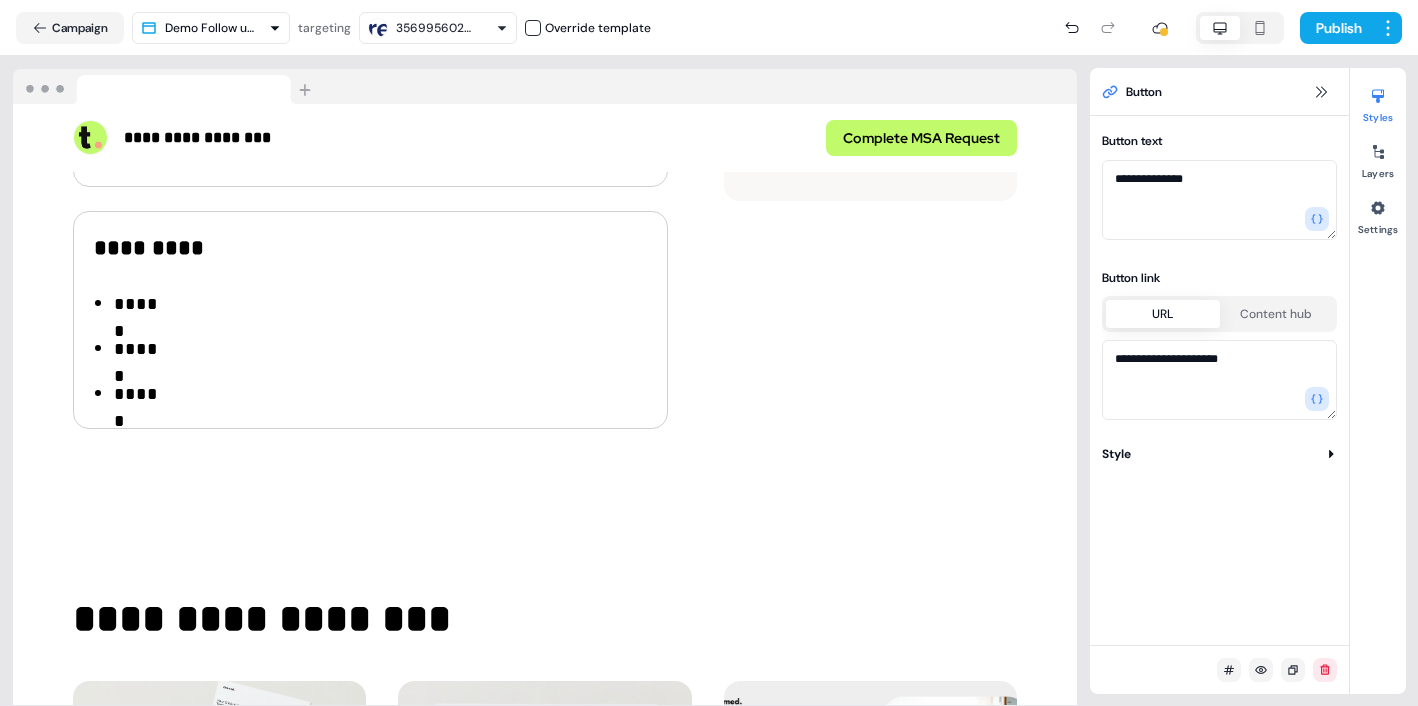 type on "**********" 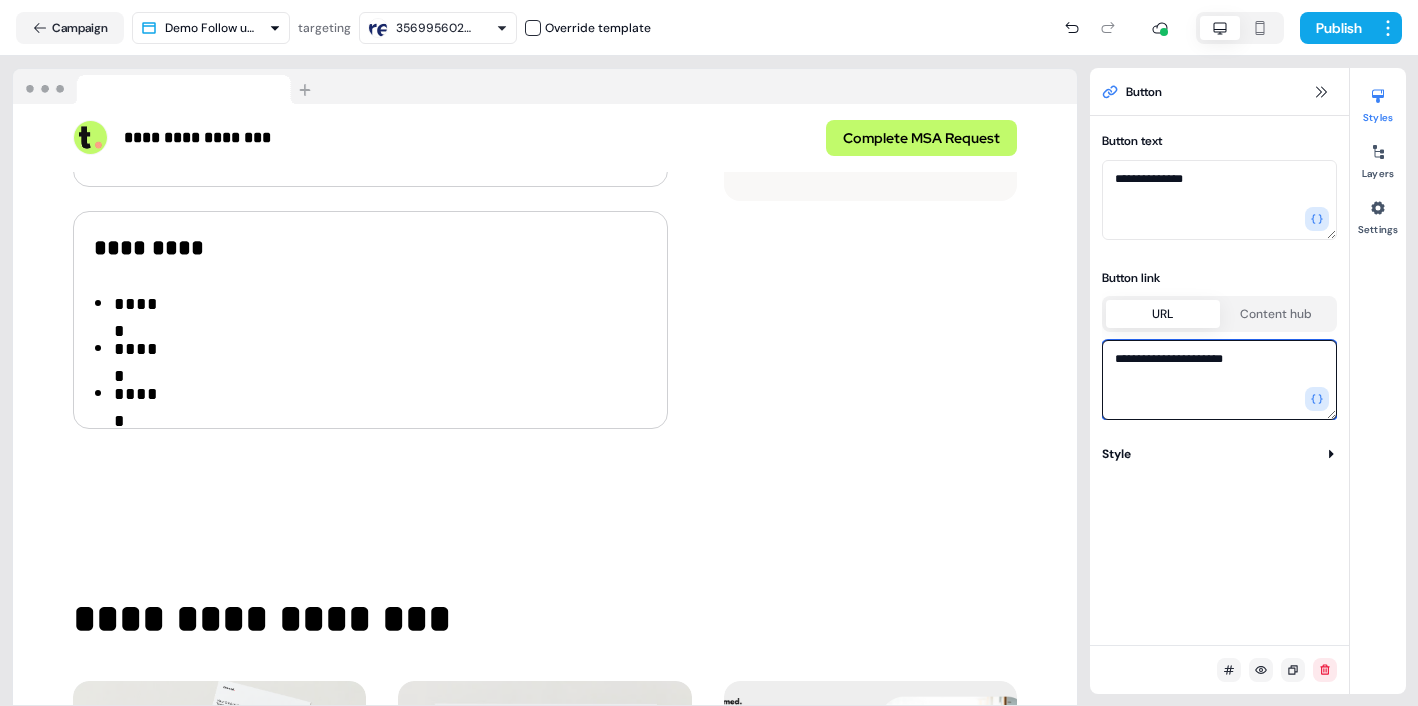 click on "**********" at bounding box center [1219, 380] 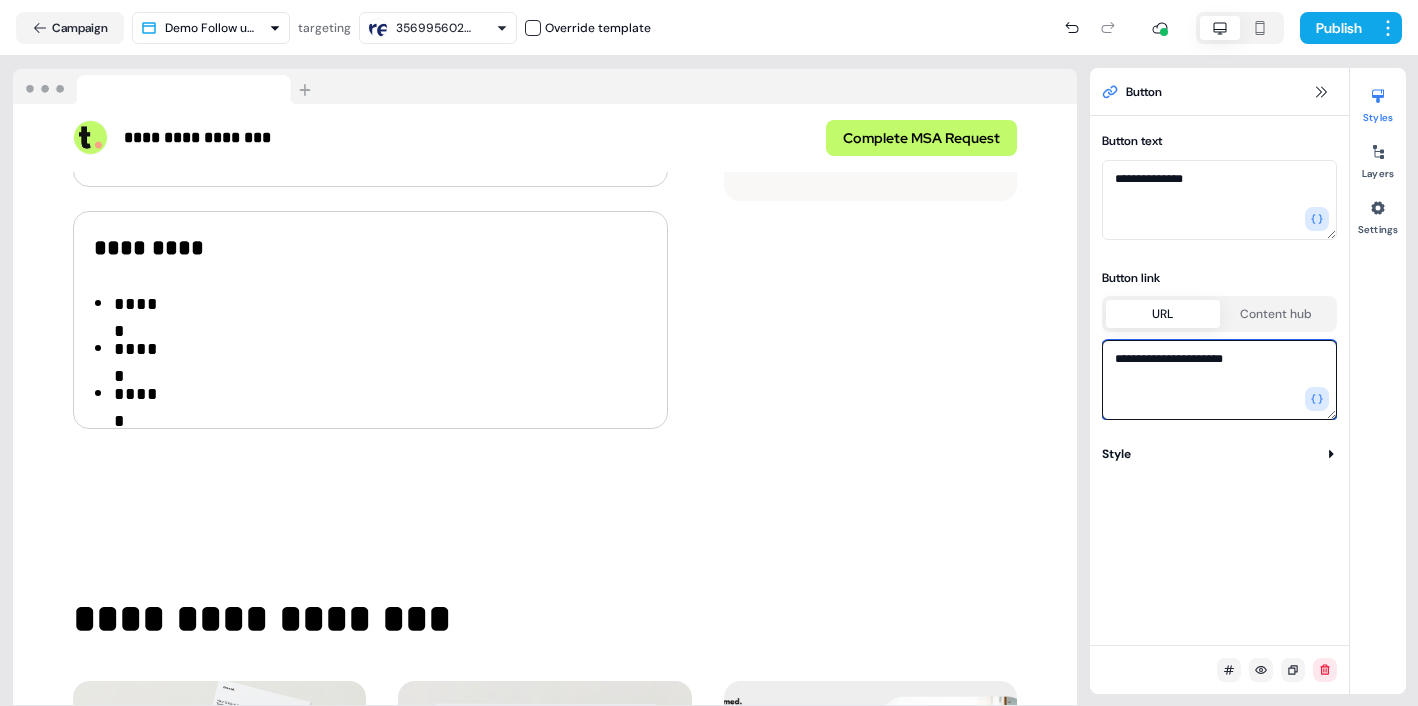 type on "**********" 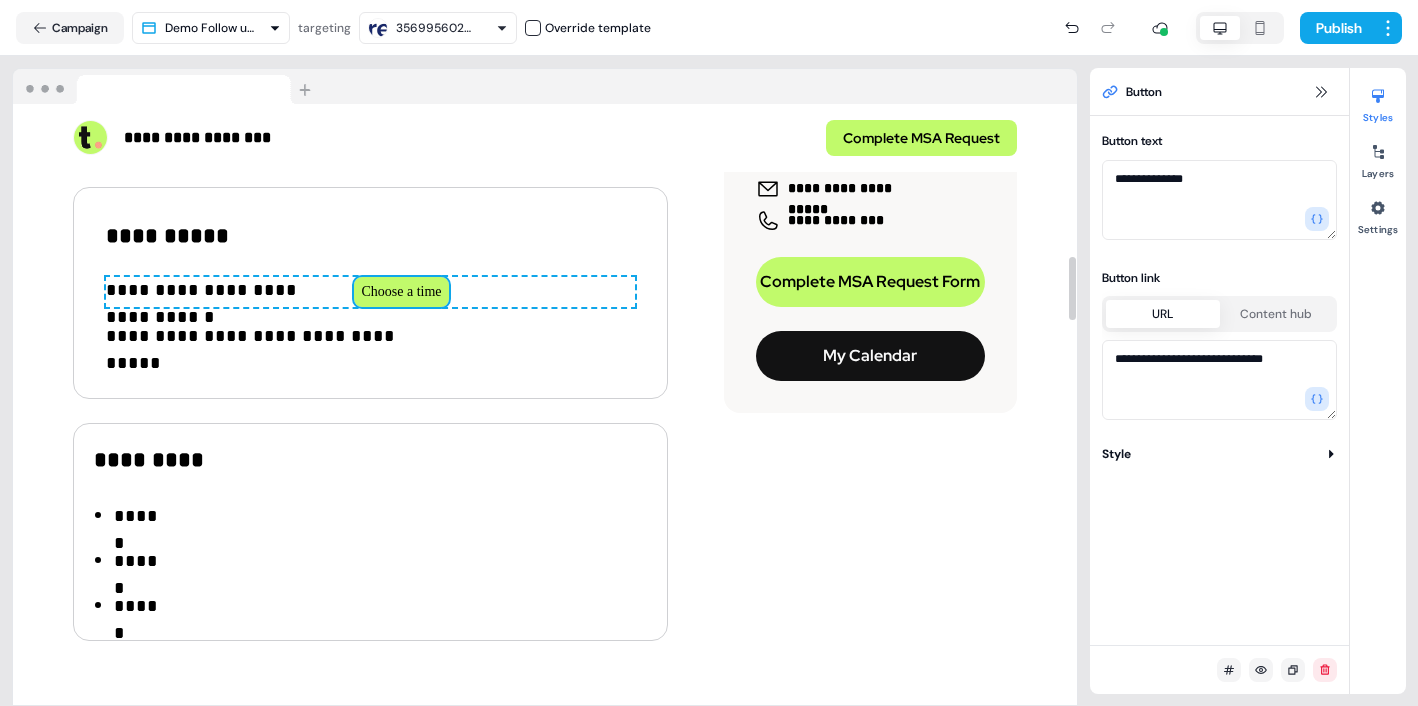 scroll, scrollTop: 1445, scrollLeft: 0, axis: vertical 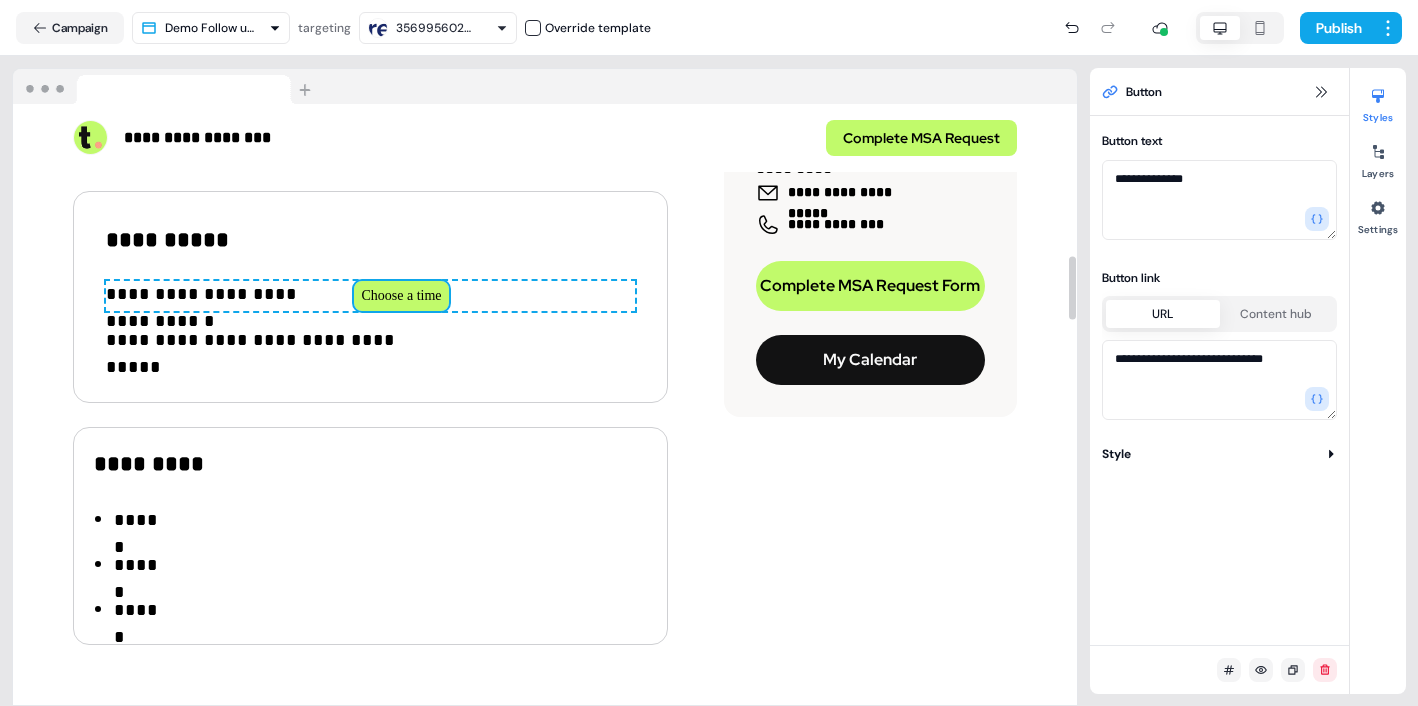 click on "**********" at bounding box center [545, 259] 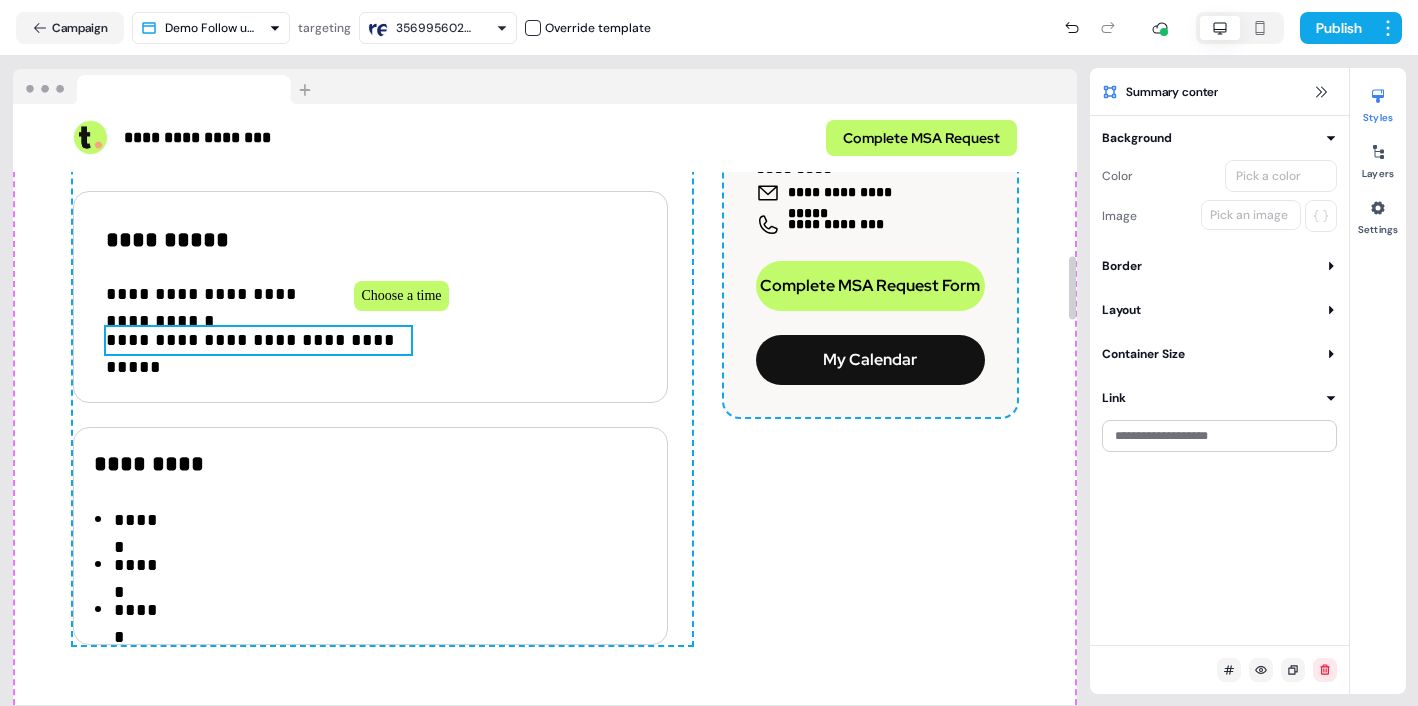 click on "**********" at bounding box center [258, 340] 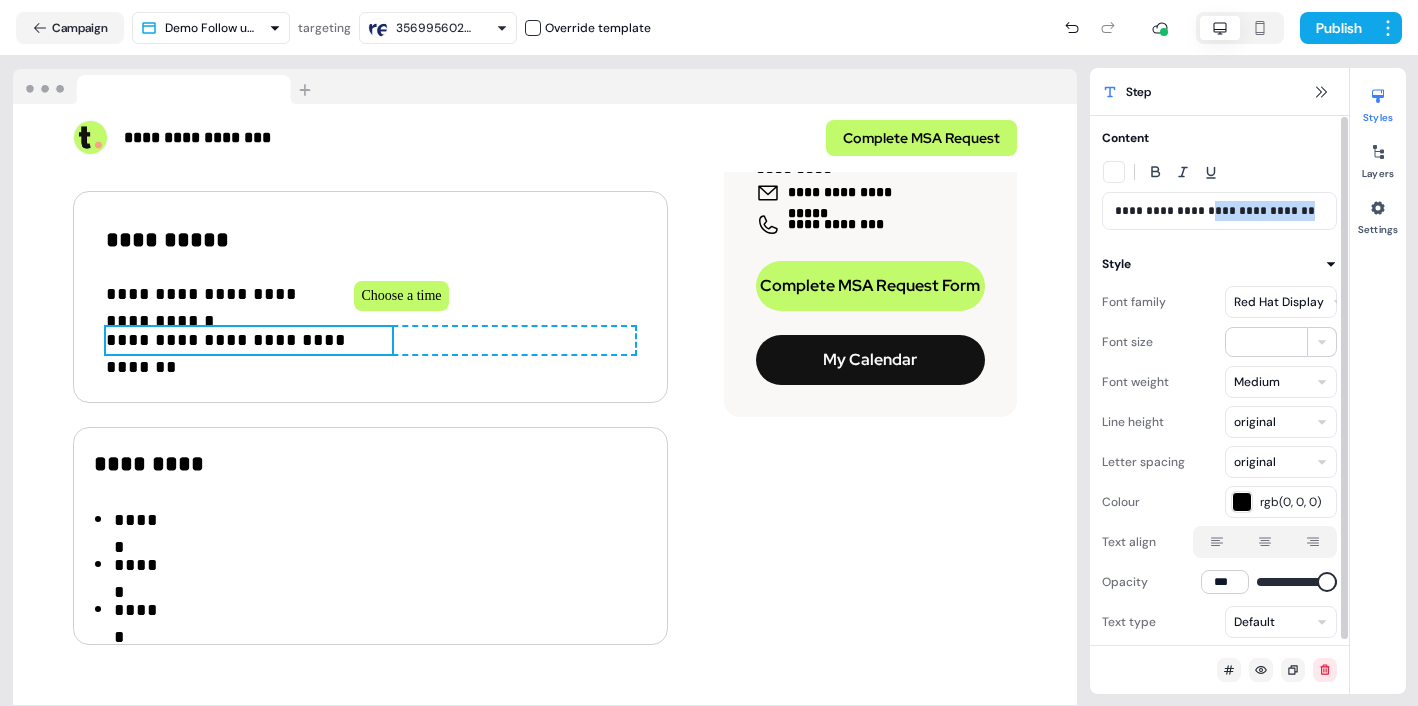 click on "**********" at bounding box center (1219, 211) 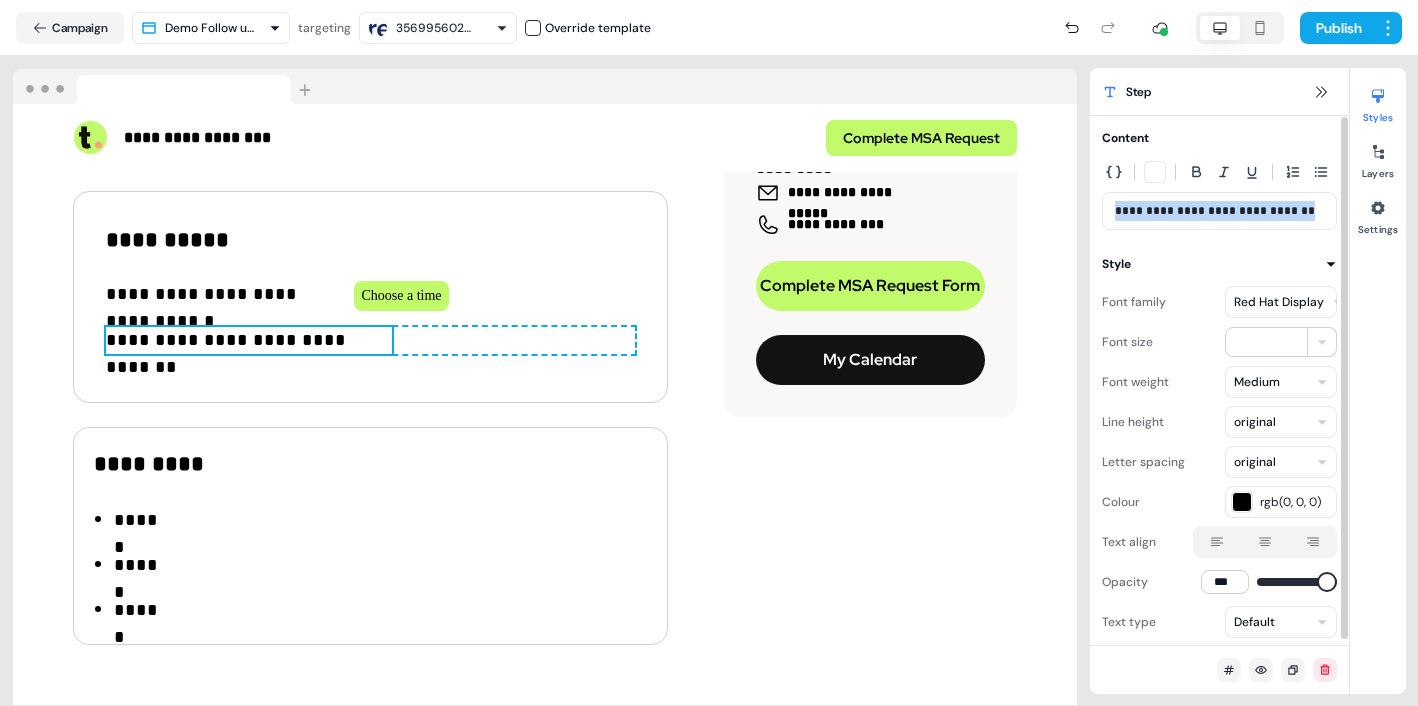 drag, startPoint x: 1326, startPoint y: 216, endPoint x: 1118, endPoint y: 209, distance: 208.11775 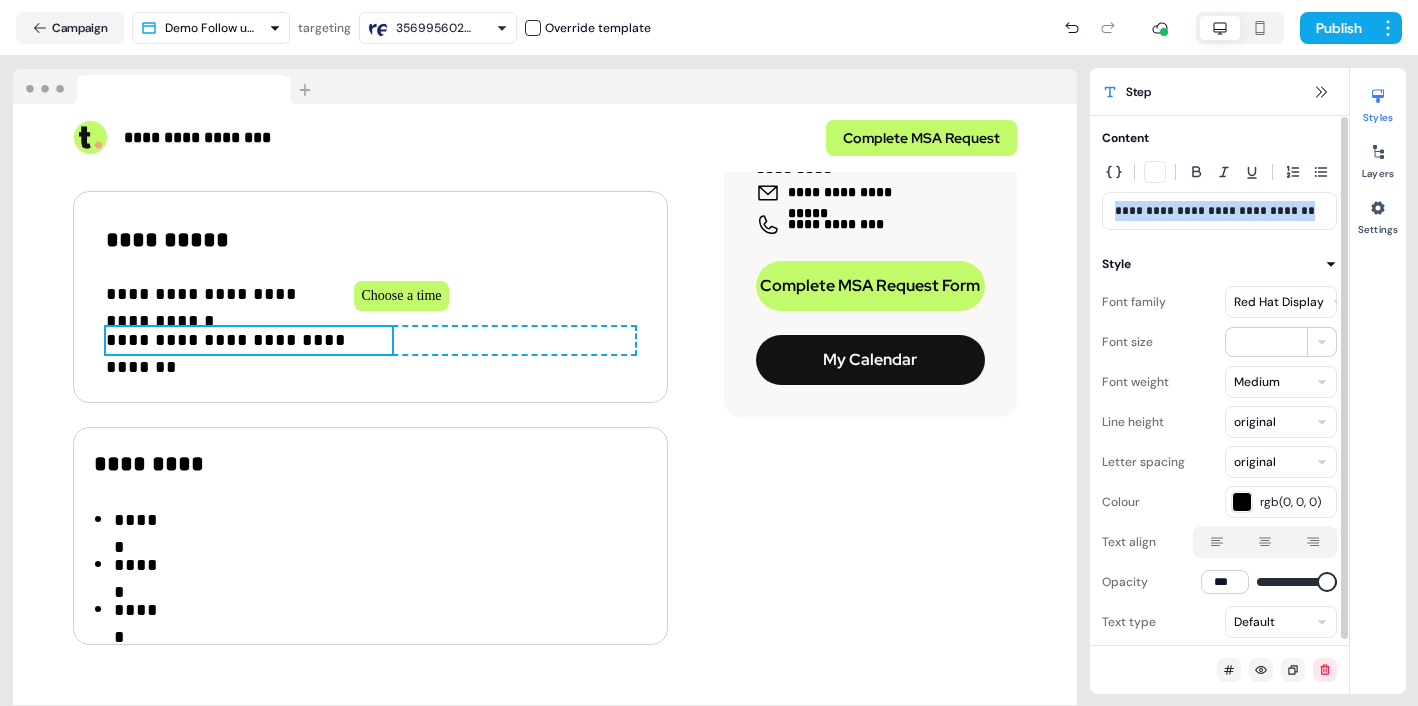 click on "**********" at bounding box center (1219, 211) 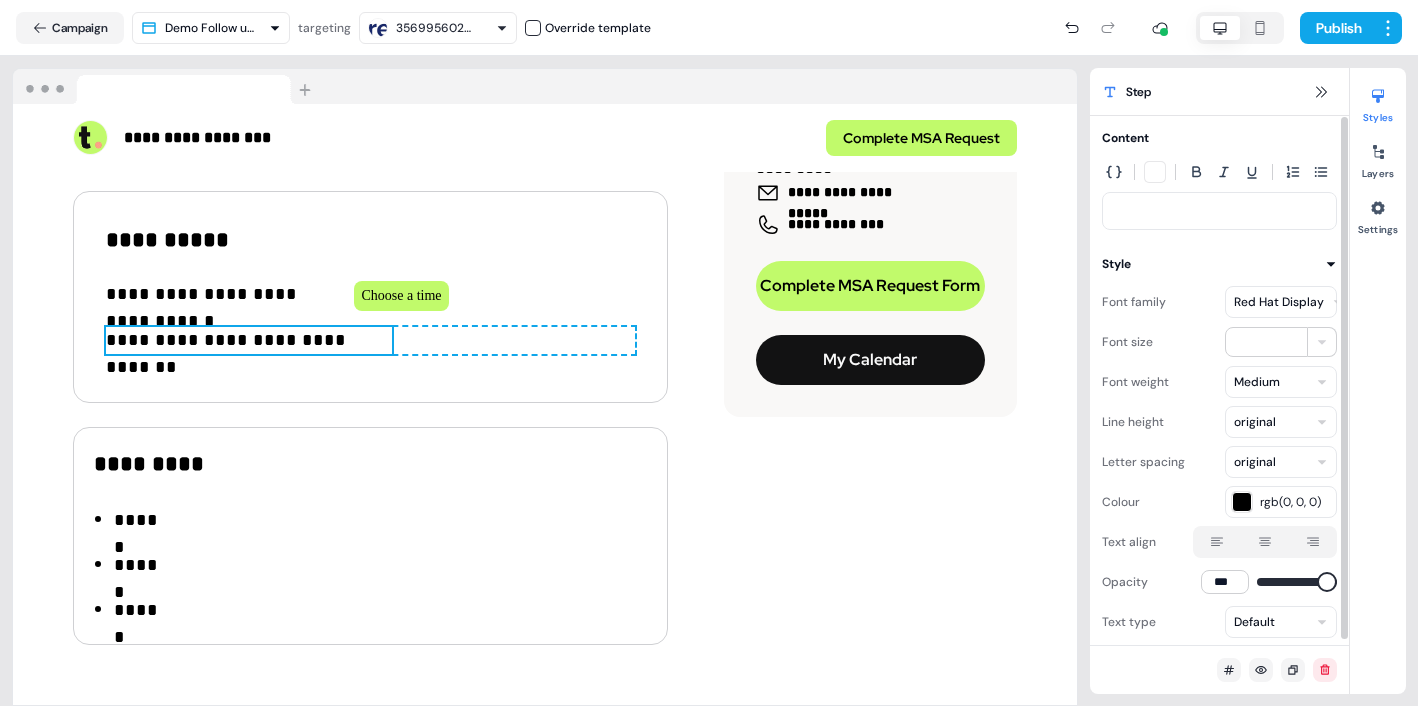 click at bounding box center (1219, 211) 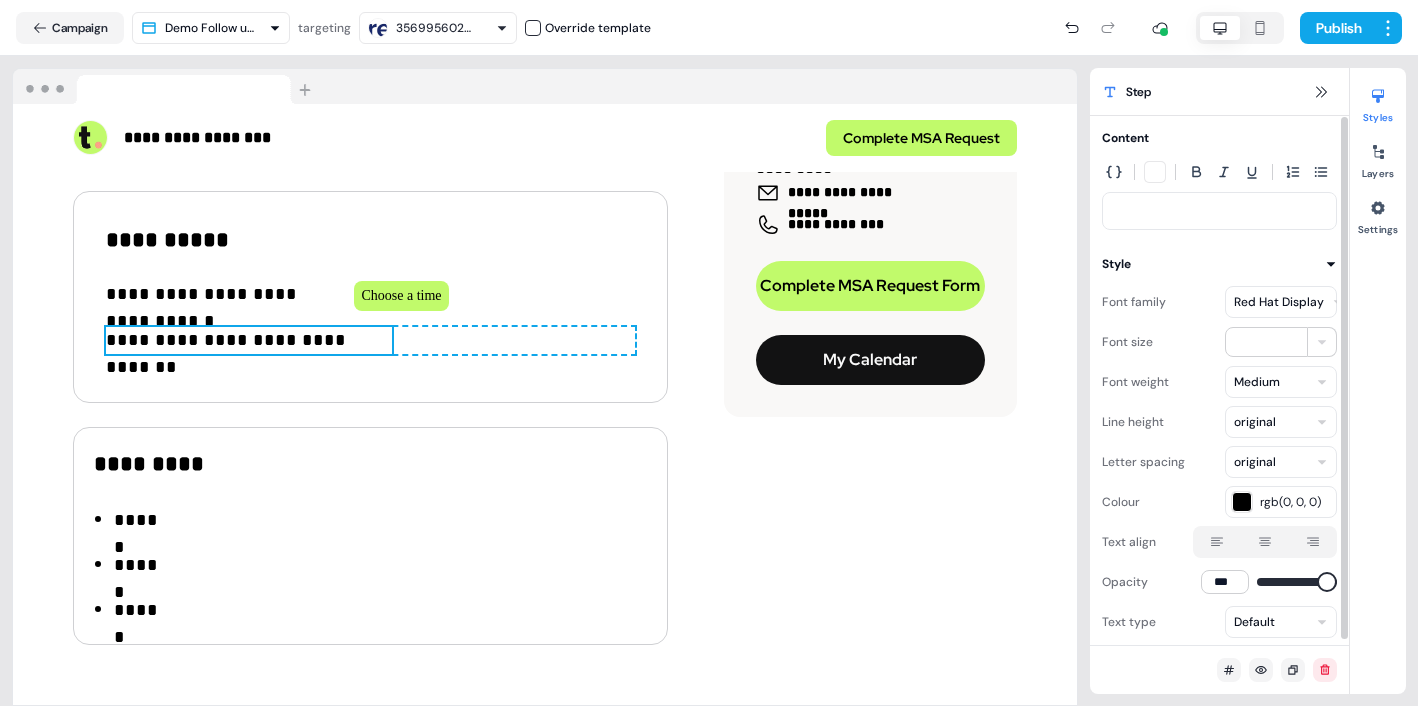 click at bounding box center [1219, 211] 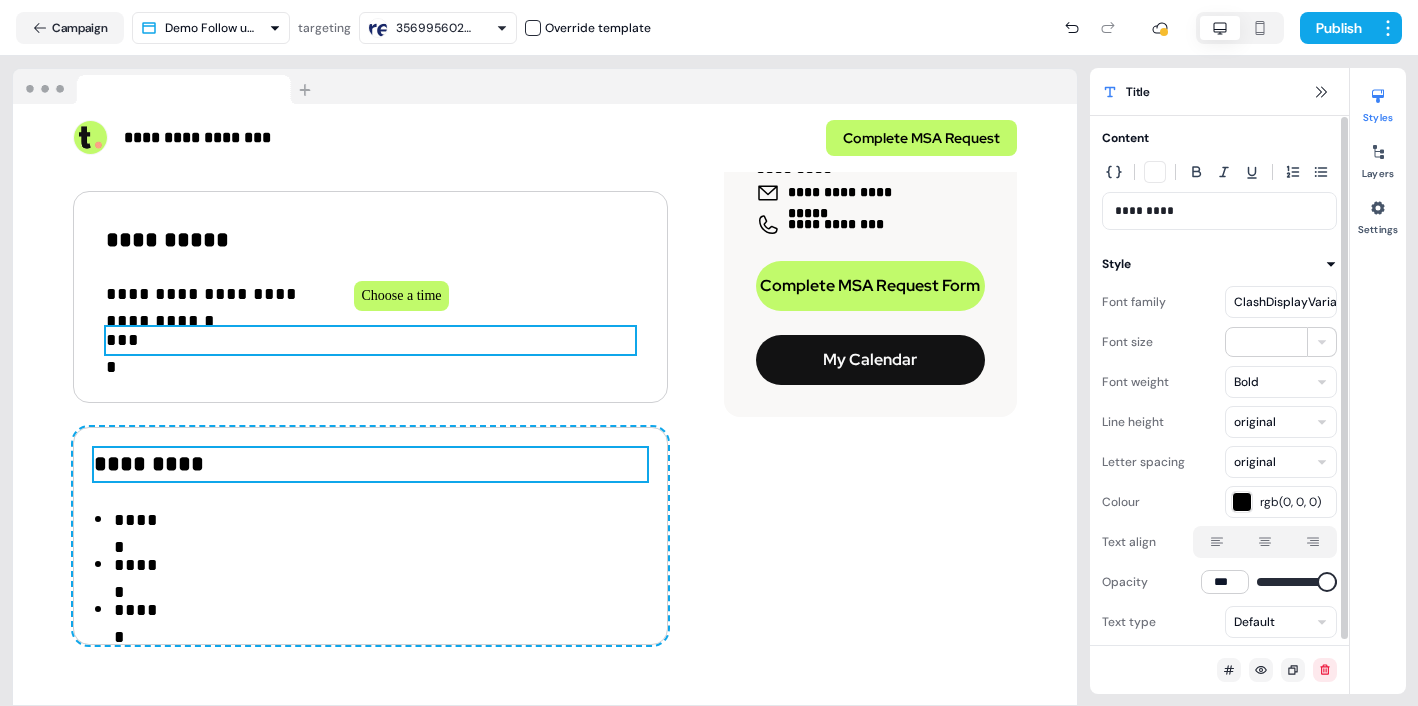 scroll, scrollTop: 0, scrollLeft: 0, axis: both 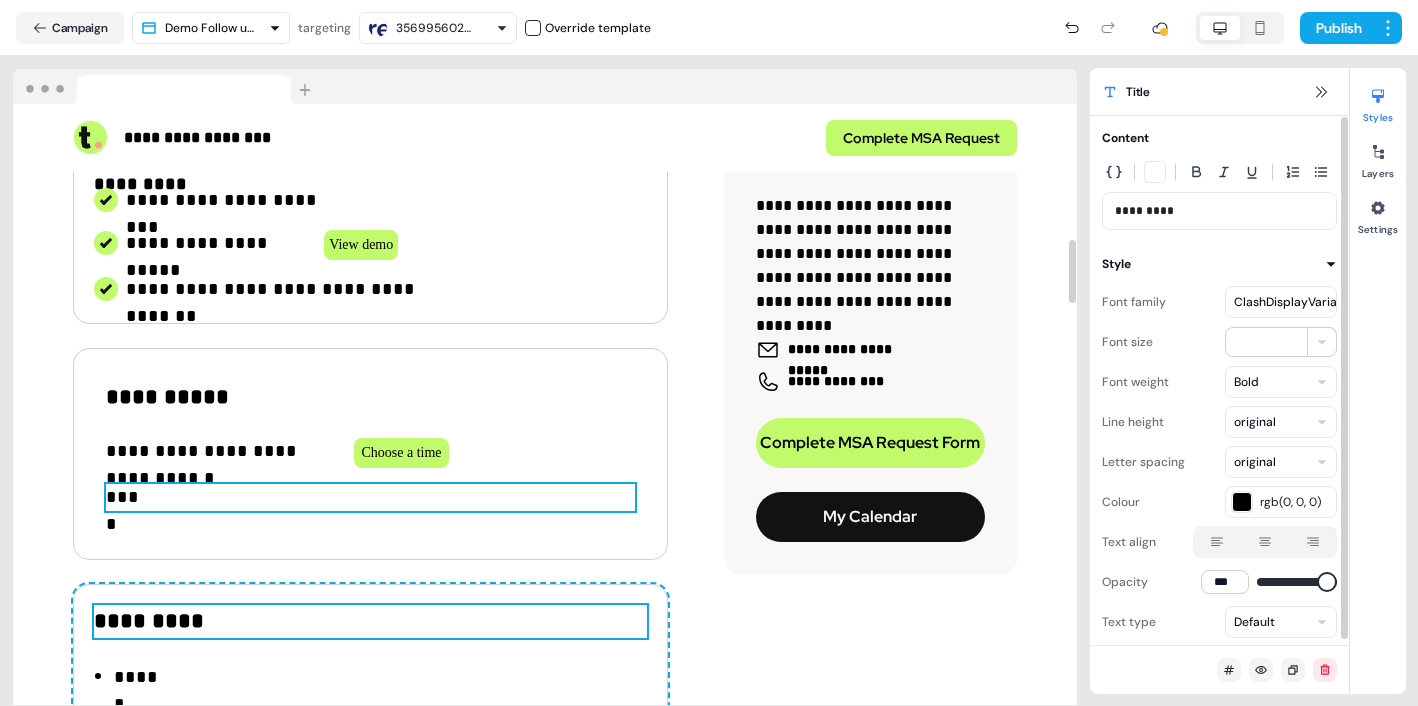 click on "****
To pick up a draggable item, press the space bar.
While dragging, use the arrow keys to move the item.
Press space again to drop the item in its new position, or press escape to cancel." at bounding box center (370, 497) 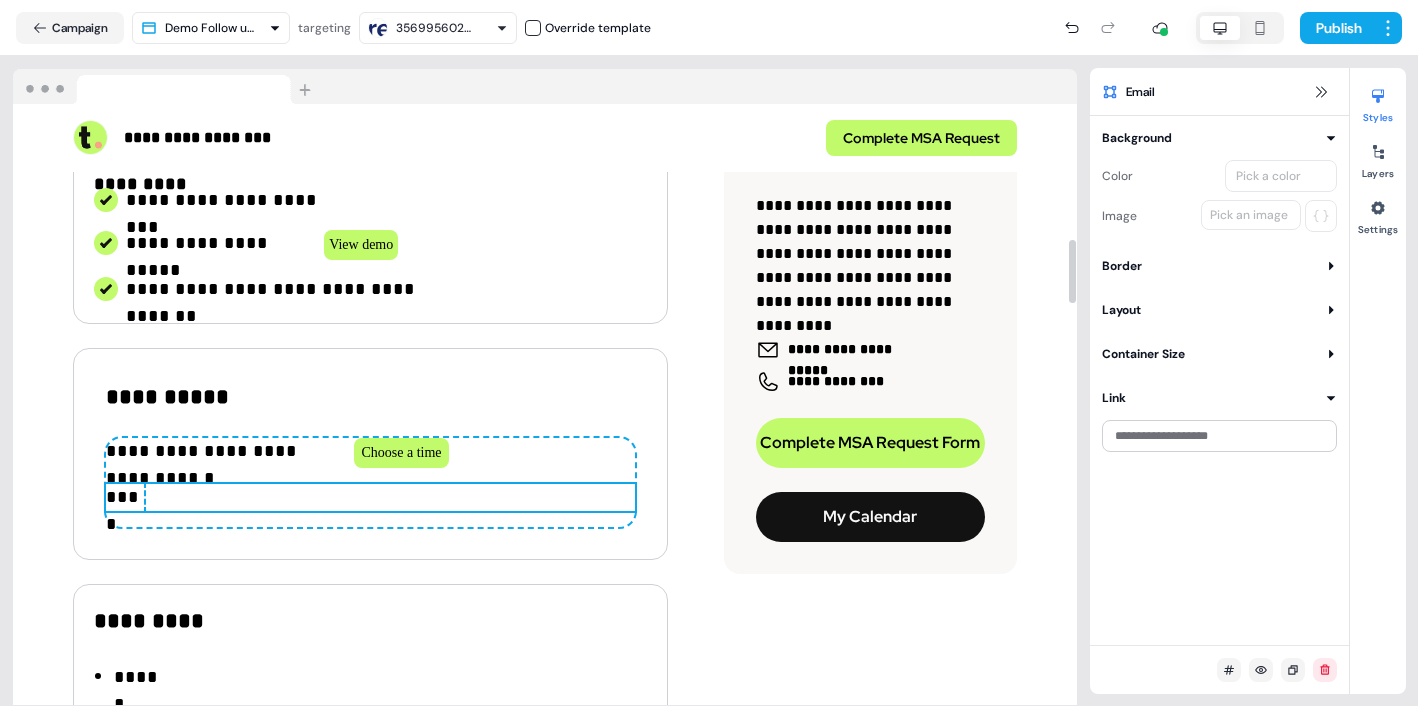 click on "****
To pick up a draggable item, press the space bar.
While dragging, use the arrow keys to move the item.
Press space again to drop the item in its new position, or press escape to cancel." at bounding box center [370, 497] 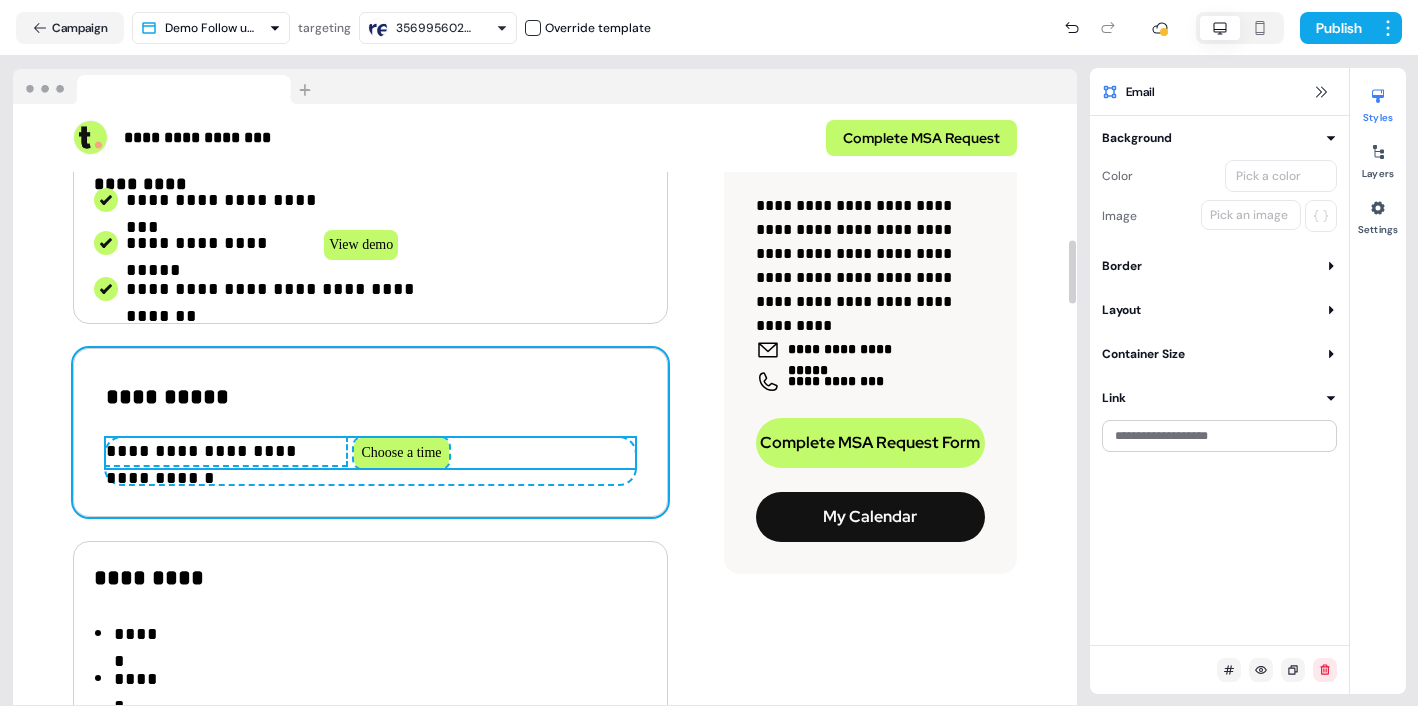 click on "**********" at bounding box center [370, 432] 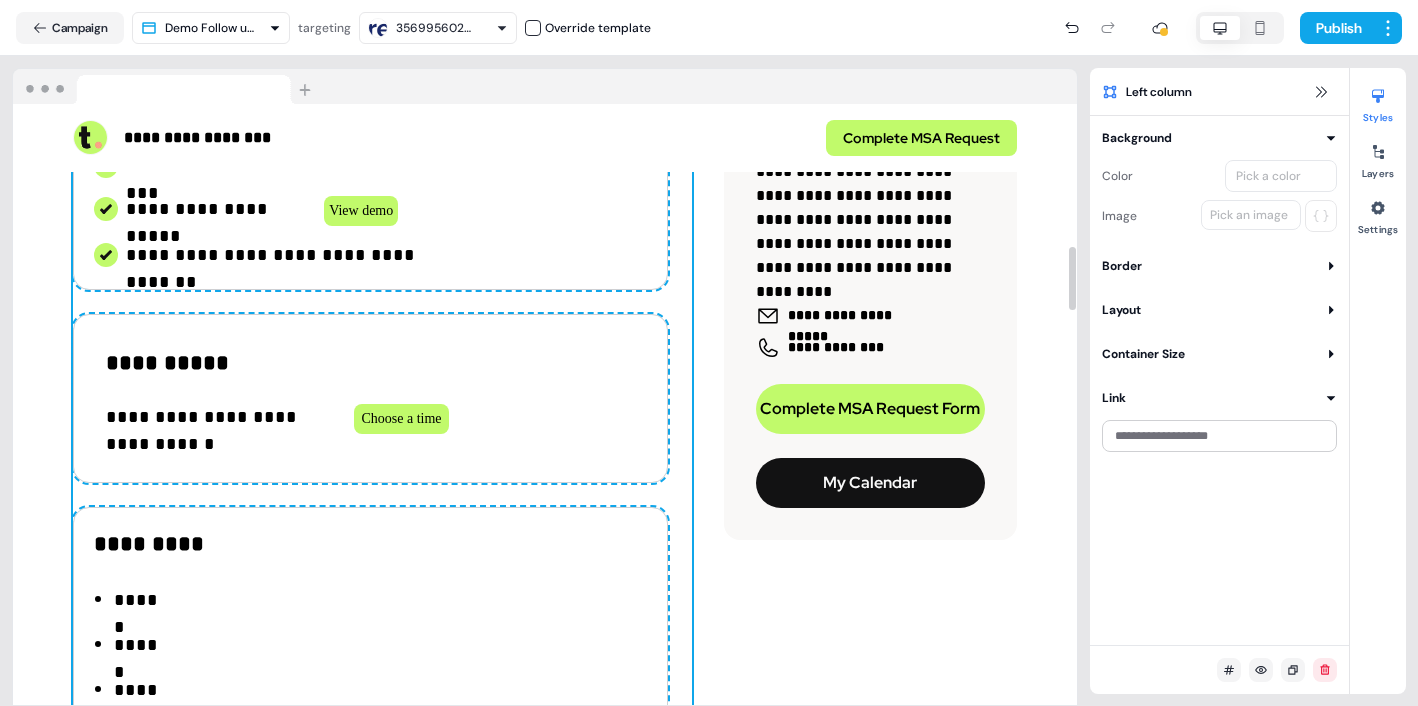 scroll, scrollTop: 1345, scrollLeft: 0, axis: vertical 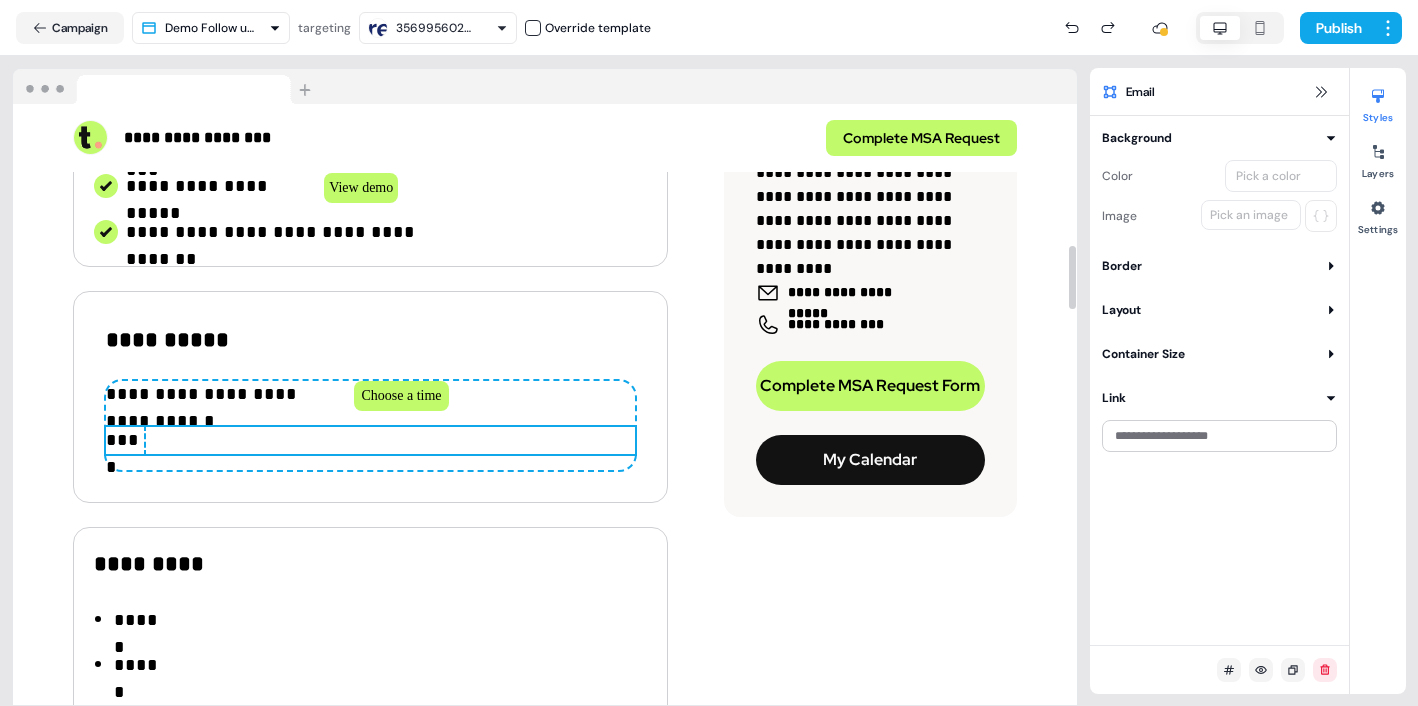 click on "****
To pick up a draggable item, press the space bar.
While dragging, use the arrow keys to move the item.
Press space again to drop the item in its new position, or press escape to cancel." at bounding box center [370, 440] 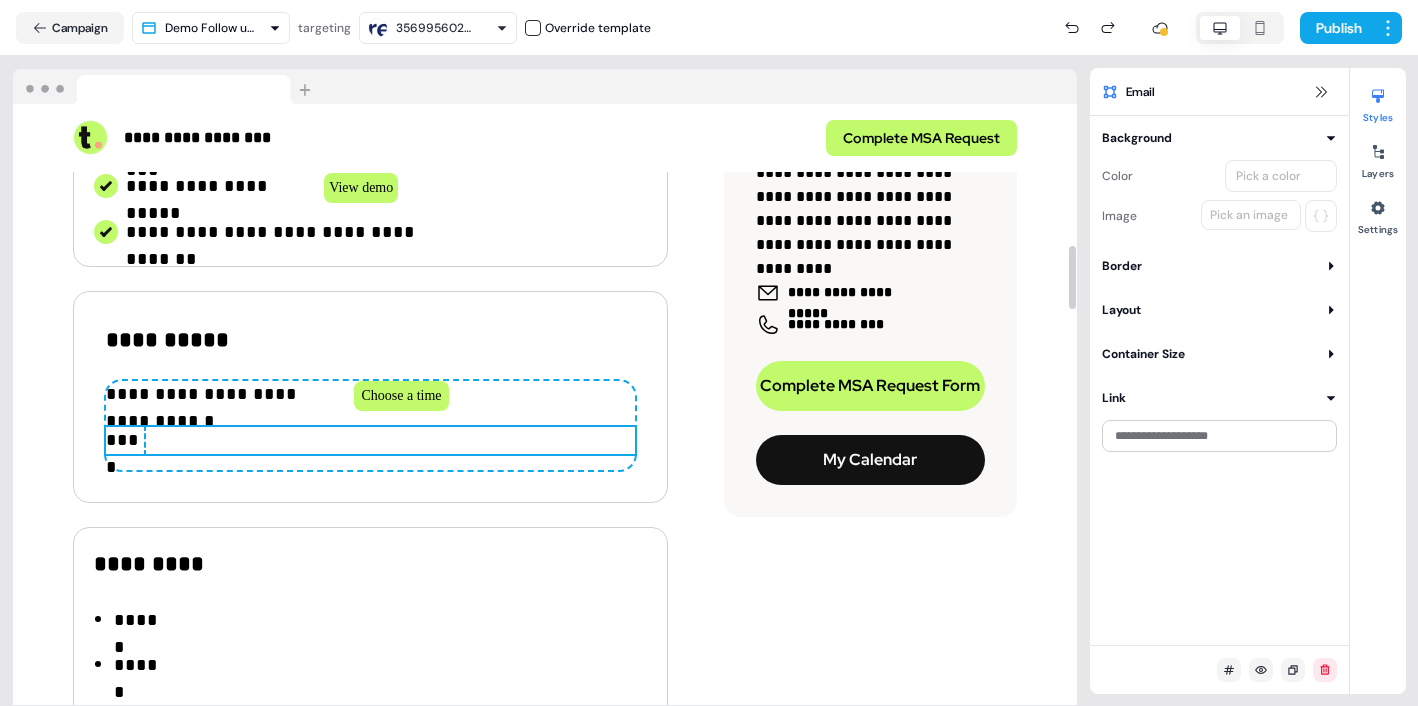 click on "****" at bounding box center [125, 440] 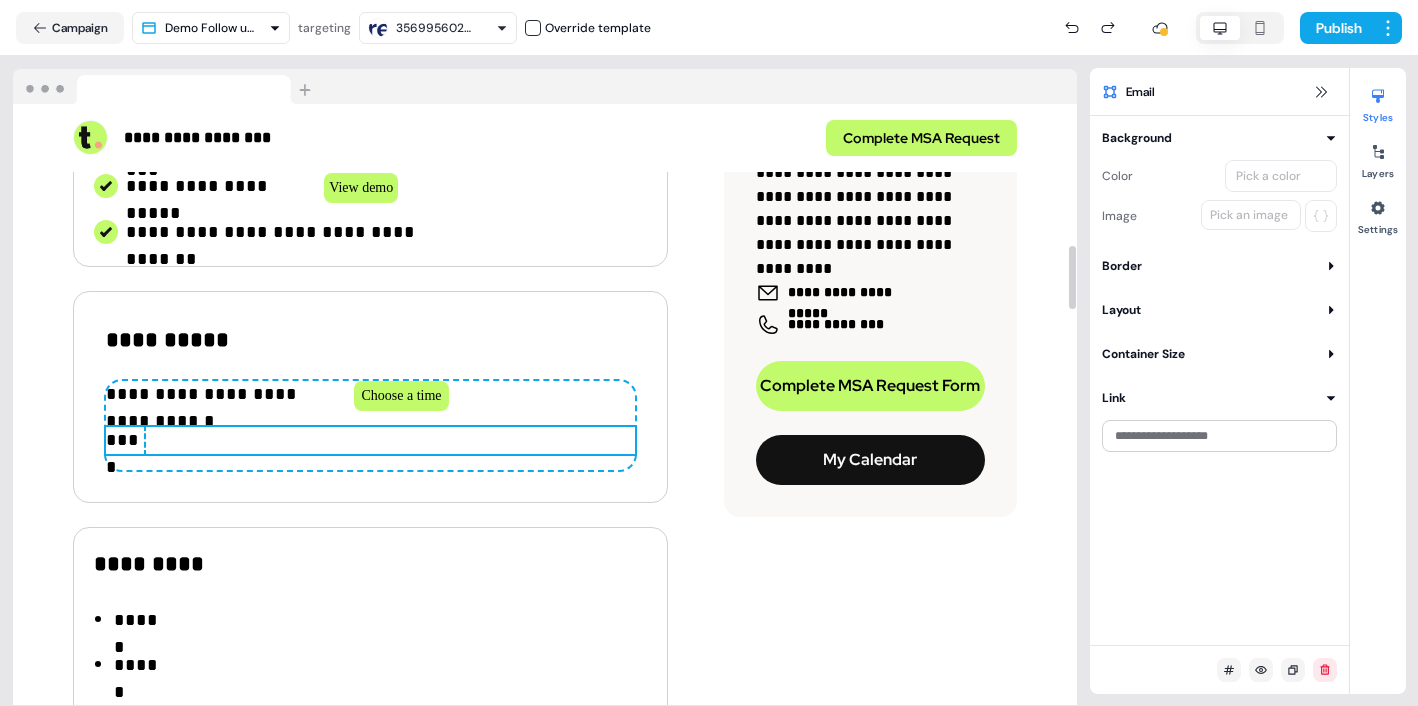 click on "****" at bounding box center (125, 440) 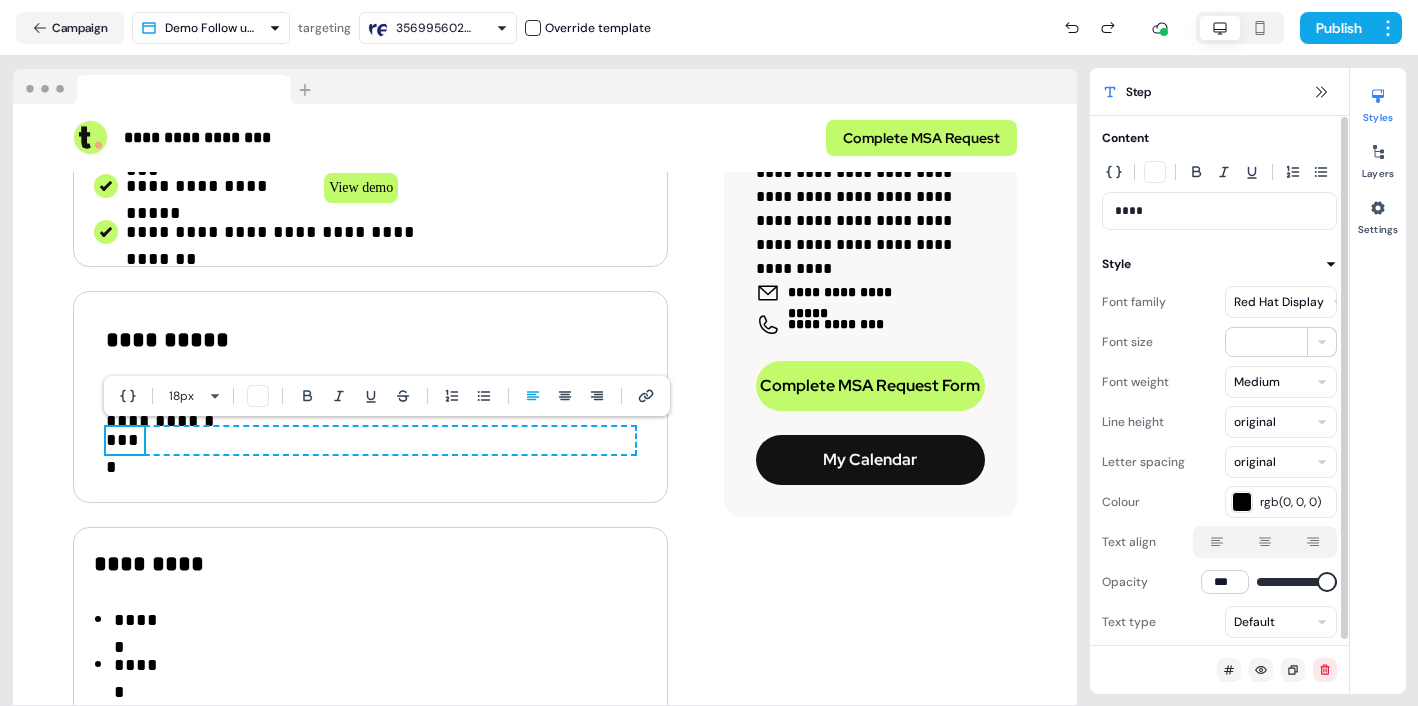 click on "****" at bounding box center [1219, 211] 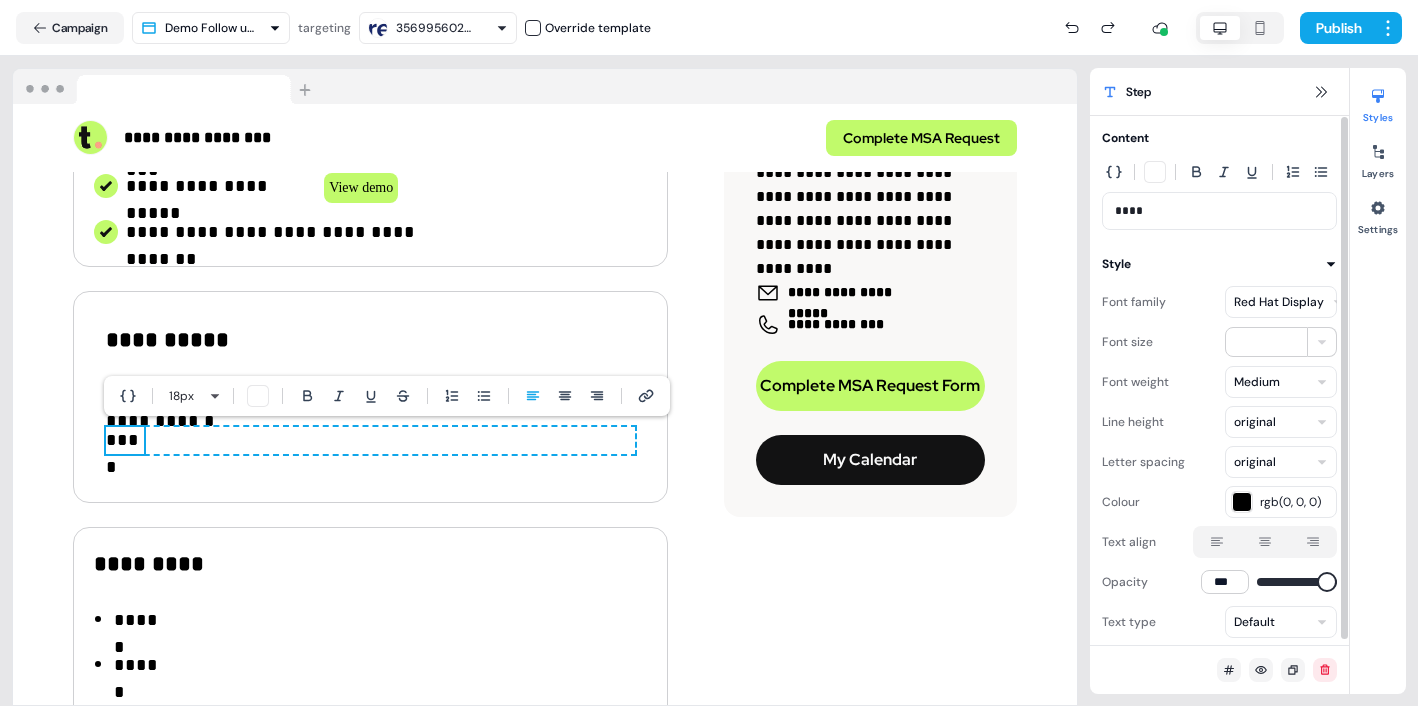 click on "****" at bounding box center [1219, 211] 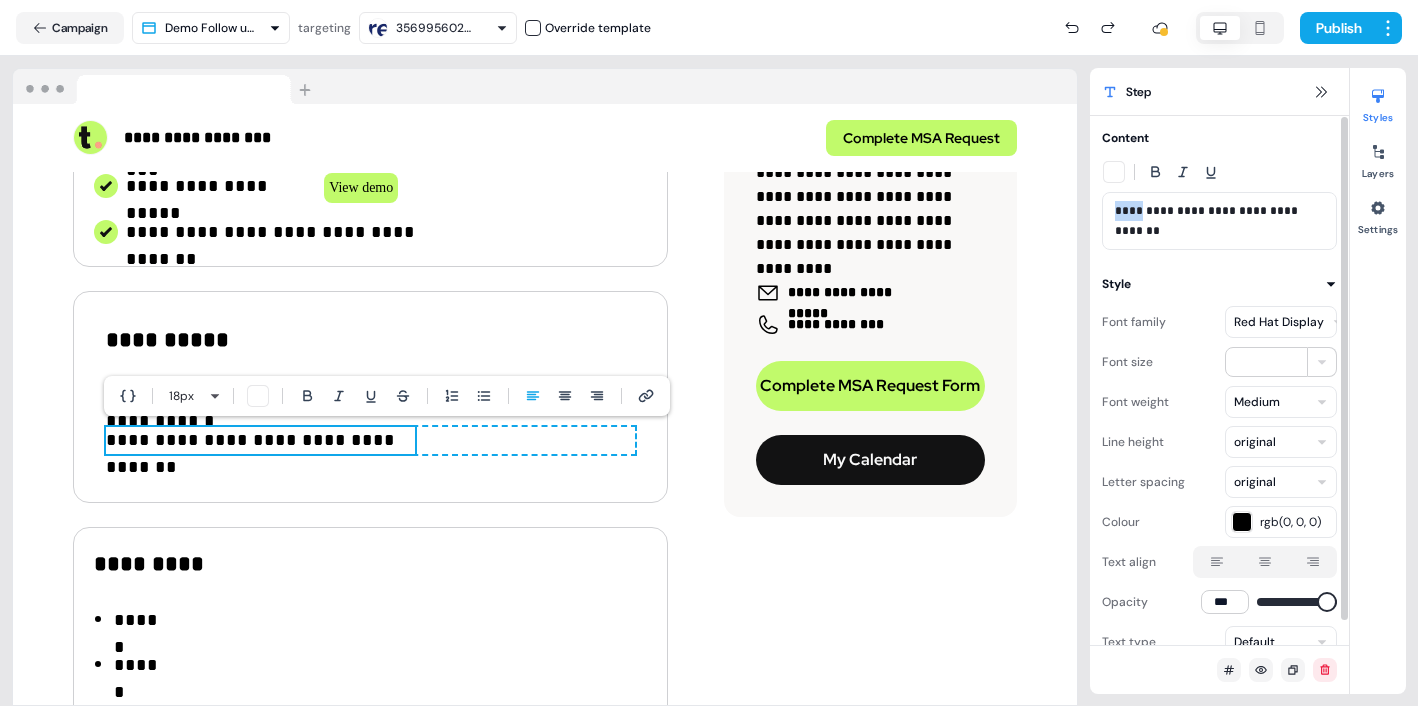 drag, startPoint x: 1141, startPoint y: 212, endPoint x: 1113, endPoint y: 212, distance: 28 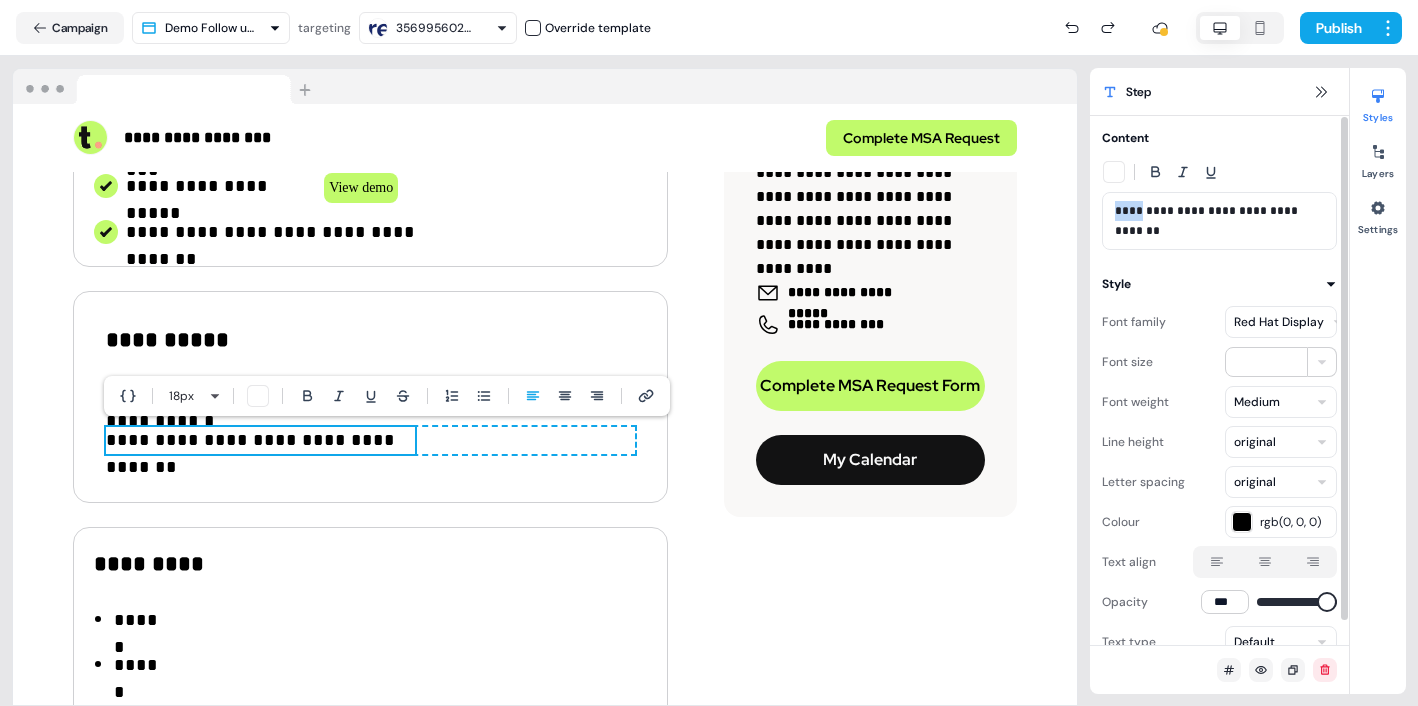 click on "**********" at bounding box center [1219, 221] 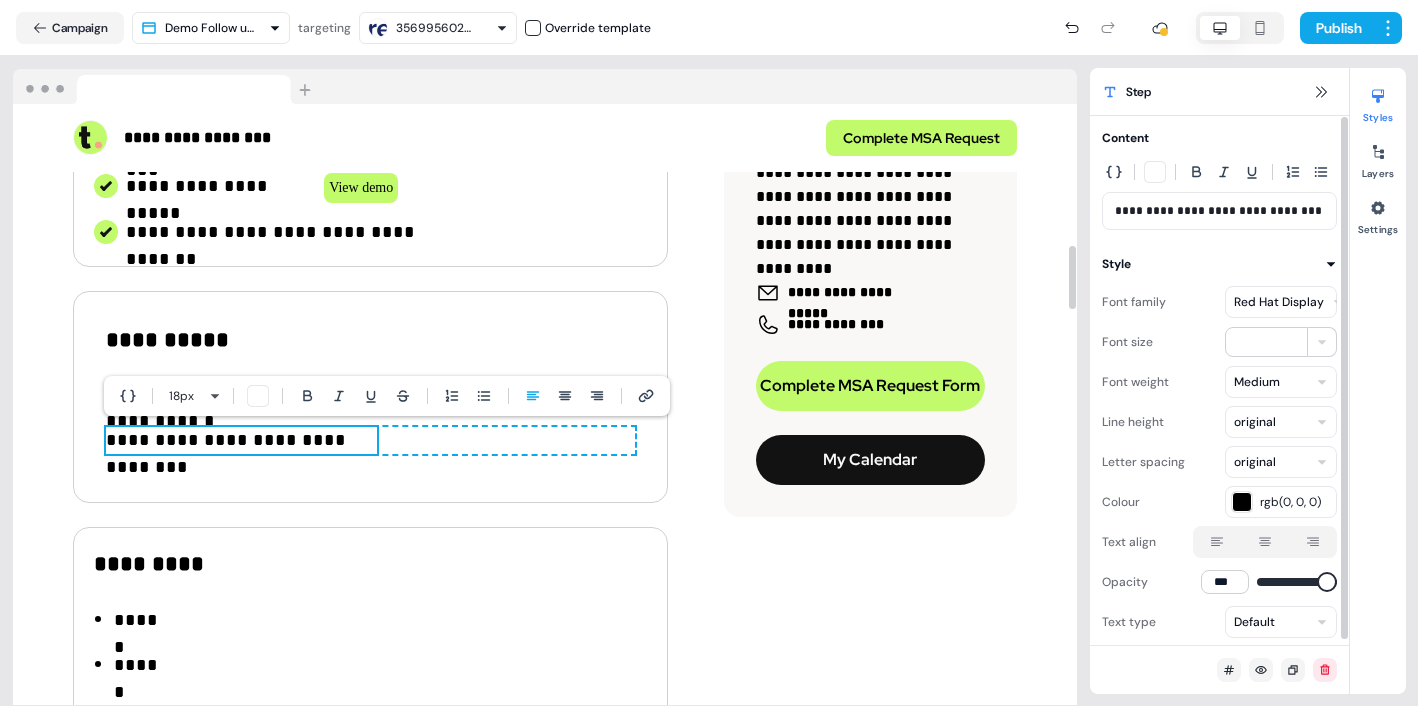 click on "**********" at bounding box center [1219, 211] 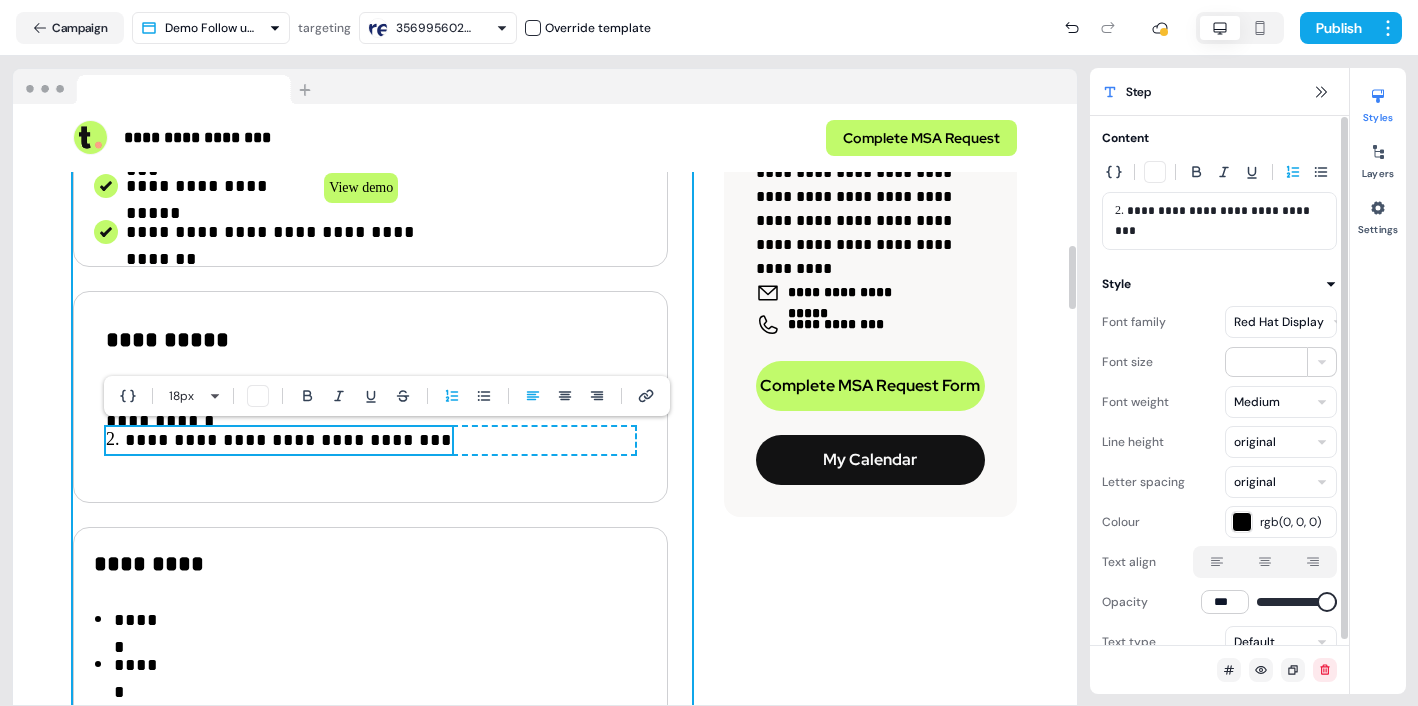 click on "**********" at bounding box center (382, 377) 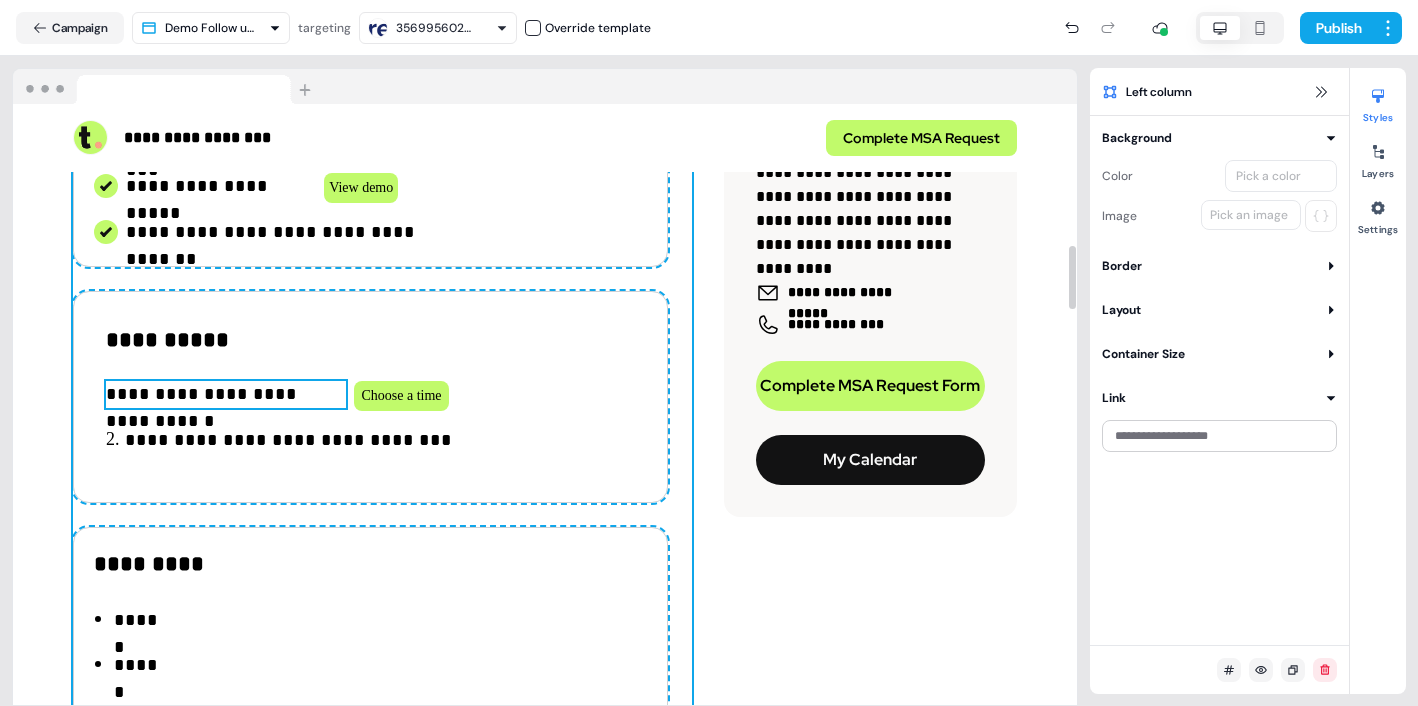 click on "**********" at bounding box center (226, 394) 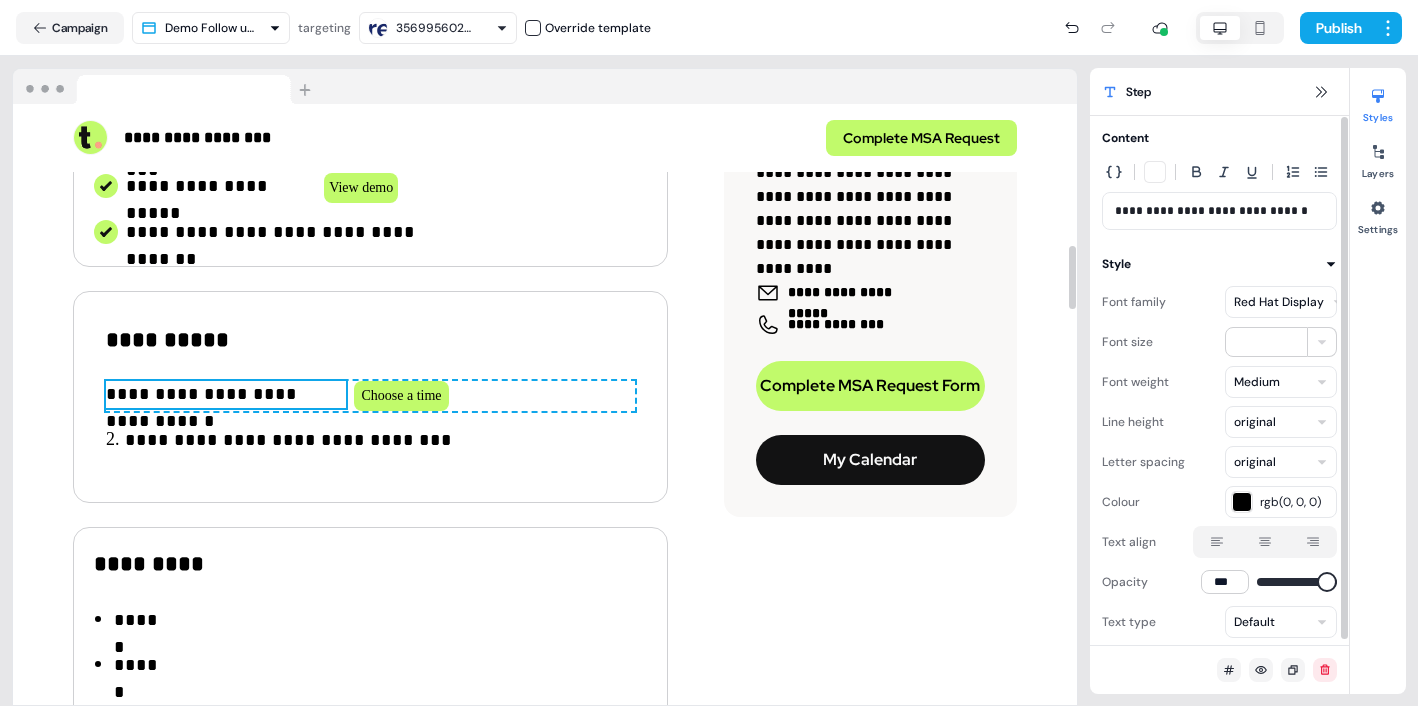 click on "**********" at bounding box center (226, 394) 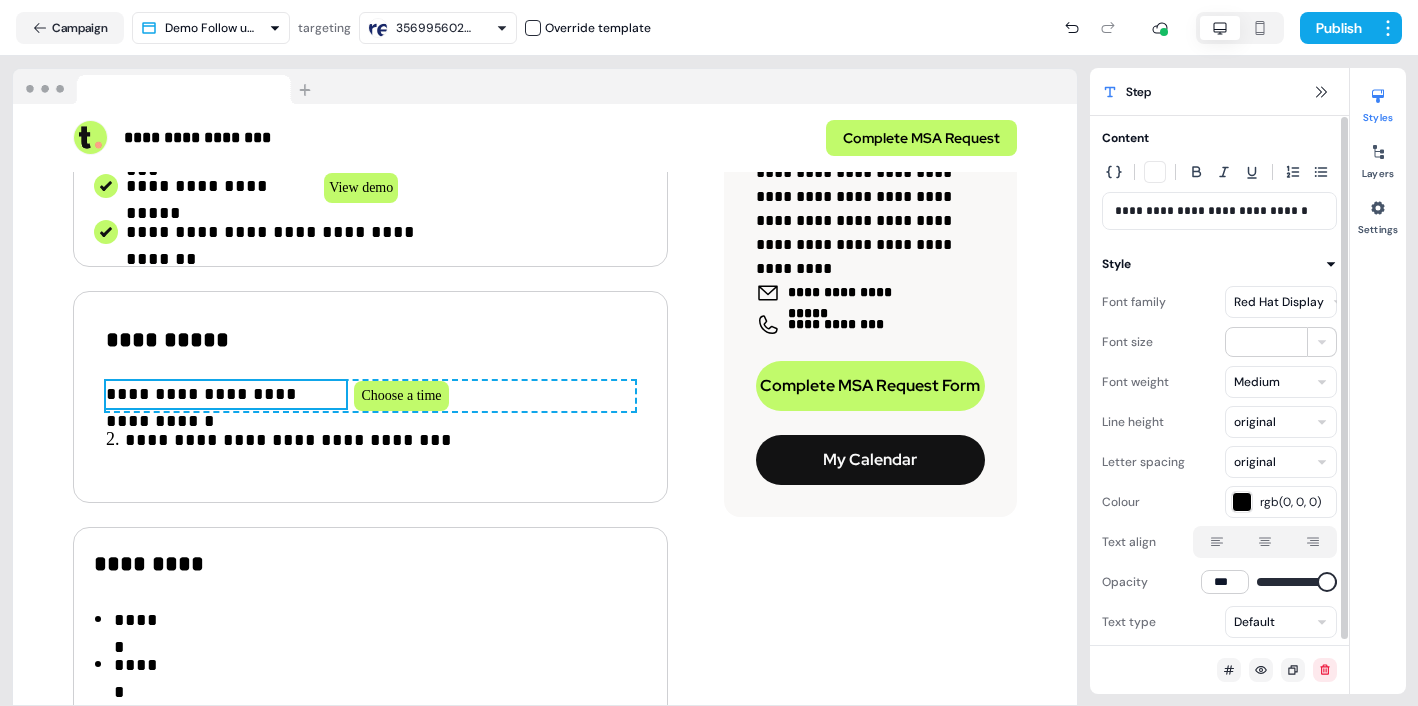 click on "**********" at bounding box center [1219, 211] 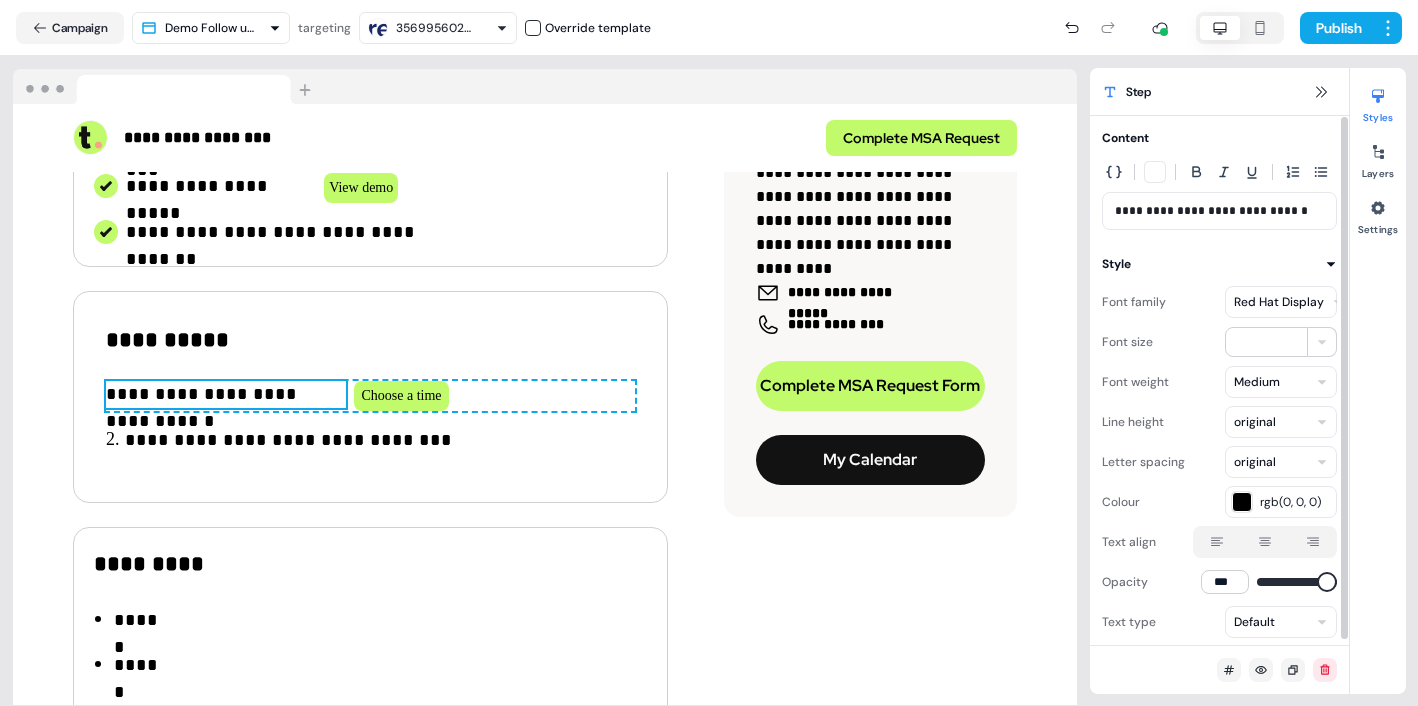 click on "**********" at bounding box center (1219, 211) 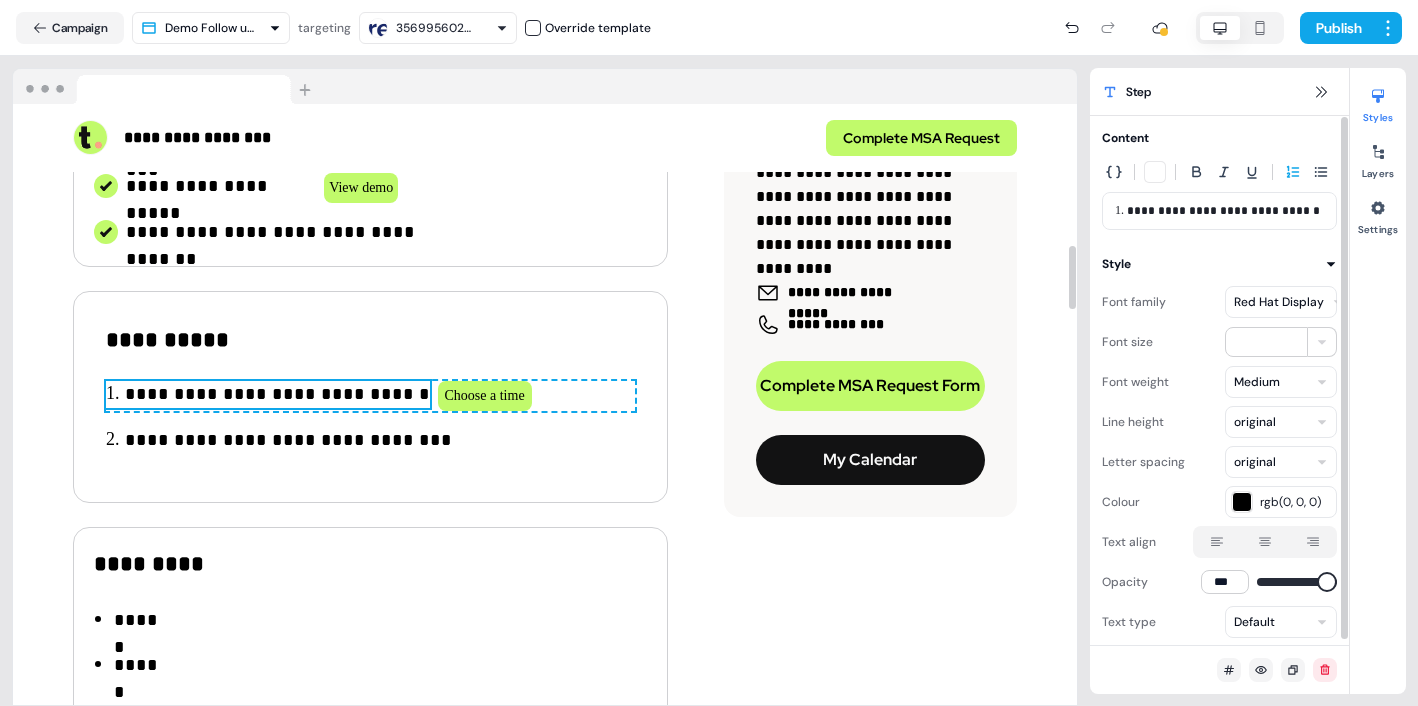 click on "**********" at bounding box center [545, 359] 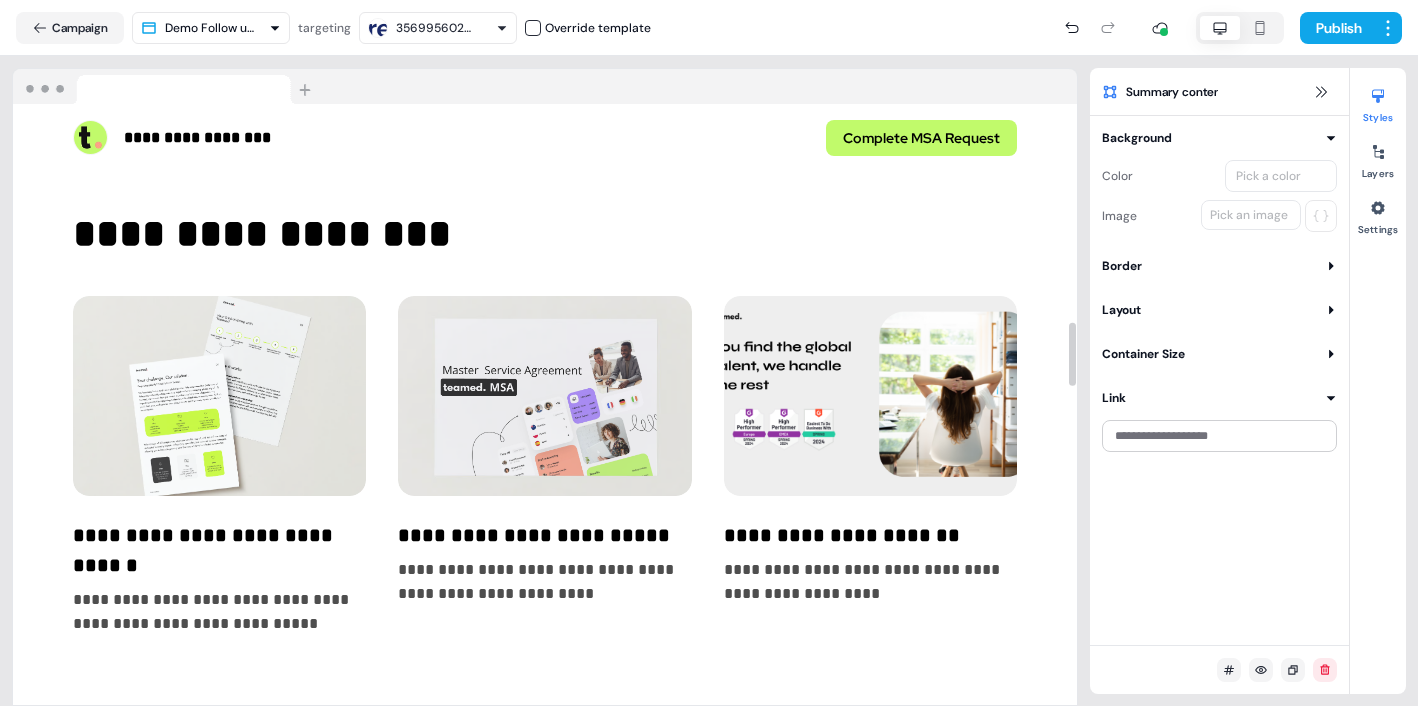 scroll, scrollTop: 2076, scrollLeft: 0, axis: vertical 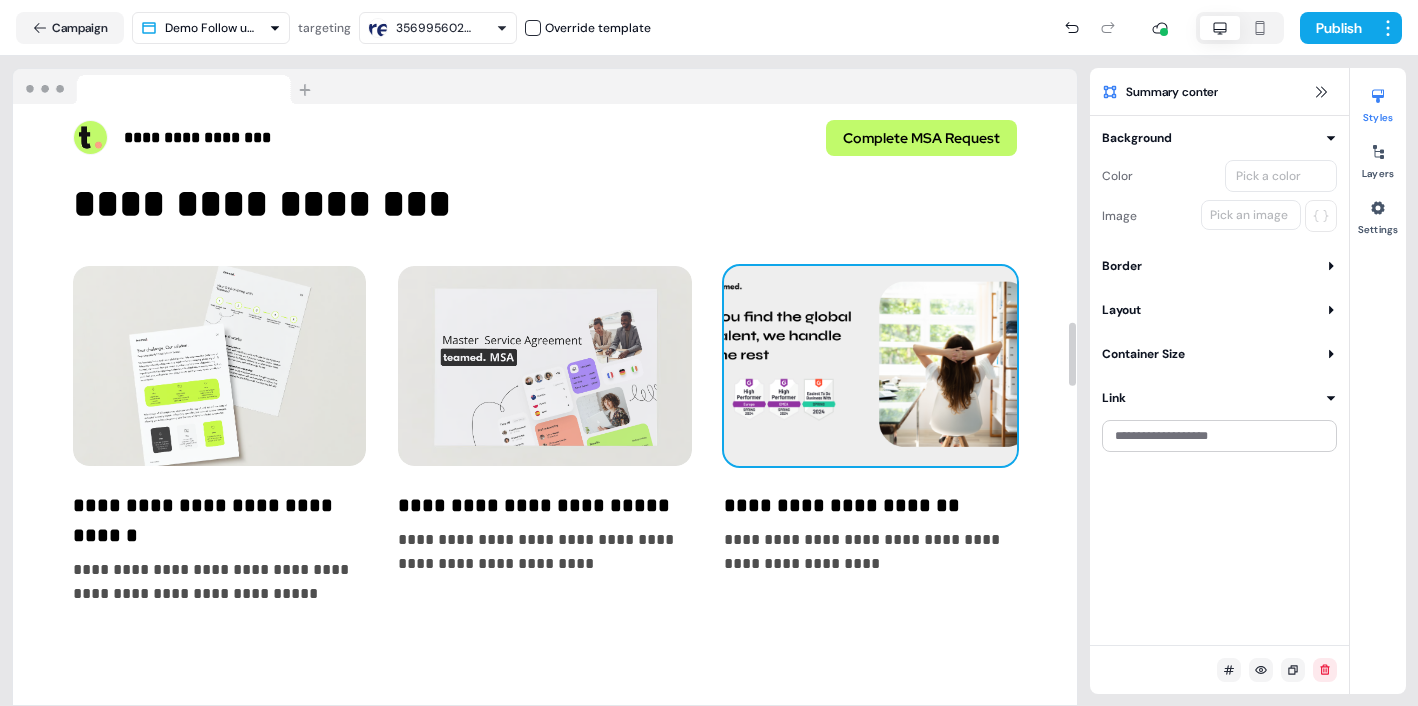 click at bounding box center [870, 366] 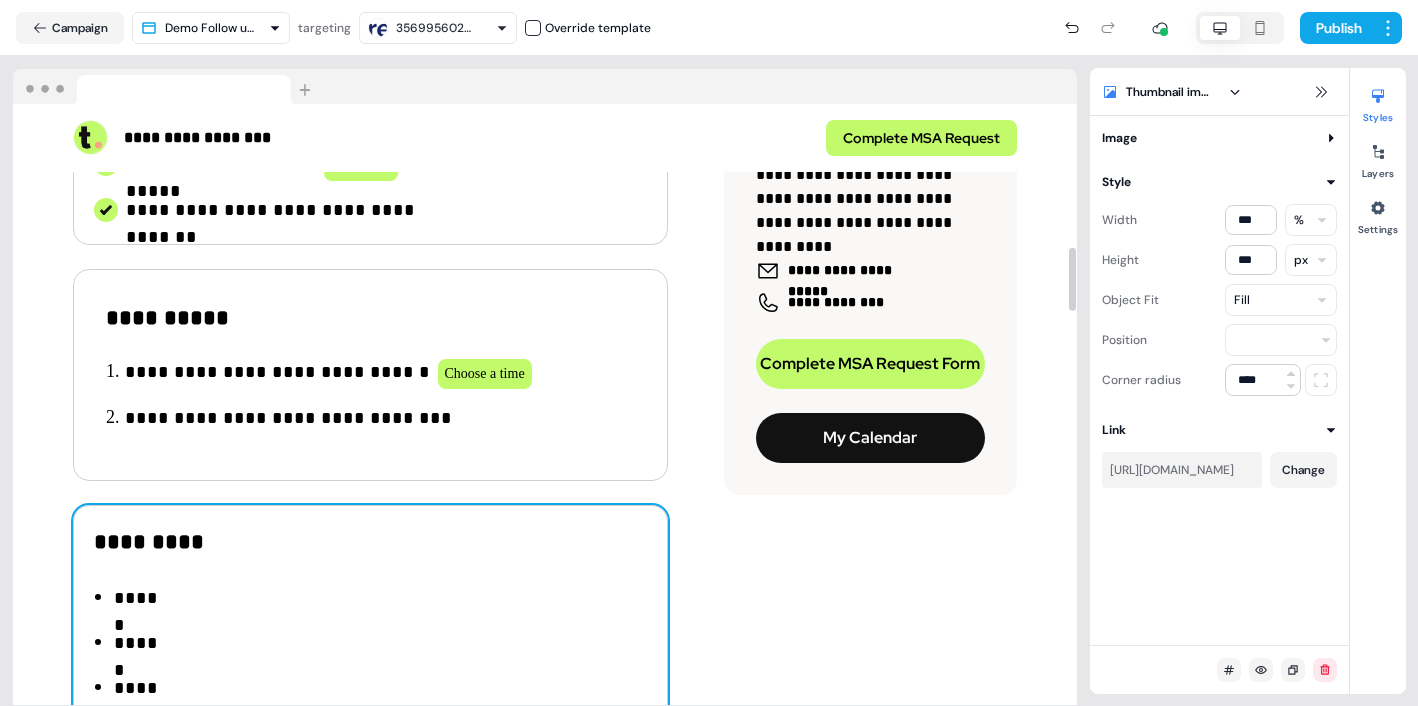 scroll, scrollTop: 1362, scrollLeft: 0, axis: vertical 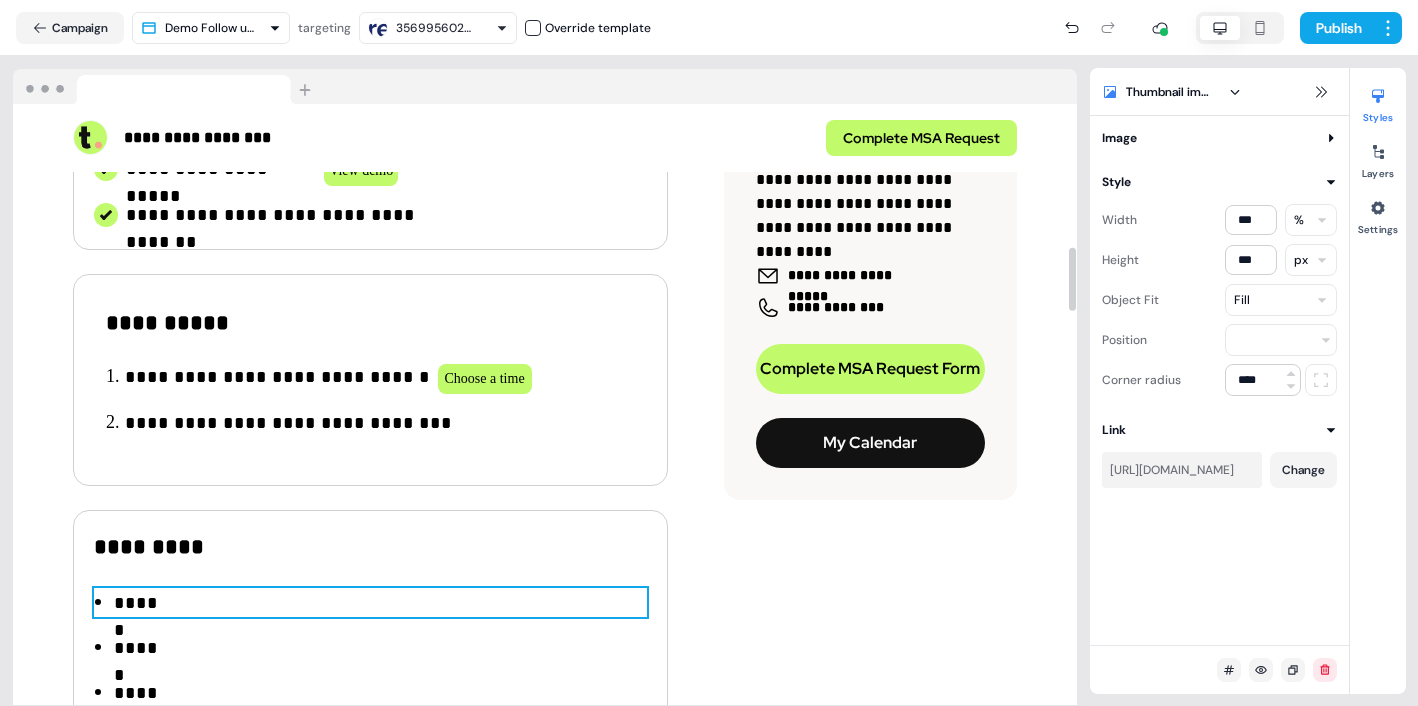 click on "*****
To pick up a draggable item, press the space bar.
While dragging, use the arrow keys to move the item.
Press space again to drop the item in its new position, or press escape to cancel." at bounding box center (370, 602) 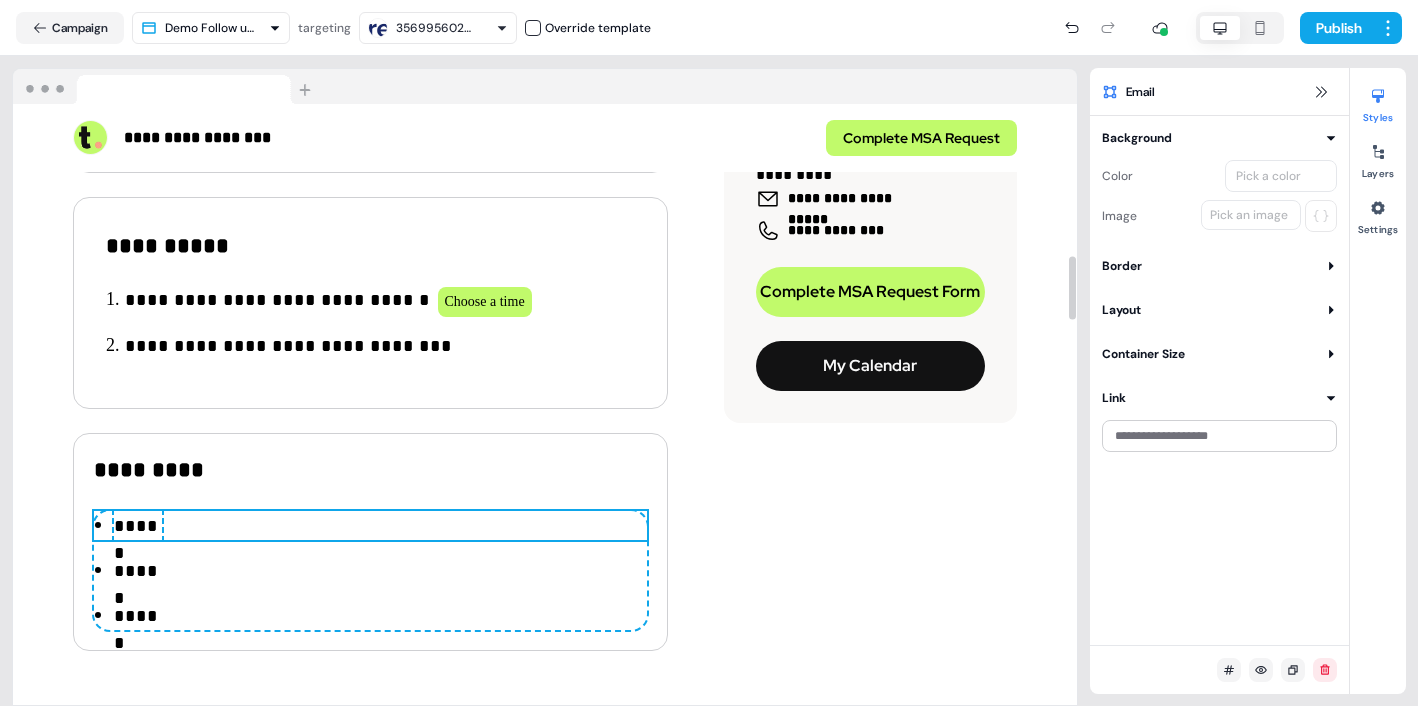 scroll, scrollTop: 1445, scrollLeft: 0, axis: vertical 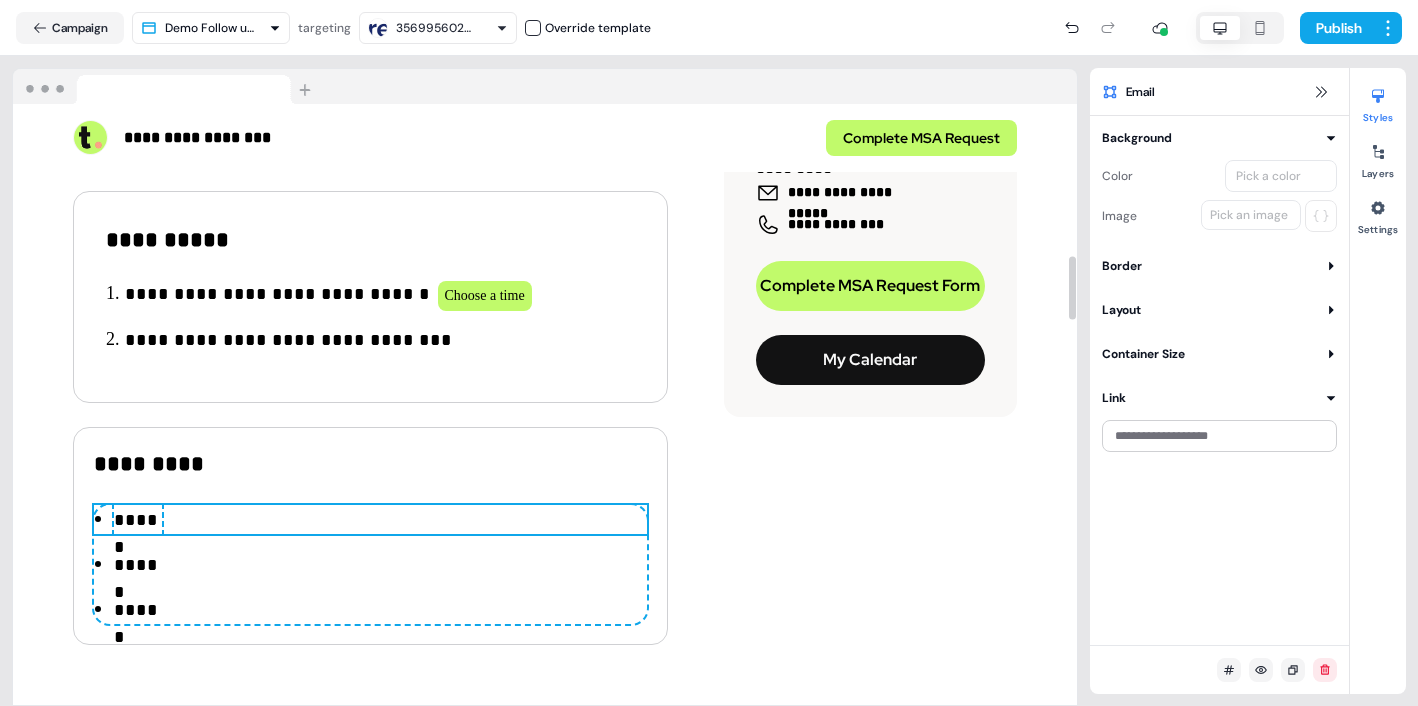 click on "*****" at bounding box center [138, 520] 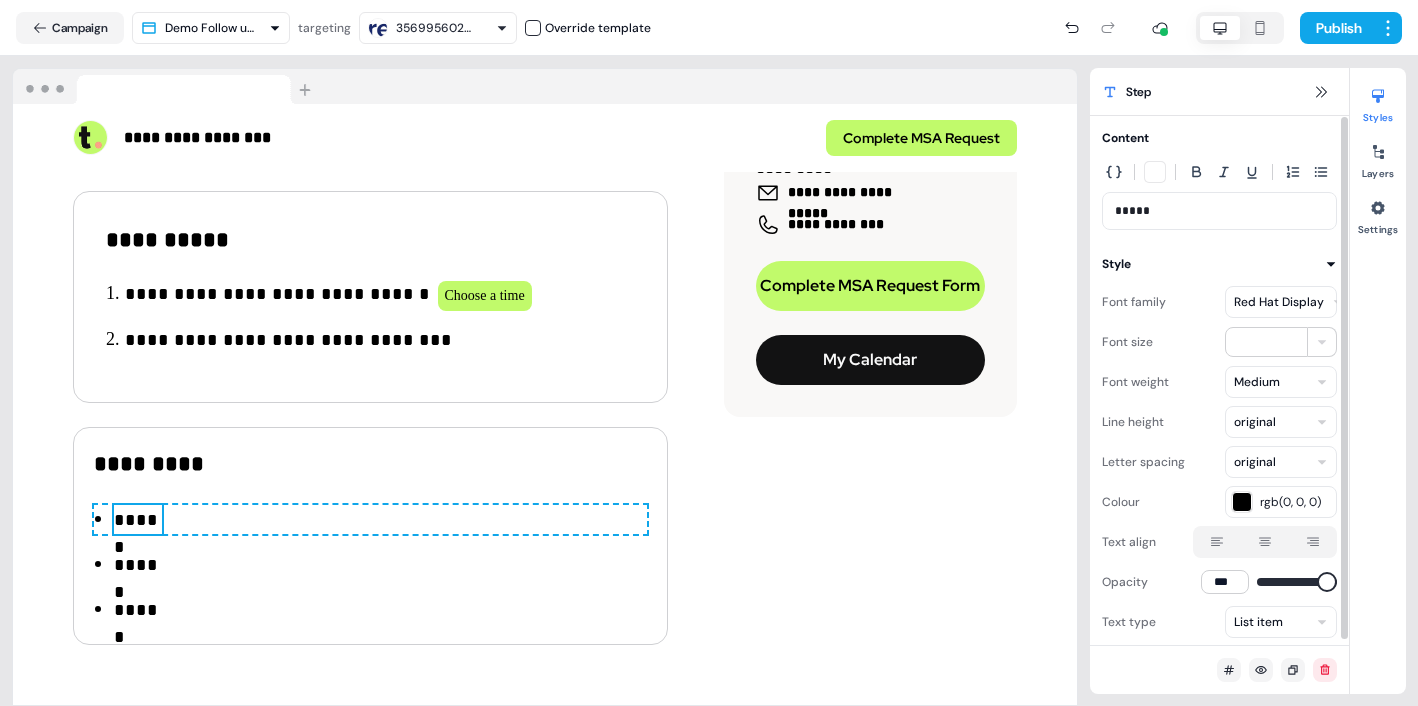 click on "*****" at bounding box center (1219, 211) 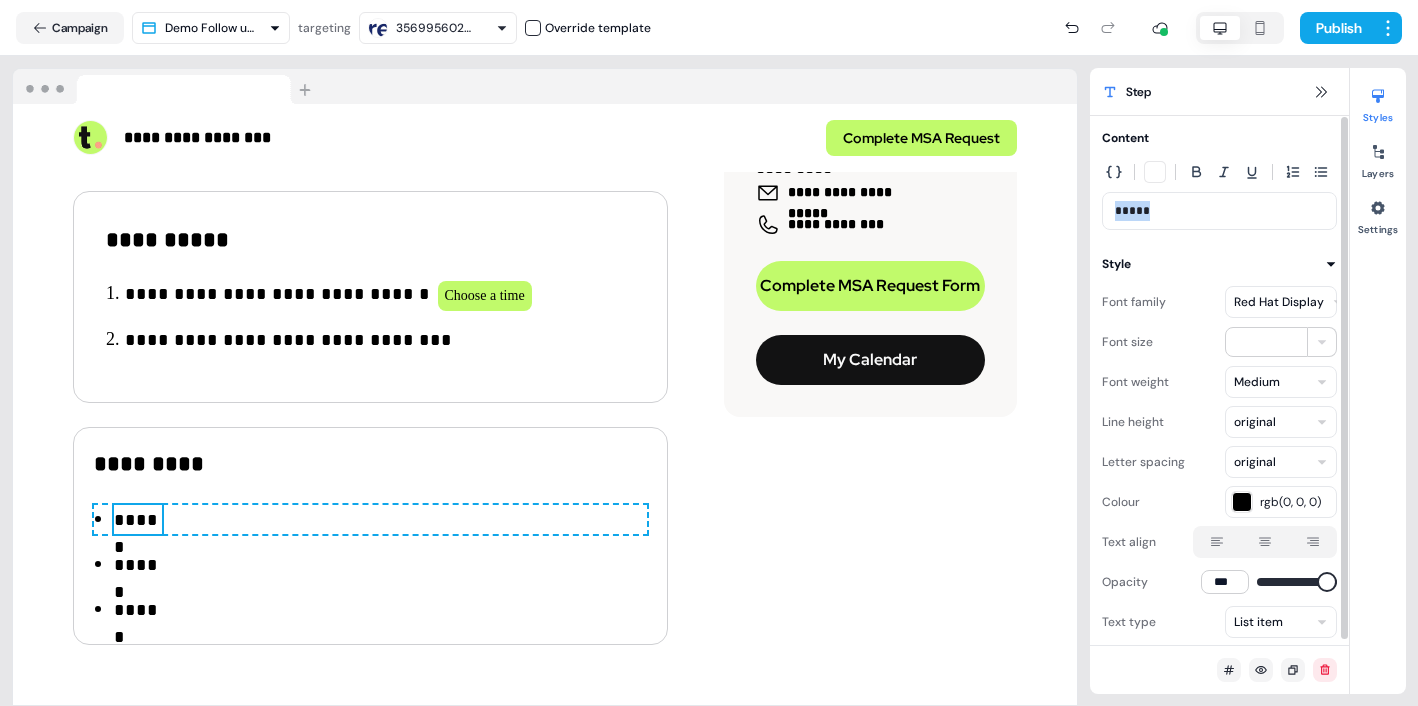 drag, startPoint x: 1170, startPoint y: 211, endPoint x: 1117, endPoint y: 210, distance: 53.009434 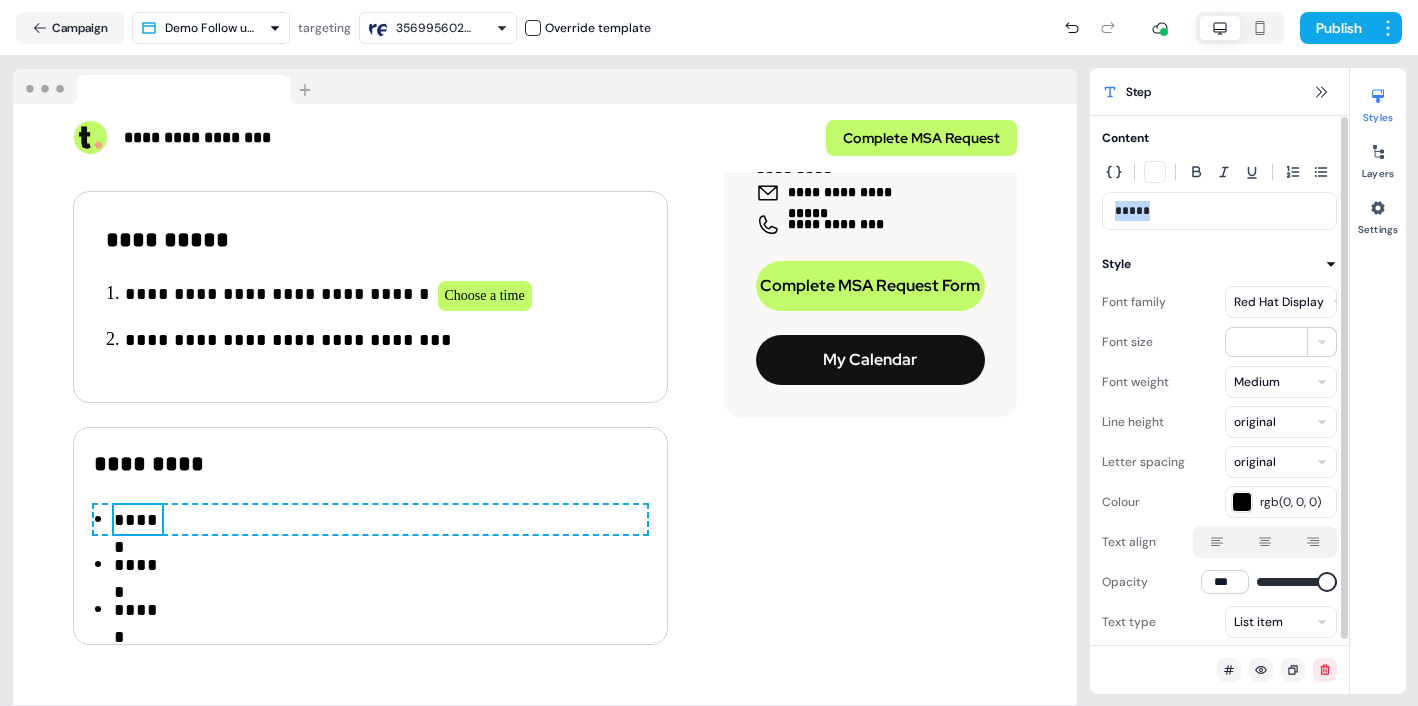 click on "*****" at bounding box center [1219, 211] 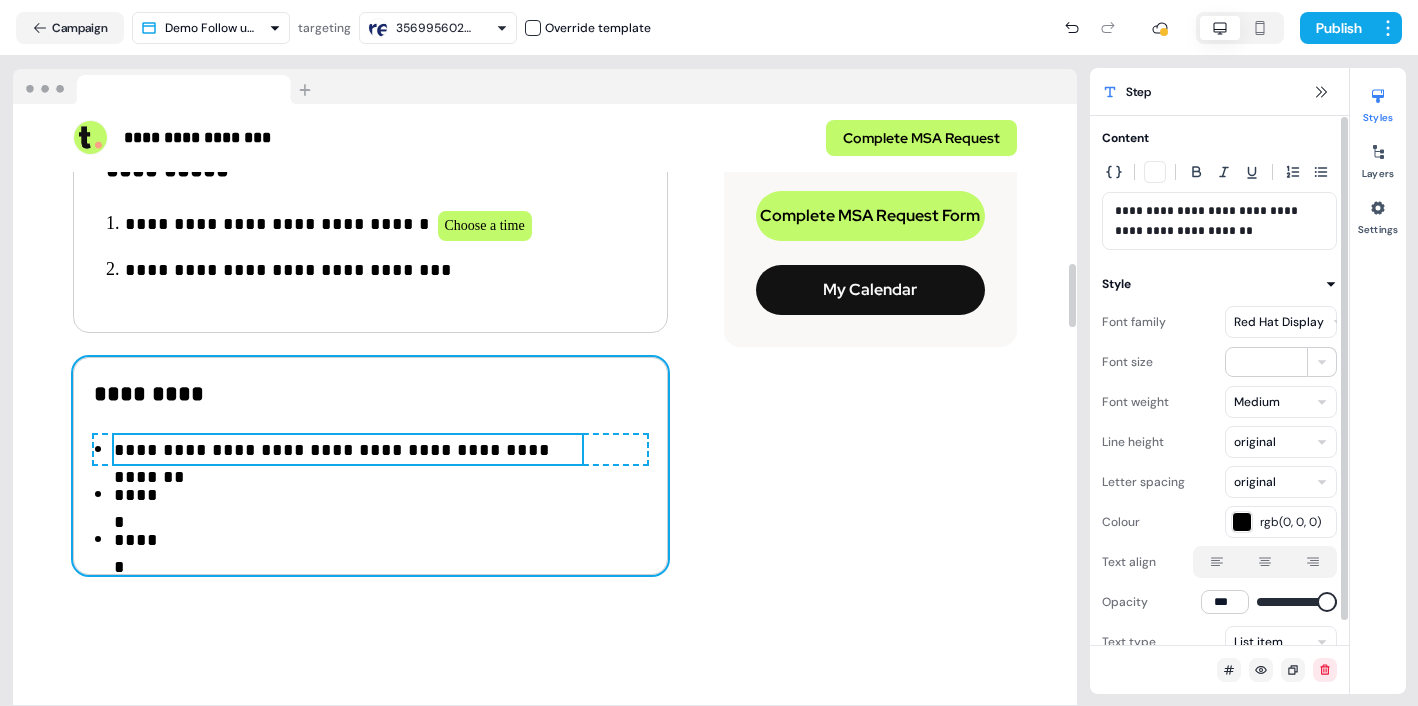 scroll, scrollTop: 1516, scrollLeft: 0, axis: vertical 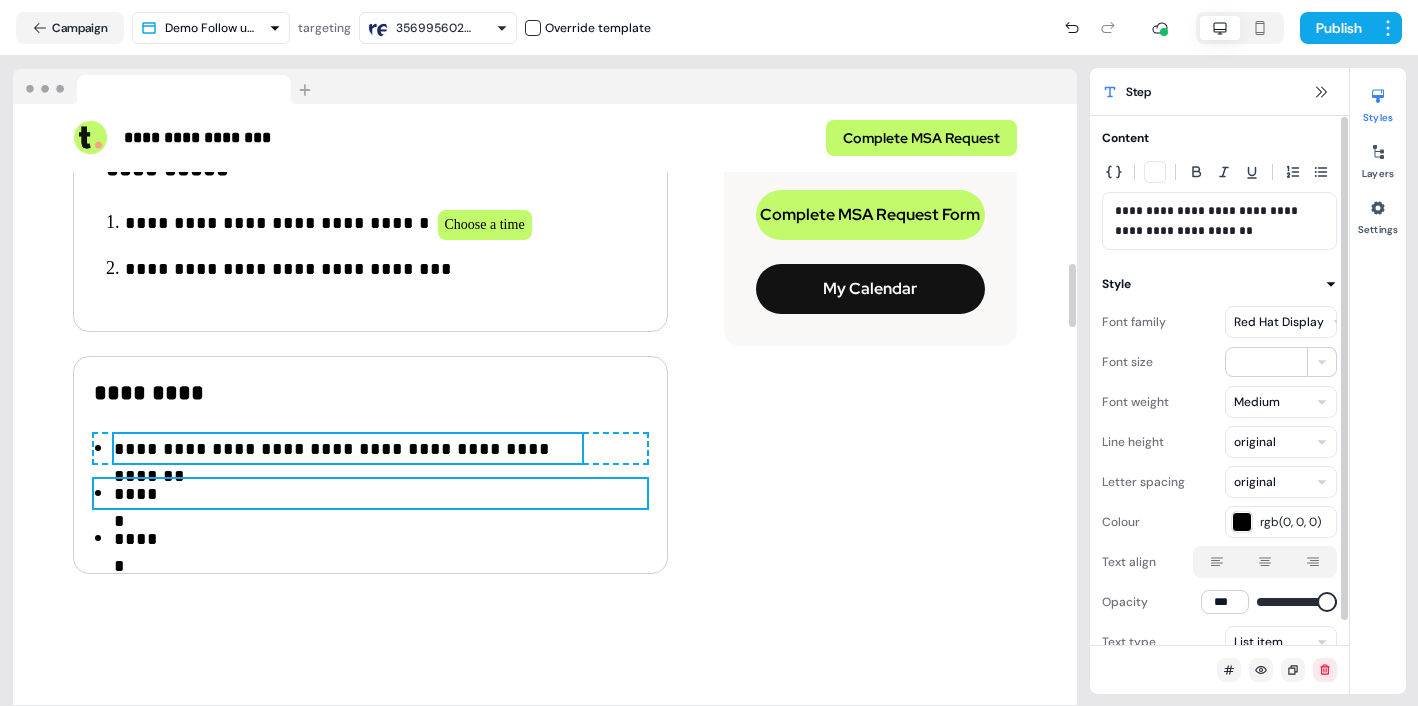 click on "*****
To pick up a draggable item, press the space bar.
While dragging, use the arrow keys to move the item.
Press space again to drop the item in its new position, or press escape to cancel." at bounding box center [370, 493] 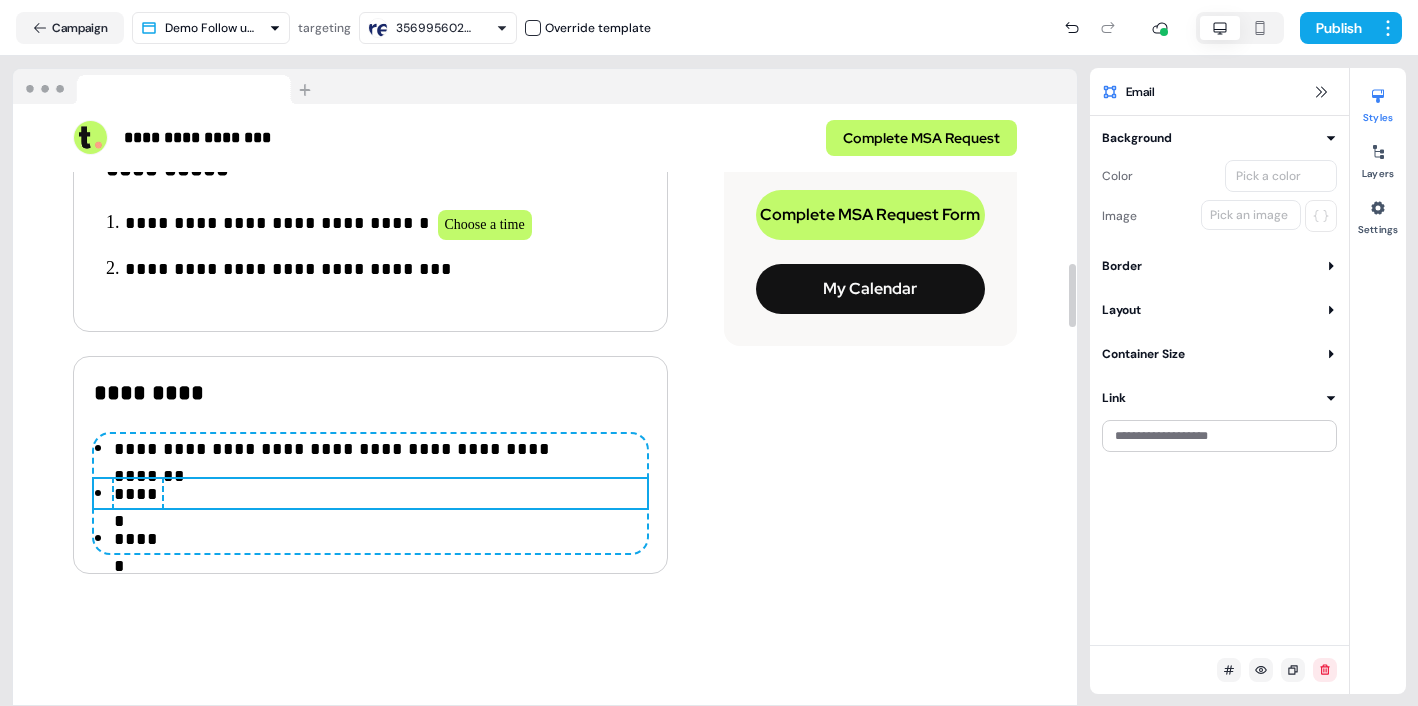 click on "*****" at bounding box center (138, 494) 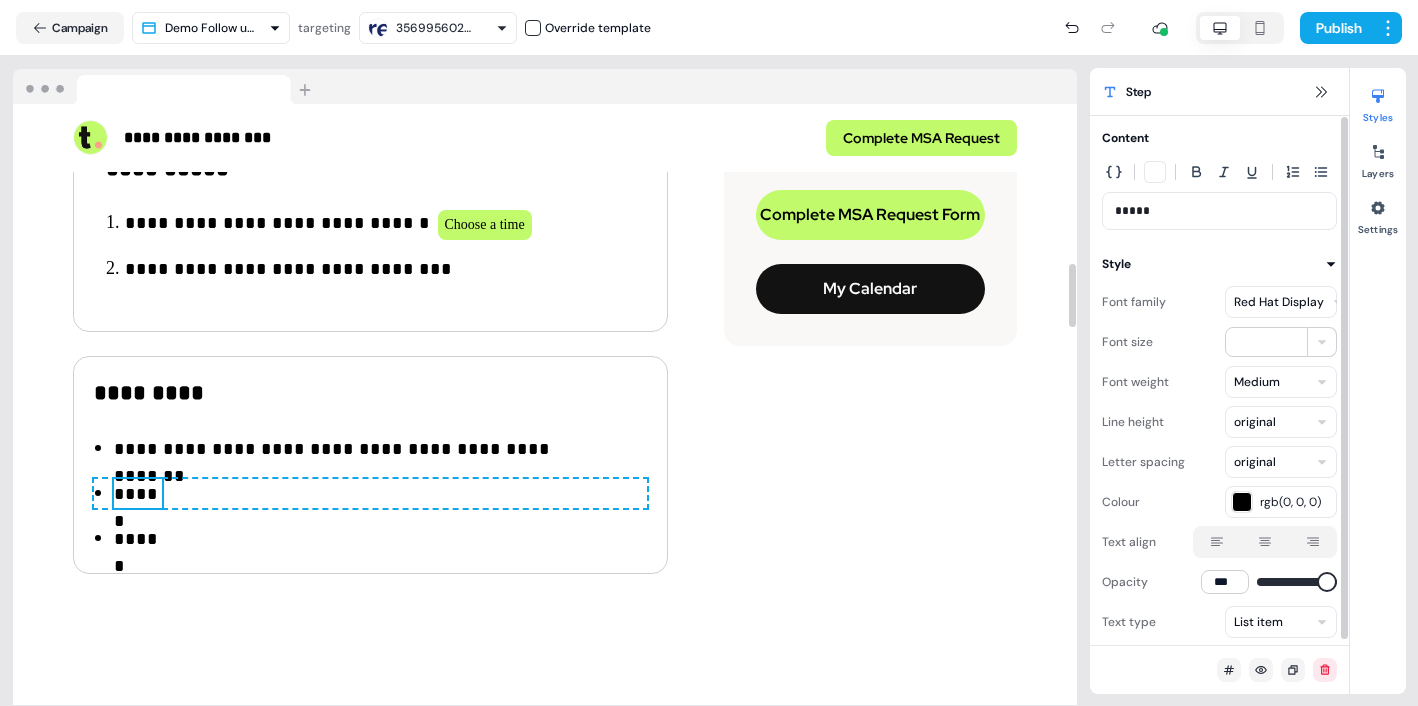 click on "*****" at bounding box center (1219, 211) 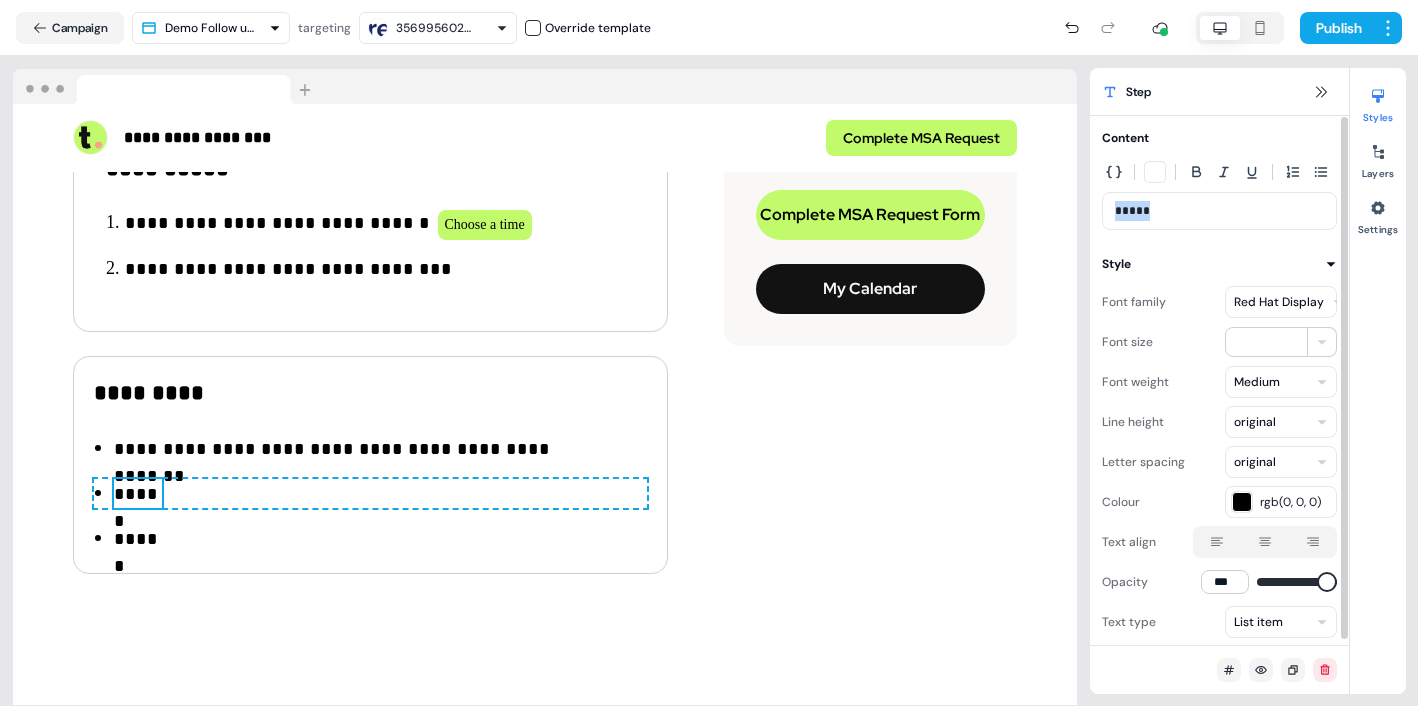 drag, startPoint x: 1171, startPoint y: 216, endPoint x: 1108, endPoint y: 215, distance: 63.007935 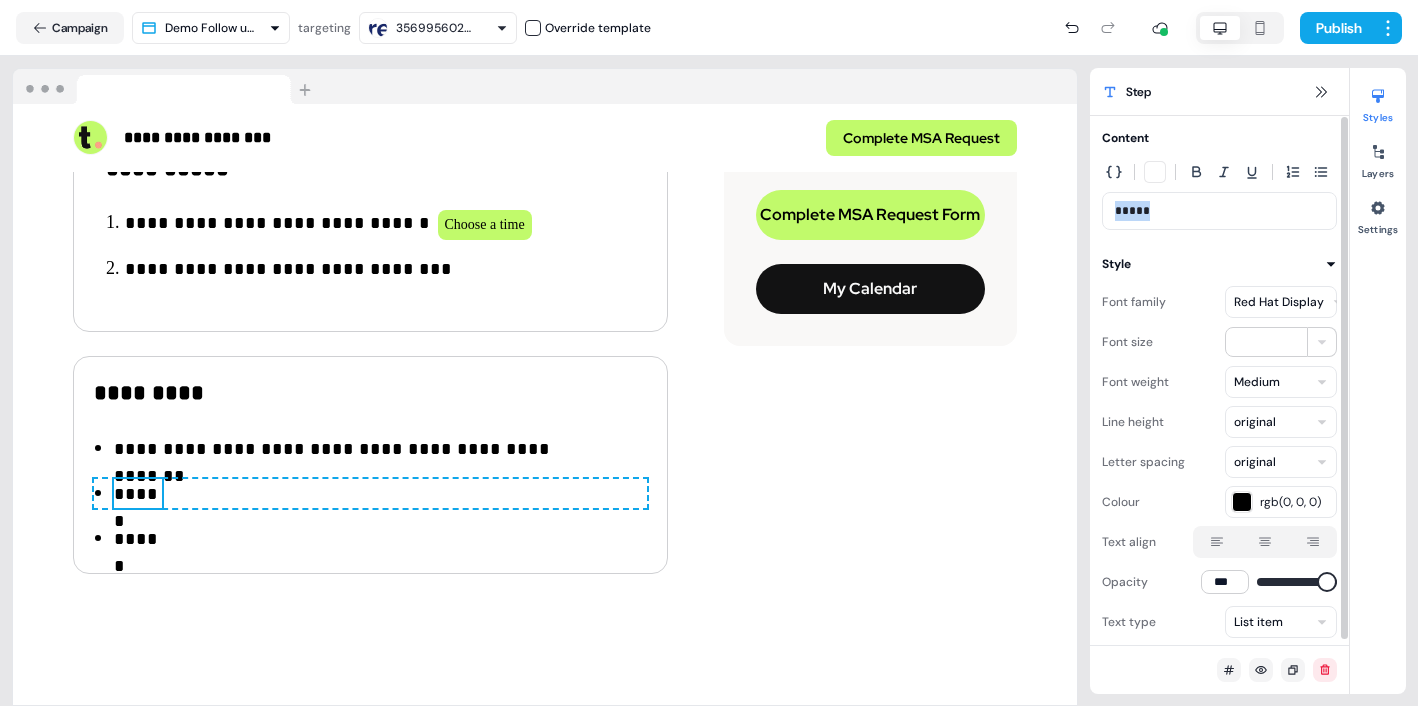click on "*****" at bounding box center (1219, 211) 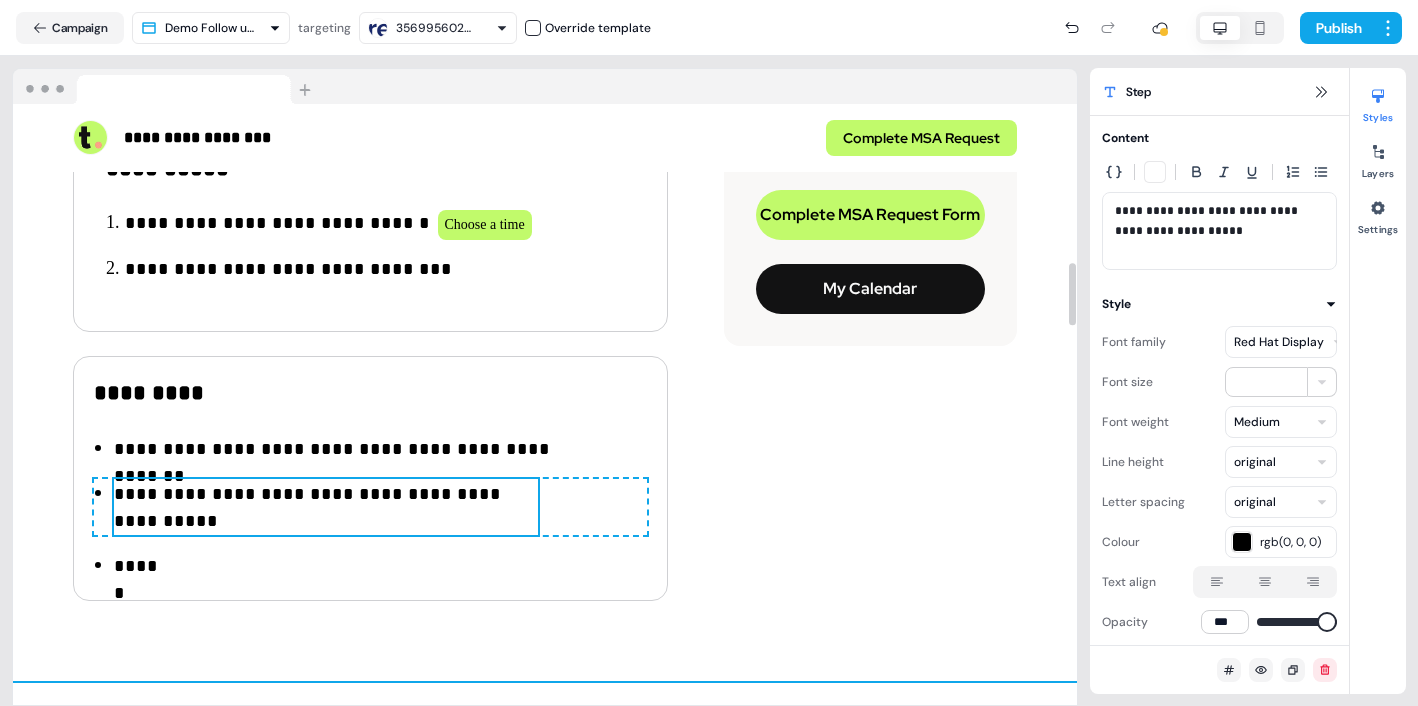 click on "*****
To pick up a draggable item, press the space bar.
While dragging, use the arrow keys to move the item.
Press space again to drop the item in its new position, or press escape to cancel." at bounding box center (370, 565) 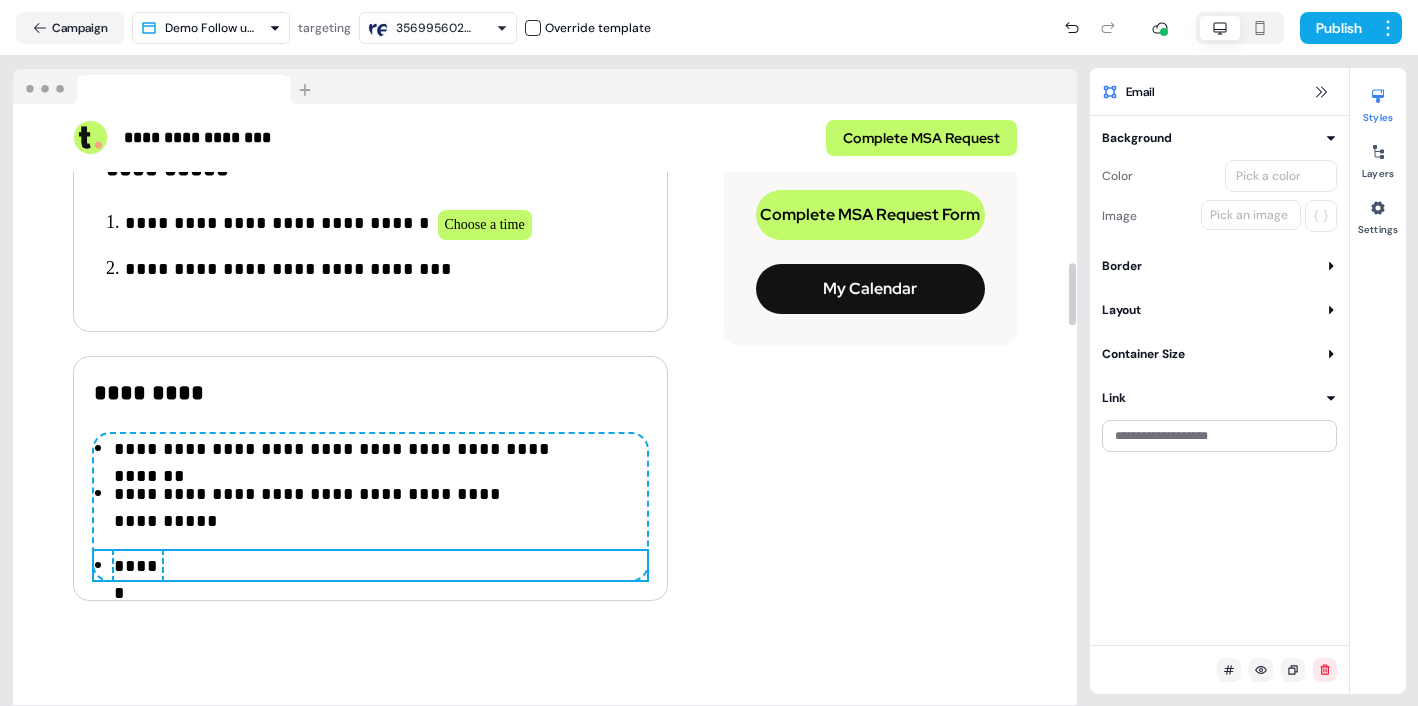 click on "*****" at bounding box center [138, 566] 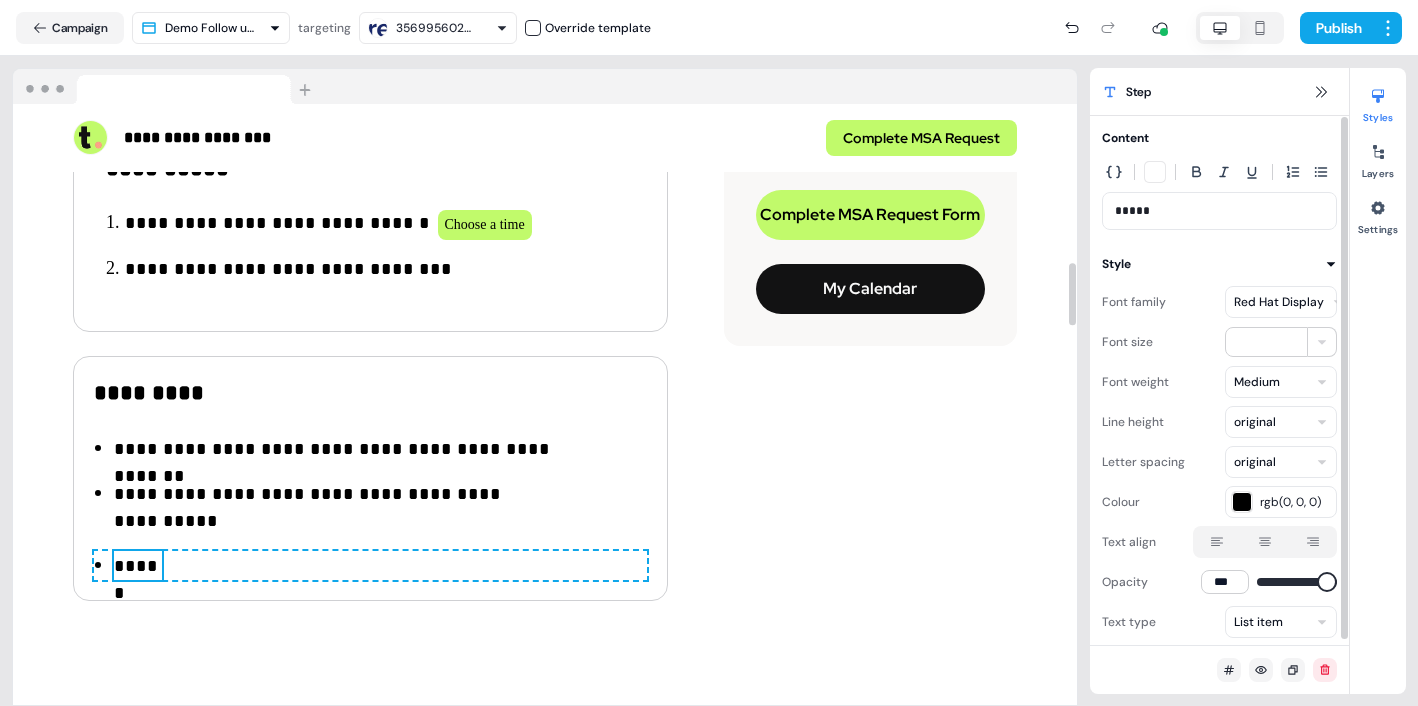 click on "*****" at bounding box center (1219, 211) 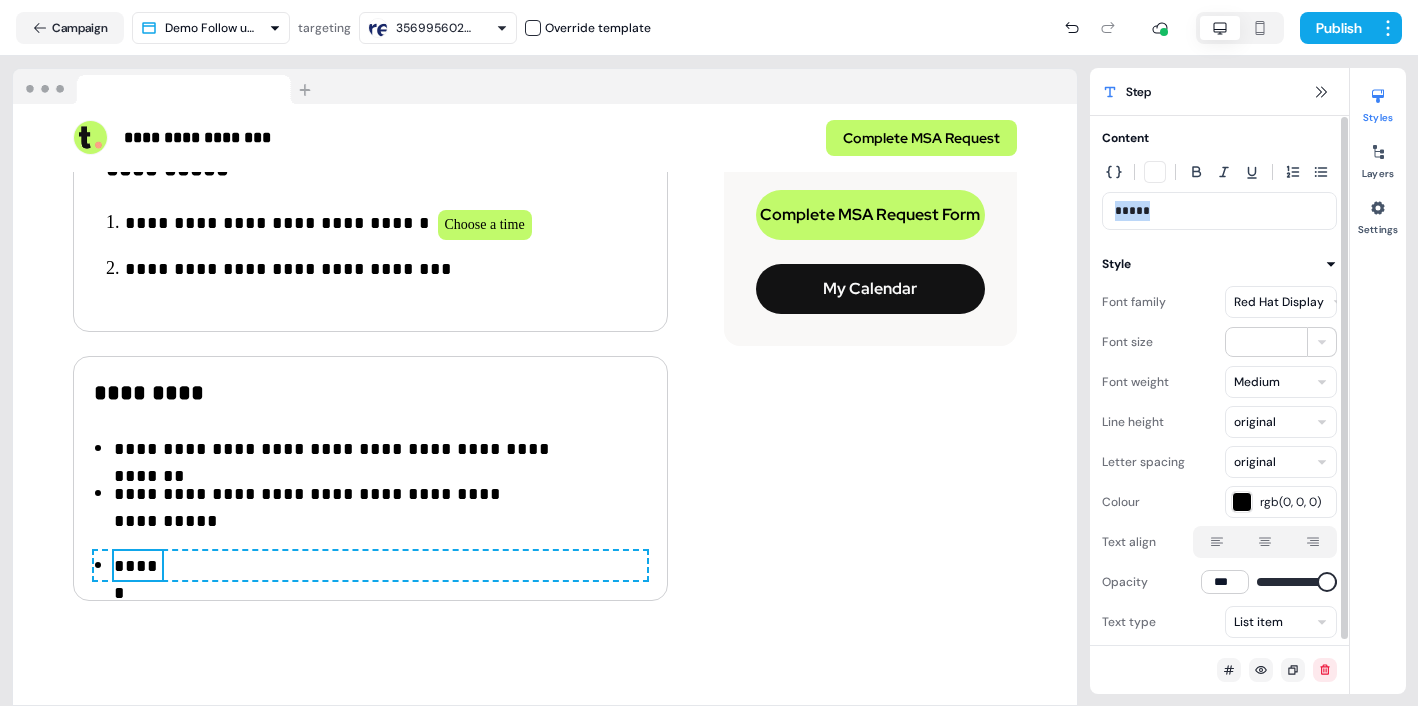 drag, startPoint x: 1157, startPoint y: 209, endPoint x: 1115, endPoint y: 209, distance: 42 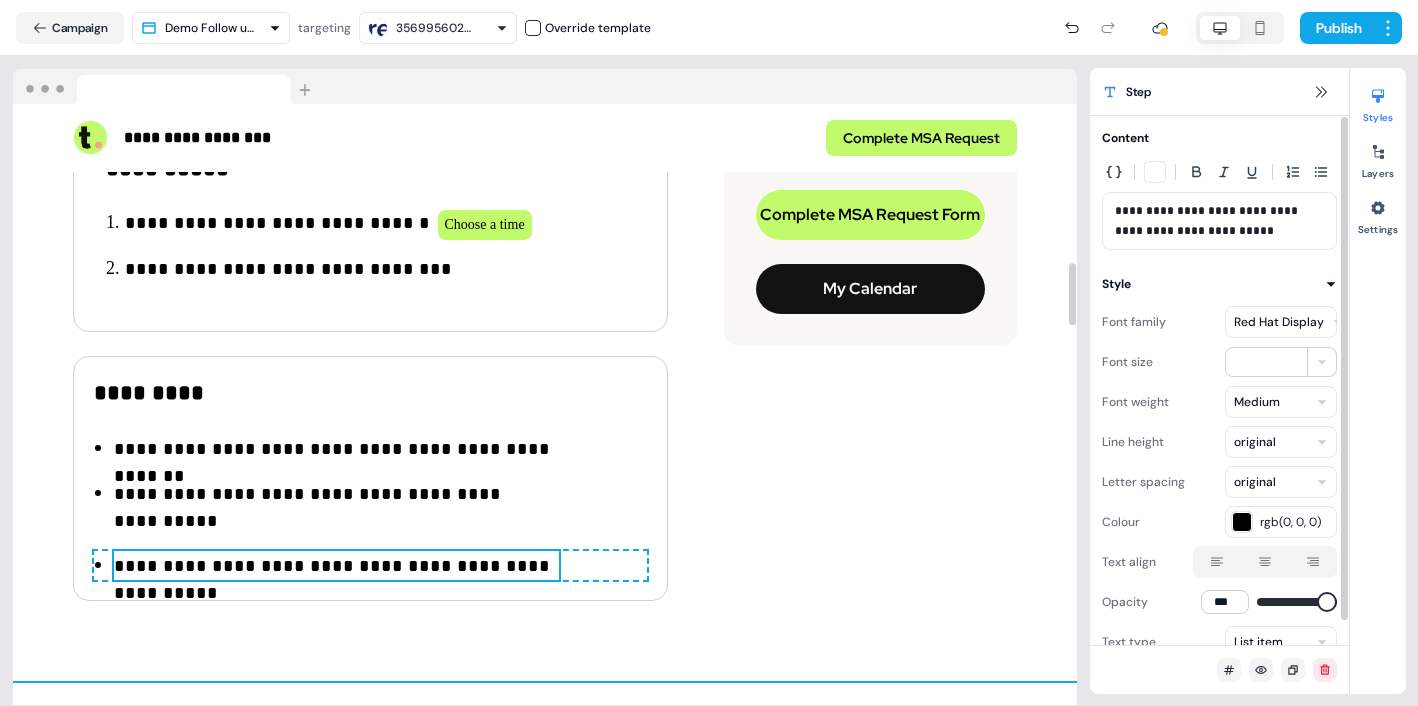 click on "**********" at bounding box center (545, 201) 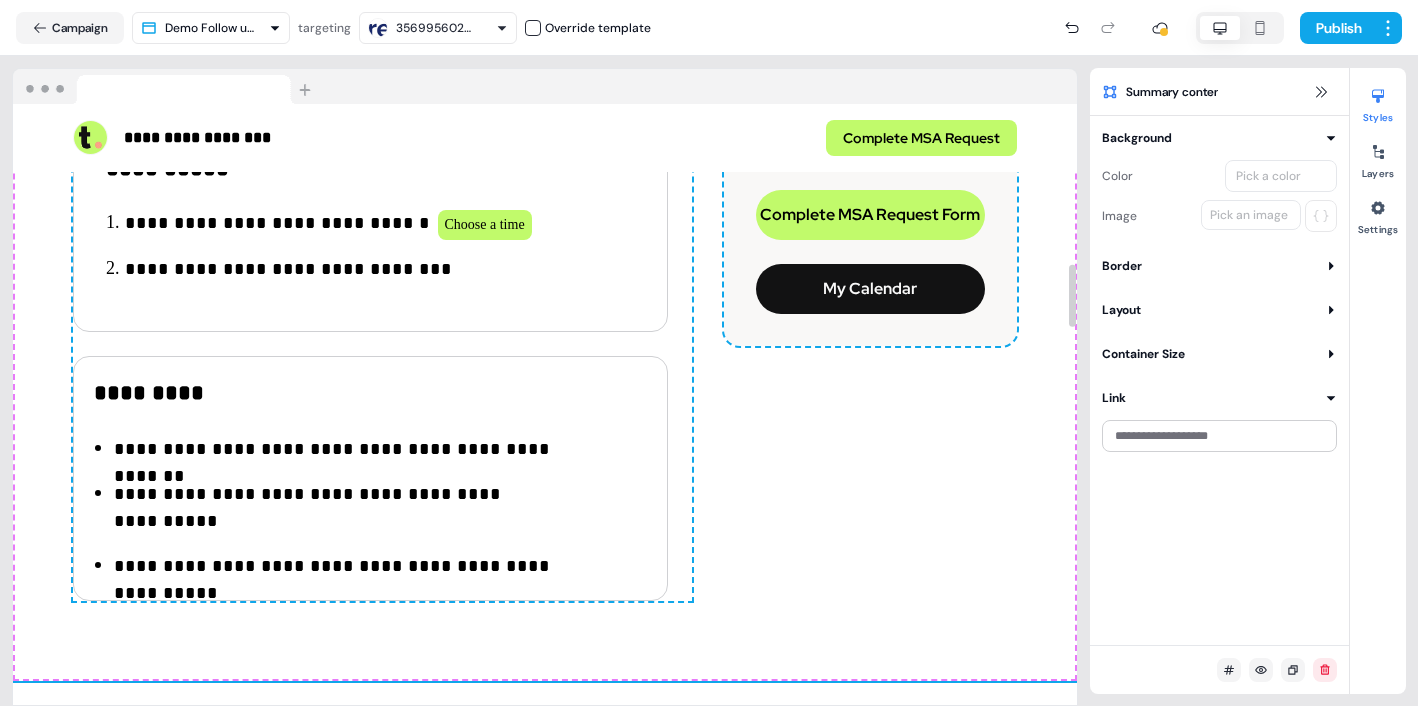 scroll, scrollTop: 1532, scrollLeft: 0, axis: vertical 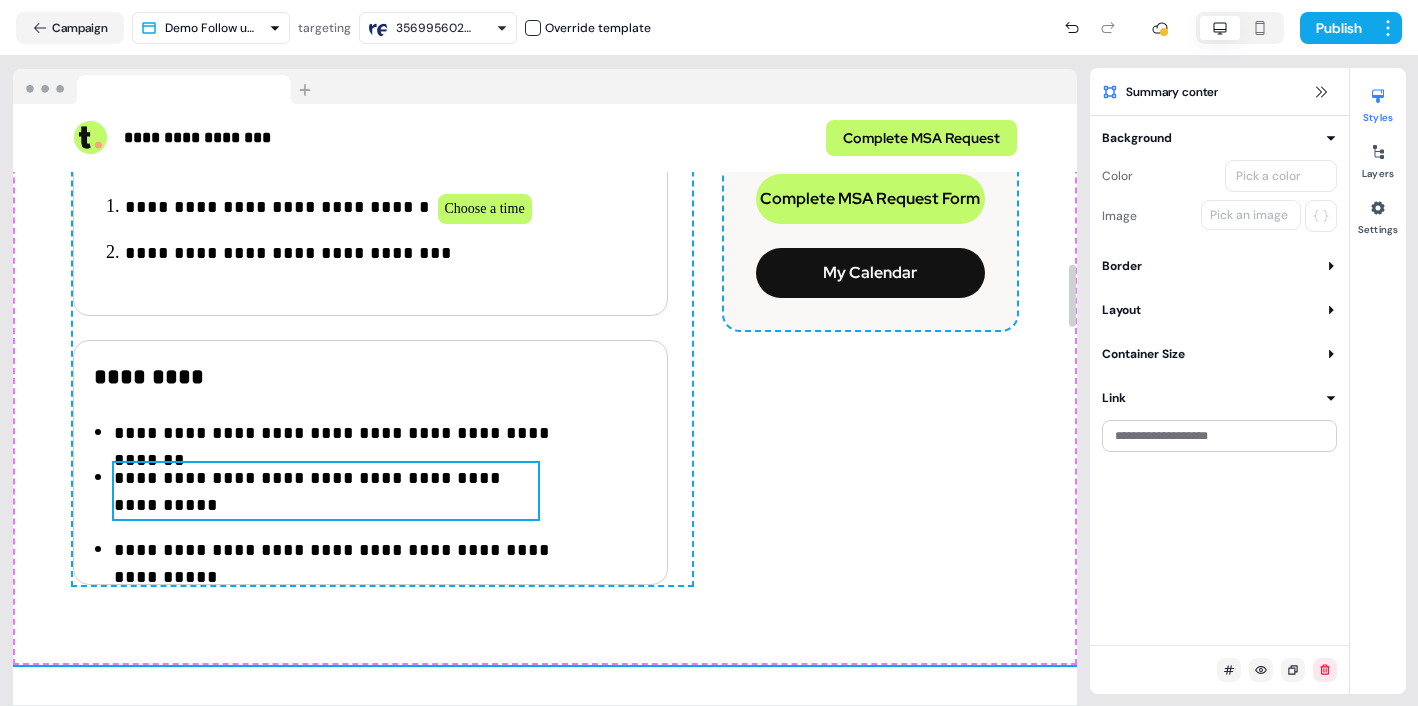 click on "**********" at bounding box center (326, 492) 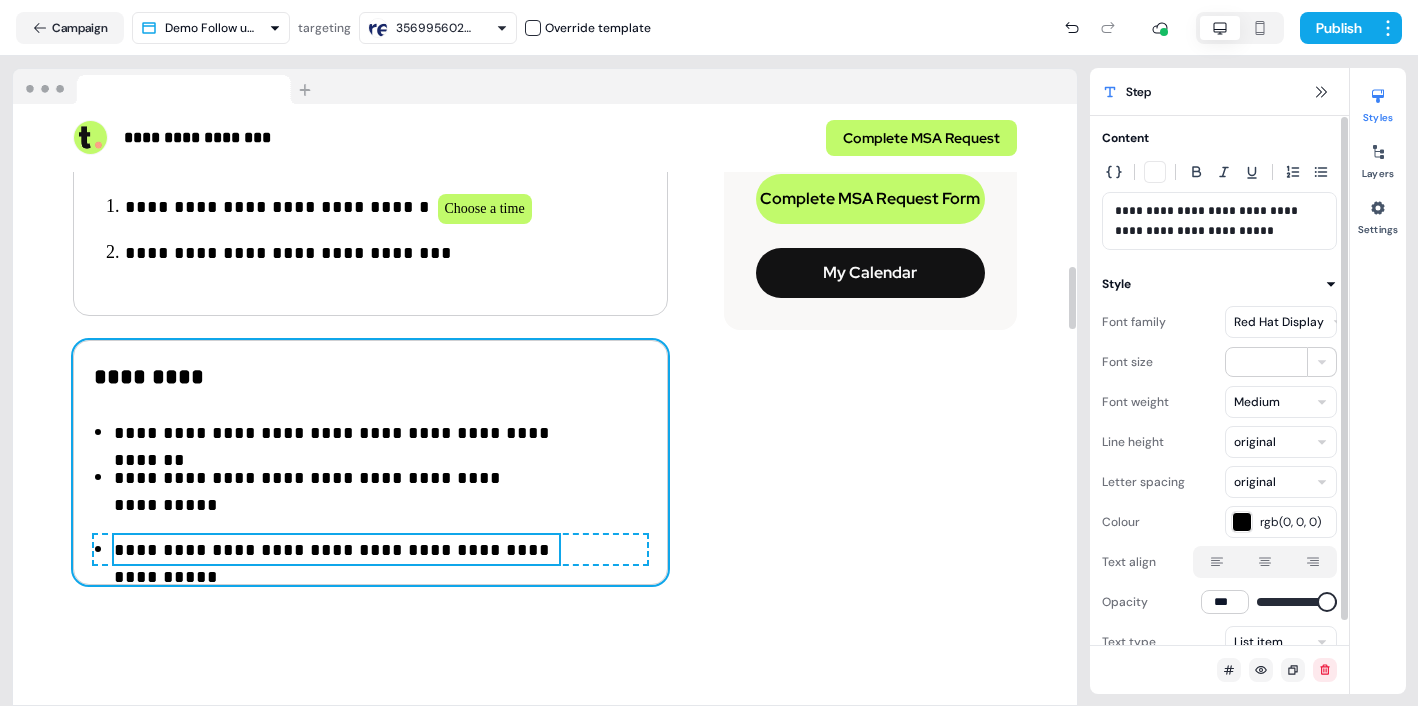 scroll, scrollTop: 1553, scrollLeft: 0, axis: vertical 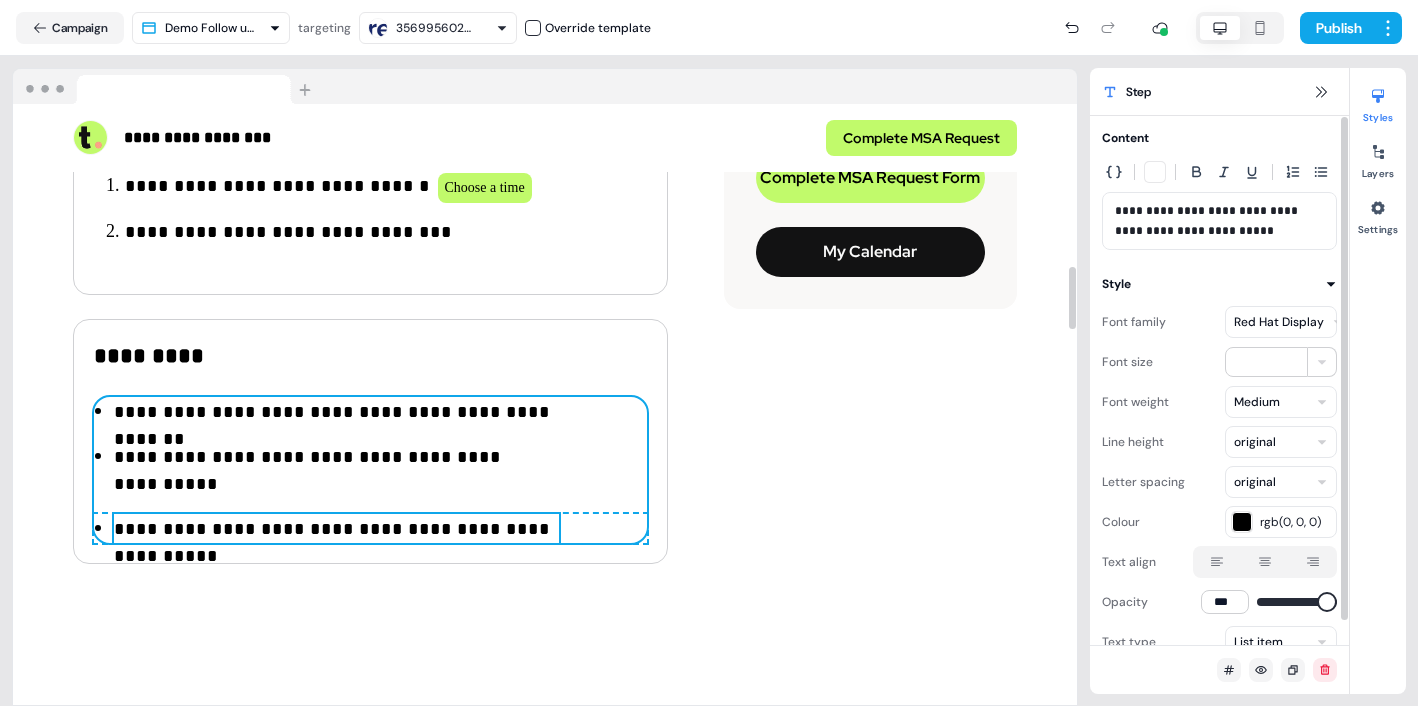click on "**********" at bounding box center (370, 441) 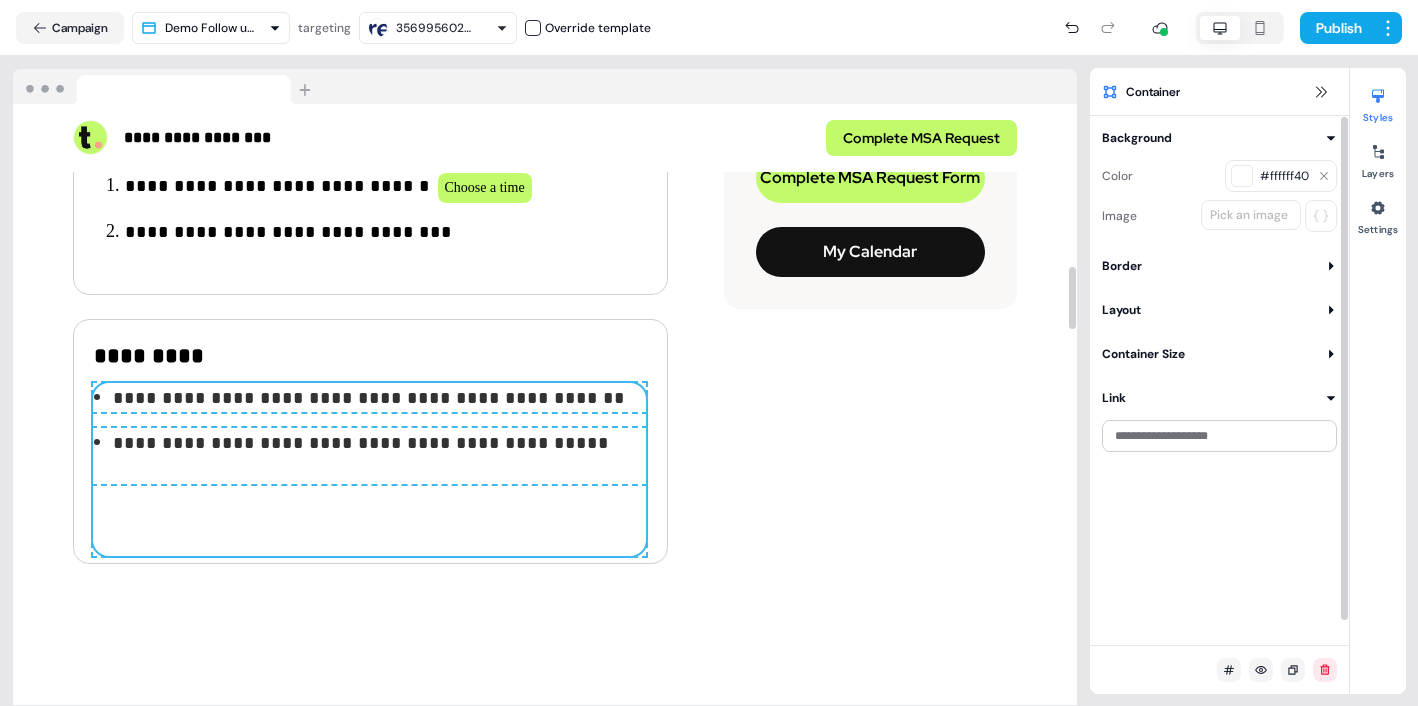 click on "**********" at bounding box center [361, 457] 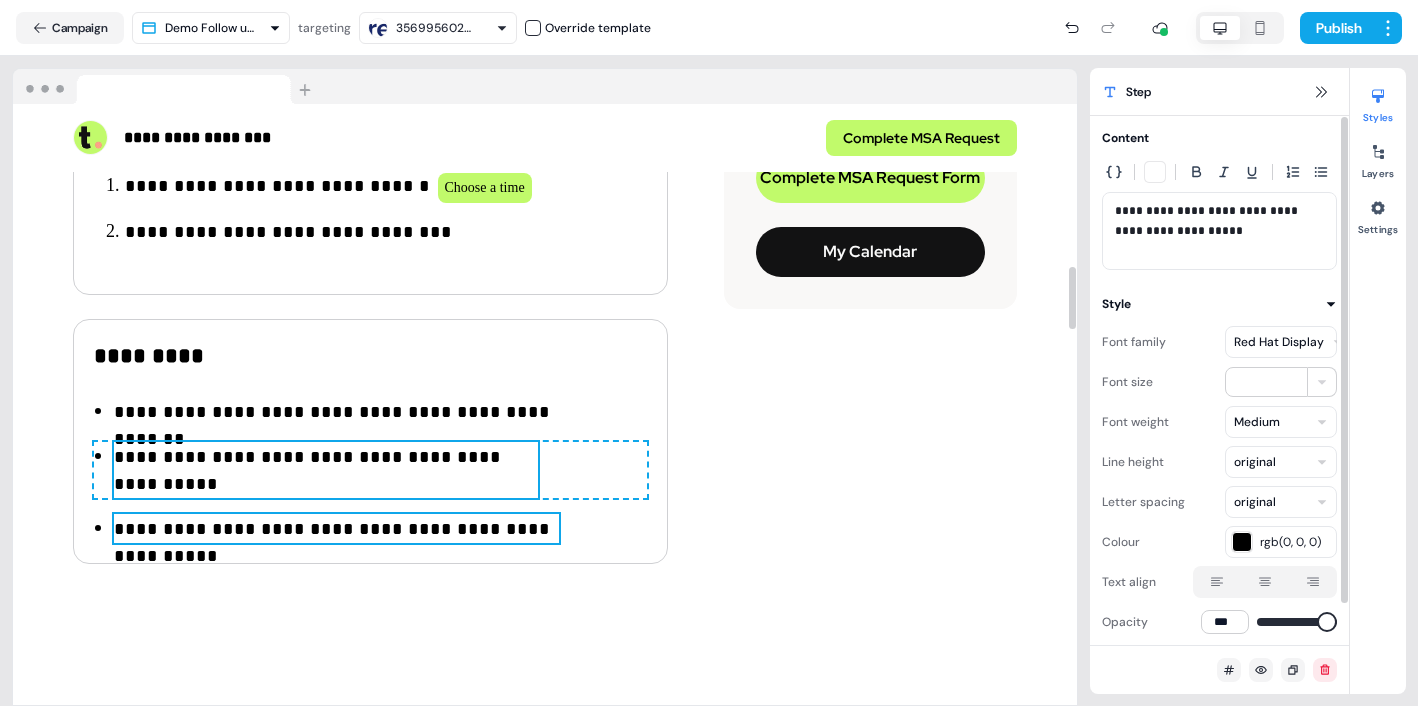 drag, startPoint x: 189, startPoint y: 525, endPoint x: 828, endPoint y: 455, distance: 642.8227 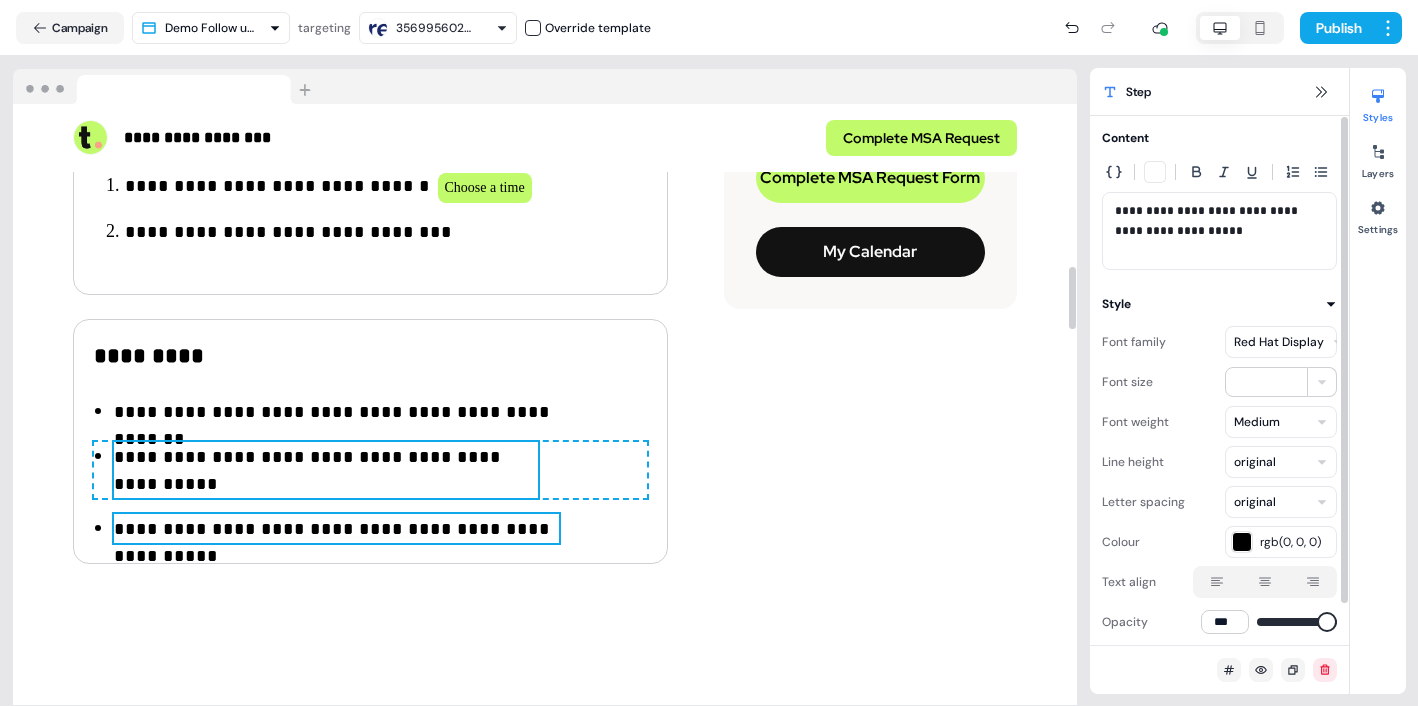 click on "**********" at bounding box center (370, 470) 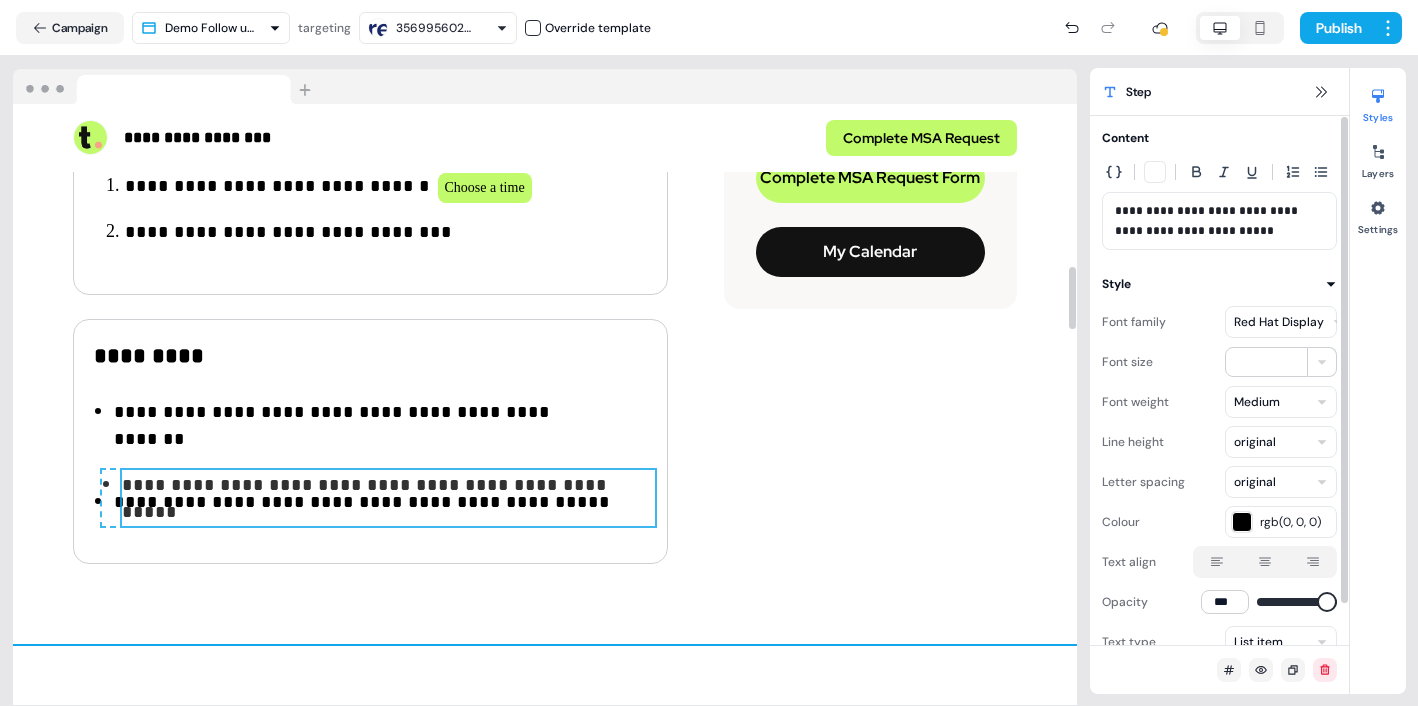 click on "**********" at bounding box center (545, 164) 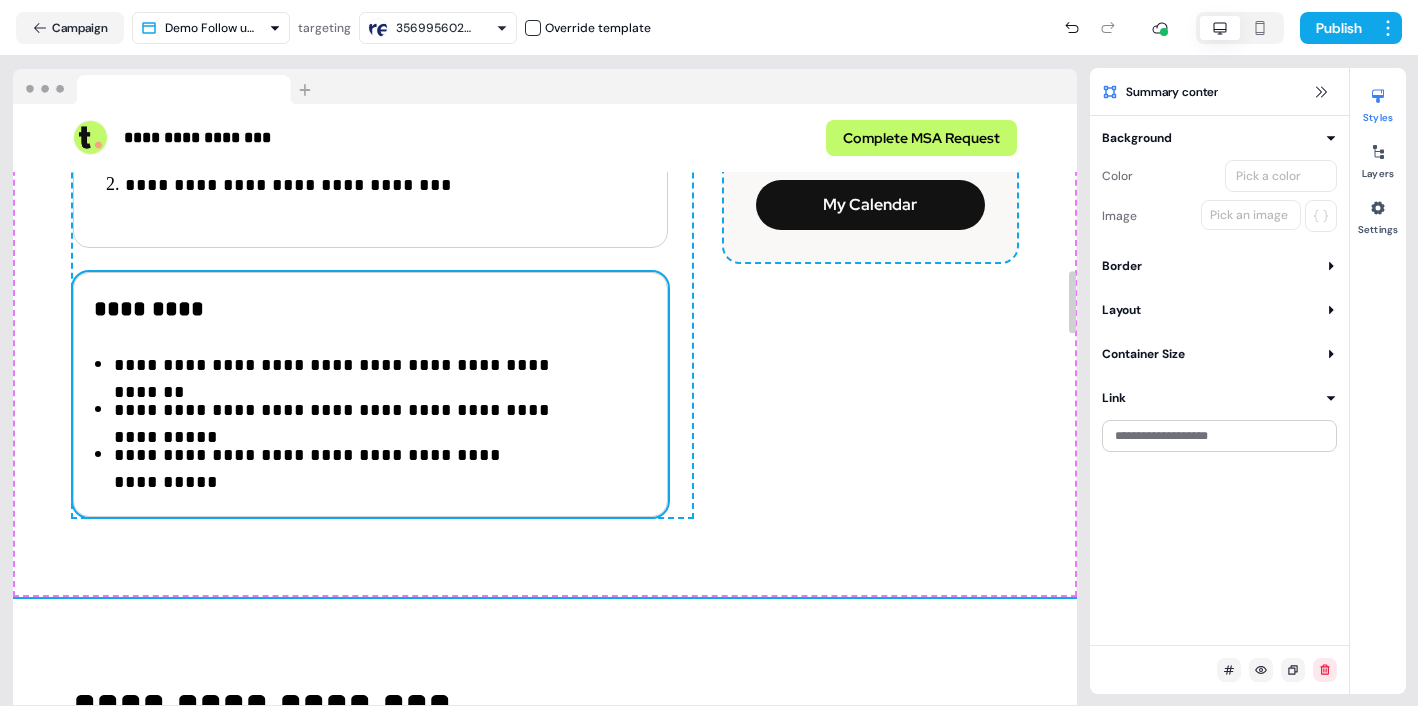 scroll, scrollTop: 1593, scrollLeft: 0, axis: vertical 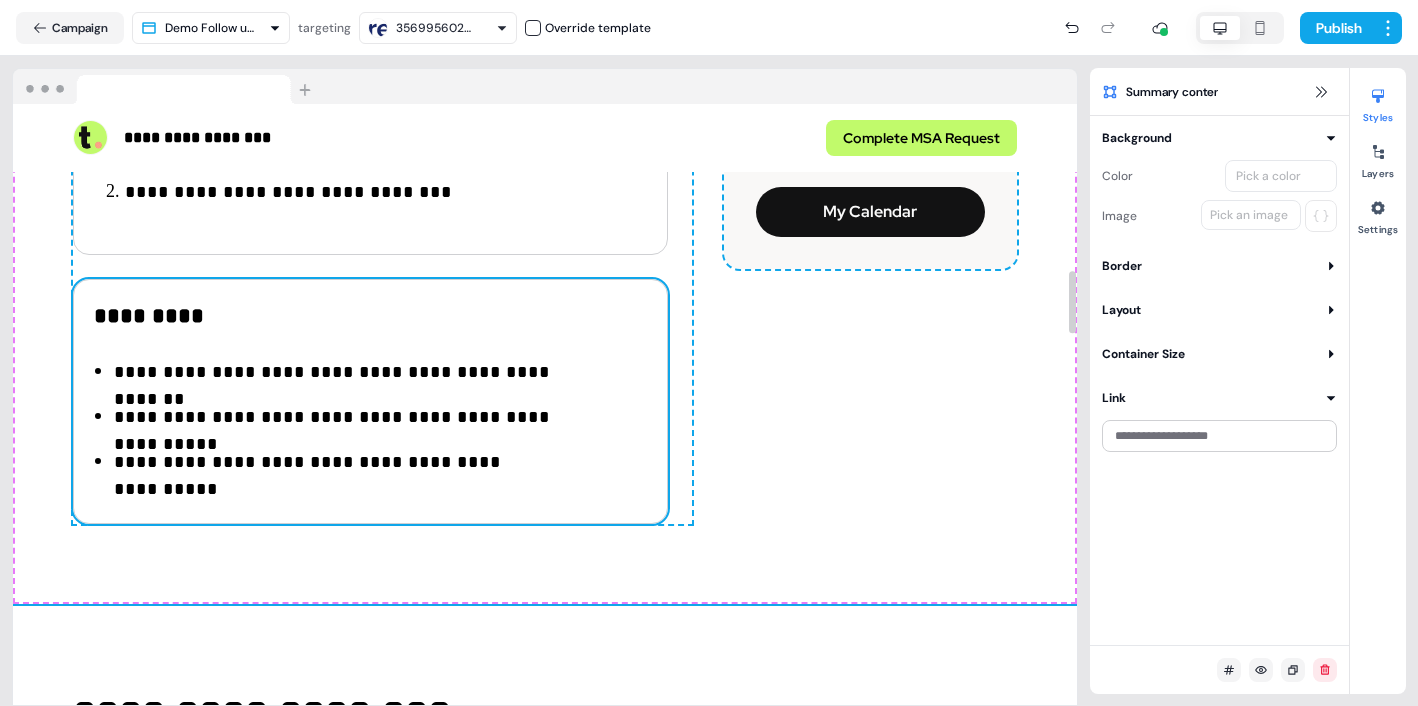 click on "**********" at bounding box center (370, 401) 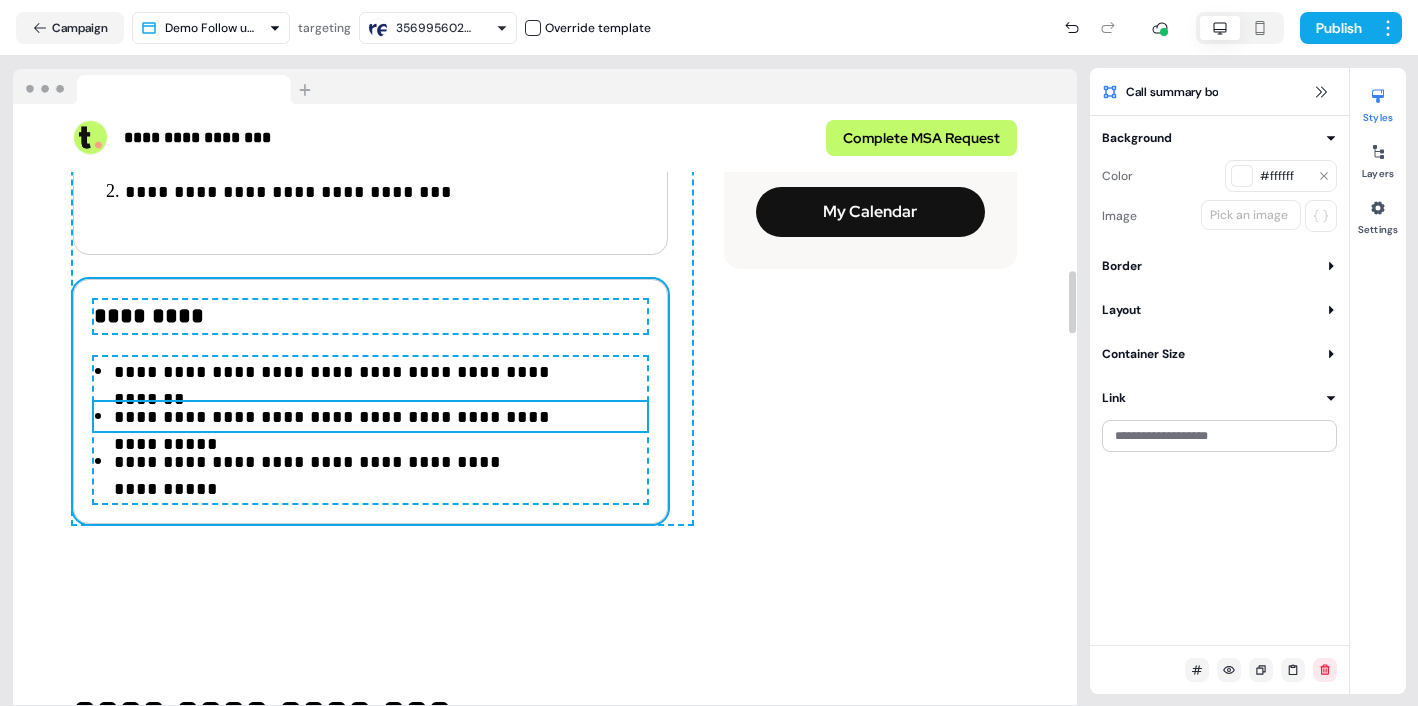click on "**********" at bounding box center (370, 416) 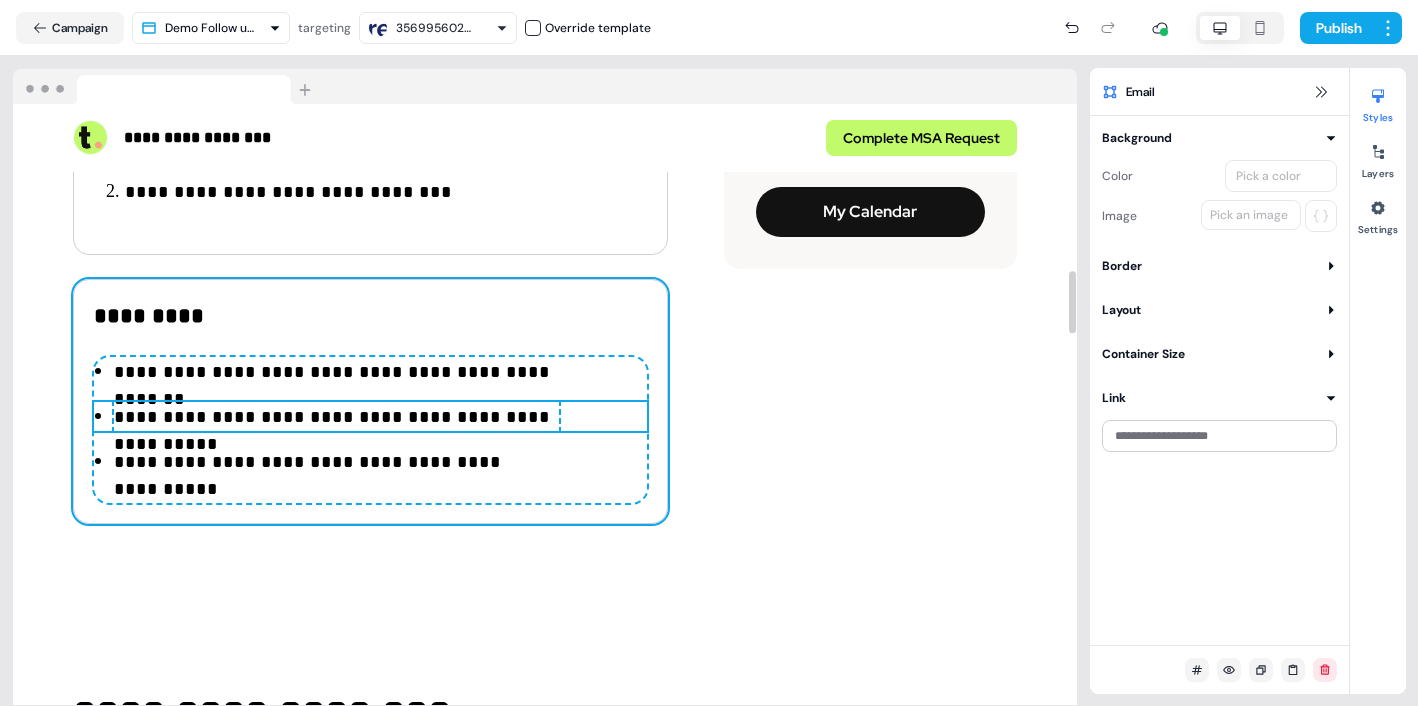 click on "**********" at bounding box center [370, 401] 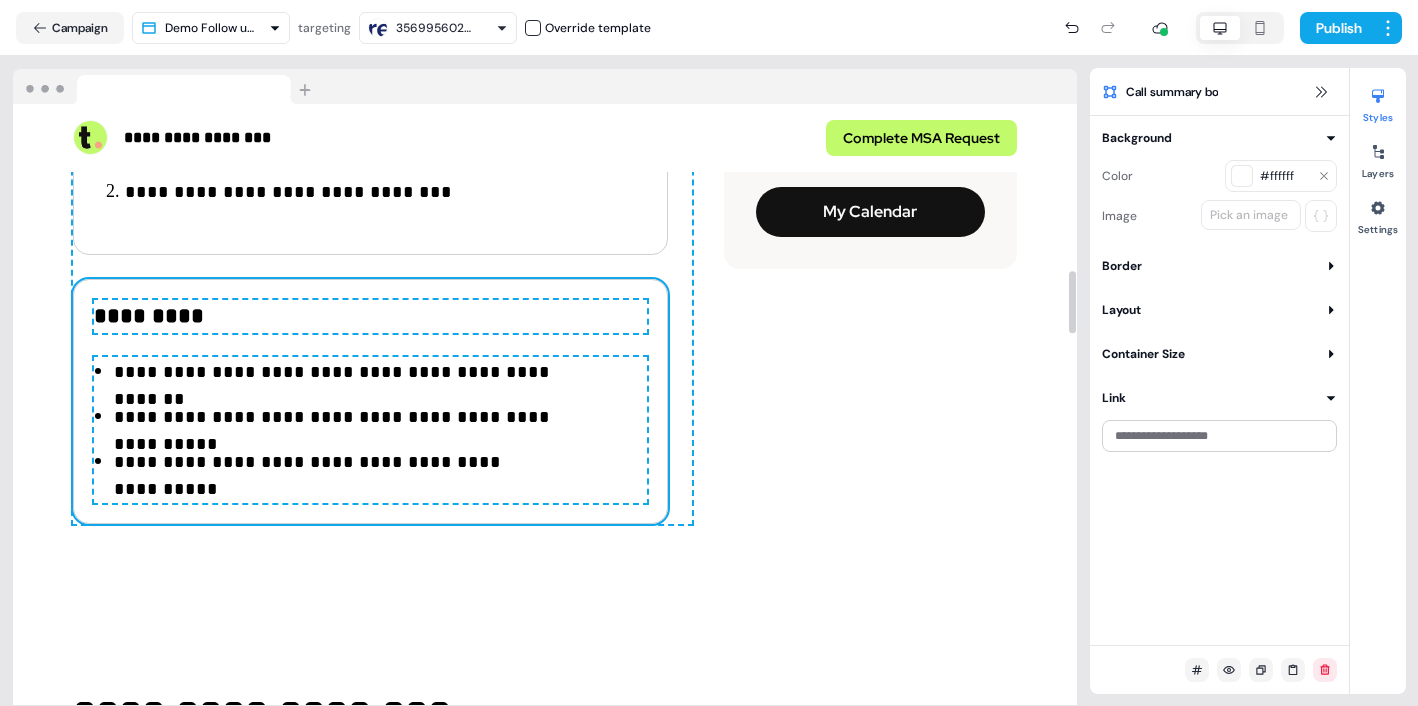 click on "**********" at bounding box center (370, 401) 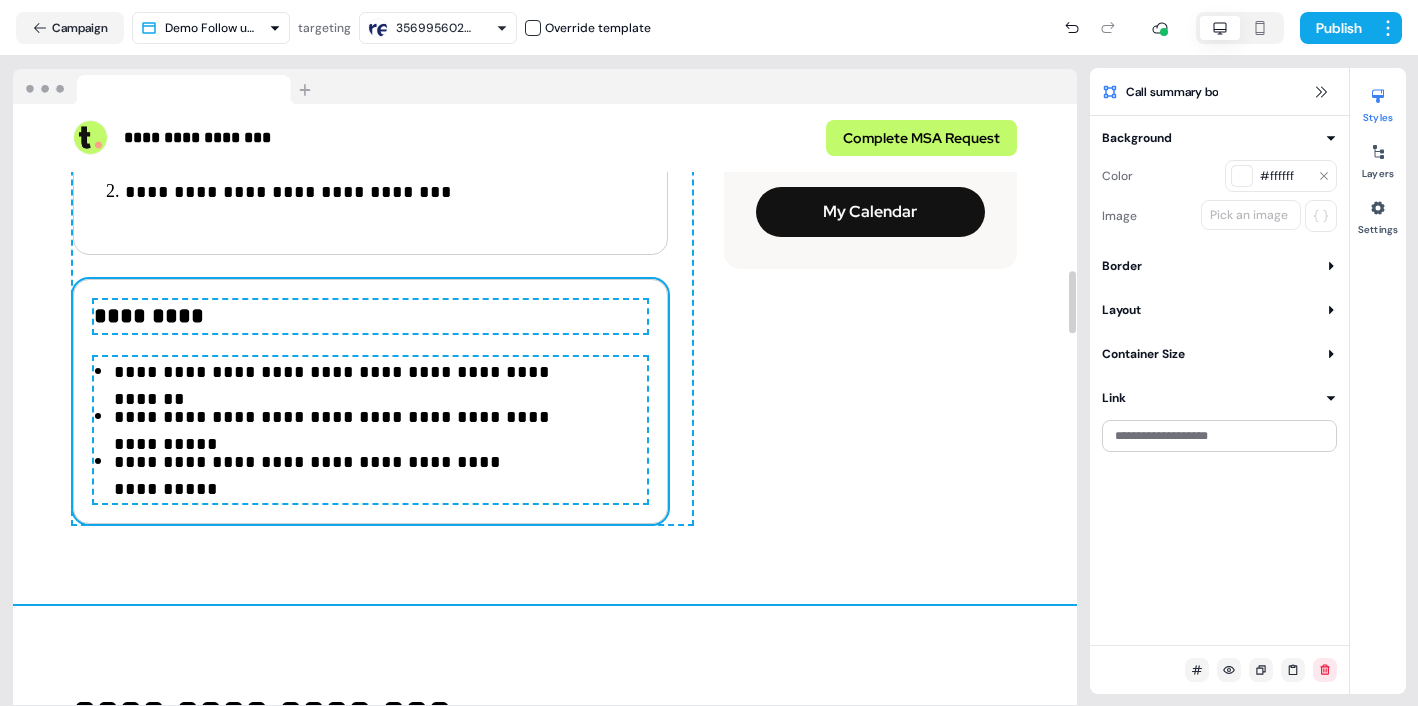 click on "**********" at bounding box center [545, 124] 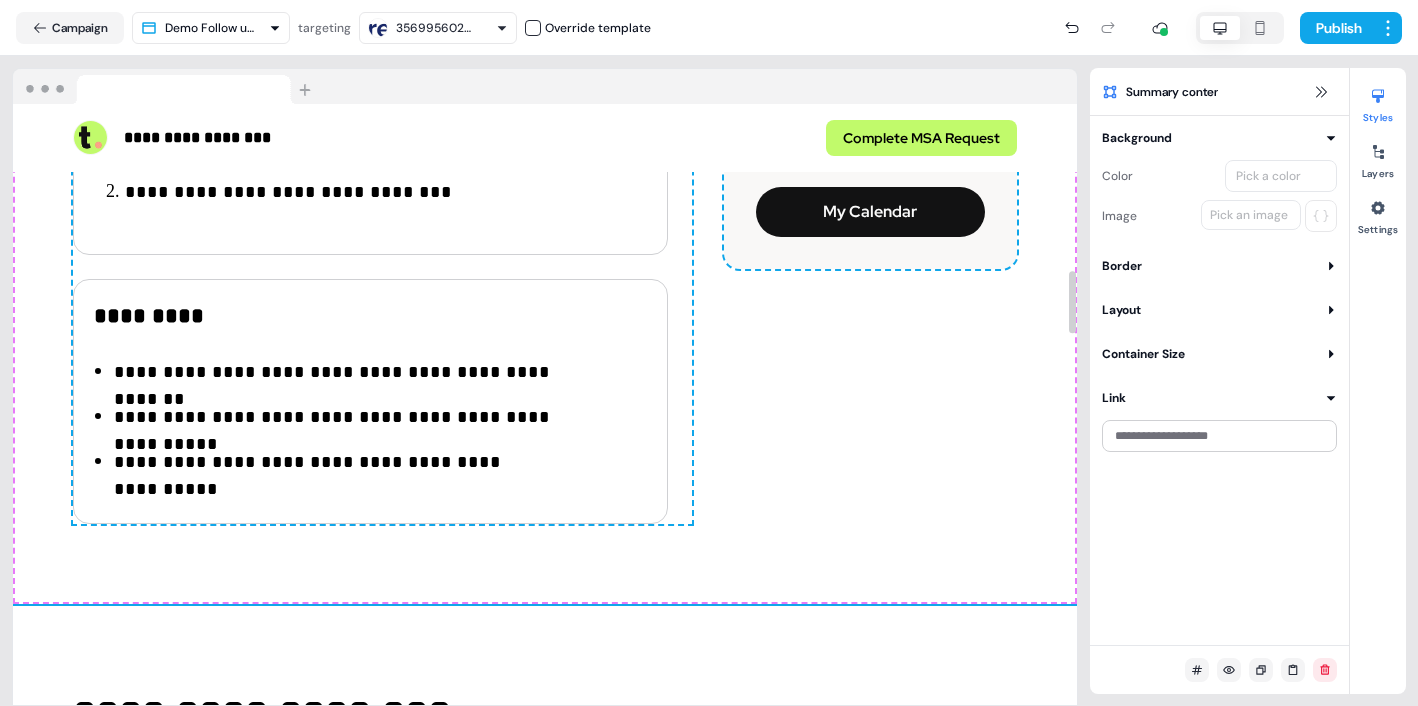 click on "**********" at bounding box center (545, 124) 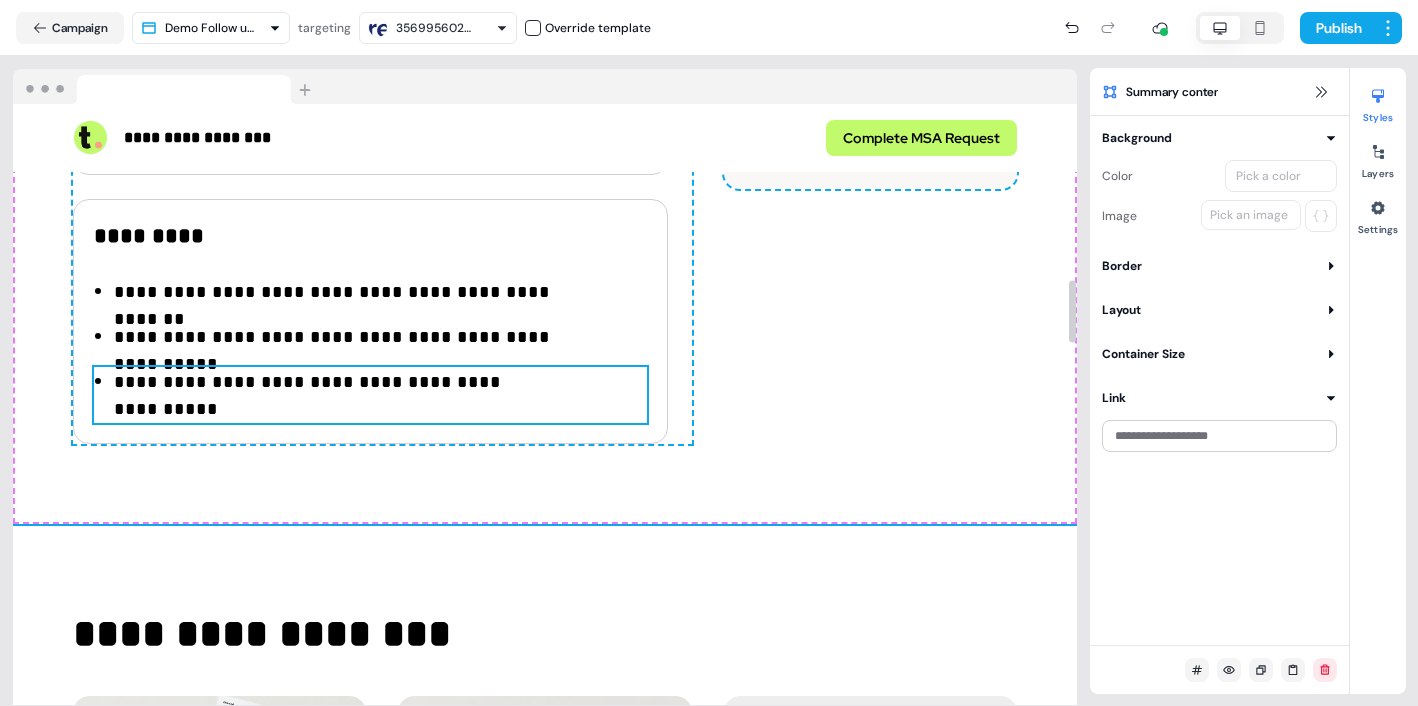 scroll, scrollTop: 1681, scrollLeft: 0, axis: vertical 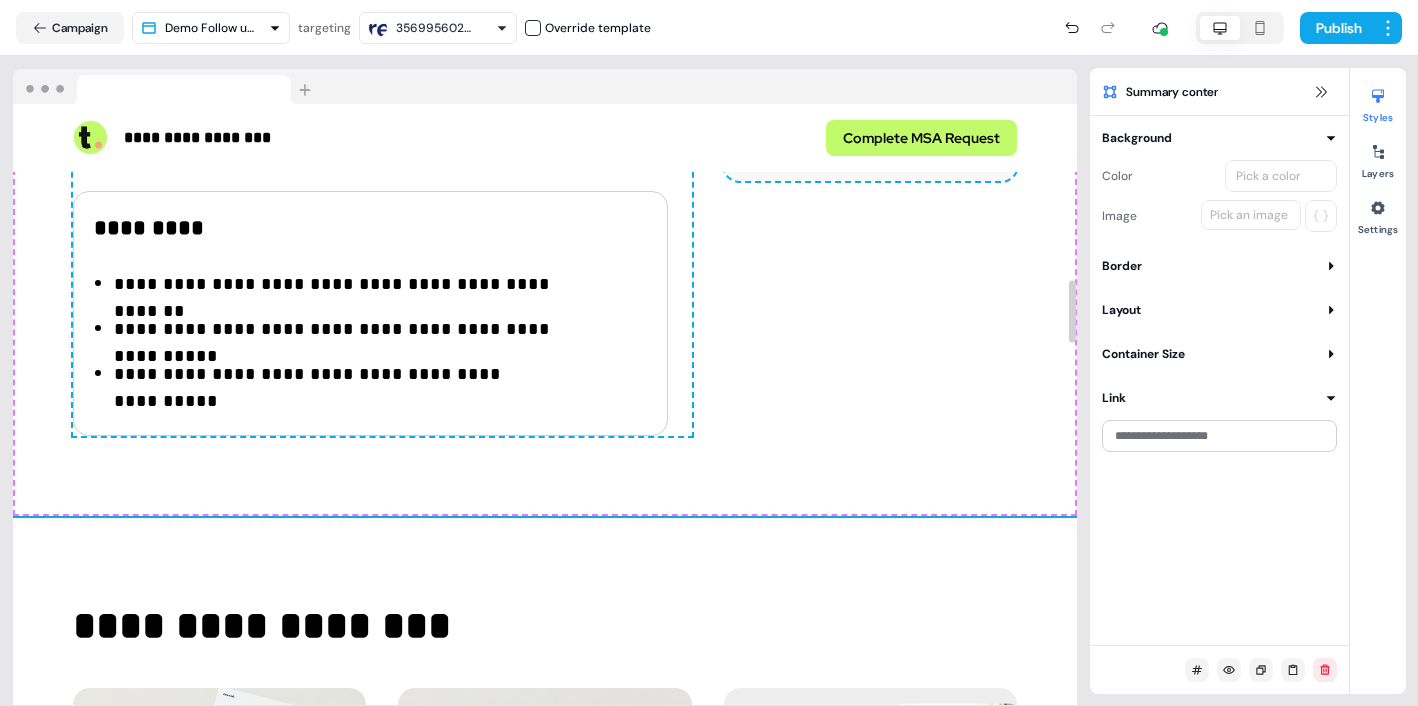 click on "**********" at bounding box center [382, 54] 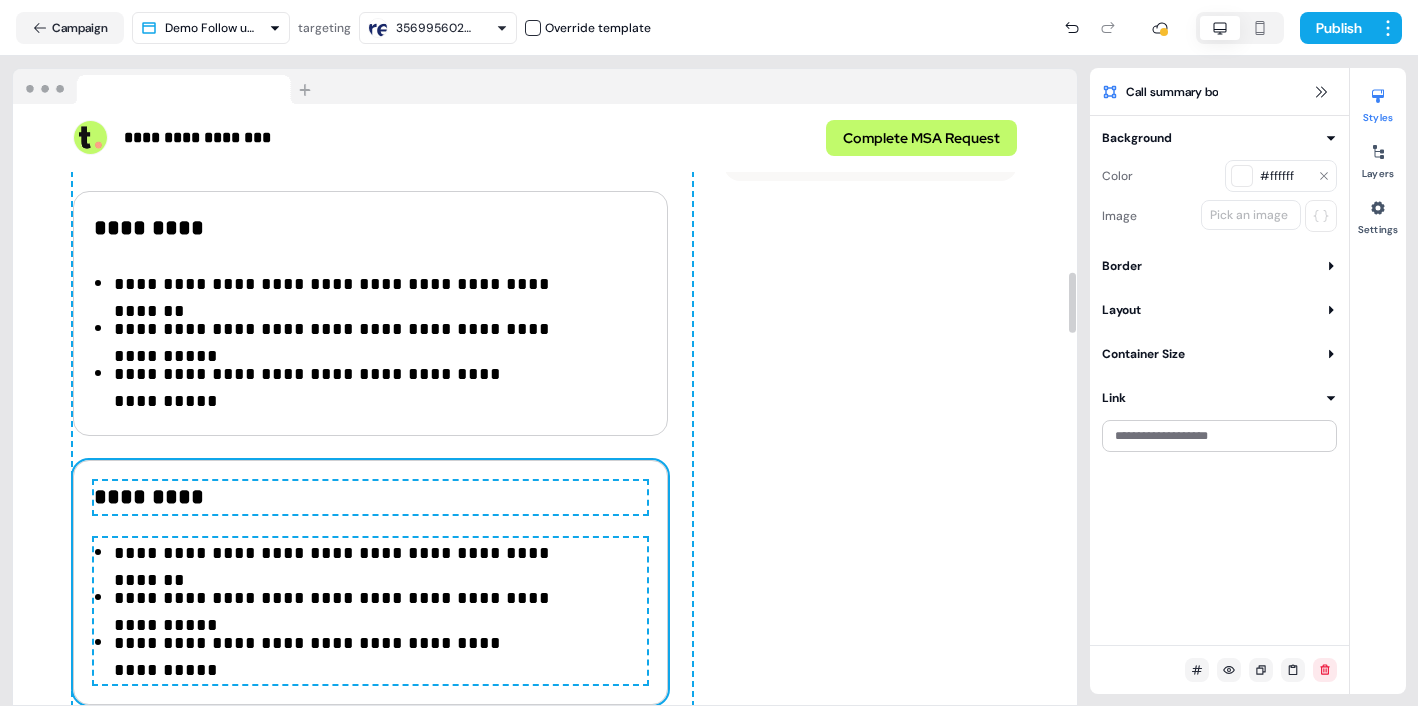 click on "*********" at bounding box center (370, 497) 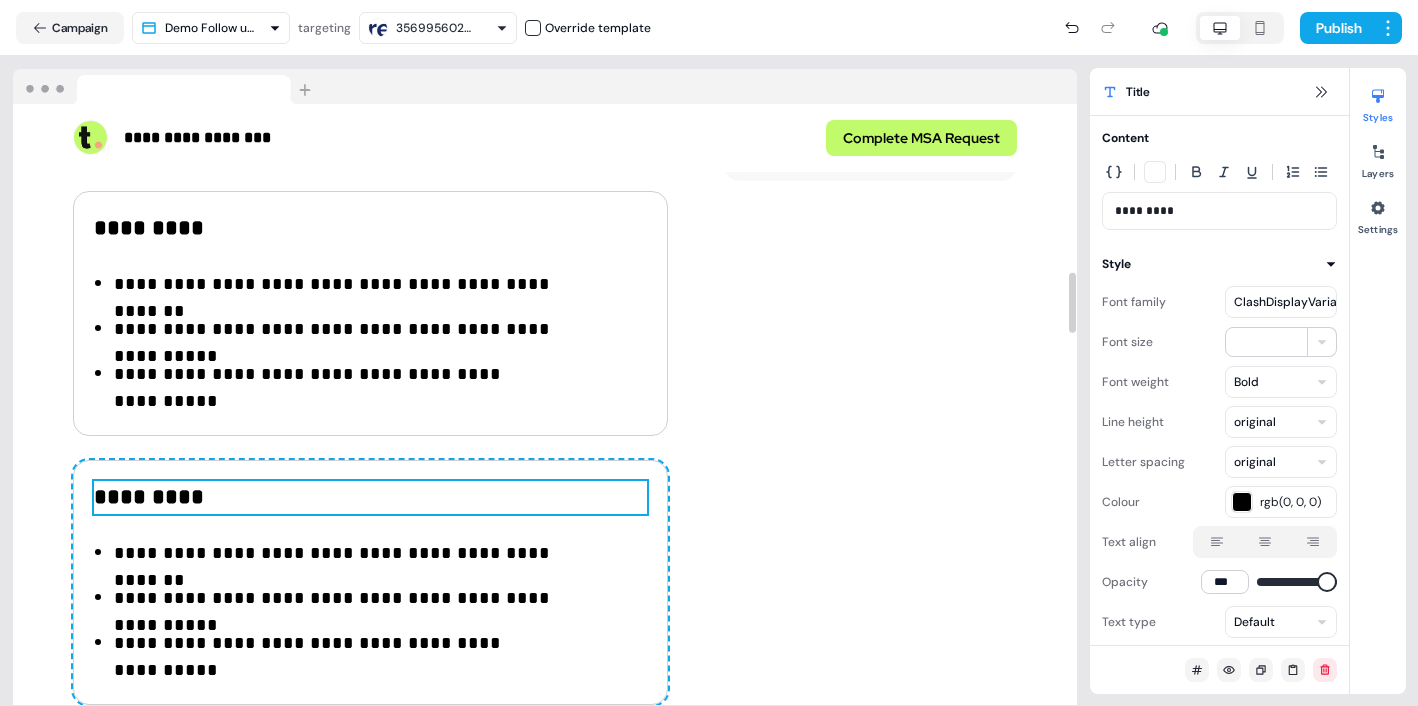 click on "*********" at bounding box center (370, 497) 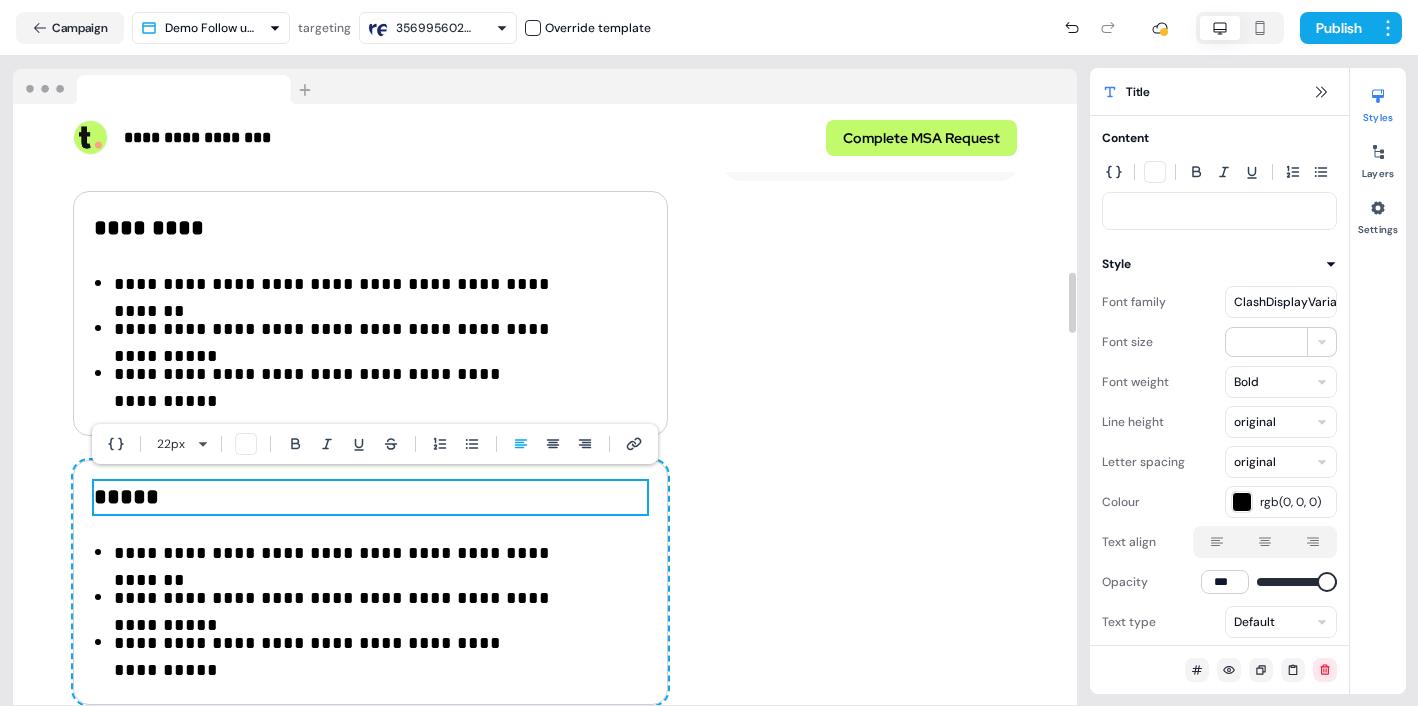 type 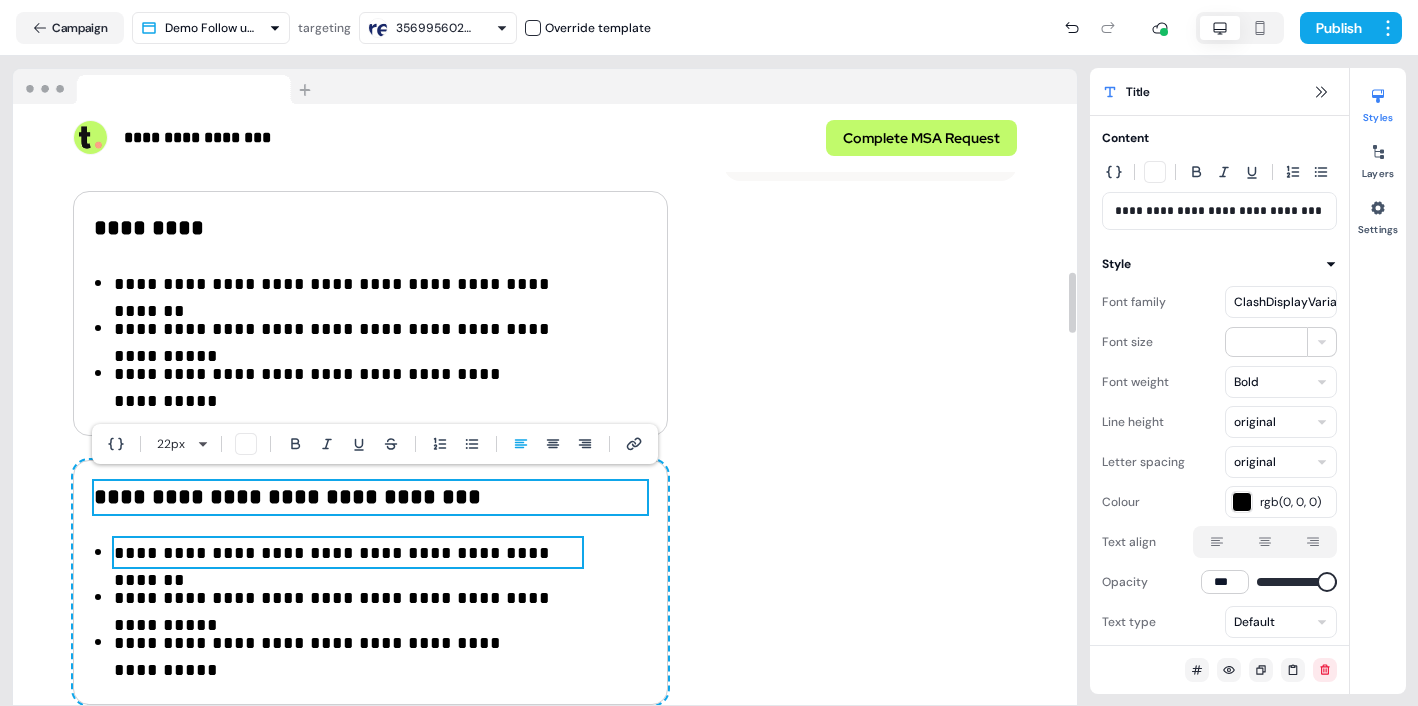 click on "**********" at bounding box center (348, 553) 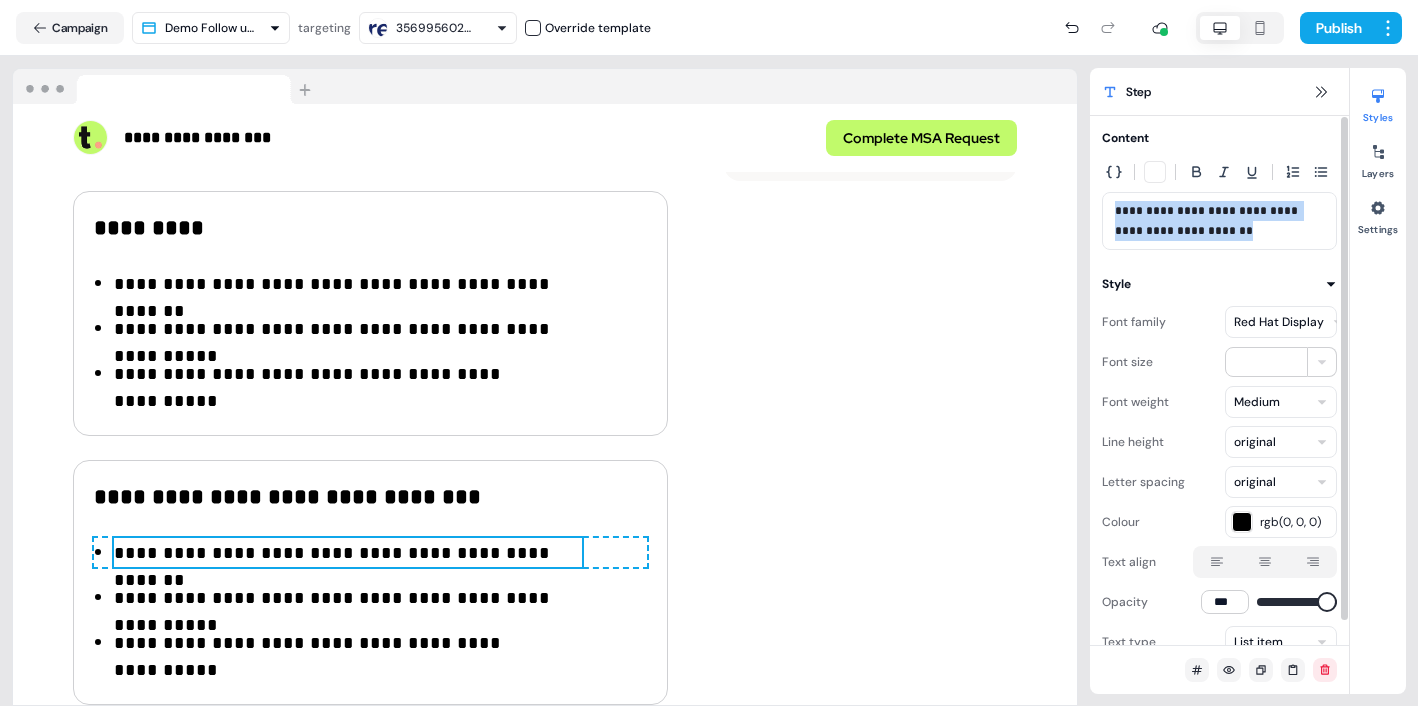 drag, startPoint x: 1252, startPoint y: 233, endPoint x: 1114, endPoint y: 209, distance: 140.07141 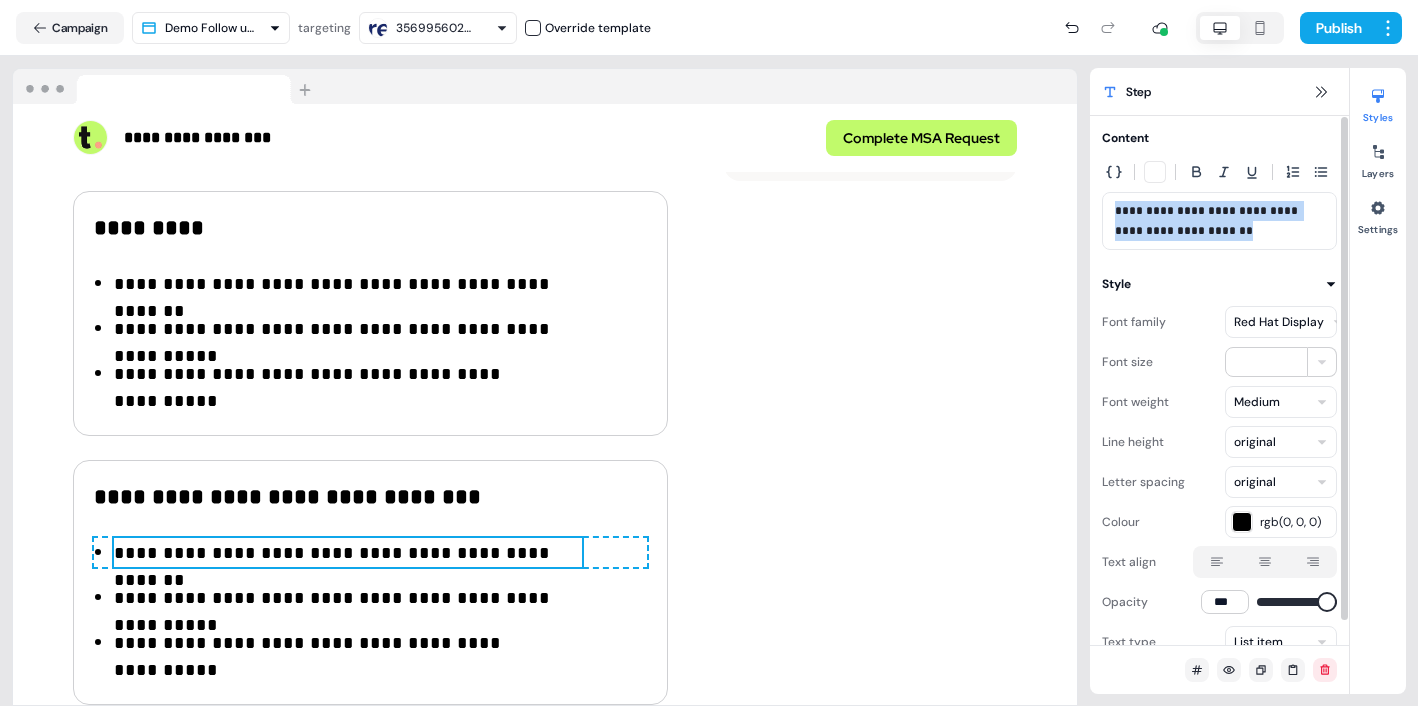 click on "**********" at bounding box center (1219, 221) 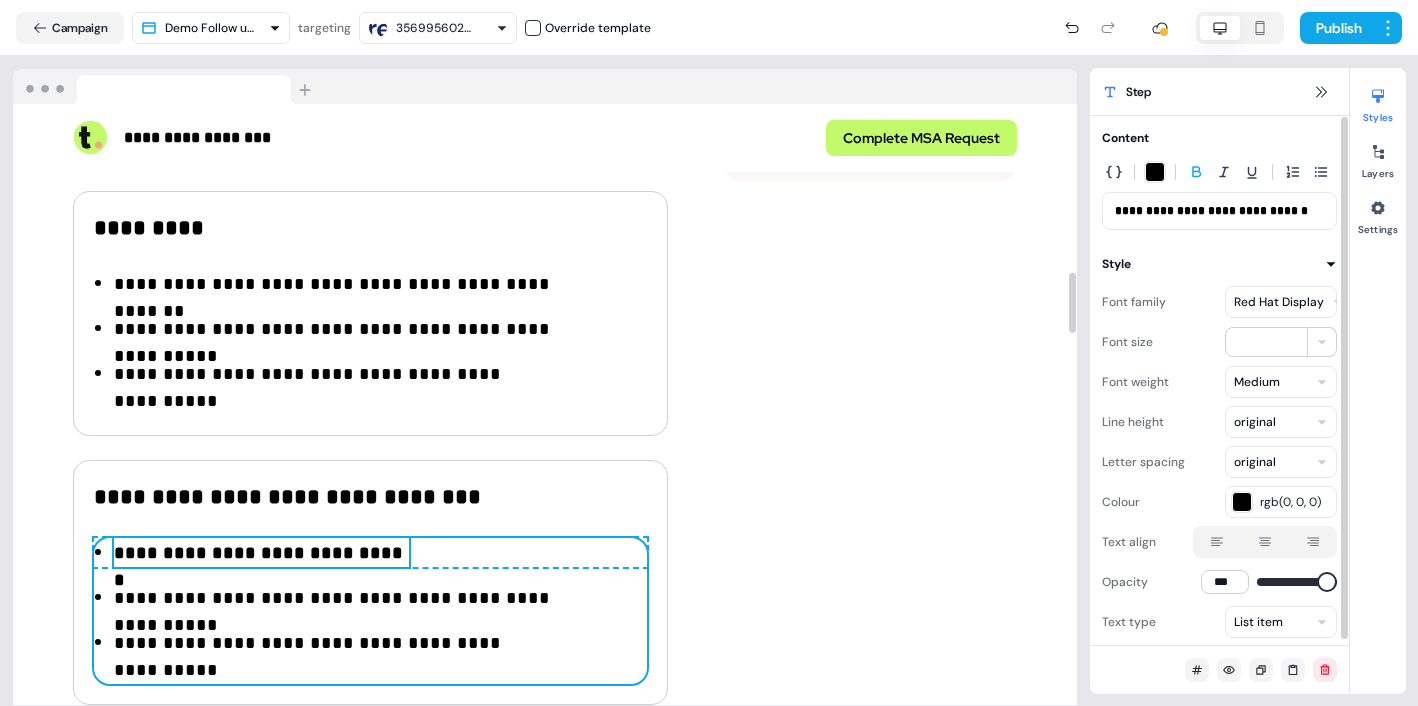 click on "**********" at bounding box center (370, 611) 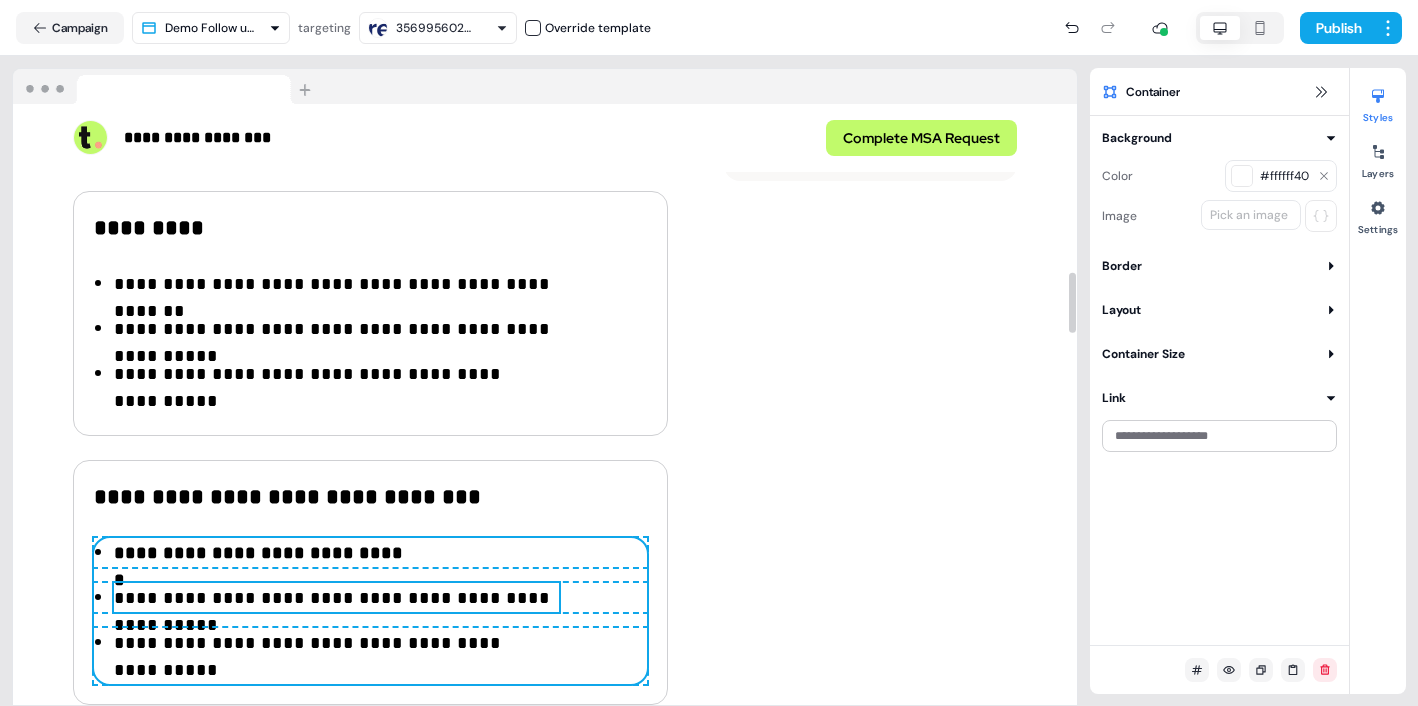click on "**********" at bounding box center (336, 598) 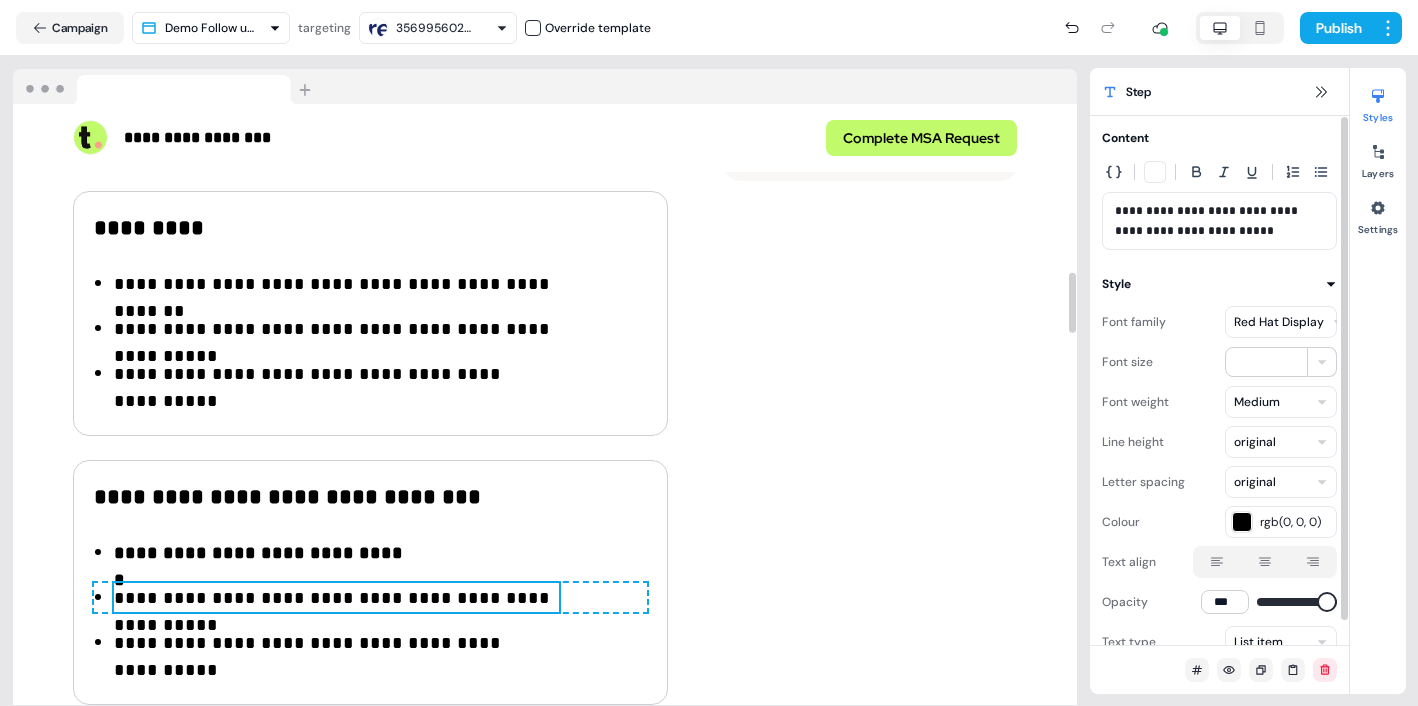 click on "**********" at bounding box center (370, 611) 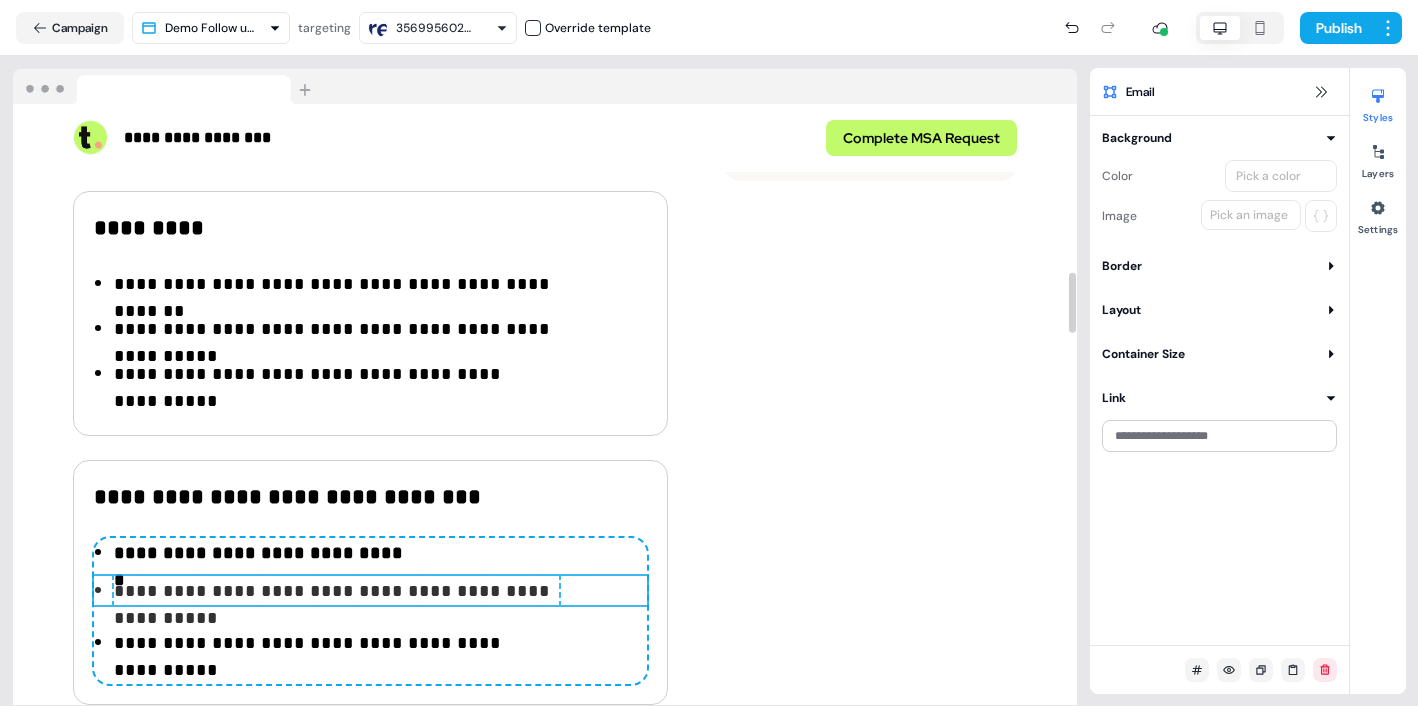 click on "**********" at bounding box center (370, 590) 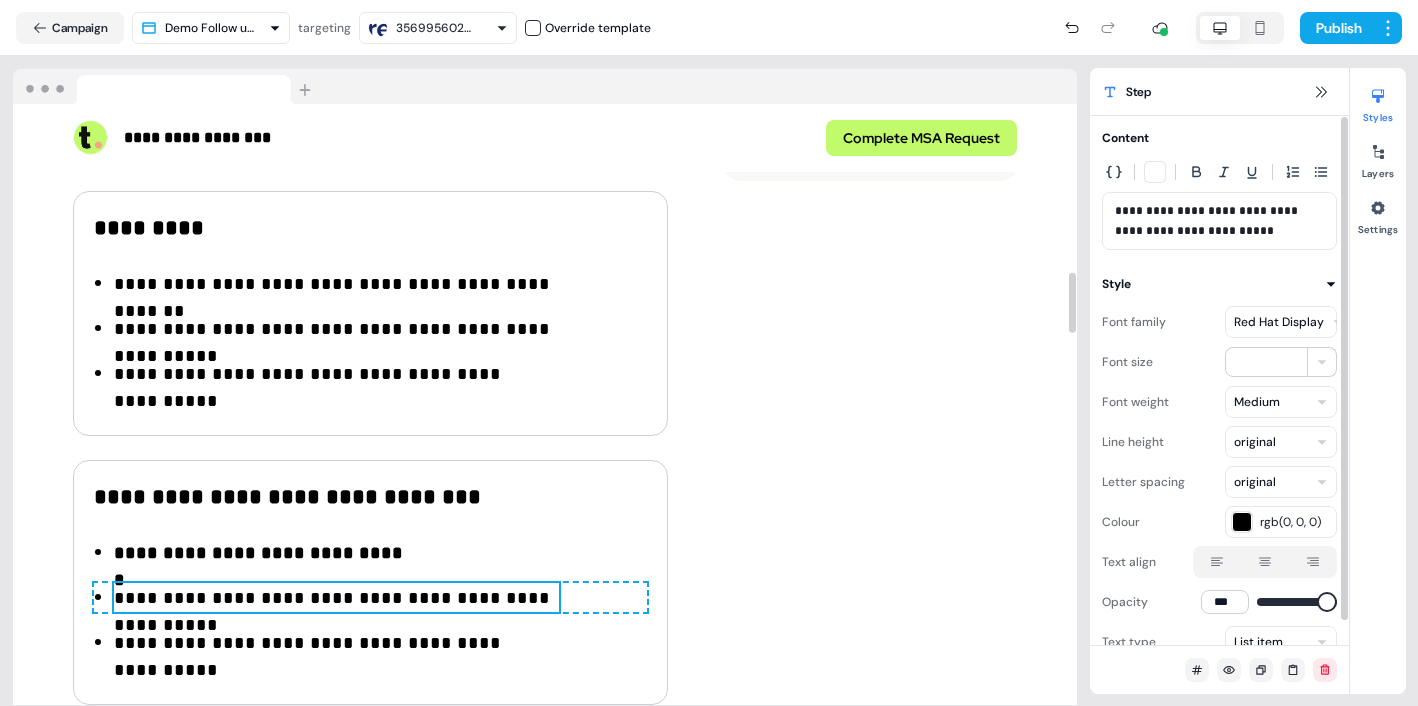 click on "**********" at bounding box center (336, 598) 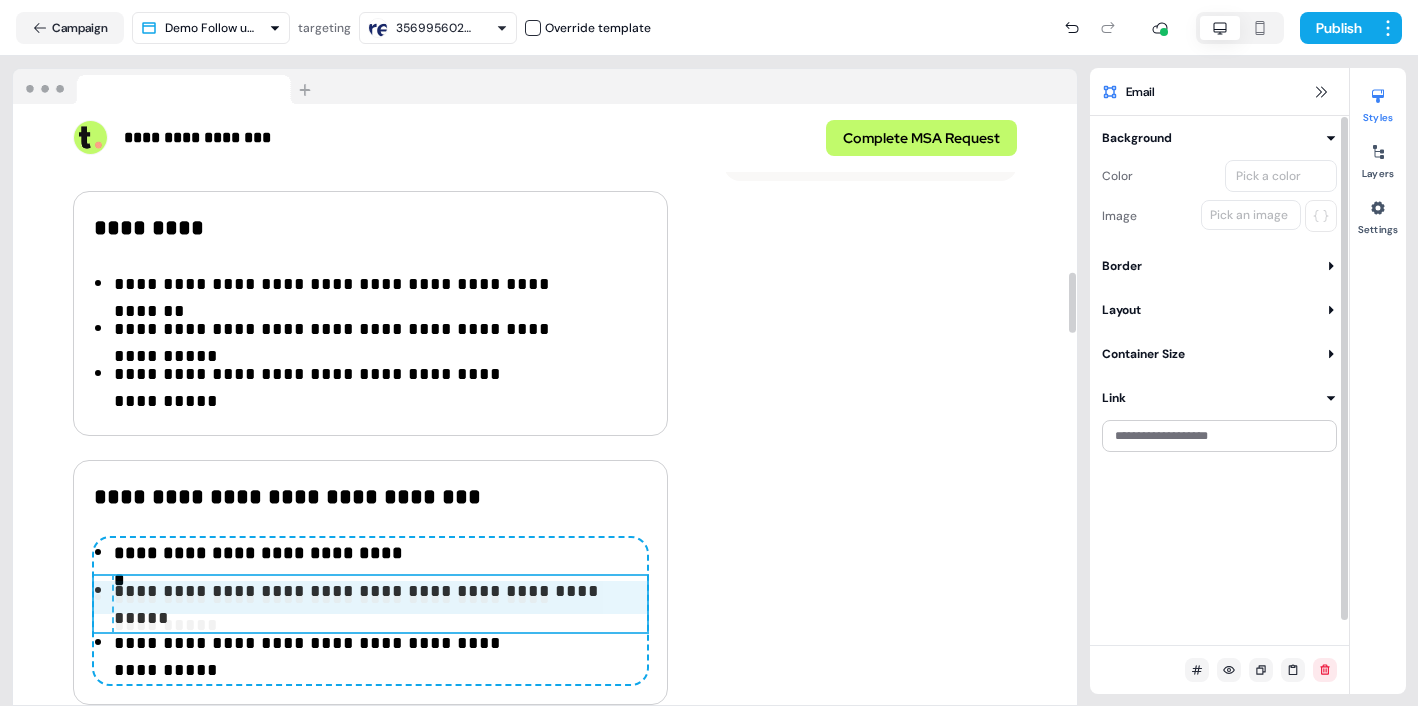 drag, startPoint x: 548, startPoint y: 591, endPoint x: 496, endPoint y: 591, distance: 52 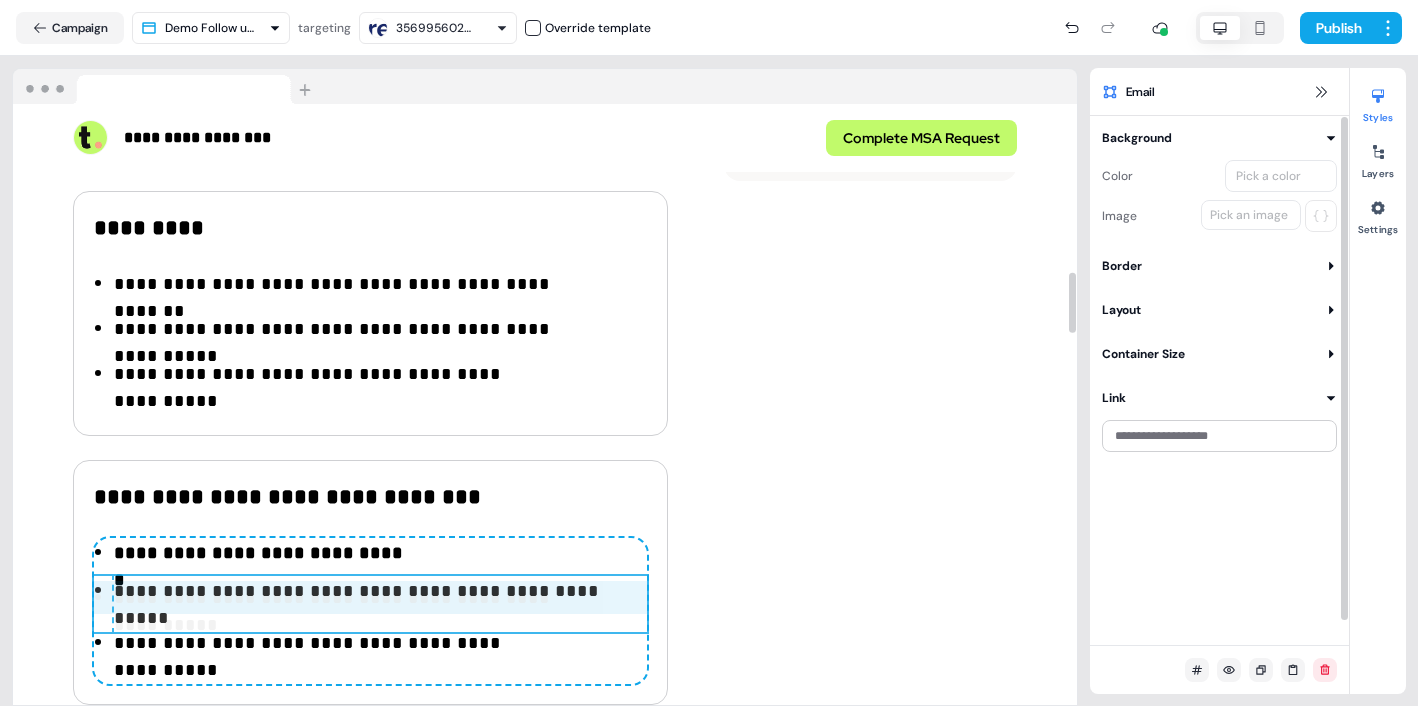 click on "**********" at bounding box center (370, 611) 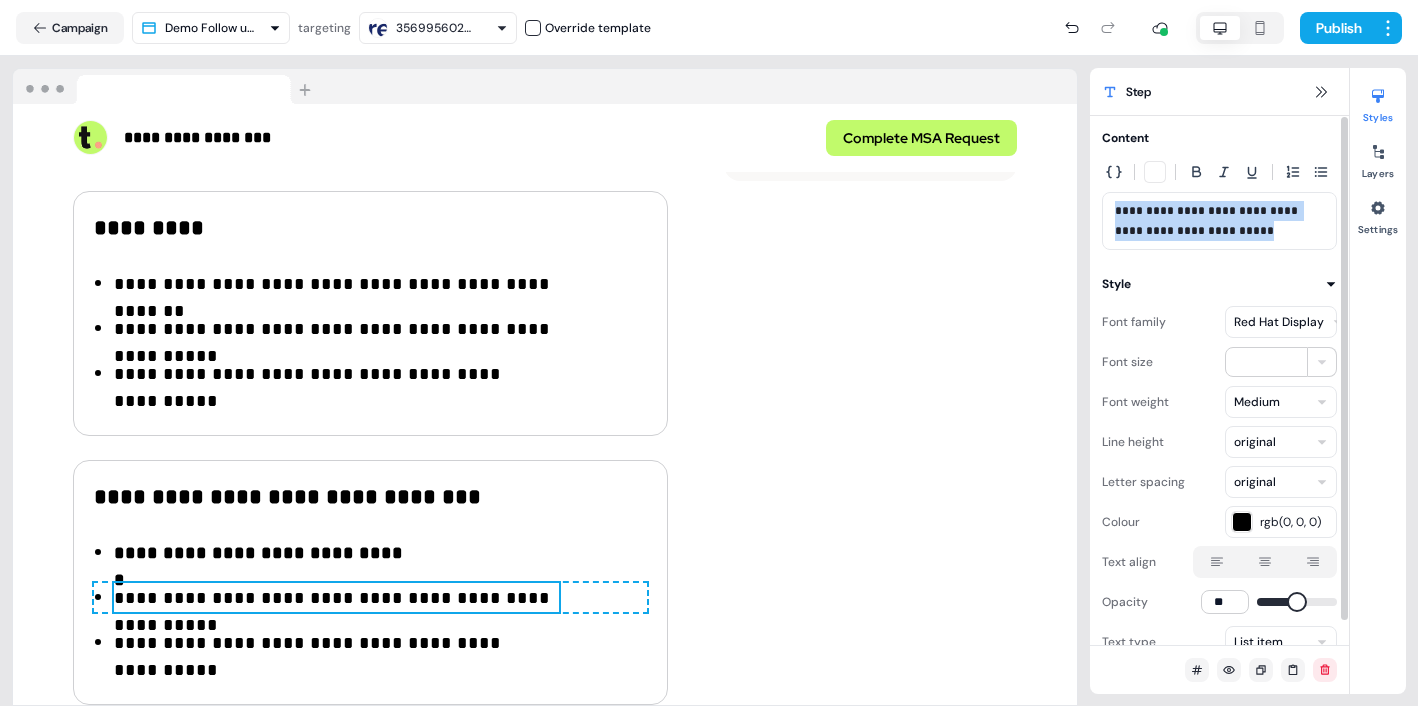drag, startPoint x: 1260, startPoint y: 228, endPoint x: 1110, endPoint y: 214, distance: 150.65192 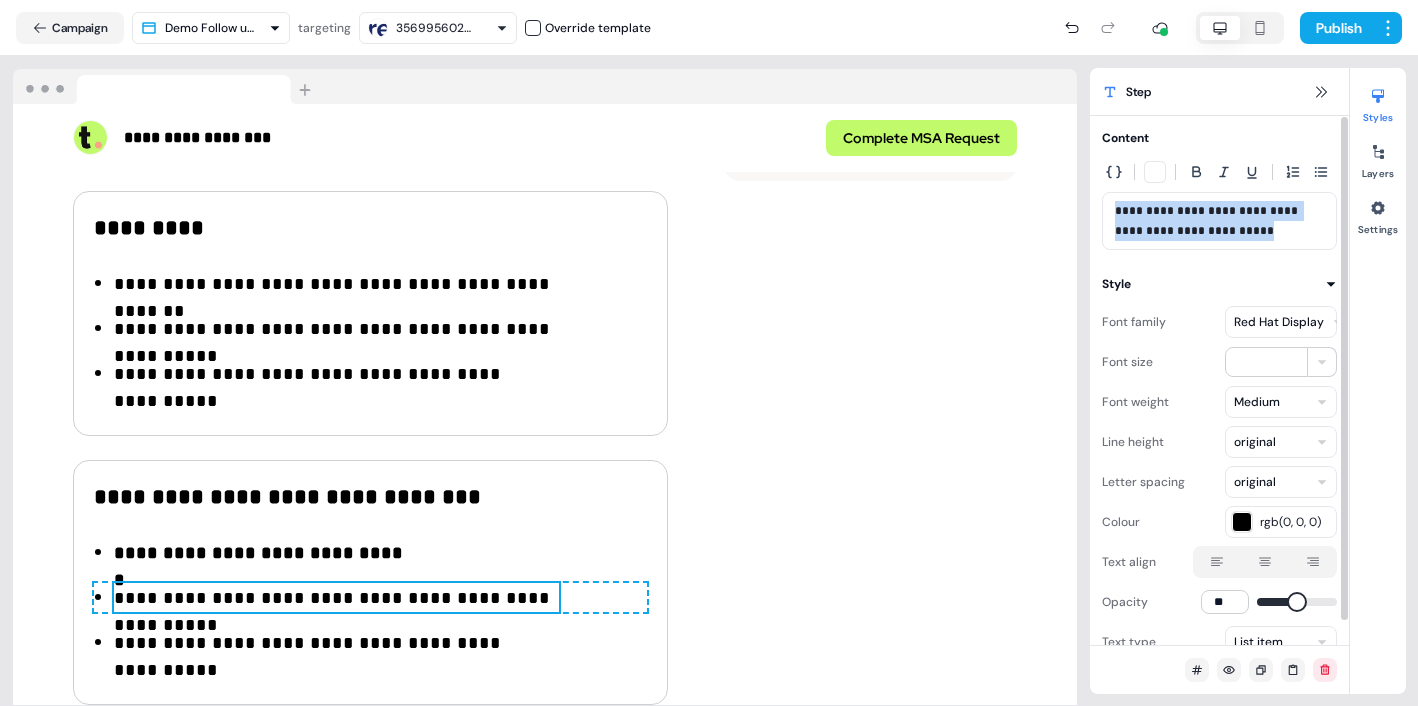 click on "**********" at bounding box center (1219, 221) 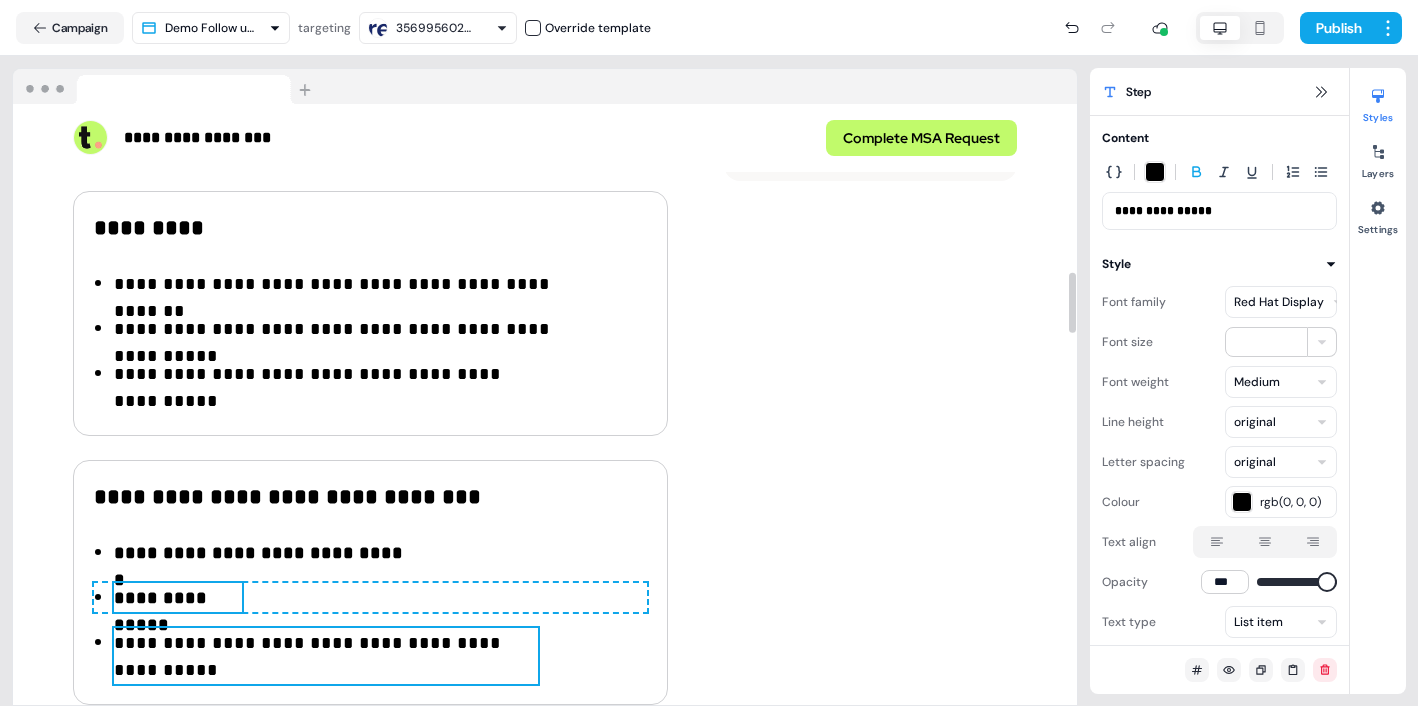 click on "**********" at bounding box center [326, 657] 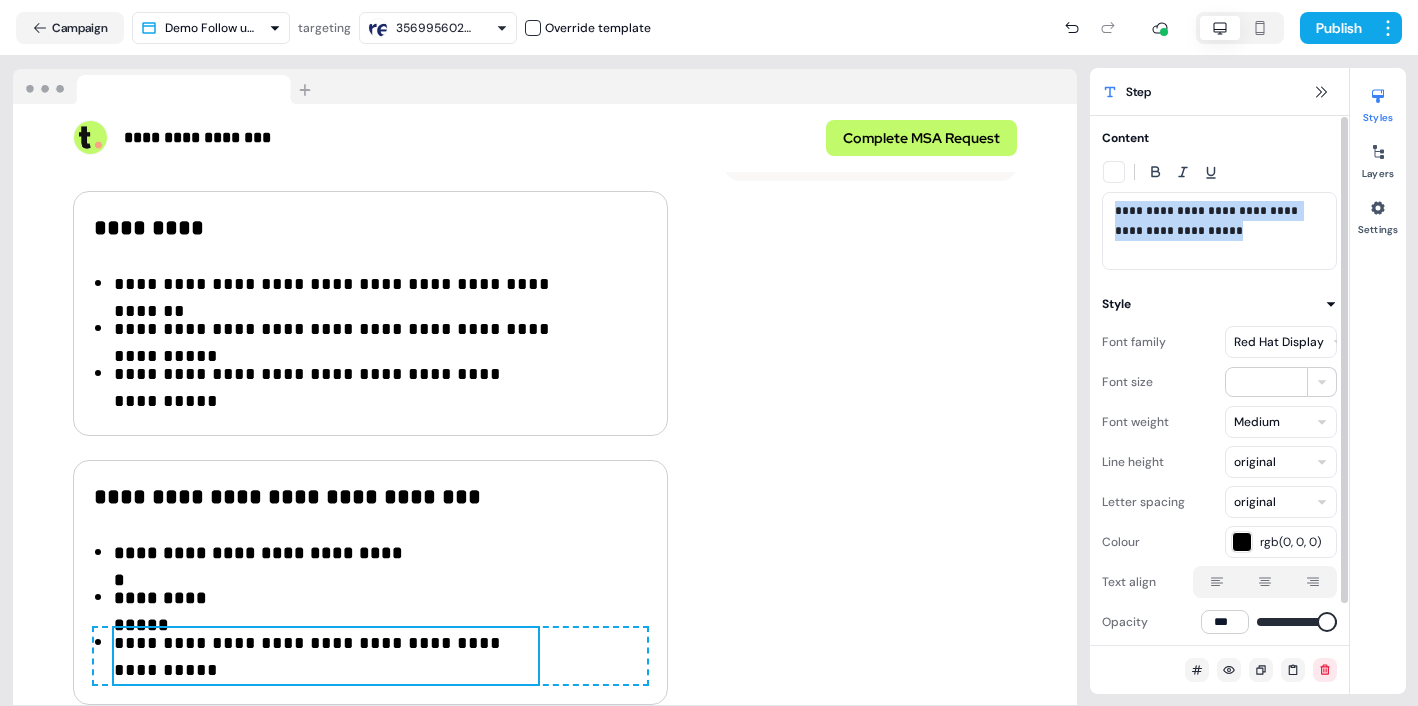 drag, startPoint x: 1227, startPoint y: 233, endPoint x: 1111, endPoint y: 209, distance: 118.45674 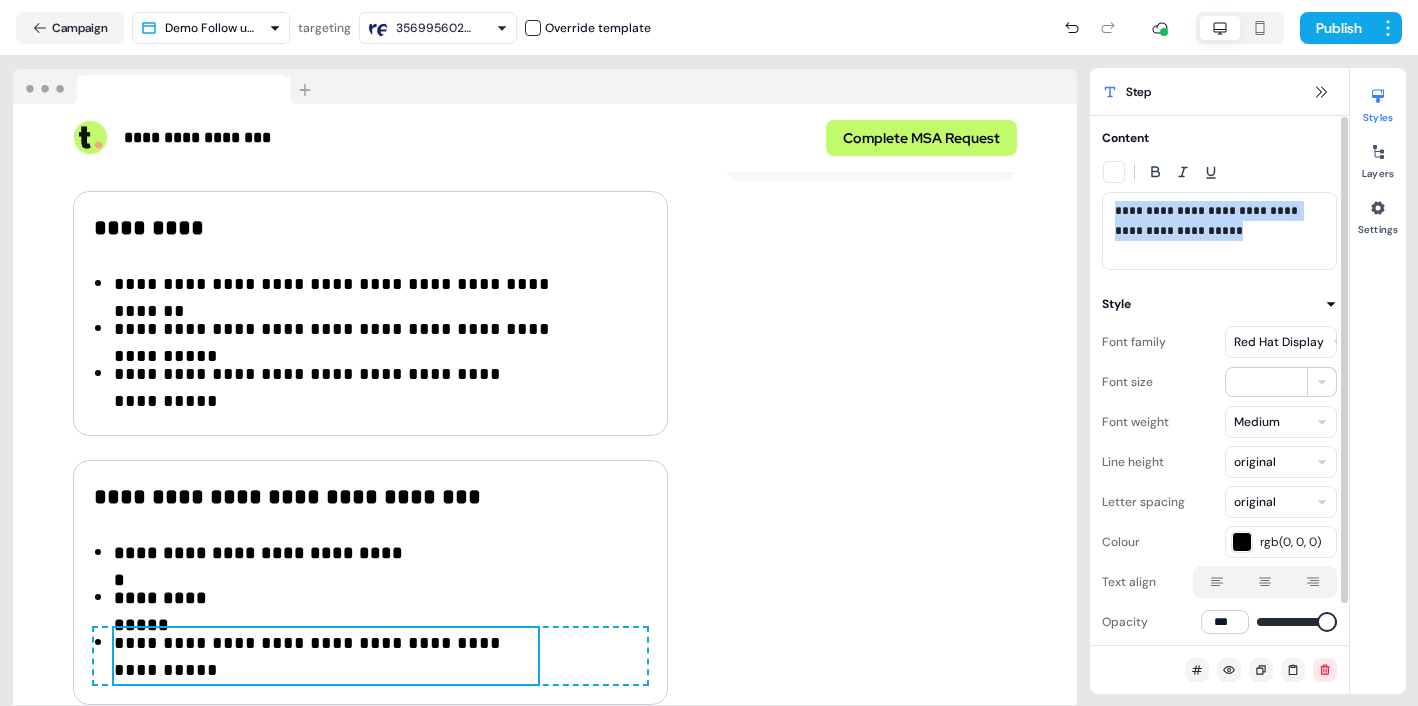 click on "**********" at bounding box center [1219, 231] 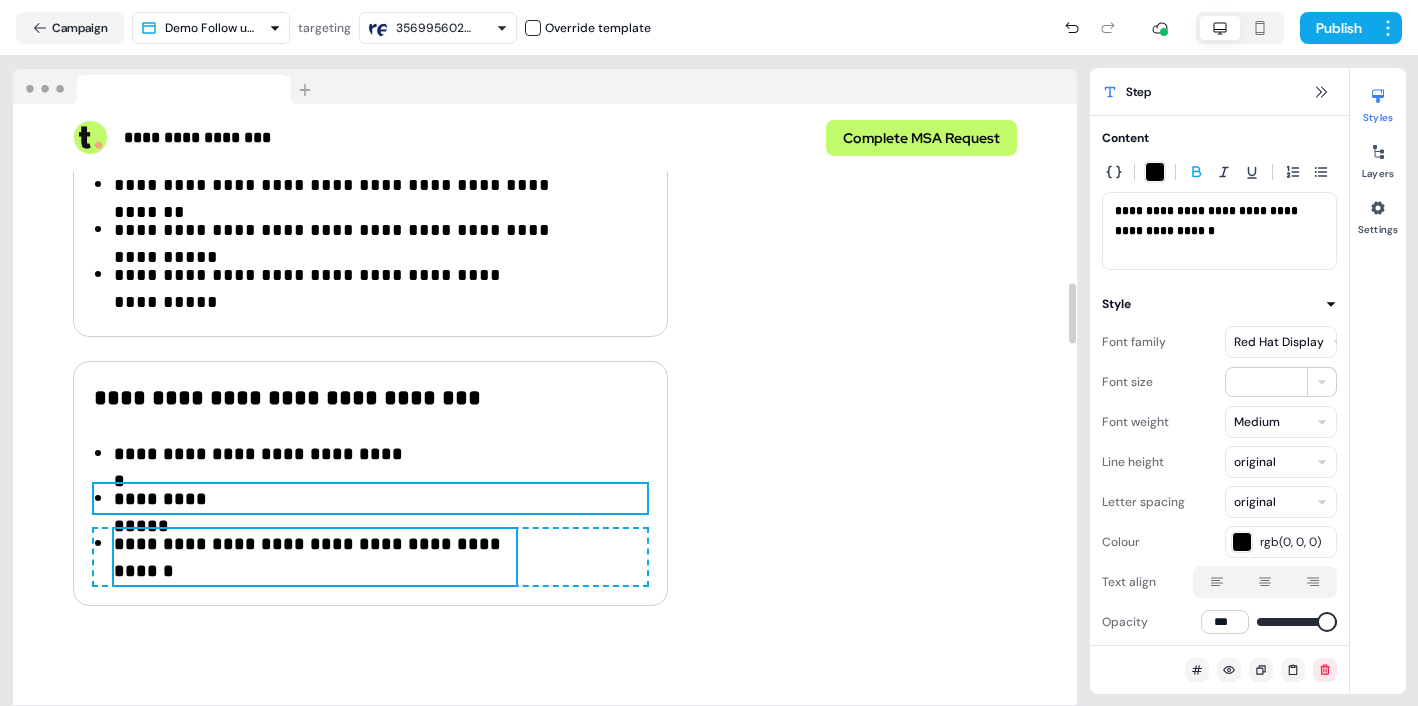 scroll, scrollTop: 1788, scrollLeft: 0, axis: vertical 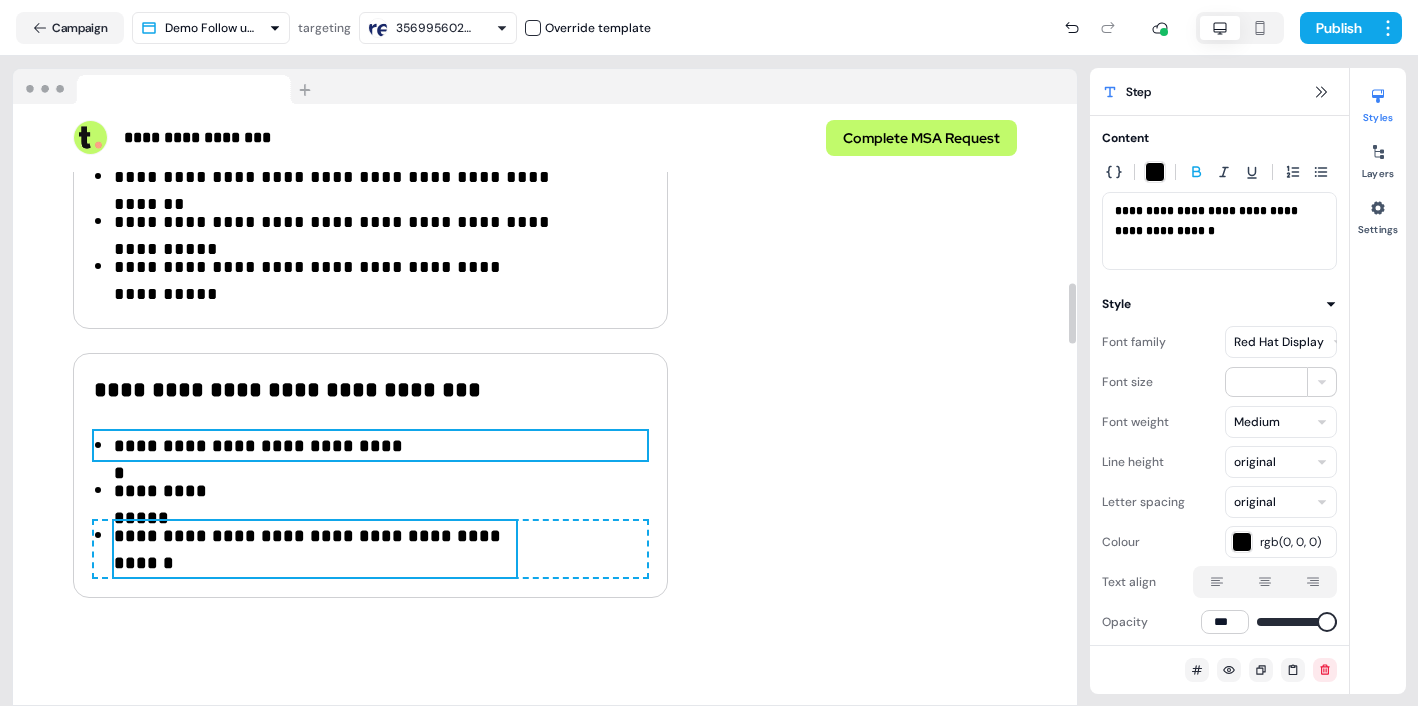 click on "**********" at bounding box center (370, 445) 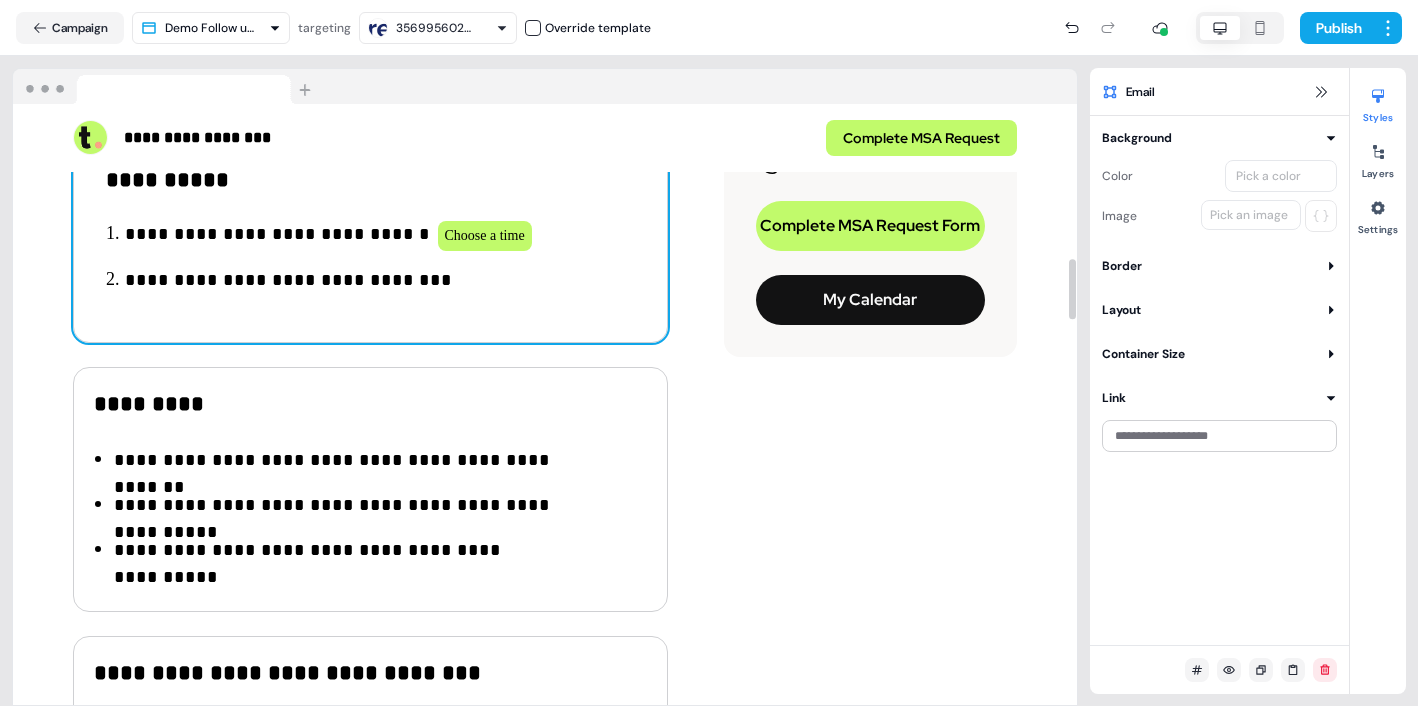 scroll, scrollTop: 1484, scrollLeft: 0, axis: vertical 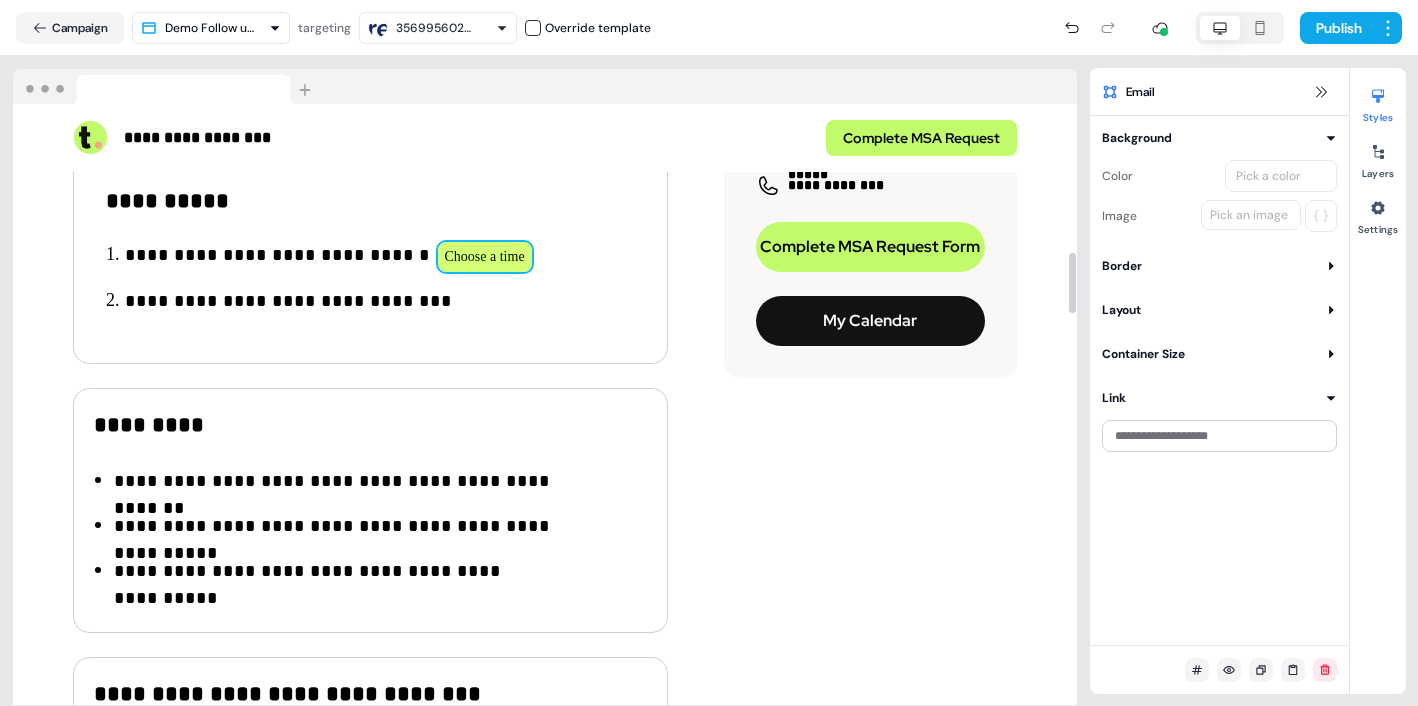 click on "Choose a time" at bounding box center (485, 257) 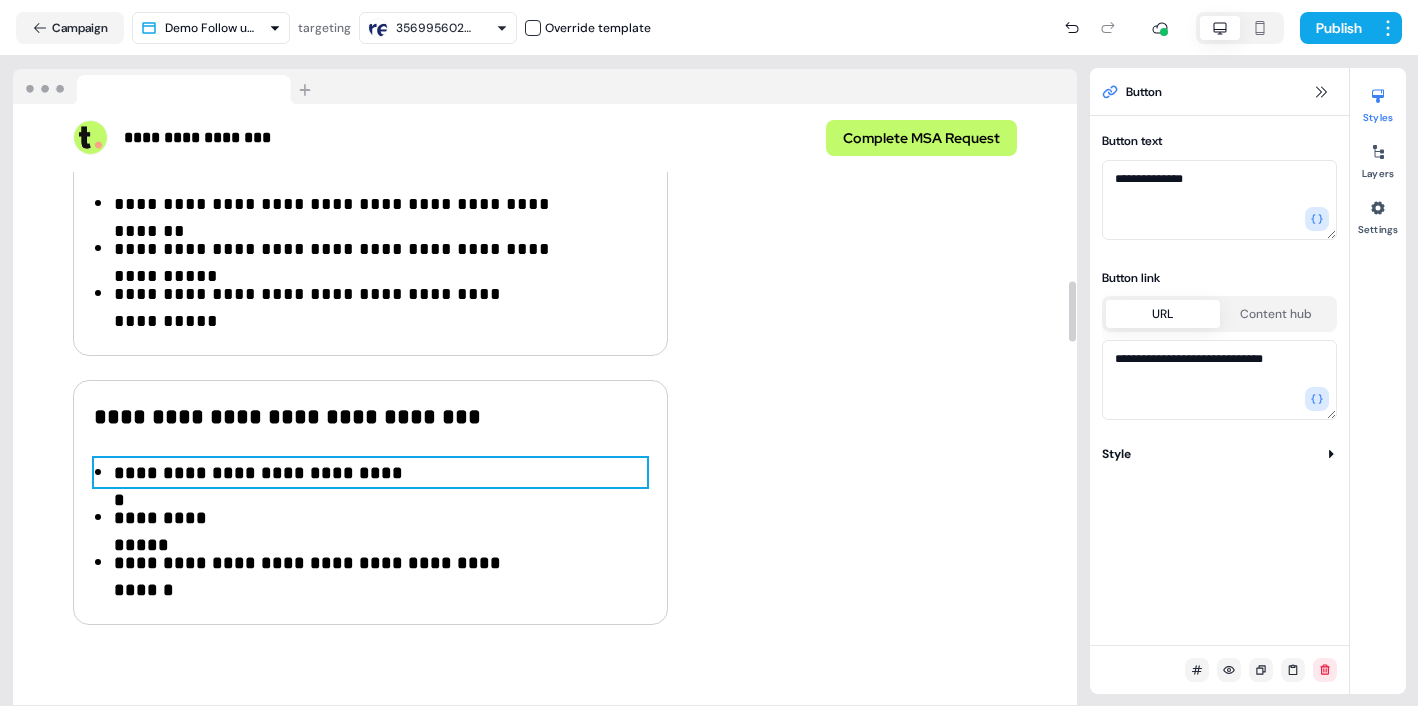 scroll, scrollTop: 1768, scrollLeft: 0, axis: vertical 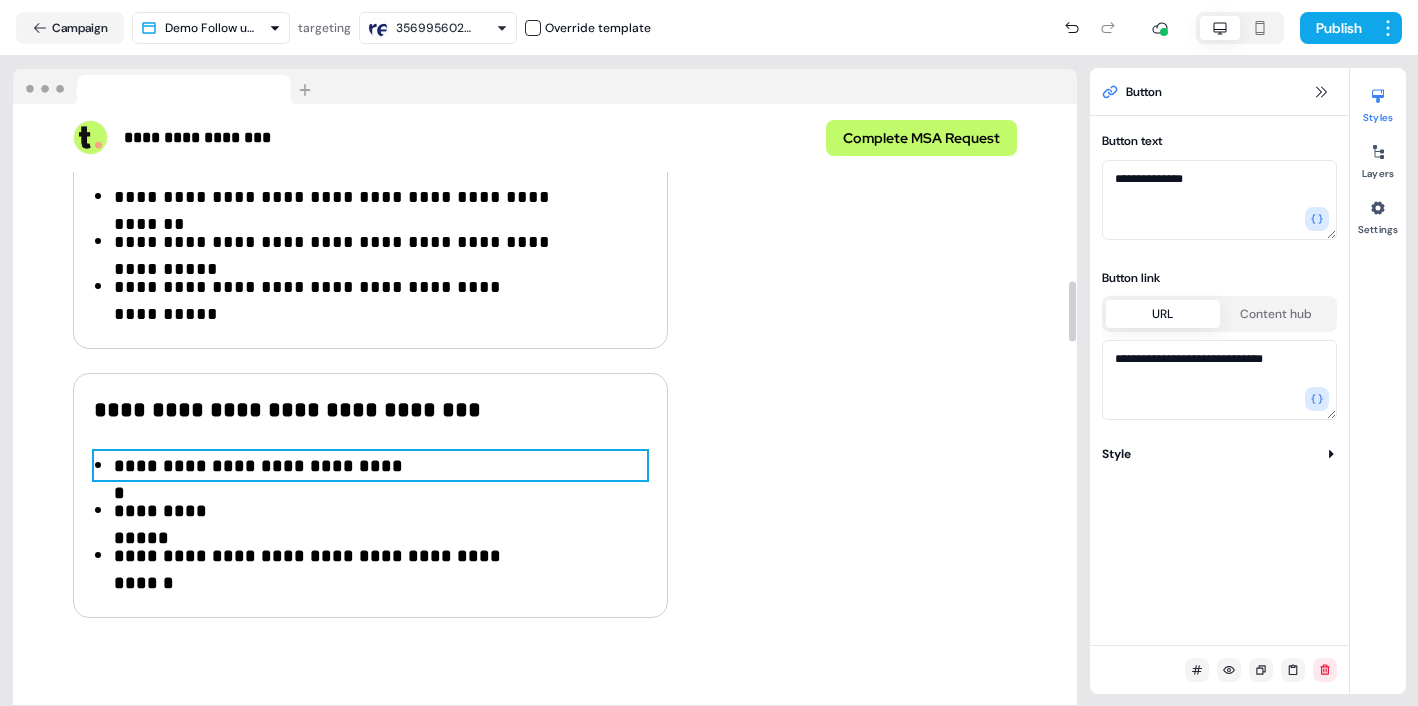 click on "**********" at bounding box center (370, 465) 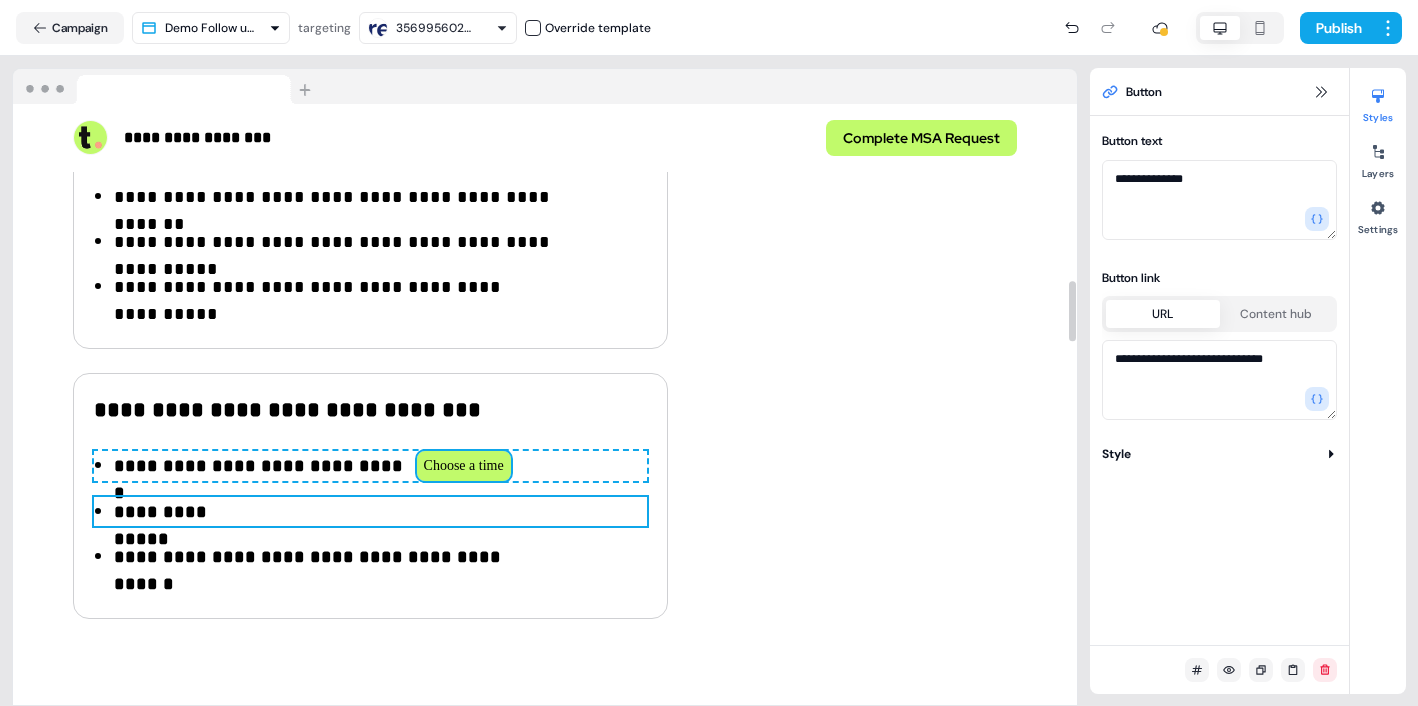 click on "**********" at bounding box center [370, 511] 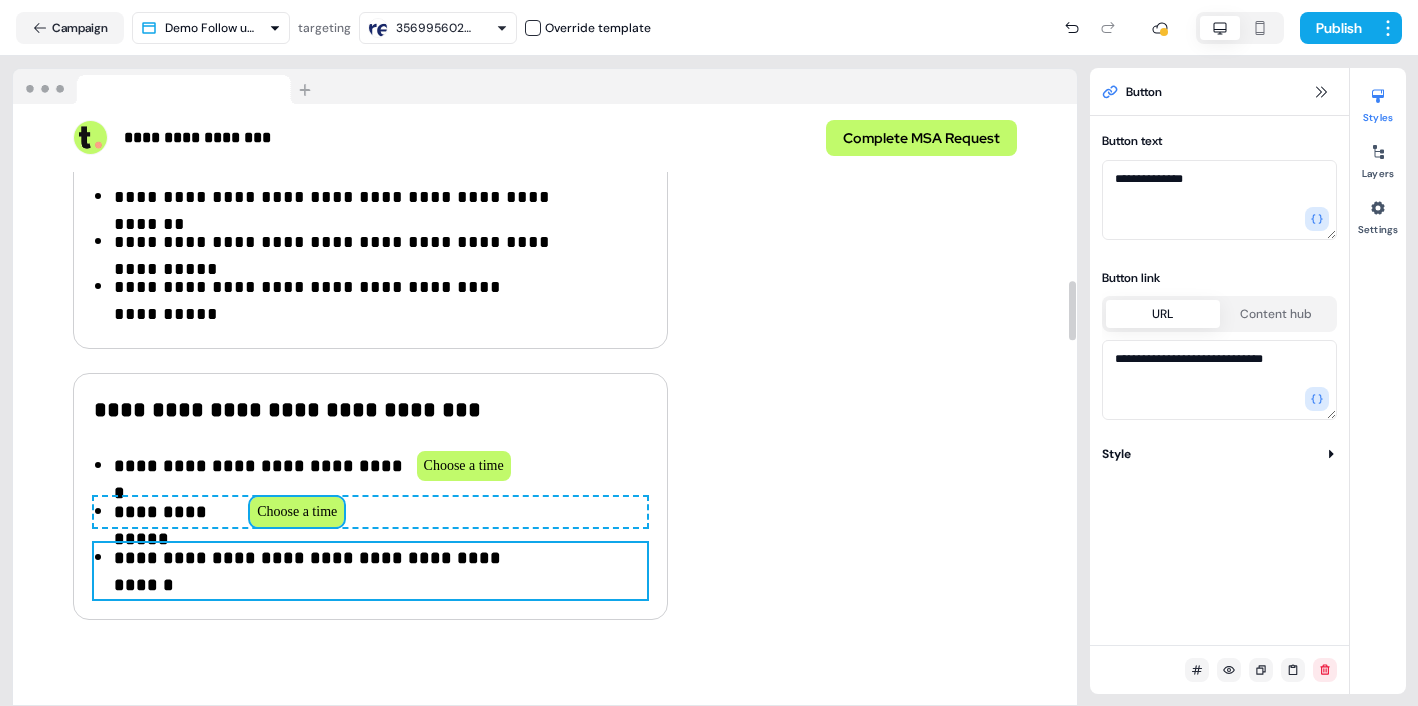 click on "**********" at bounding box center (370, 571) 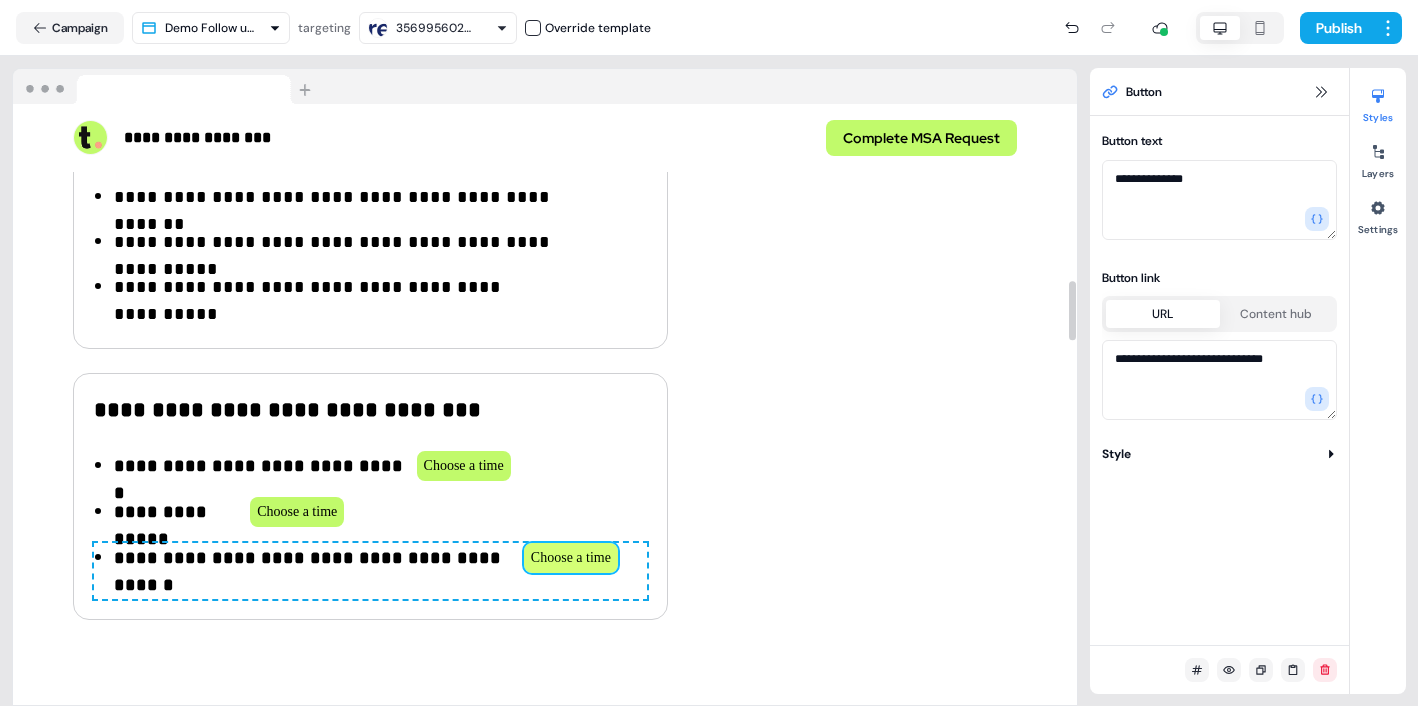 click on "Choose a time" at bounding box center (571, 558) 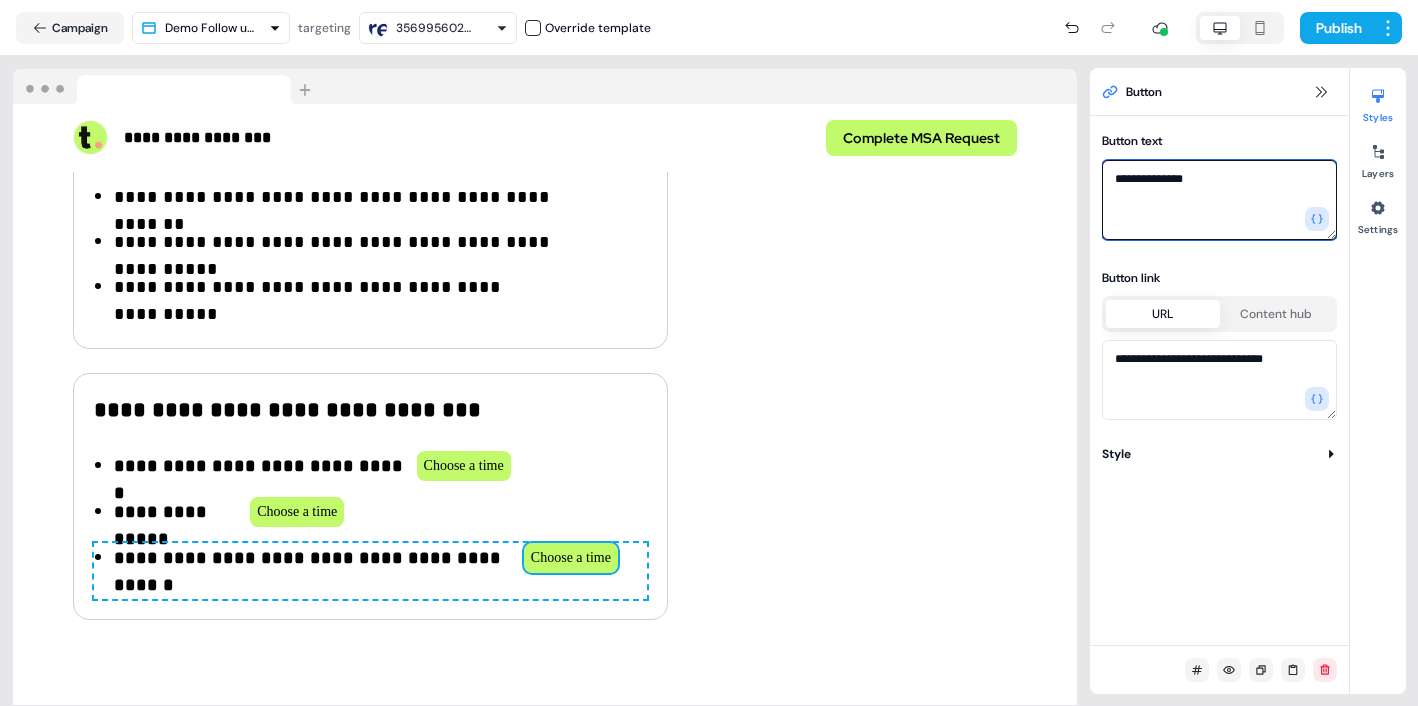 drag, startPoint x: 1212, startPoint y: 187, endPoint x: 1095, endPoint y: 178, distance: 117.34564 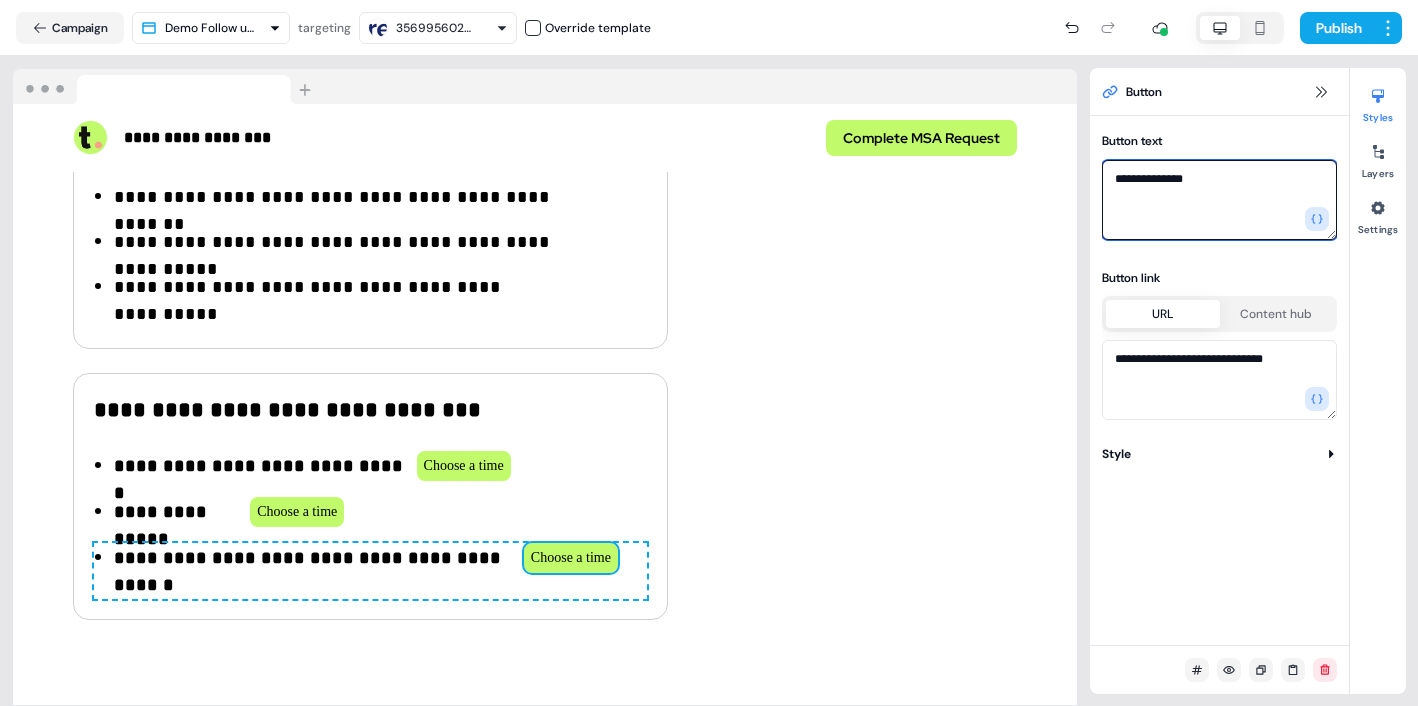 click on "**********" at bounding box center [1219, 274] 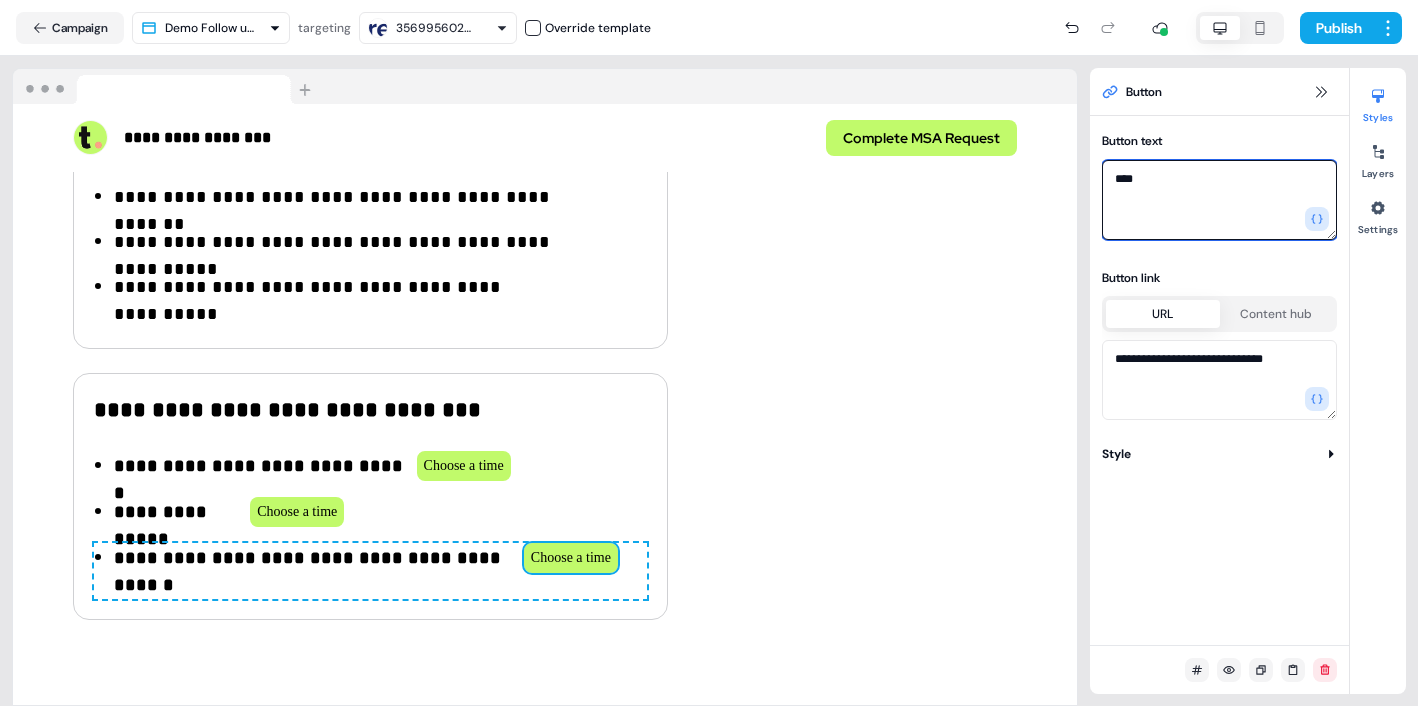 click on "**********" at bounding box center (1219, 200) 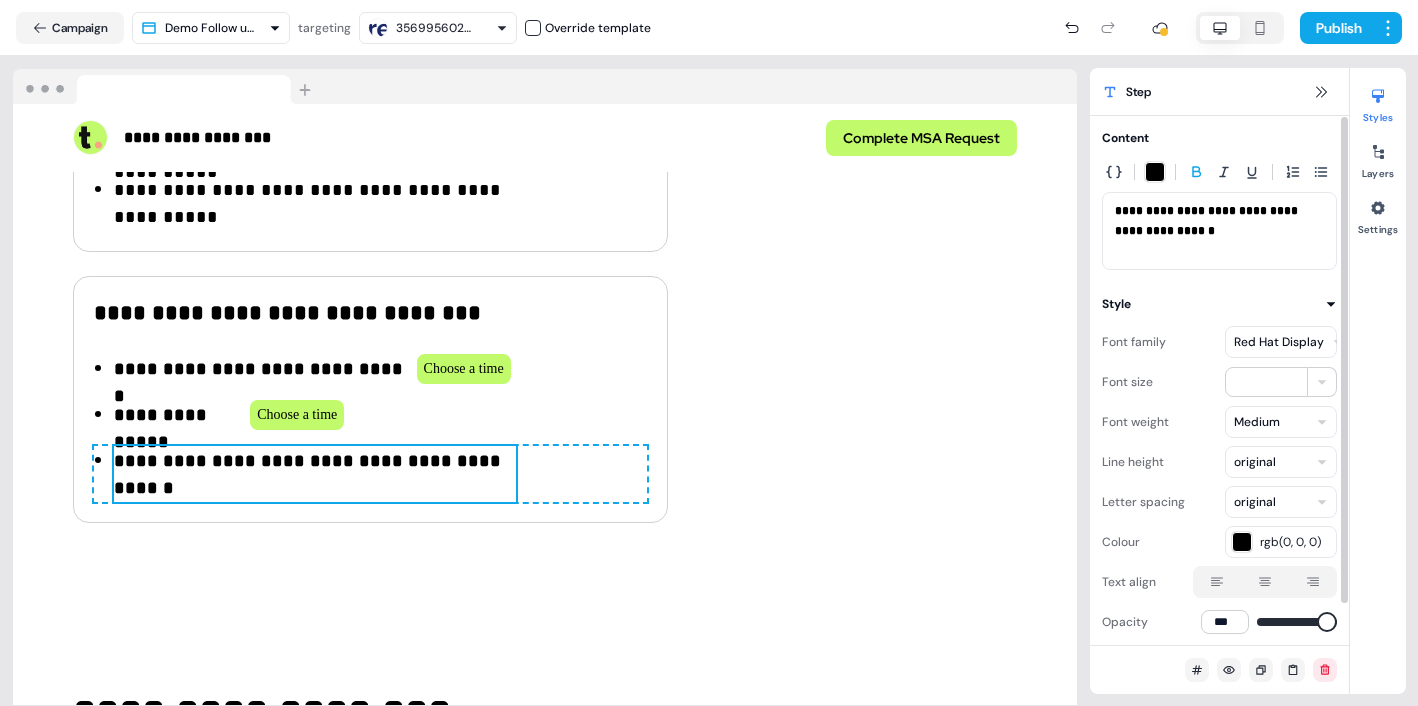 scroll, scrollTop: 1932, scrollLeft: 0, axis: vertical 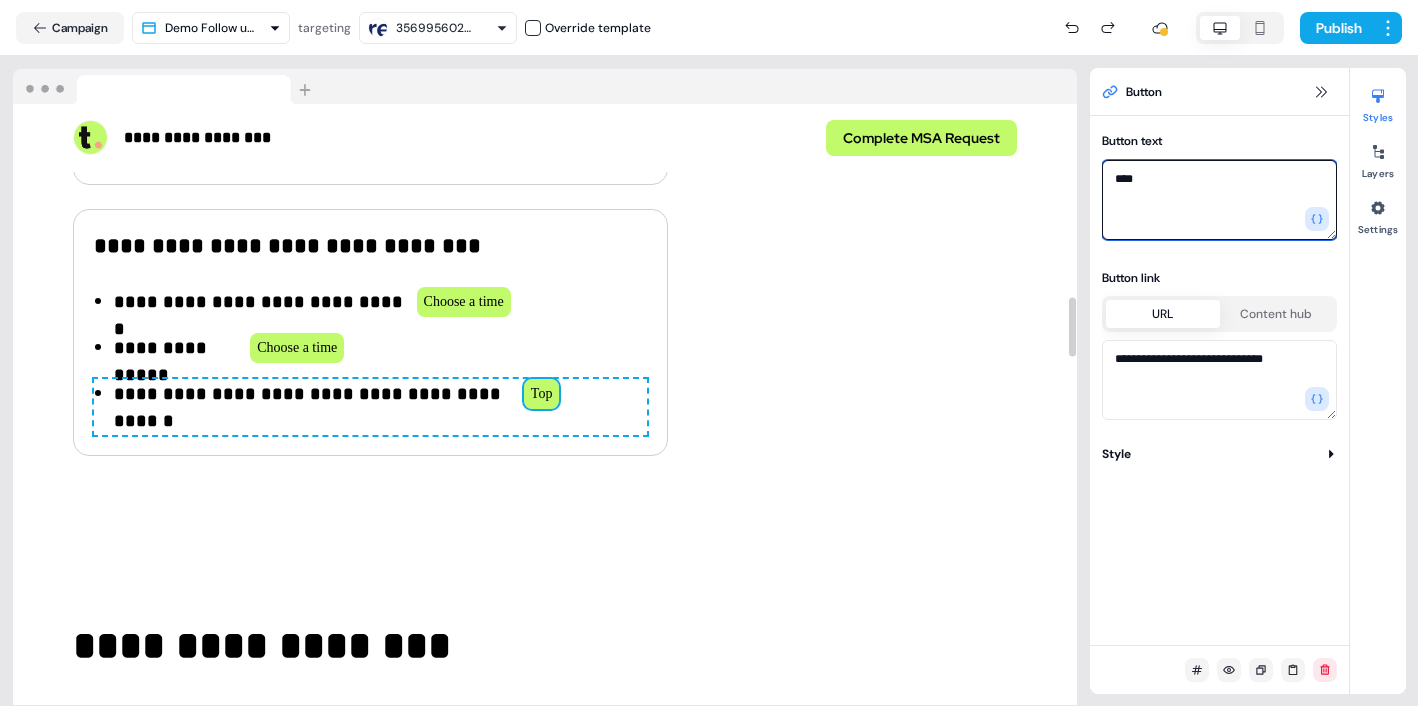 click on "***" at bounding box center [1219, 200] 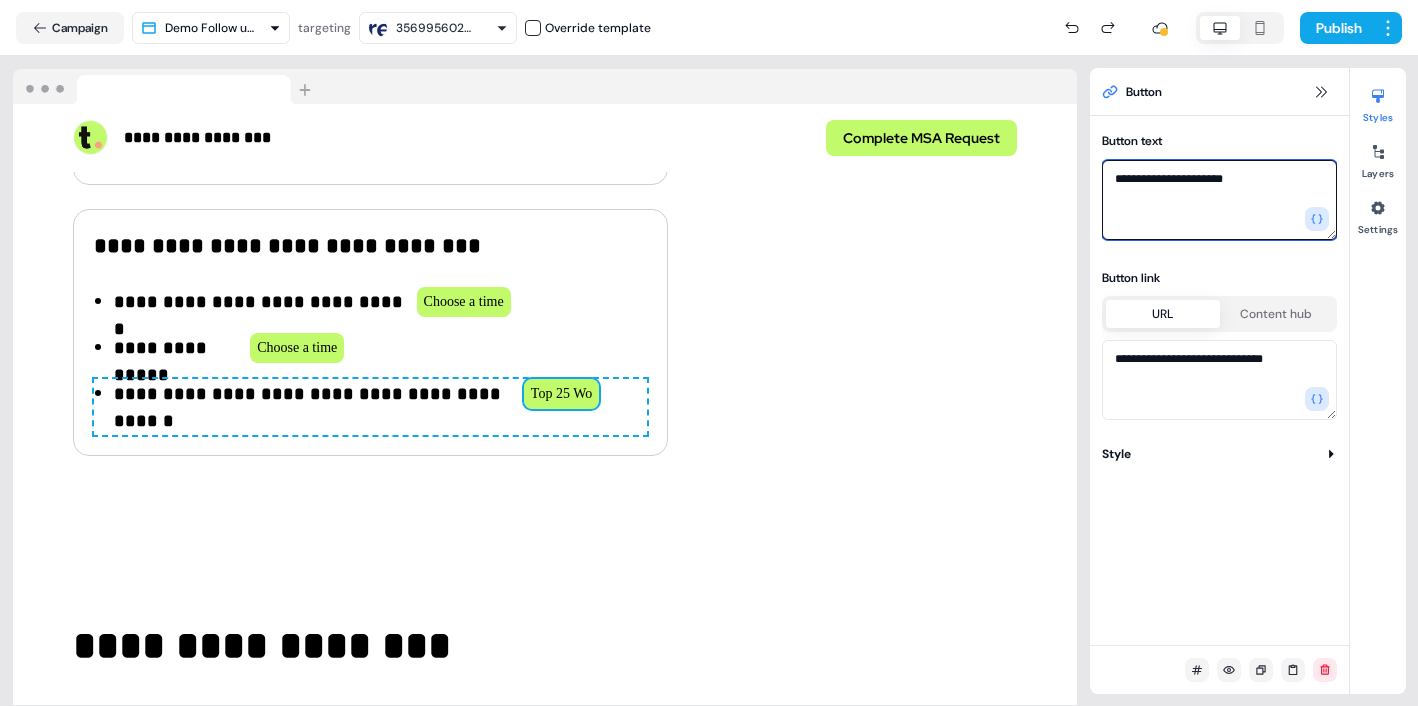 click on "*********" at bounding box center (1219, 200) 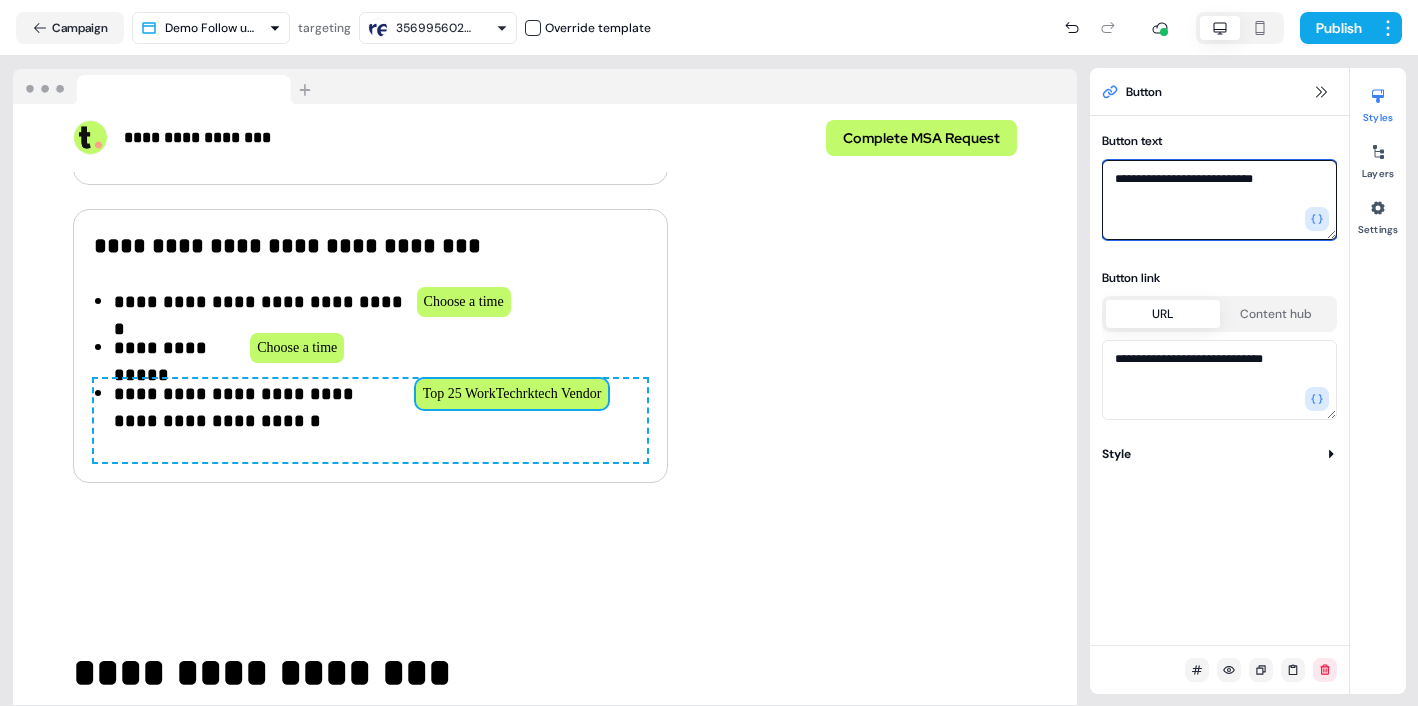 click on "**********" at bounding box center (1219, 200) 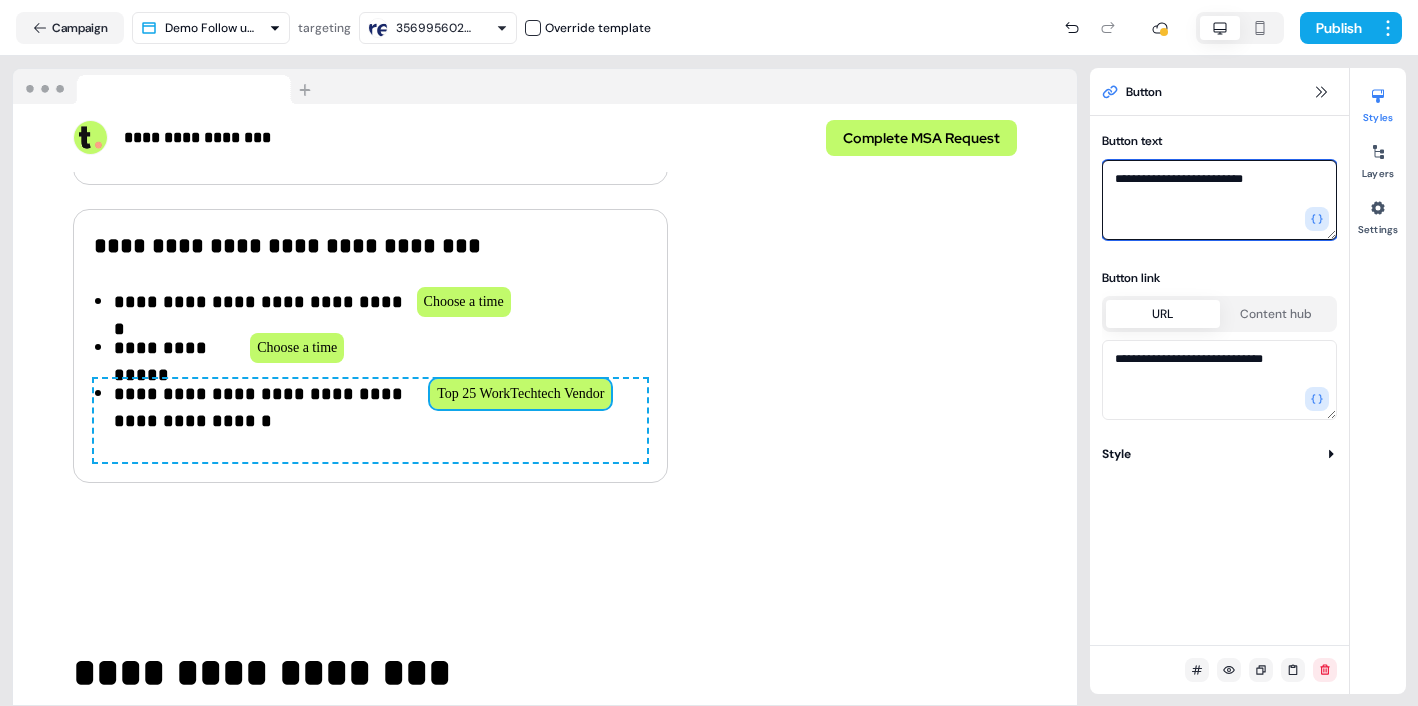 drag, startPoint x: 1232, startPoint y: 180, endPoint x: 1212, endPoint y: 179, distance: 20.024984 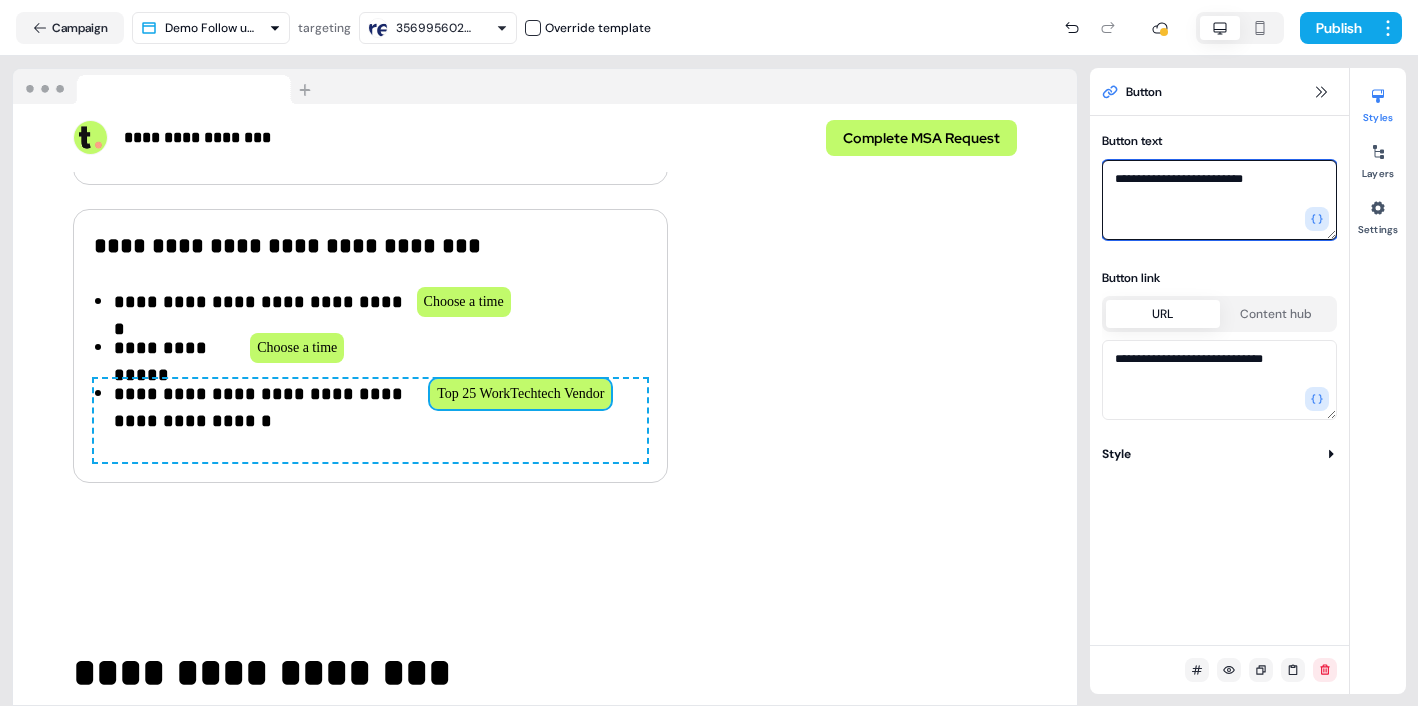 click on "**********" at bounding box center [1219, 200] 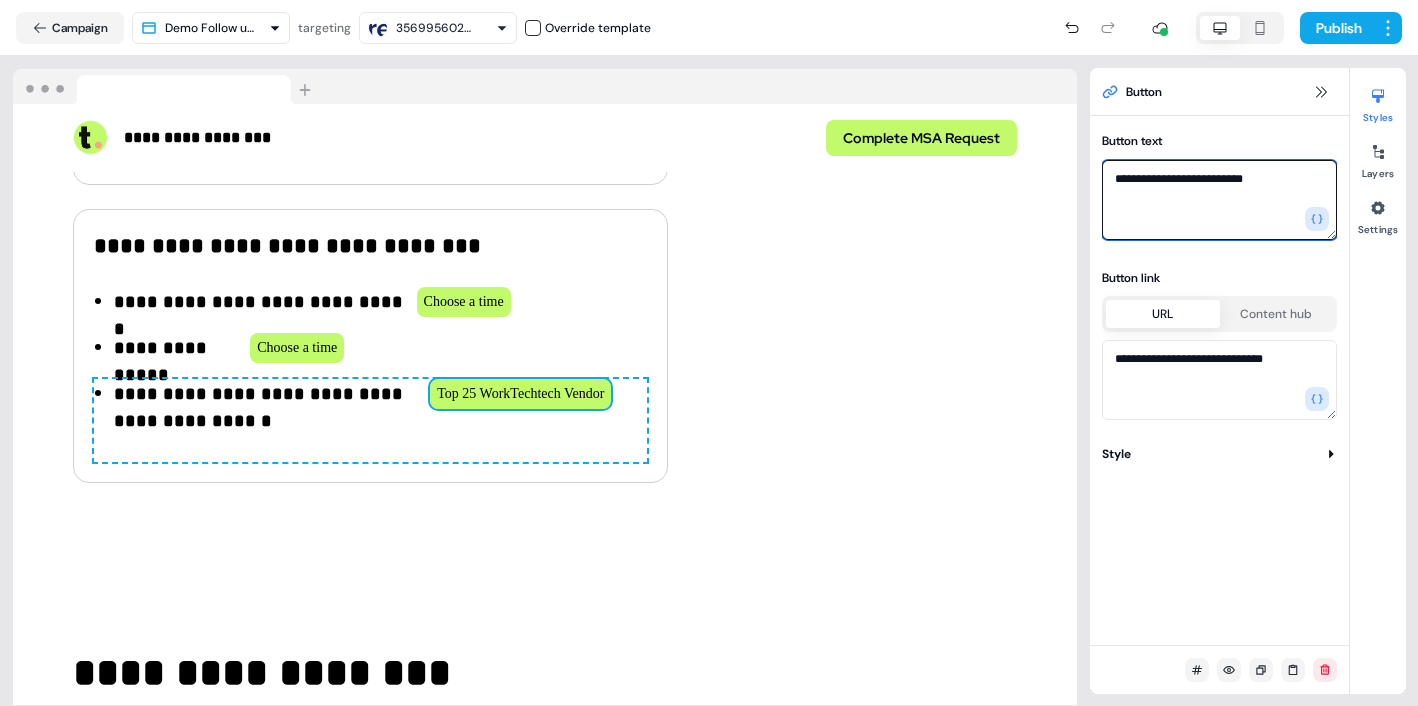 type on "**********" 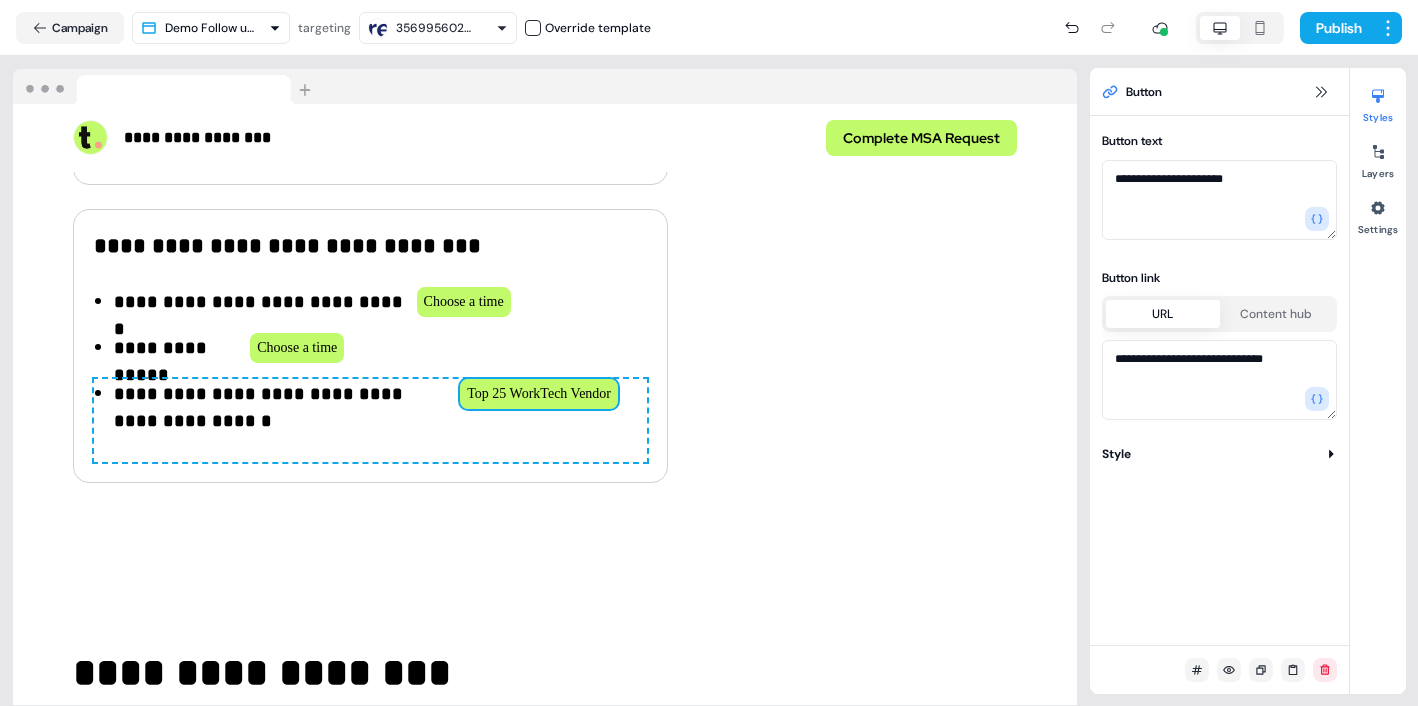 type on "**********" 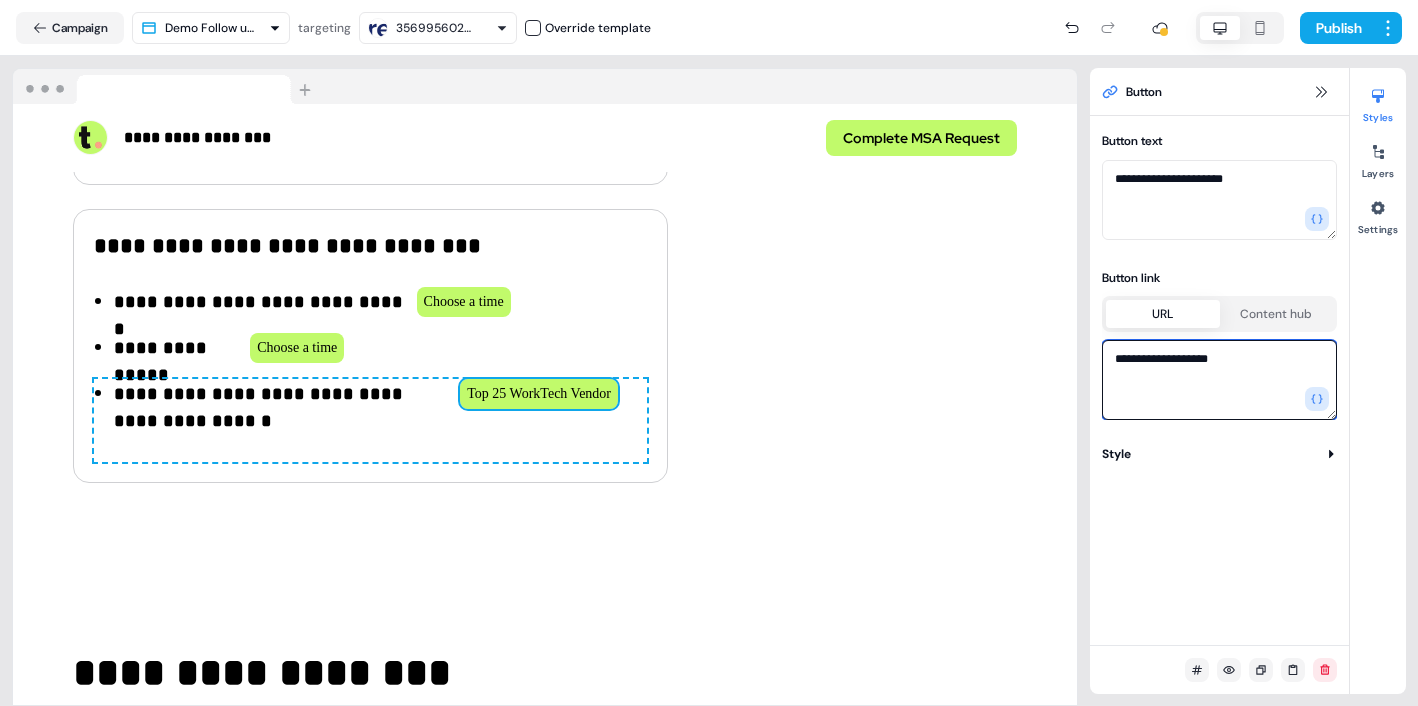 click on "**********" at bounding box center [1219, 380] 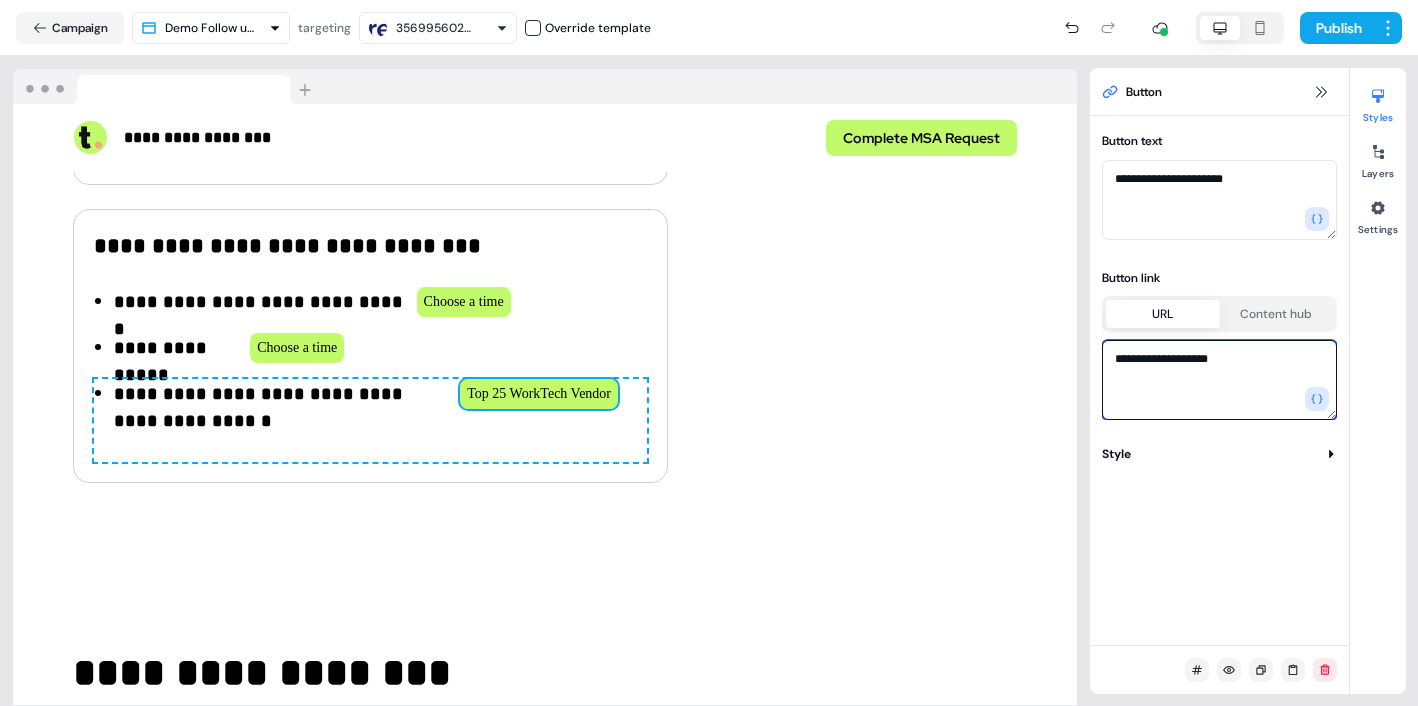drag, startPoint x: 1229, startPoint y: 365, endPoint x: 1128, endPoint y: 365, distance: 101 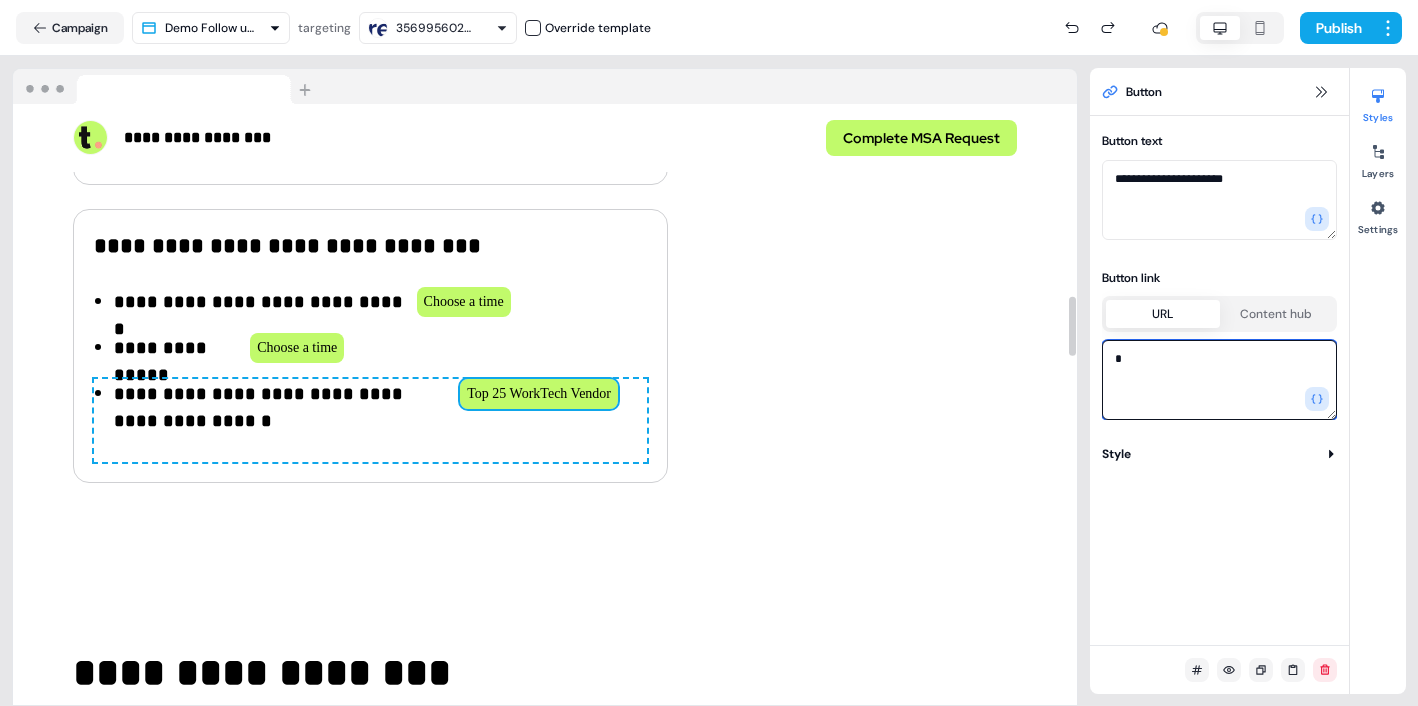 click on "*" at bounding box center (1219, 380) 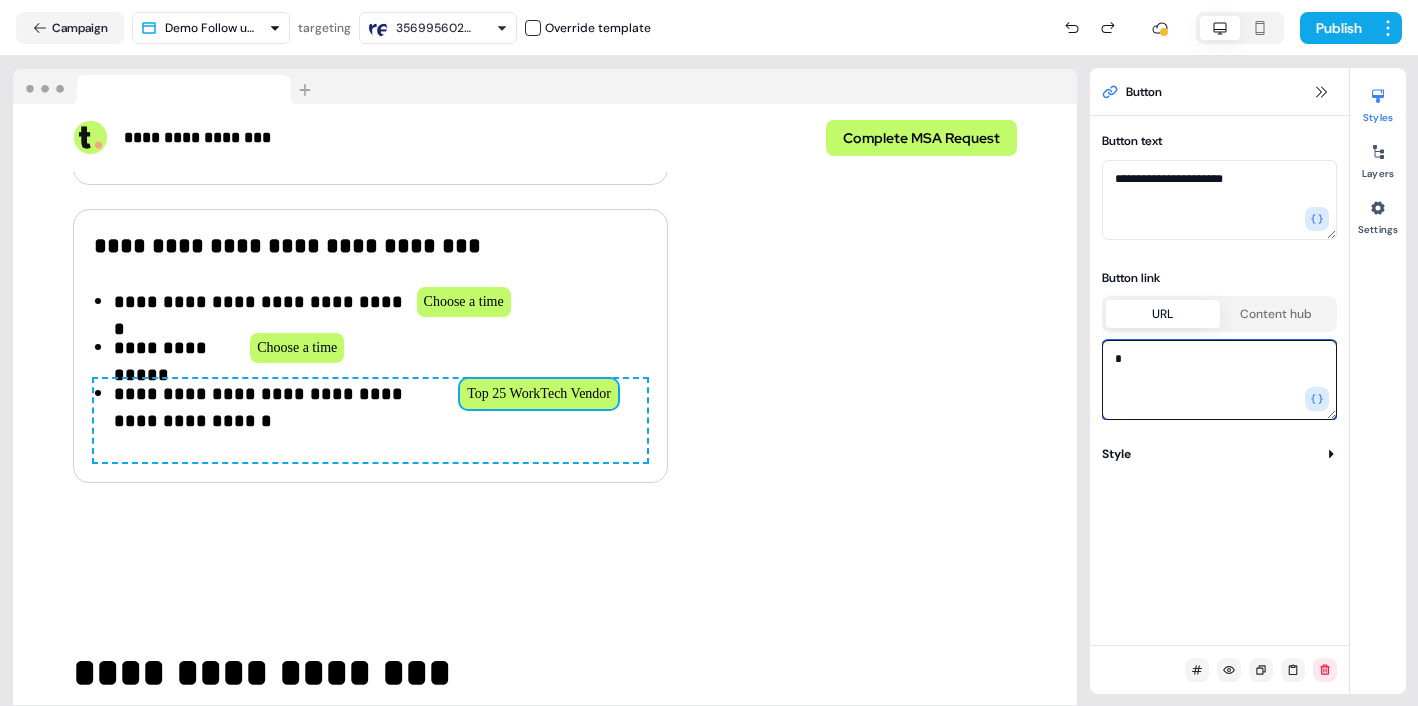 paste on "**********" 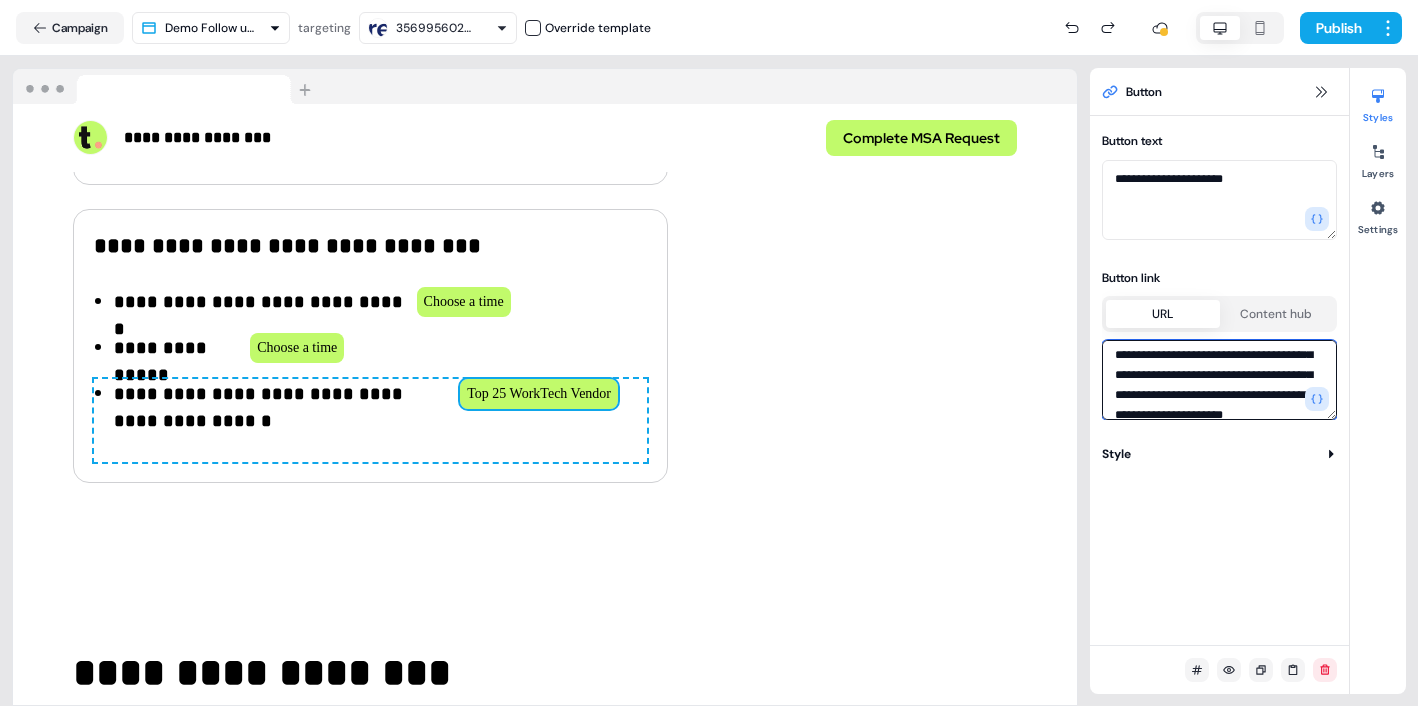 scroll, scrollTop: 0, scrollLeft: 0, axis: both 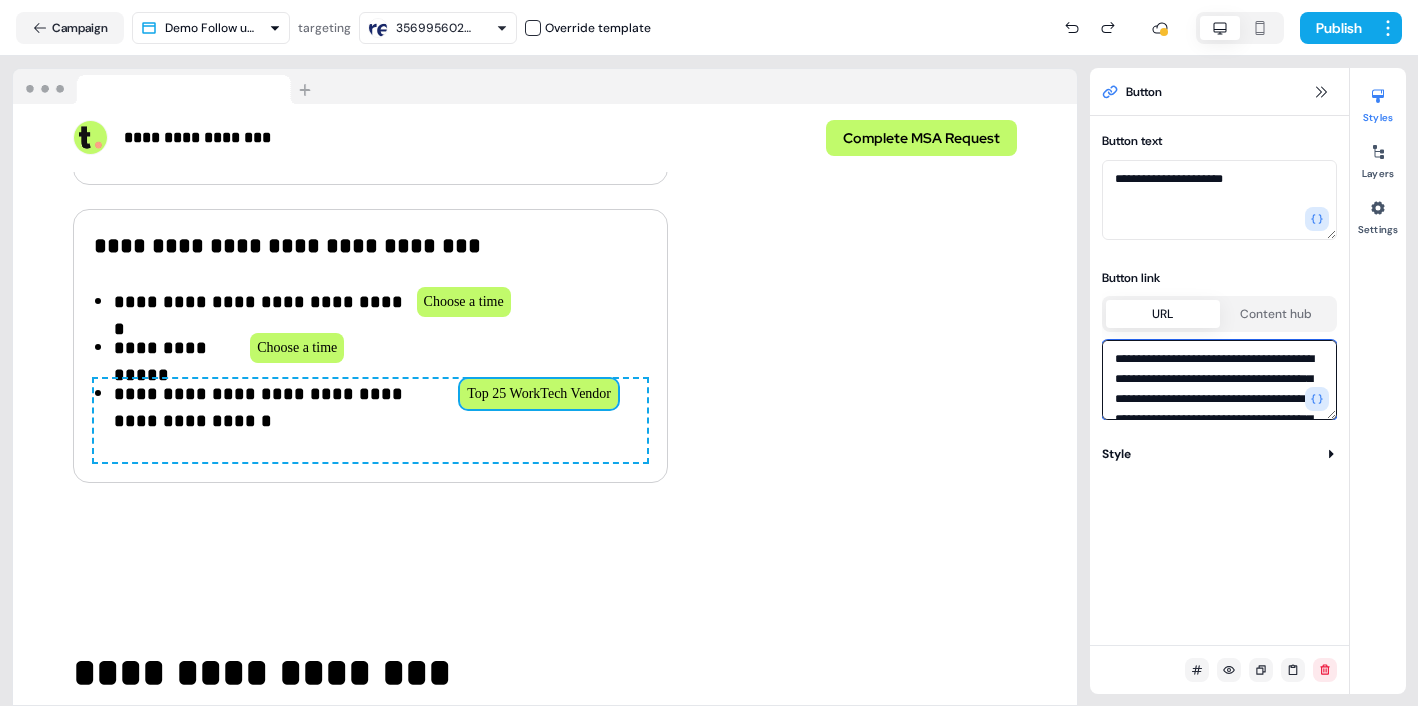 click on "**********" at bounding box center [1219, 380] 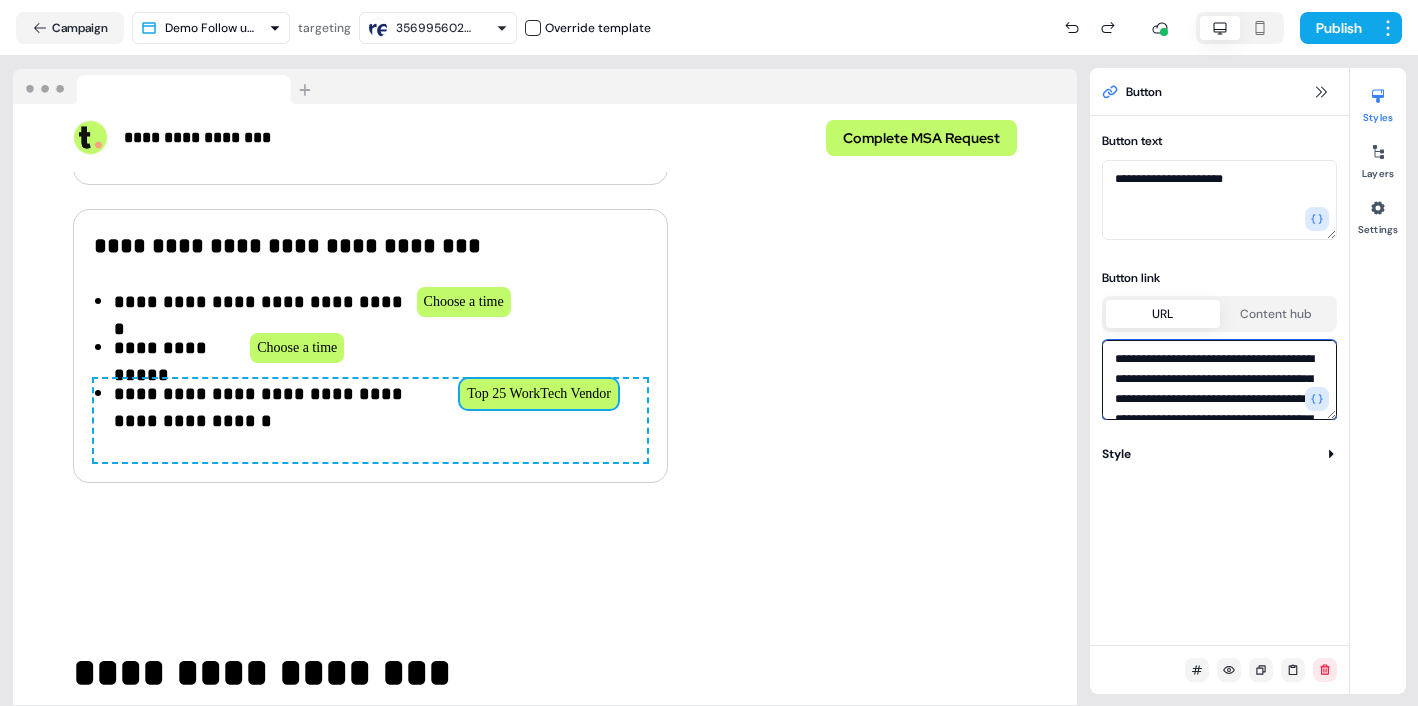 drag, startPoint x: 1116, startPoint y: 362, endPoint x: 1128, endPoint y: 361, distance: 12.0415945 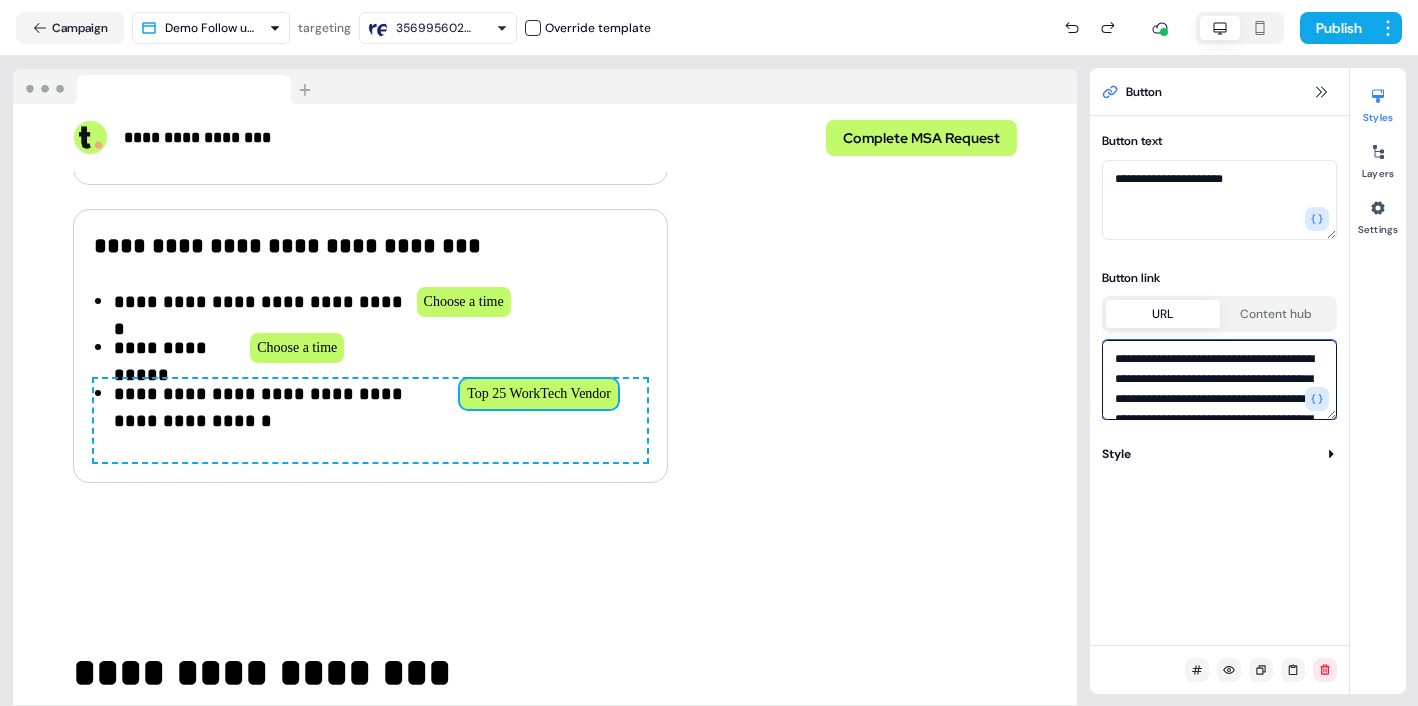 type on "**********" 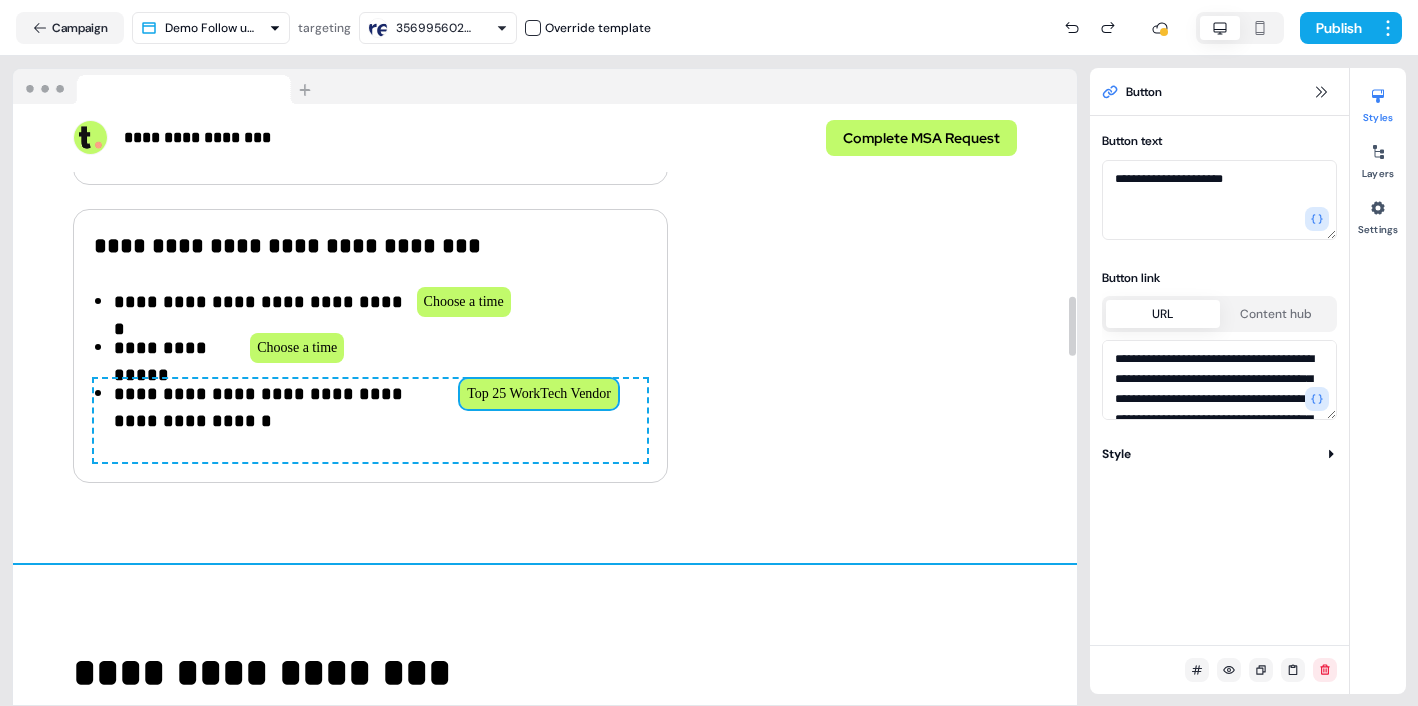 click on "**********" at bounding box center [545, -66] 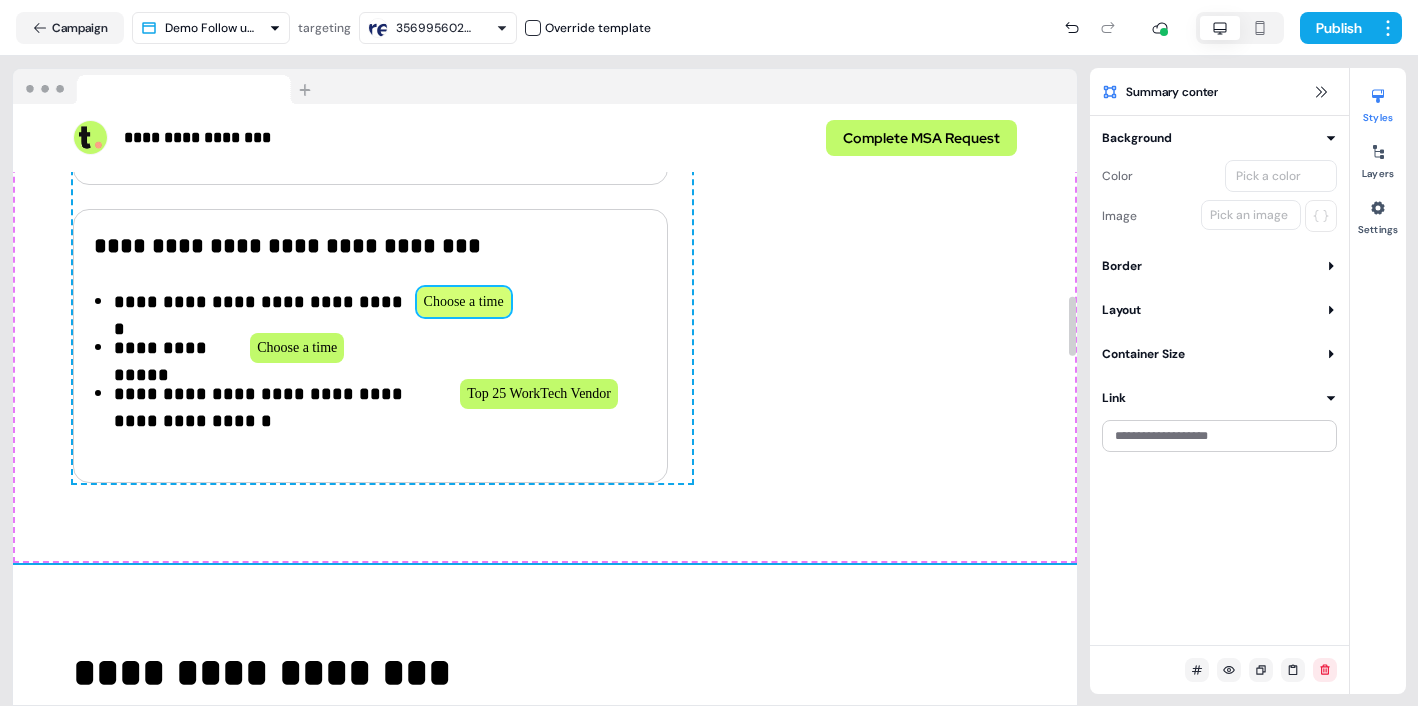 click on "Choose a time" at bounding box center (464, 302) 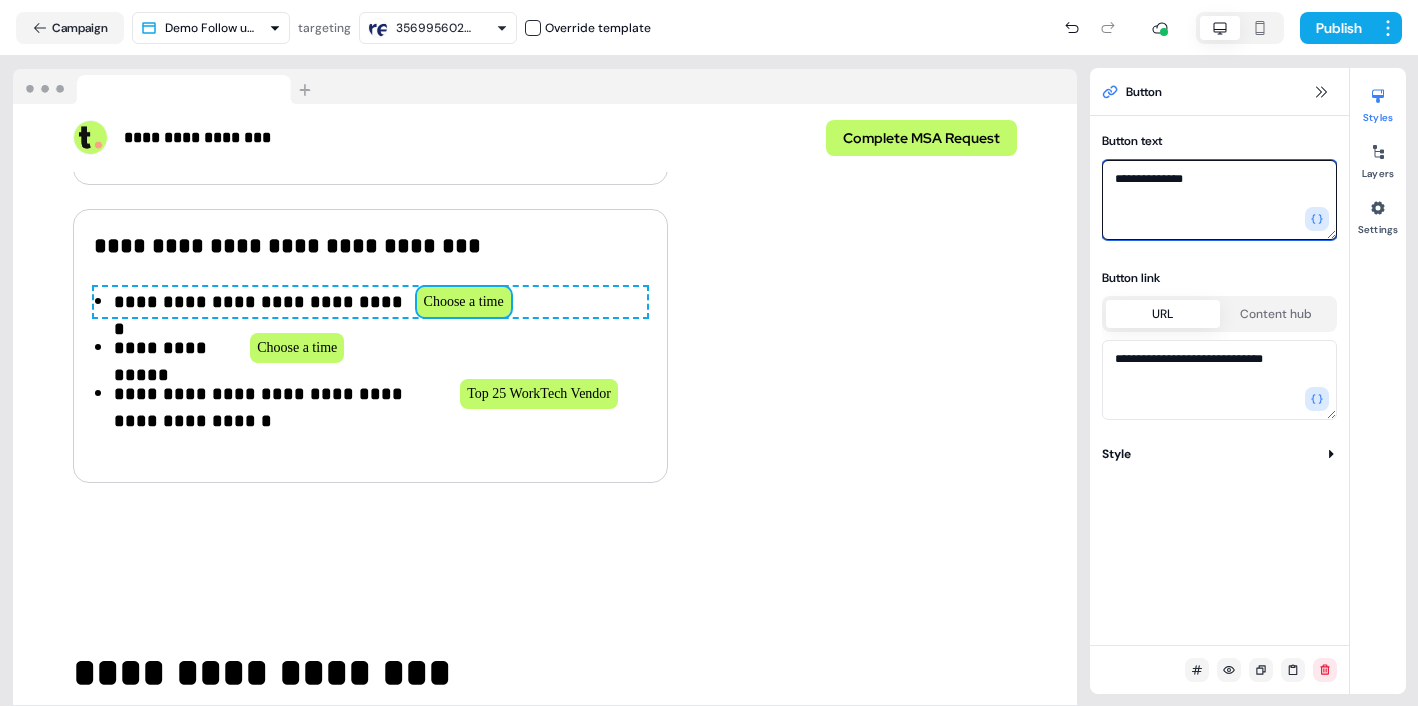 drag, startPoint x: 1198, startPoint y: 178, endPoint x: 1122, endPoint y: 180, distance: 76.02631 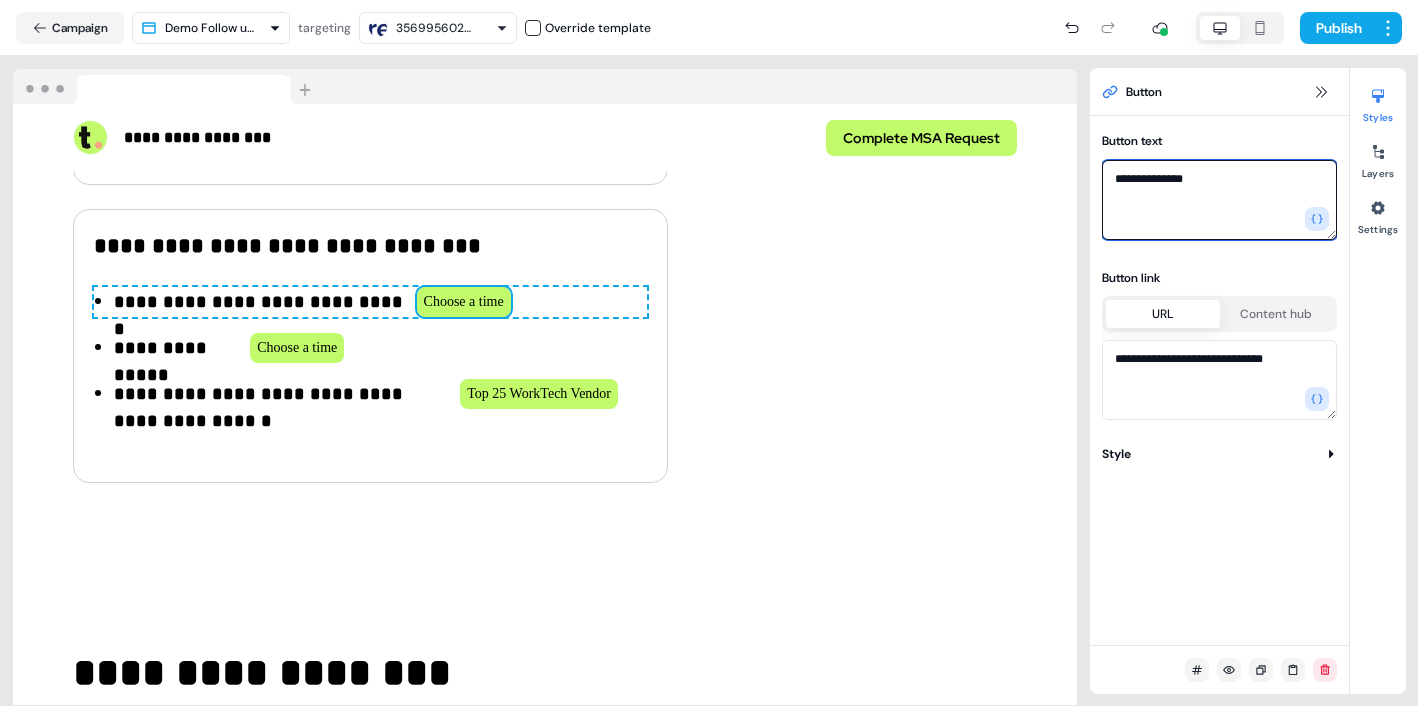click on "**********" at bounding box center (1219, 200) 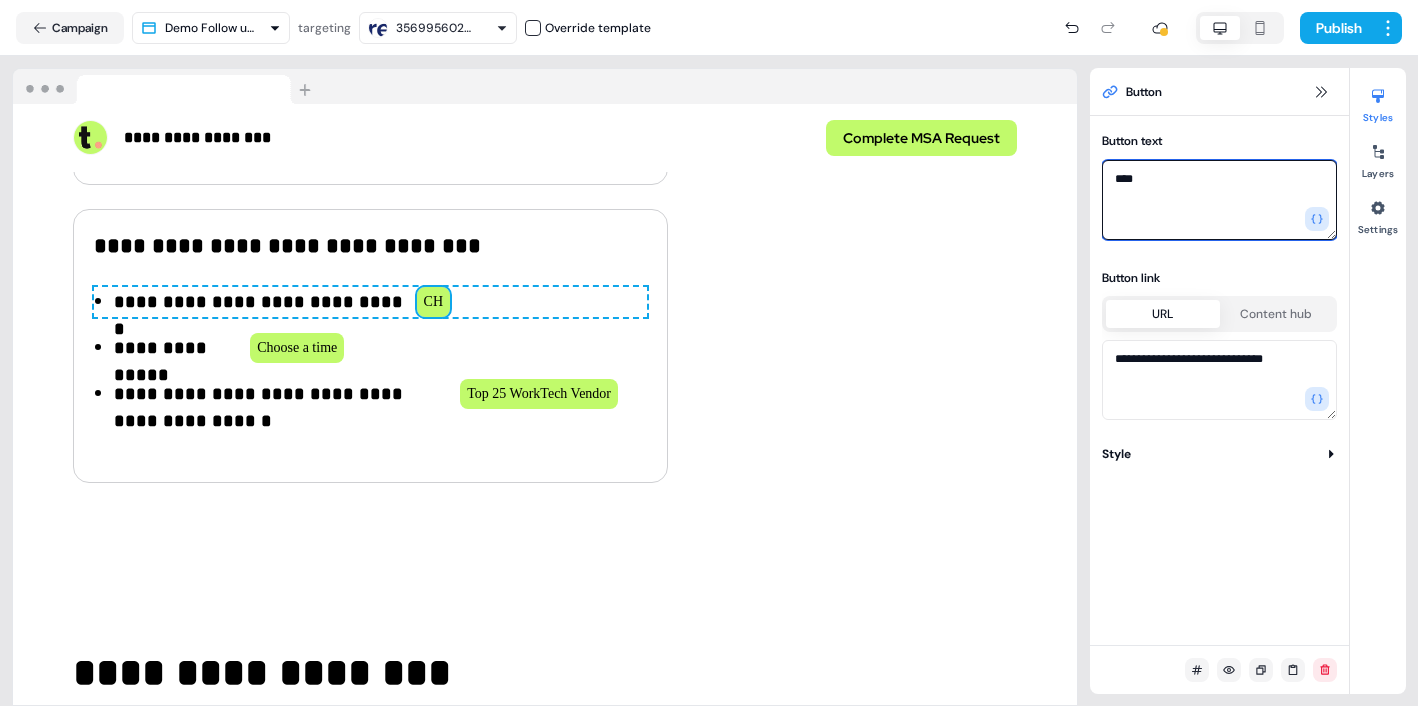 type on "*****" 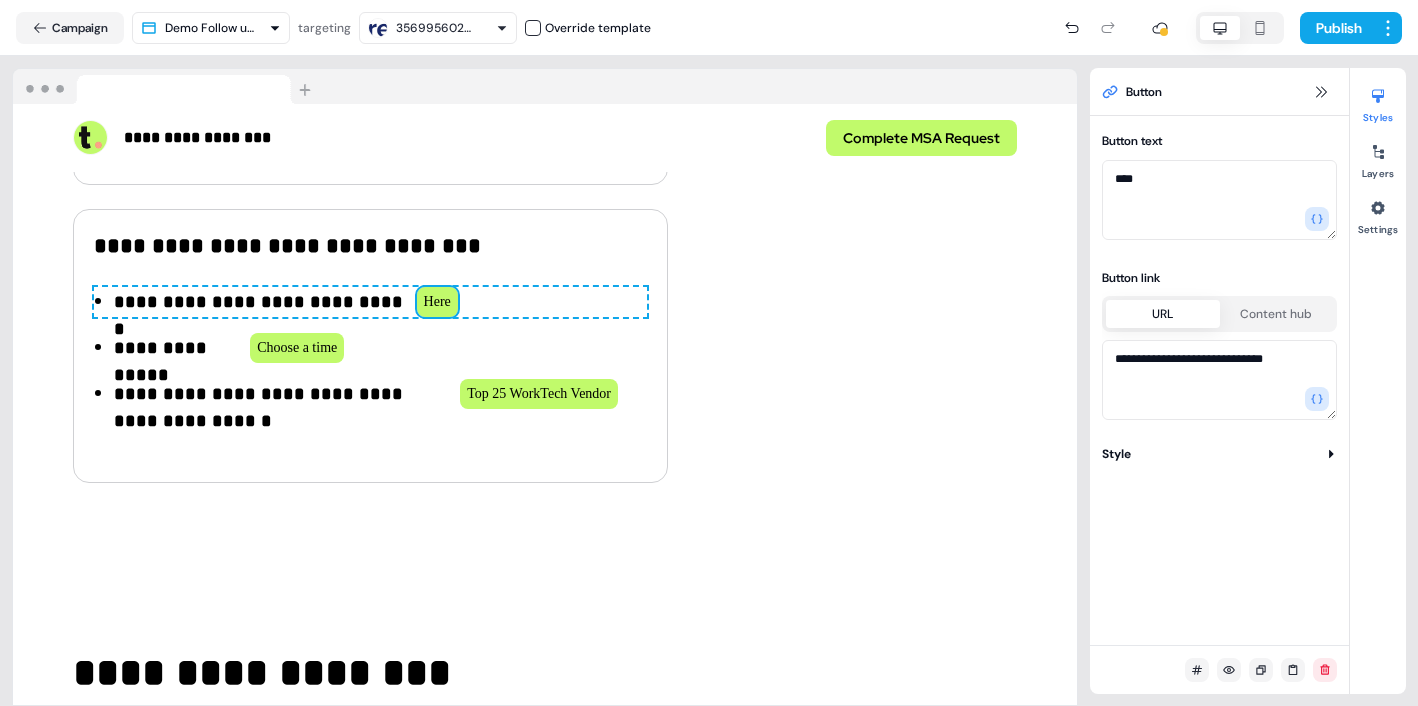 type on "****" 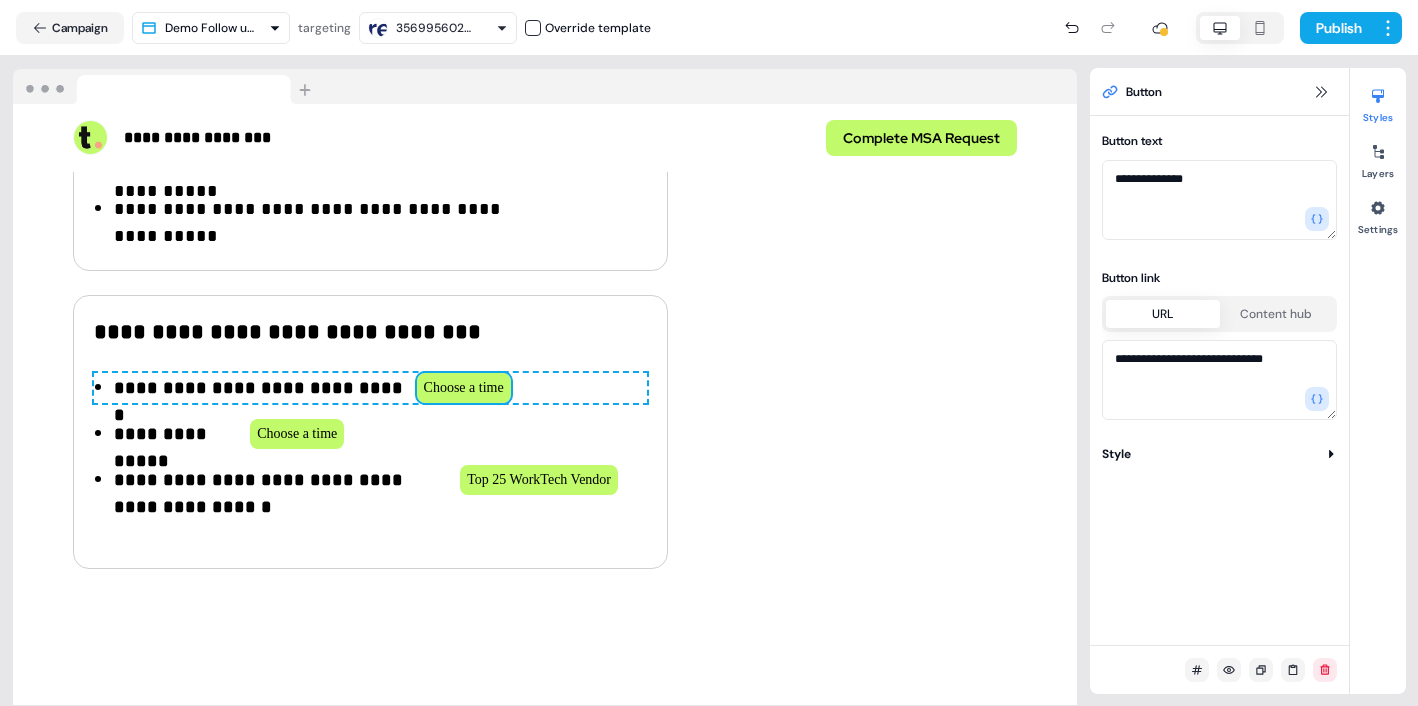 scroll, scrollTop: 1823, scrollLeft: 0, axis: vertical 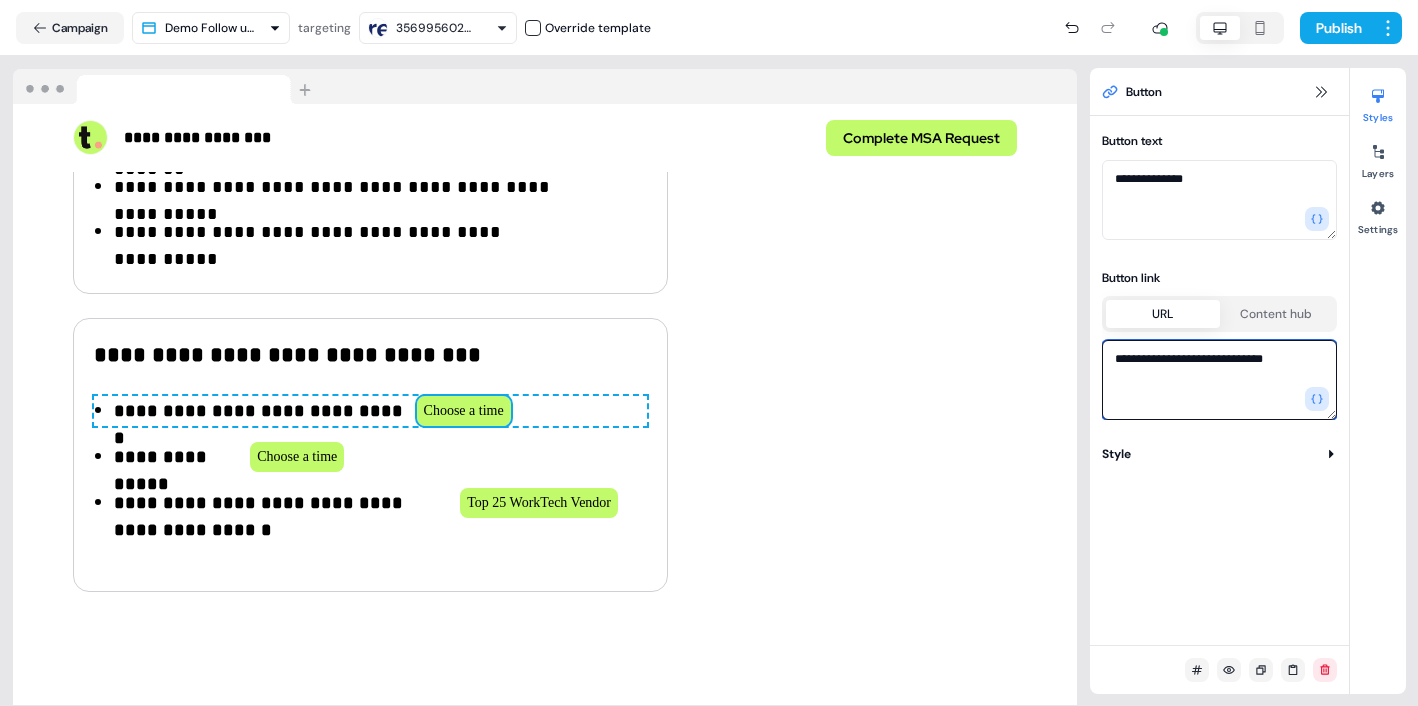 click on "**********" at bounding box center [1219, 380] 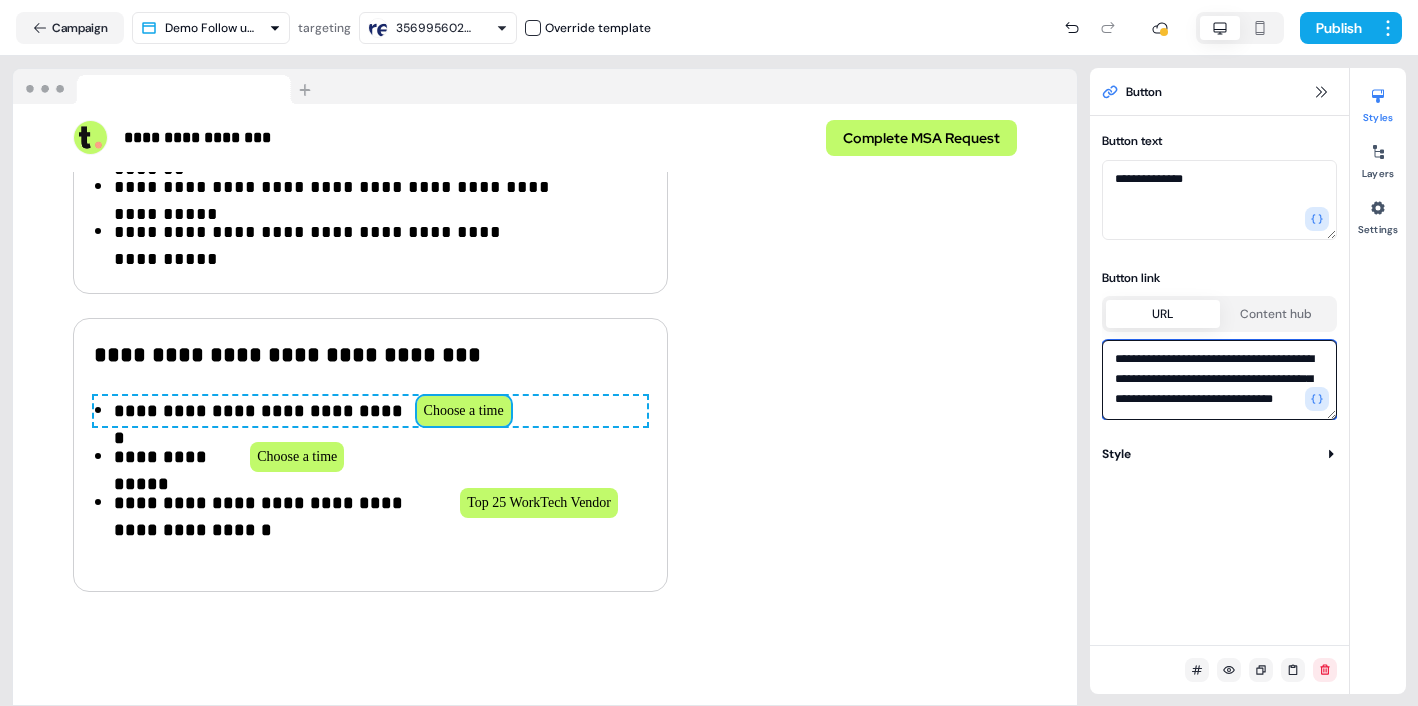 scroll, scrollTop: 38, scrollLeft: 0, axis: vertical 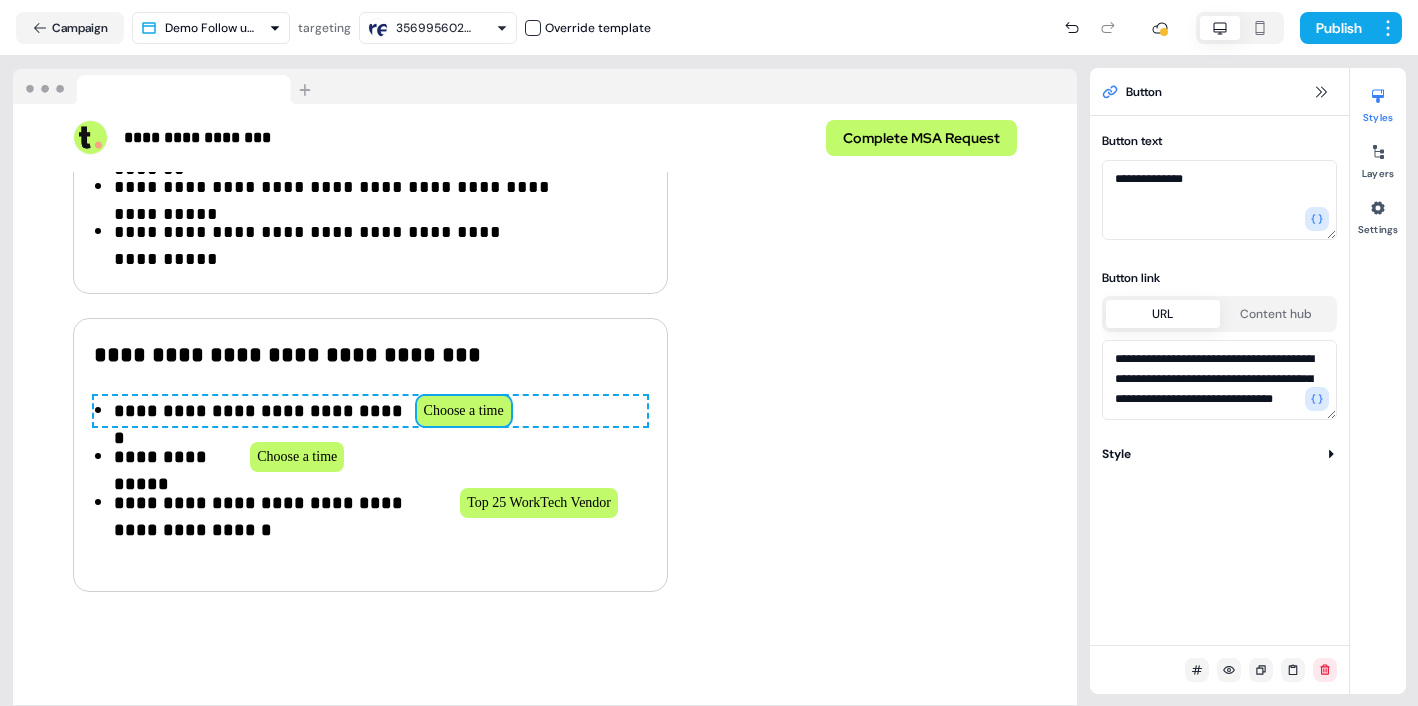 drag, startPoint x: 1205, startPoint y: 404, endPoint x: 1186, endPoint y: 381, distance: 29.832869 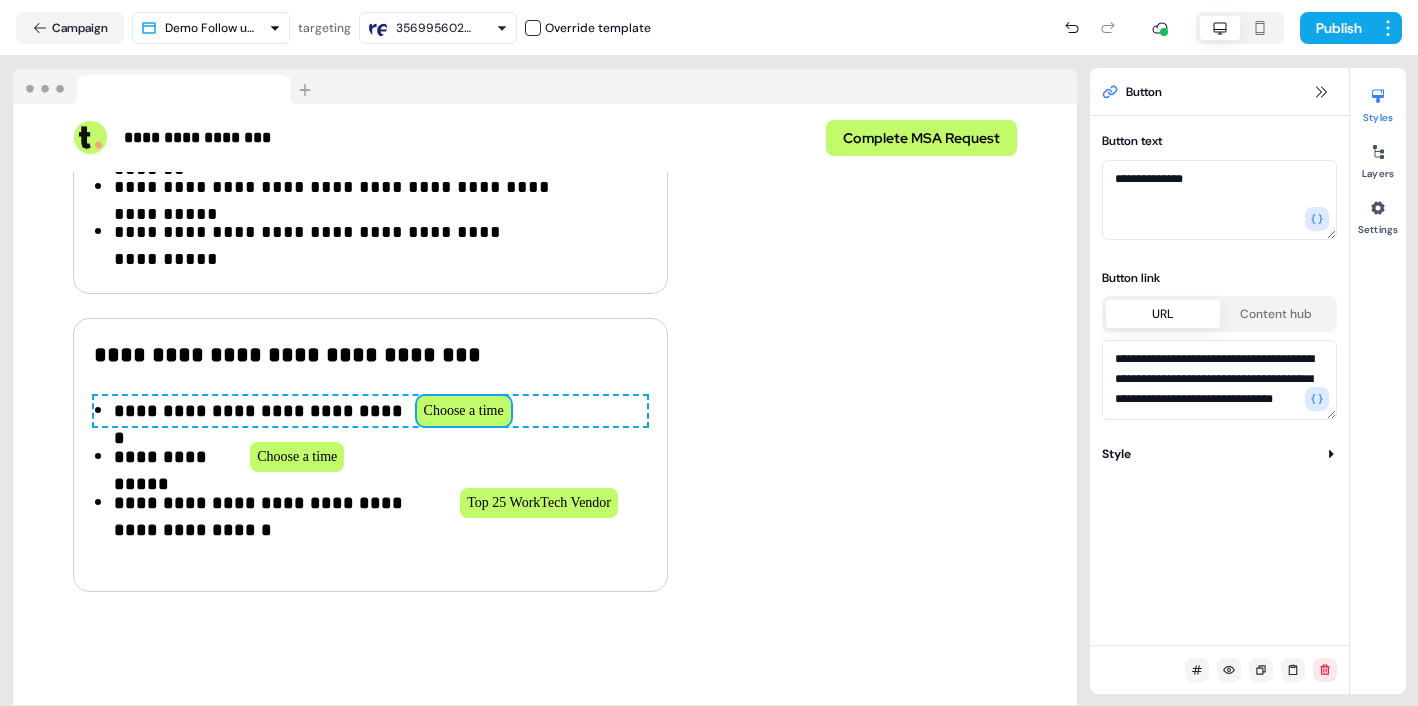 scroll, scrollTop: 38, scrollLeft: 0, axis: vertical 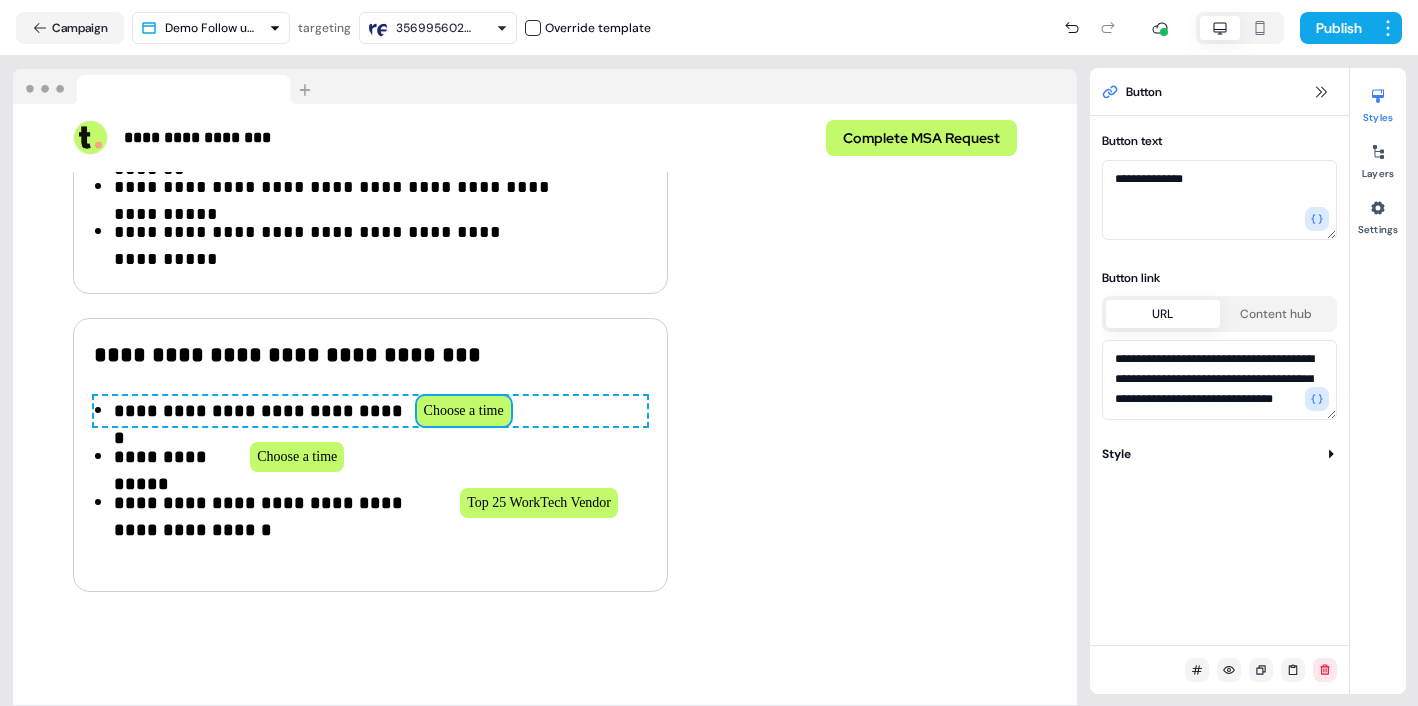 drag, startPoint x: 1176, startPoint y: 406, endPoint x: 1183, endPoint y: 384, distance: 23.086792 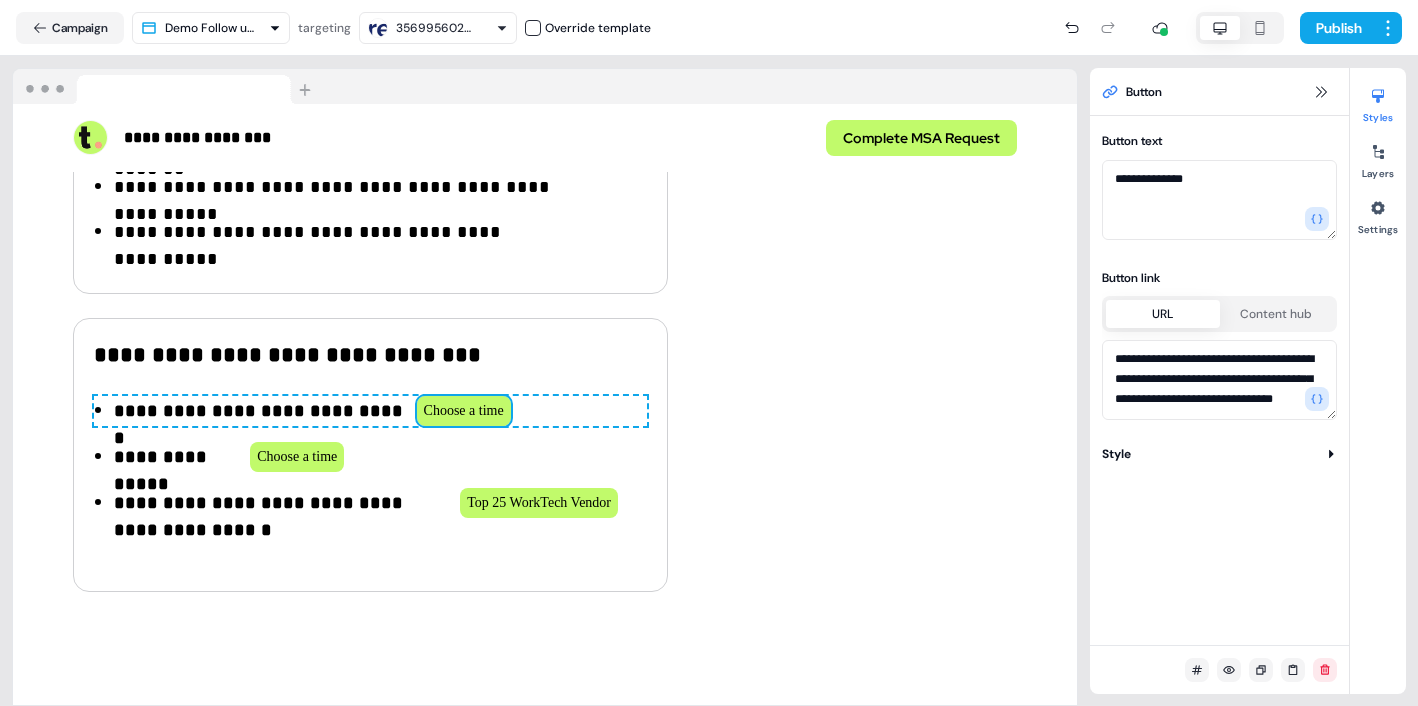 click on "**********" at bounding box center (1219, 380) 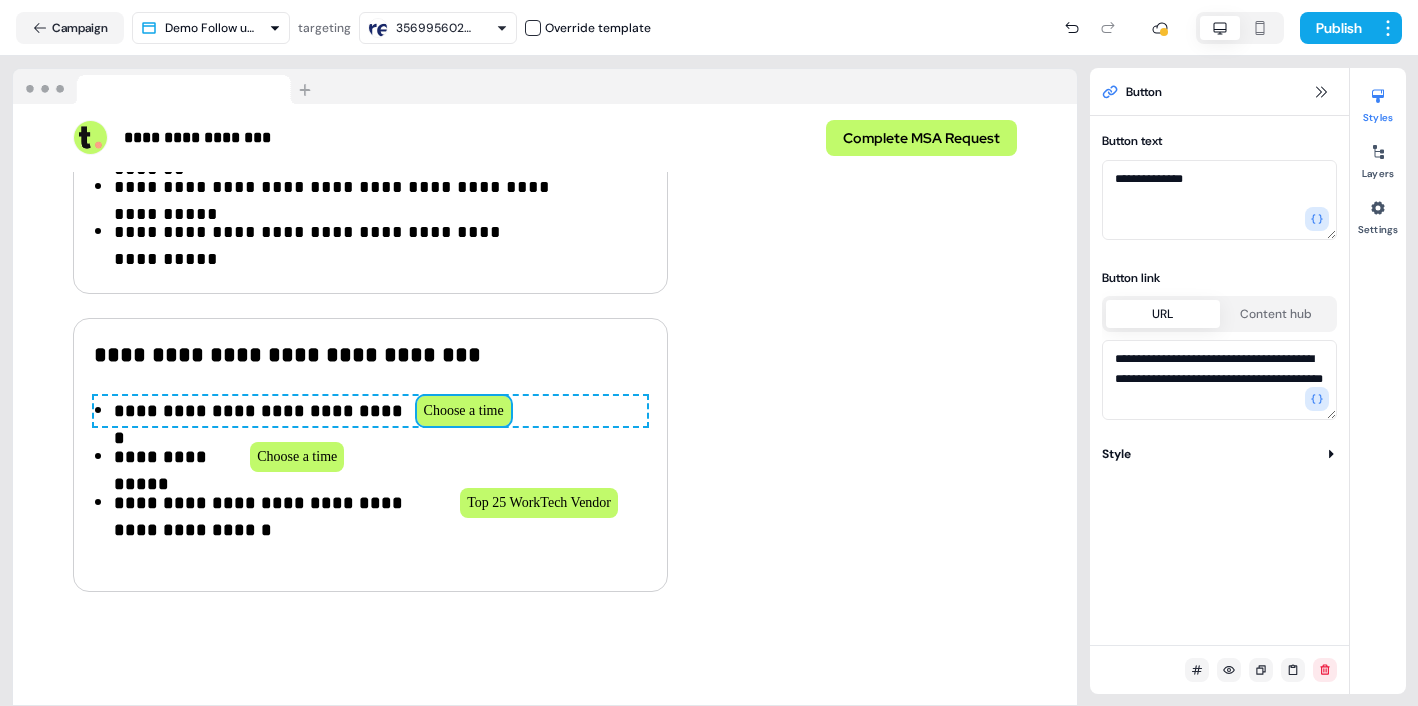 scroll, scrollTop: 0, scrollLeft: 0, axis: both 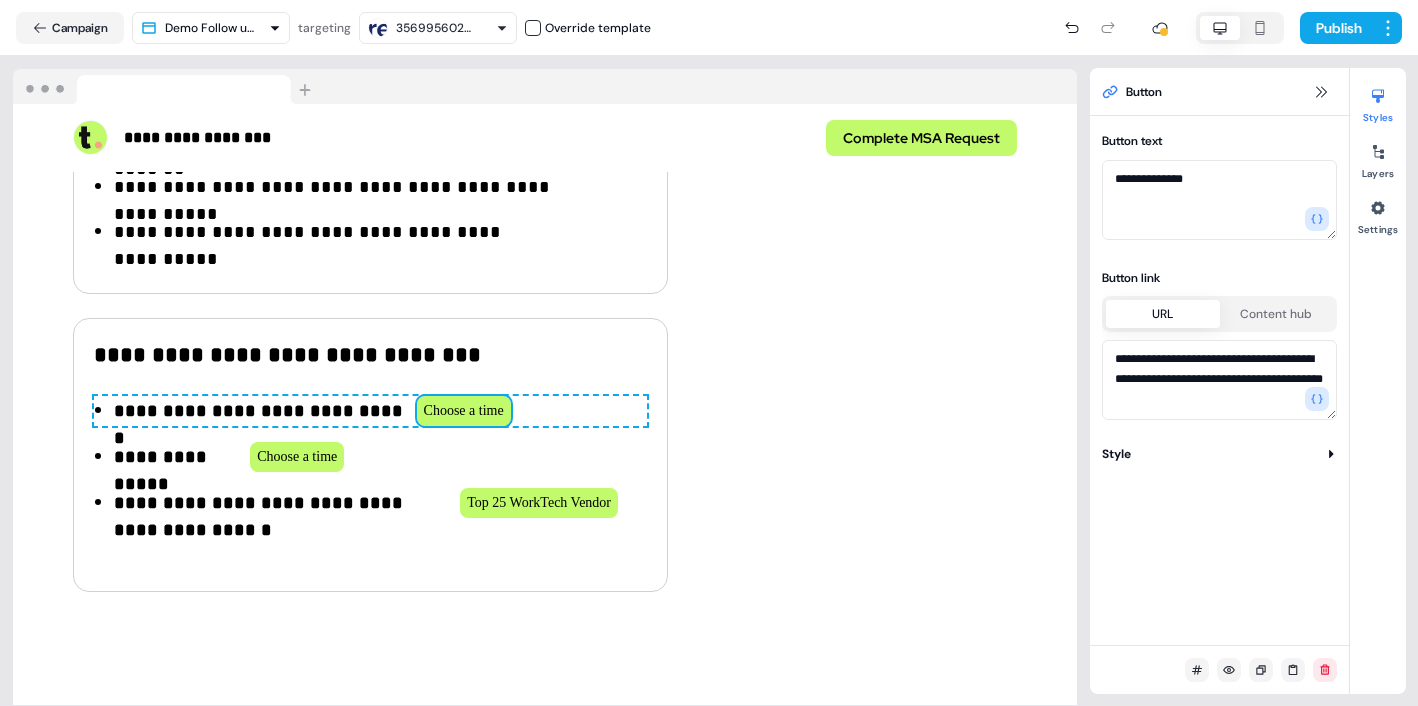 type on "**********" 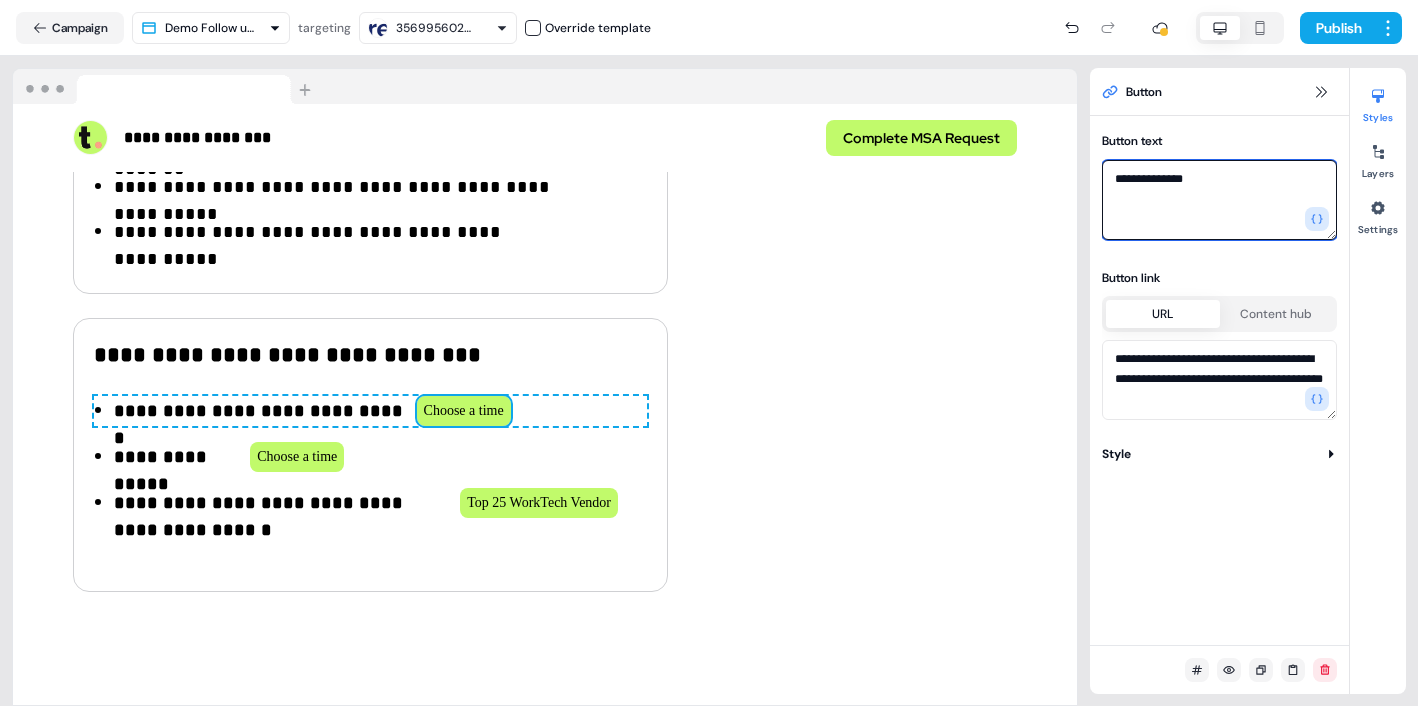 drag, startPoint x: 1210, startPoint y: 180, endPoint x: 1135, endPoint y: 181, distance: 75.00667 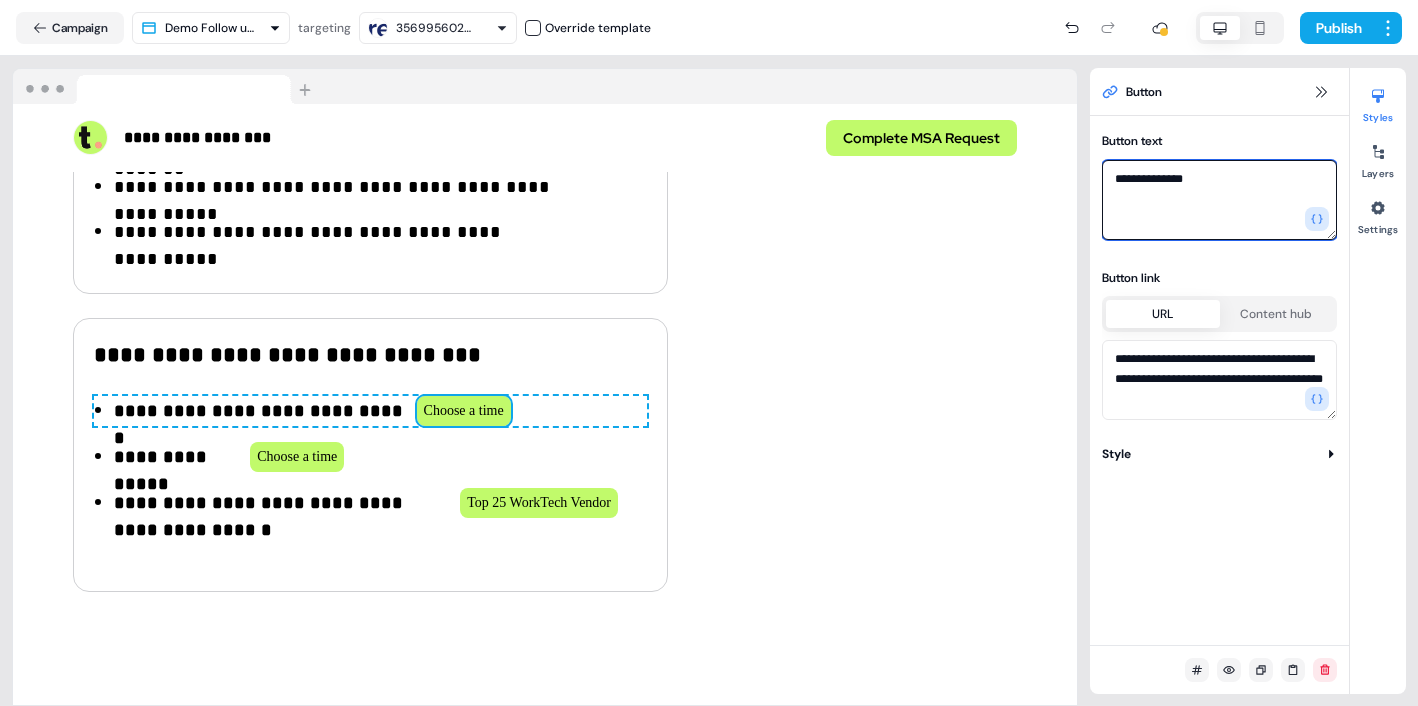 click on "**********" at bounding box center (1219, 200) 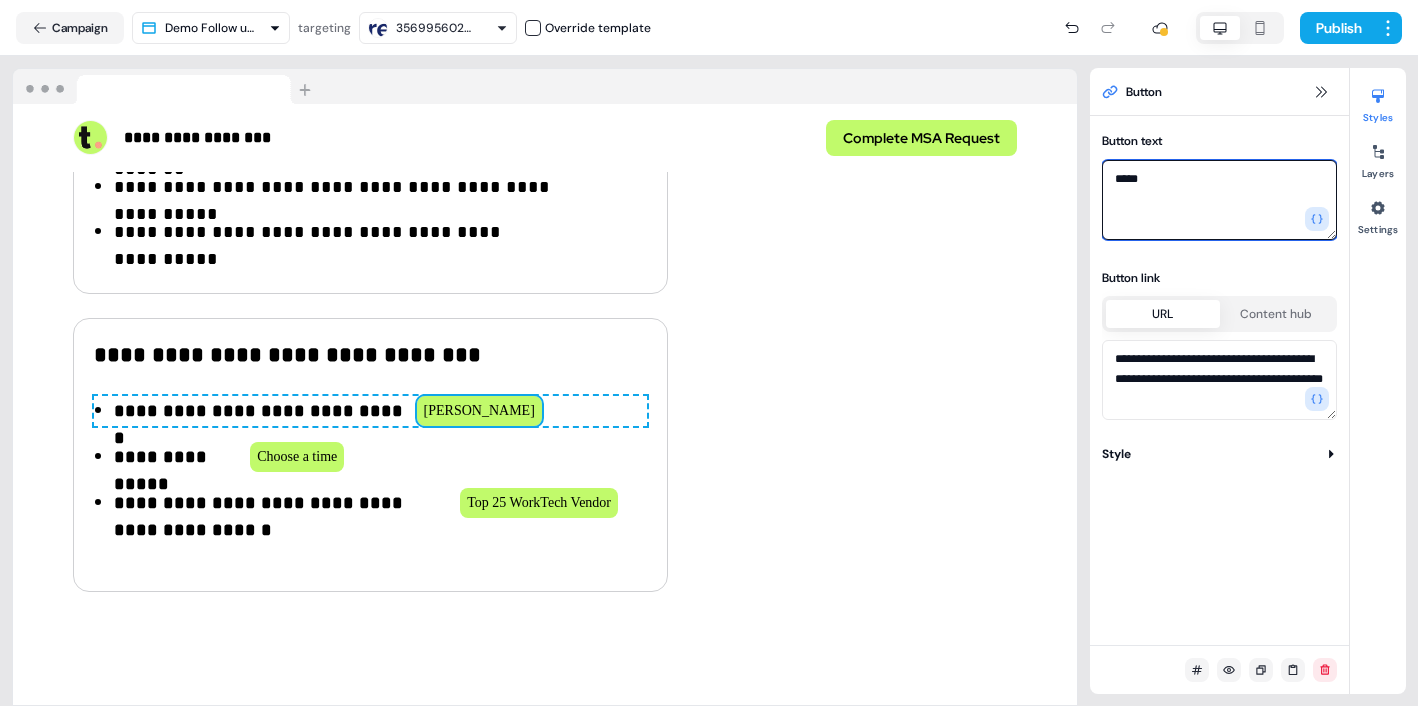 click on "*****" at bounding box center [1219, 200] 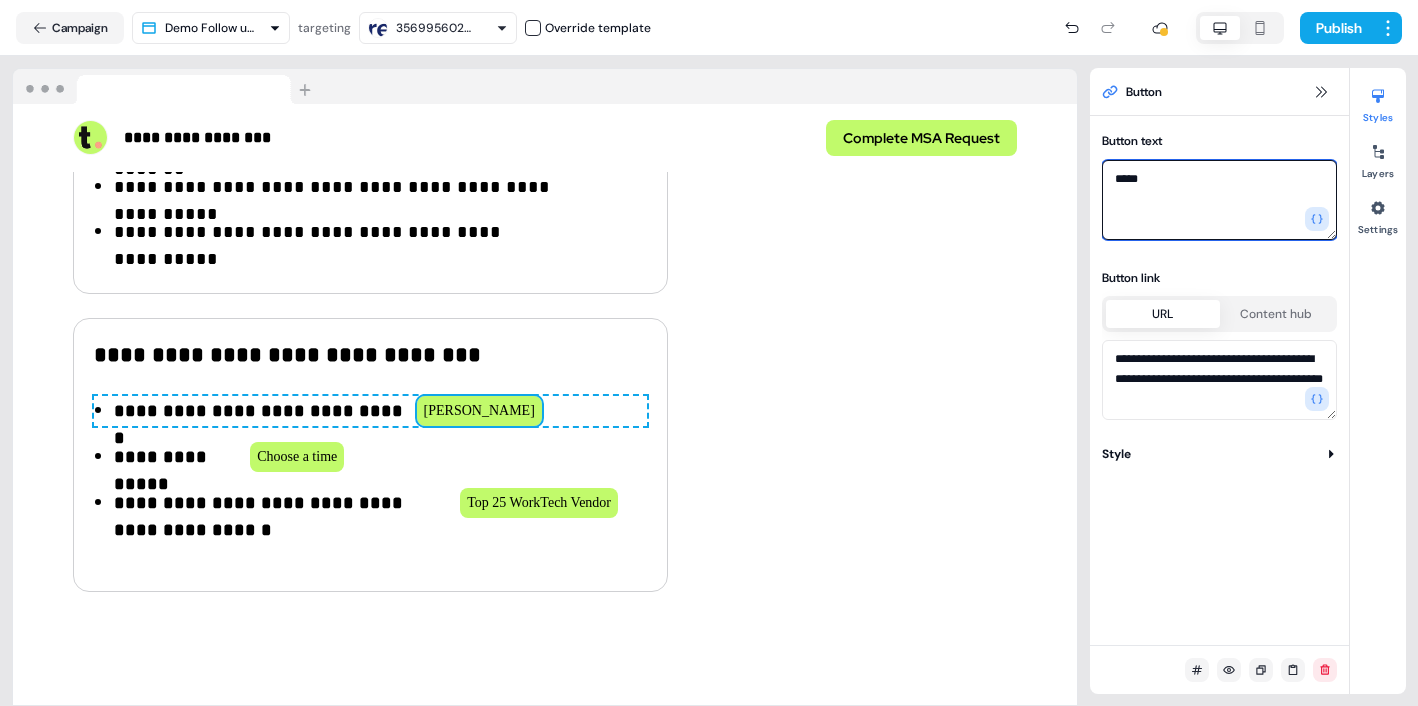 type on "****" 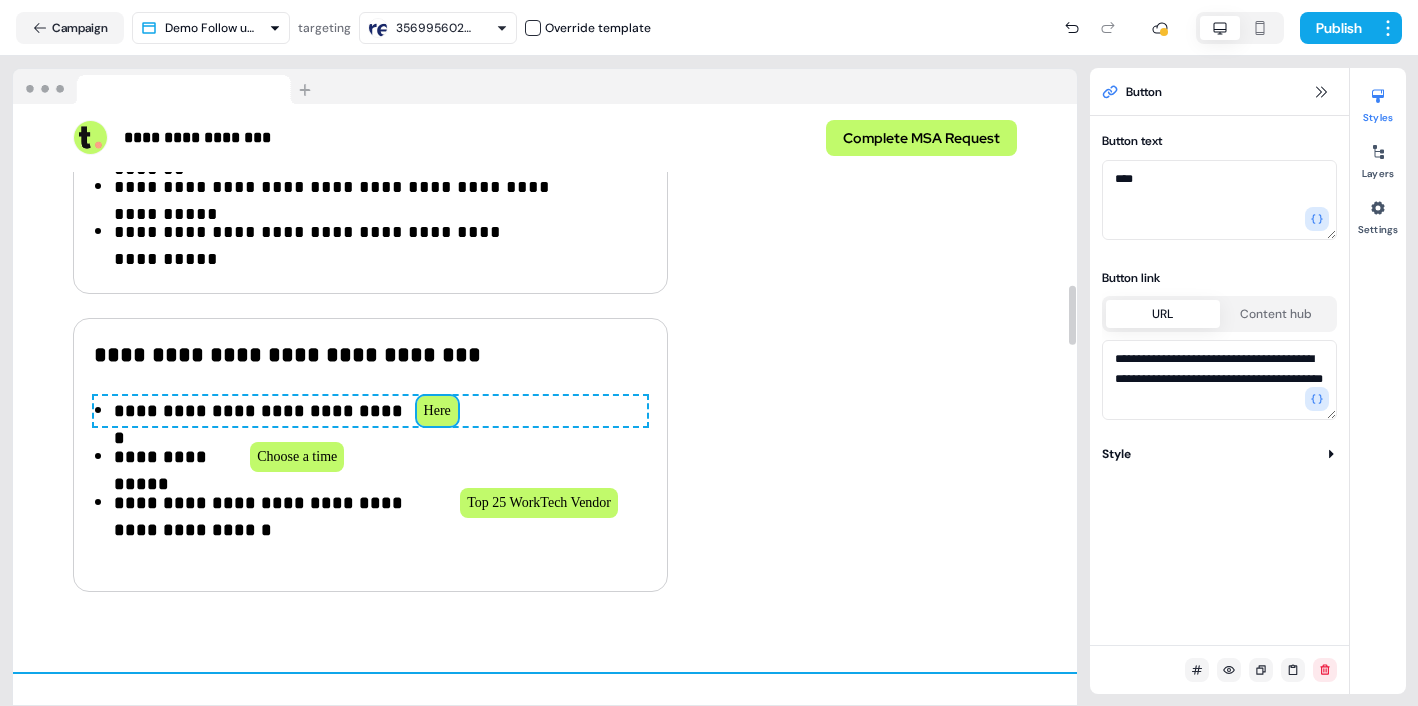 click on "**********" at bounding box center [545, 43] 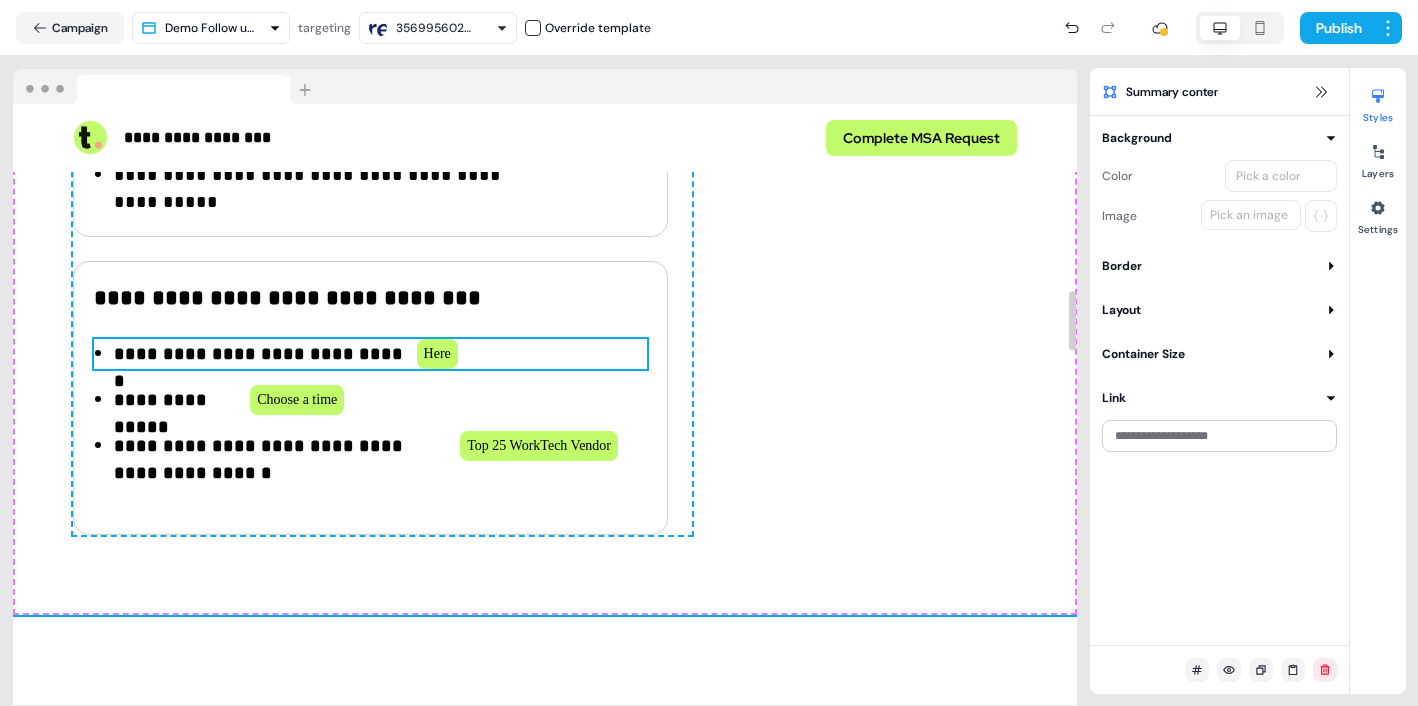 scroll, scrollTop: 1906, scrollLeft: 0, axis: vertical 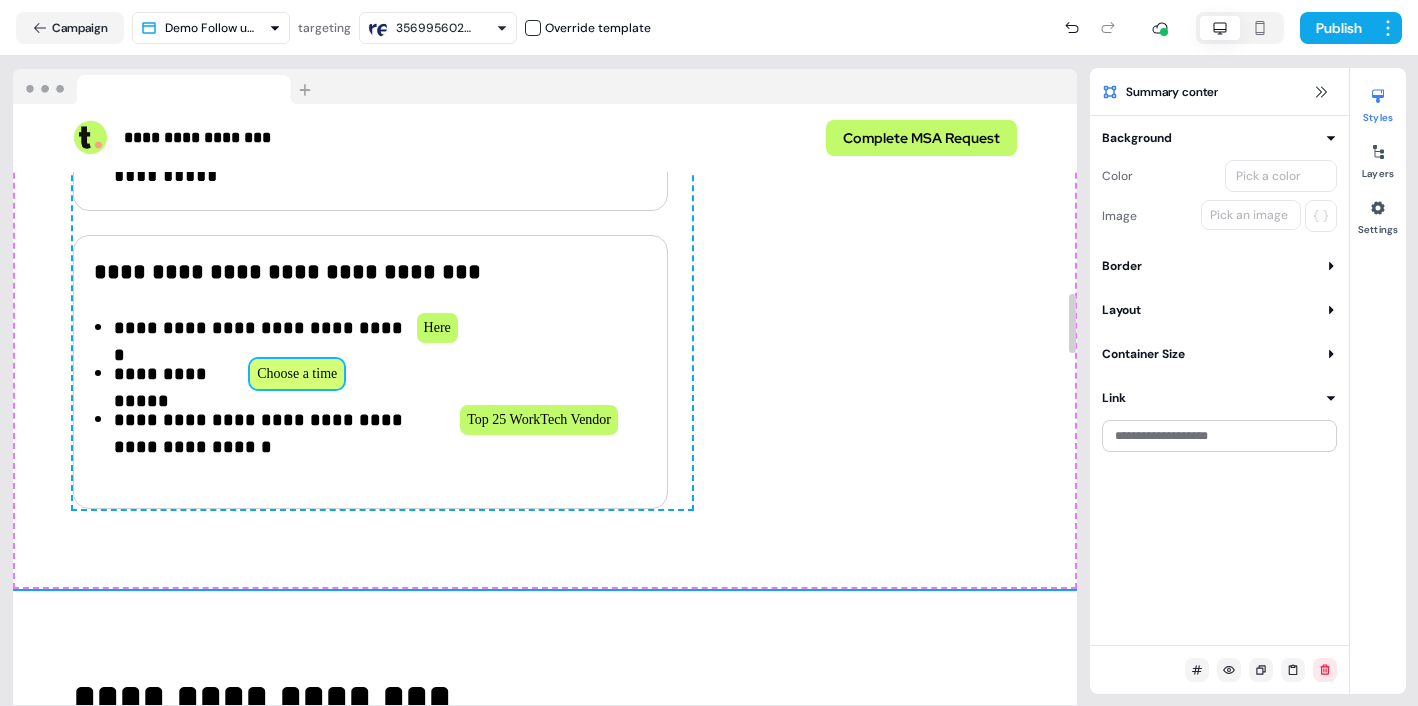 click on "Choose a time" at bounding box center (297, 374) 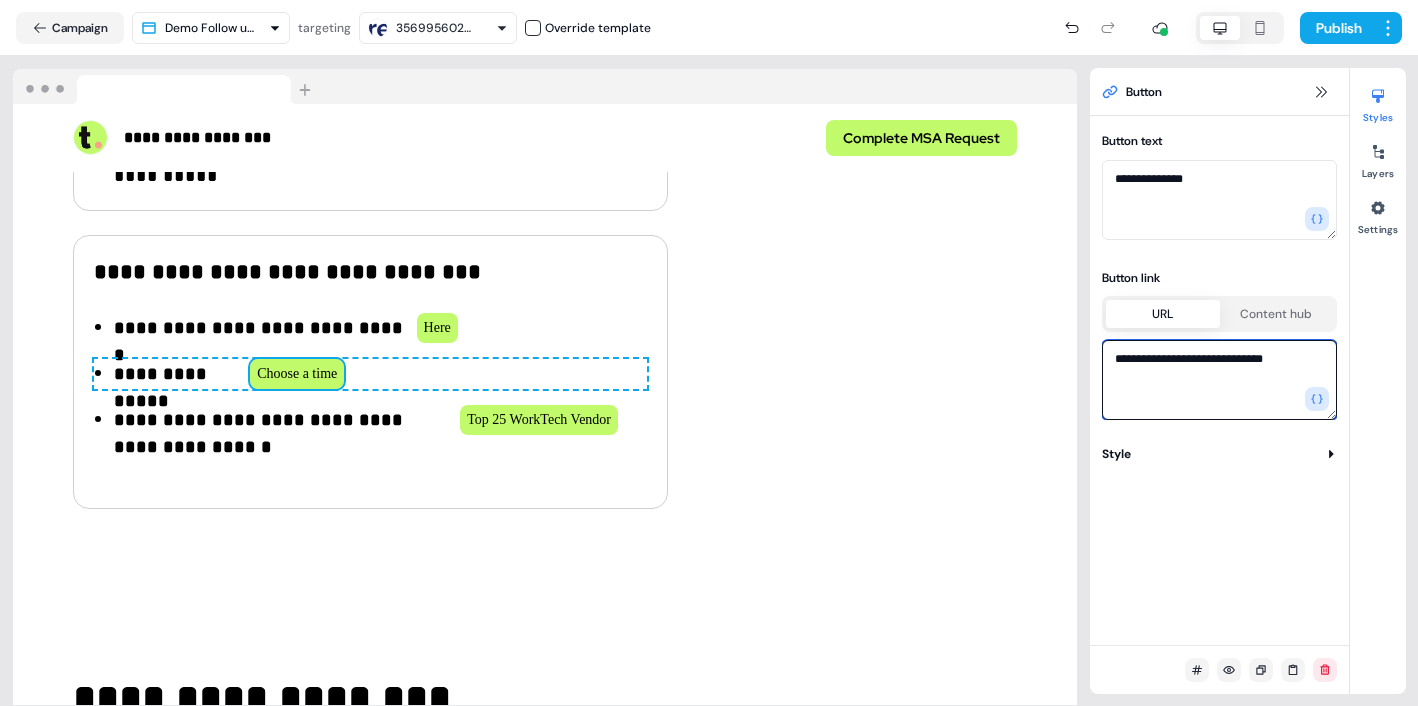 drag, startPoint x: 1311, startPoint y: 362, endPoint x: 1113, endPoint y: 358, distance: 198.0404 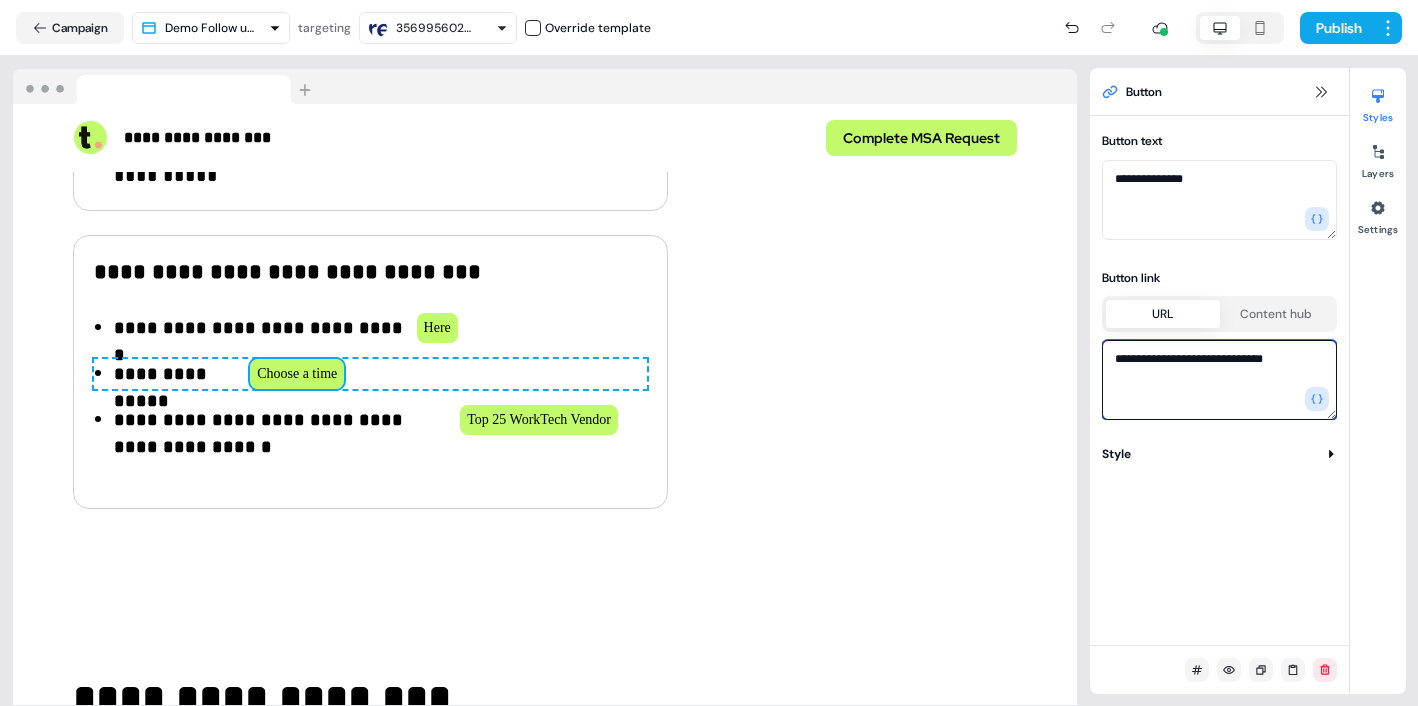 type 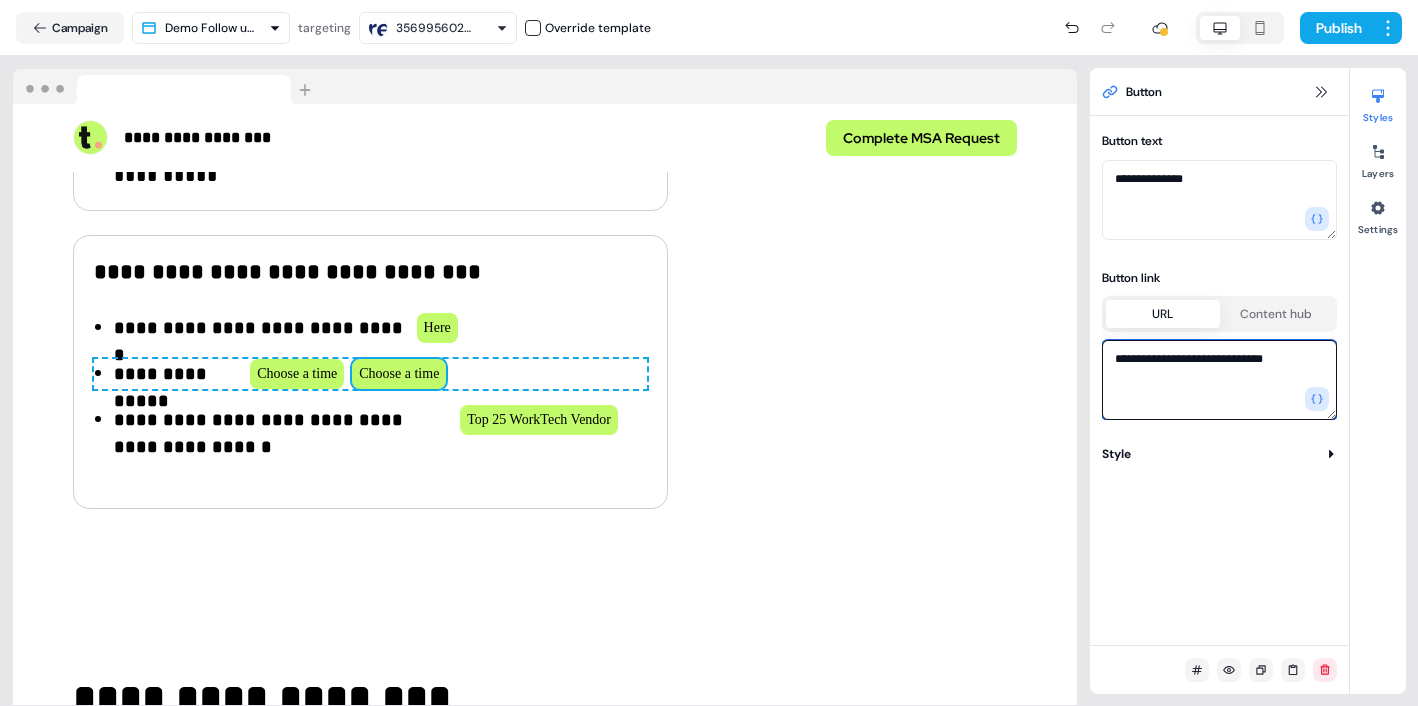 drag, startPoint x: 1313, startPoint y: 360, endPoint x: 1097, endPoint y: 352, distance: 216.1481 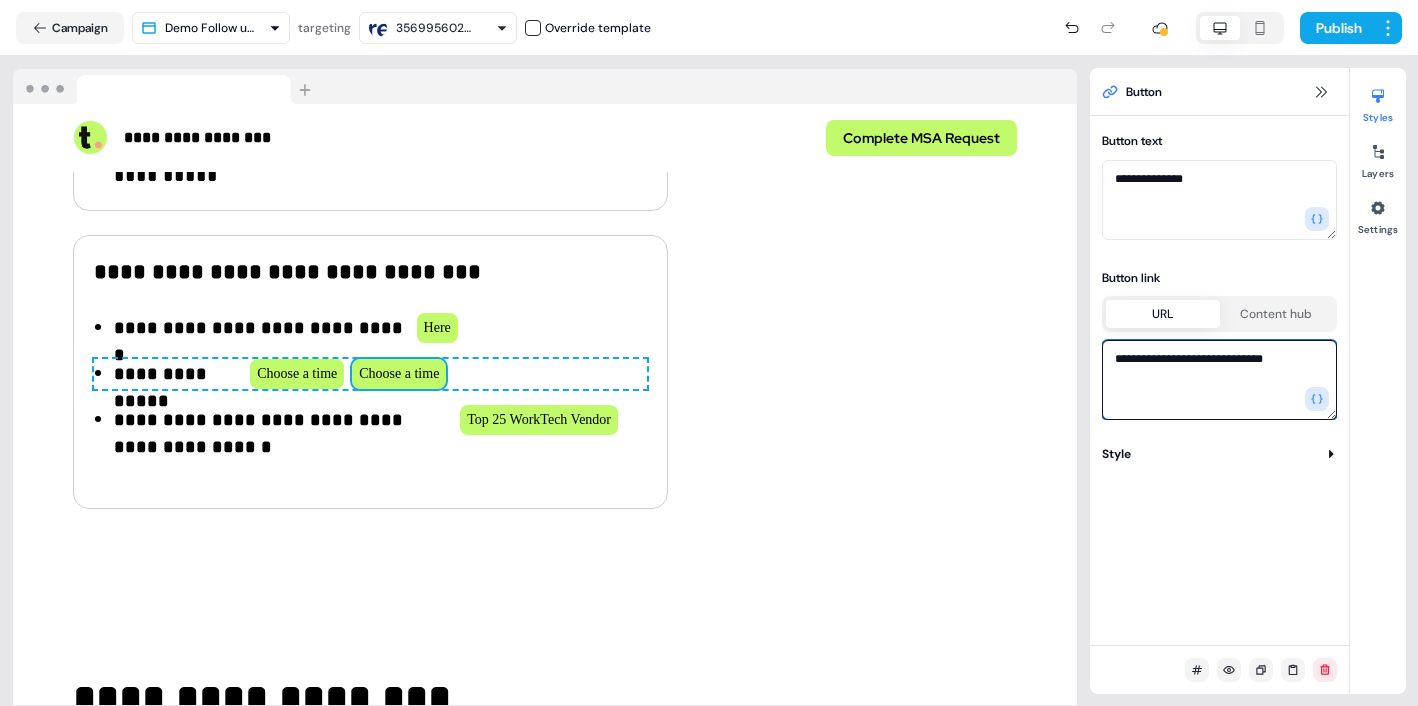type 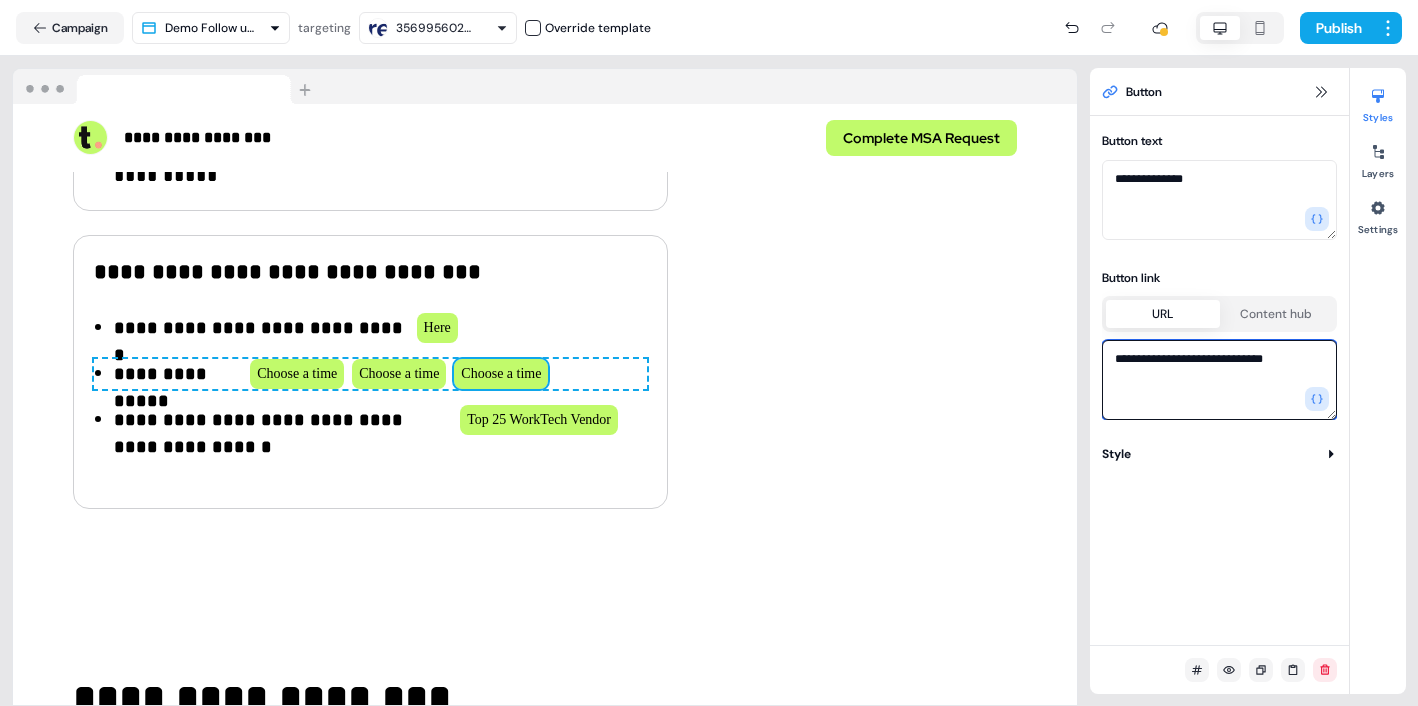 click on "**********" at bounding box center (1219, 380) 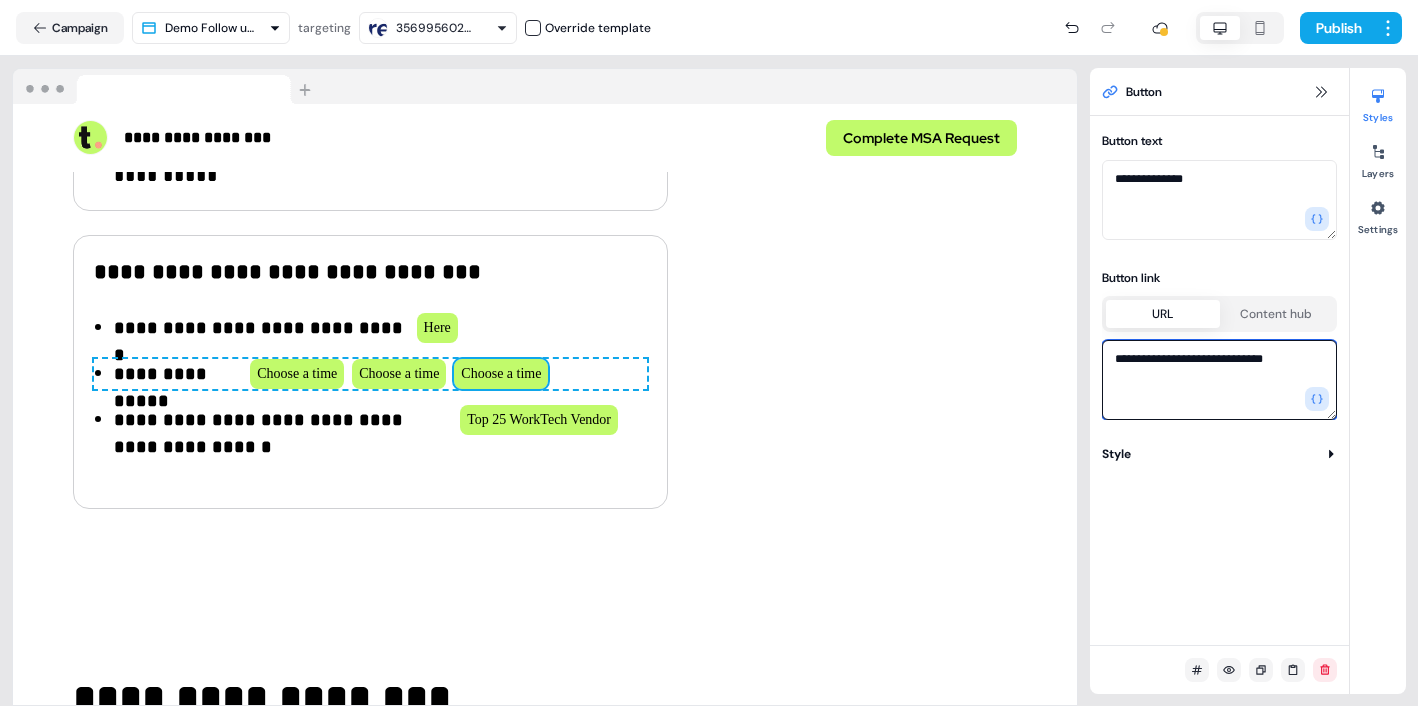 drag, startPoint x: 1304, startPoint y: 363, endPoint x: 1120, endPoint y: 364, distance: 184.00272 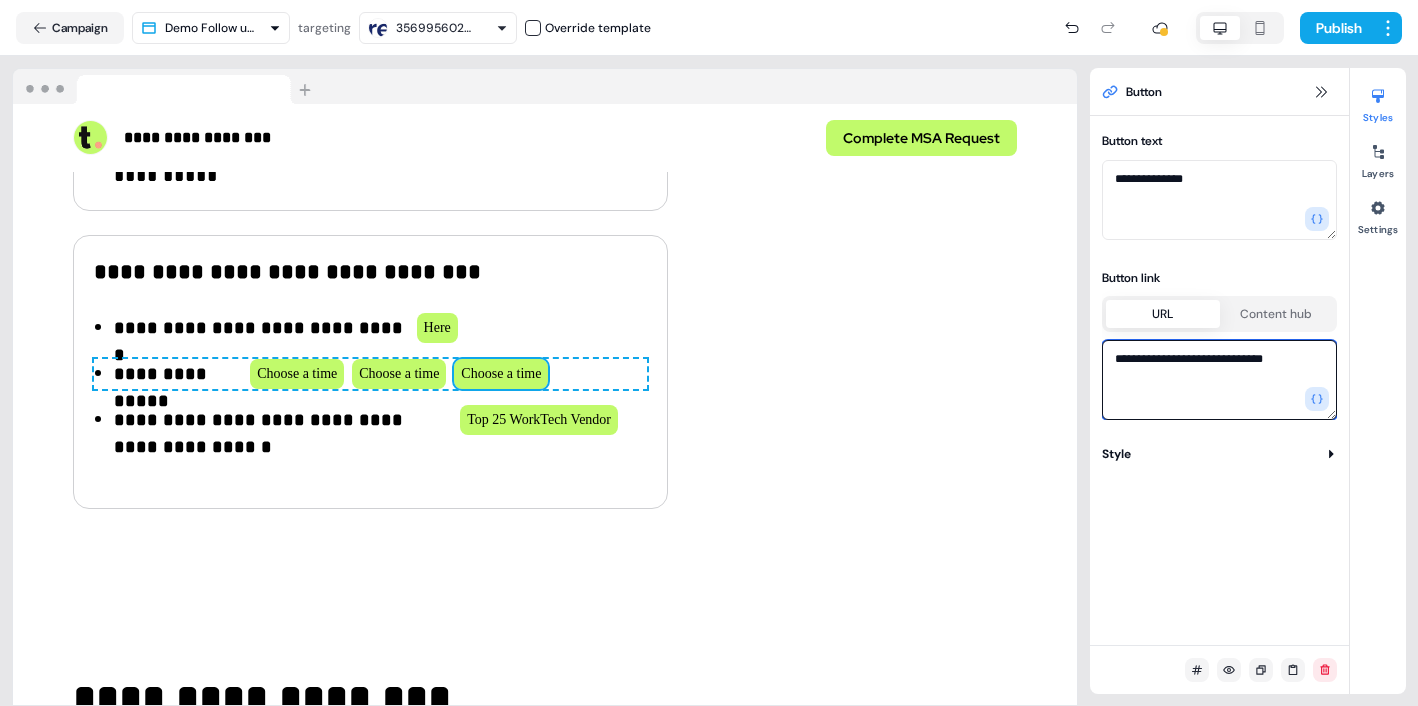 click on "**********" at bounding box center [1219, 380] 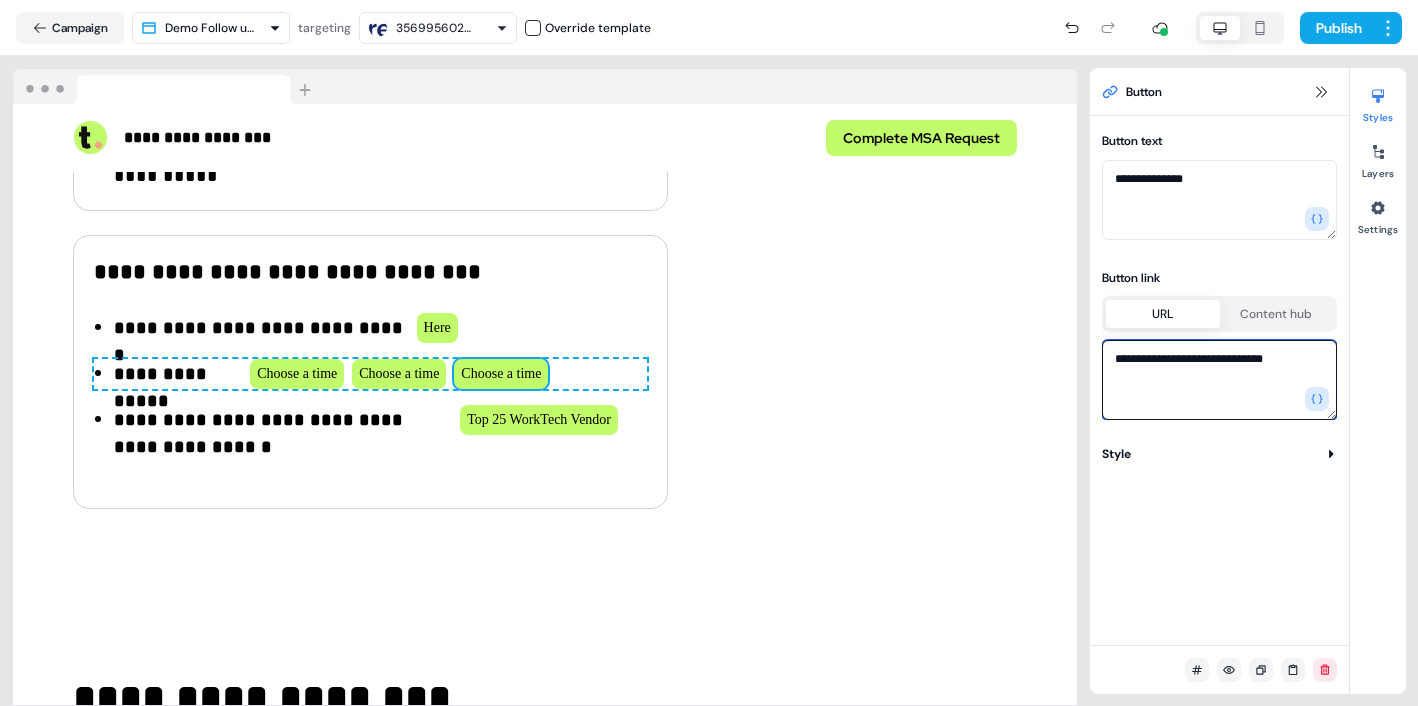 click on "**********" at bounding box center (1219, 380) 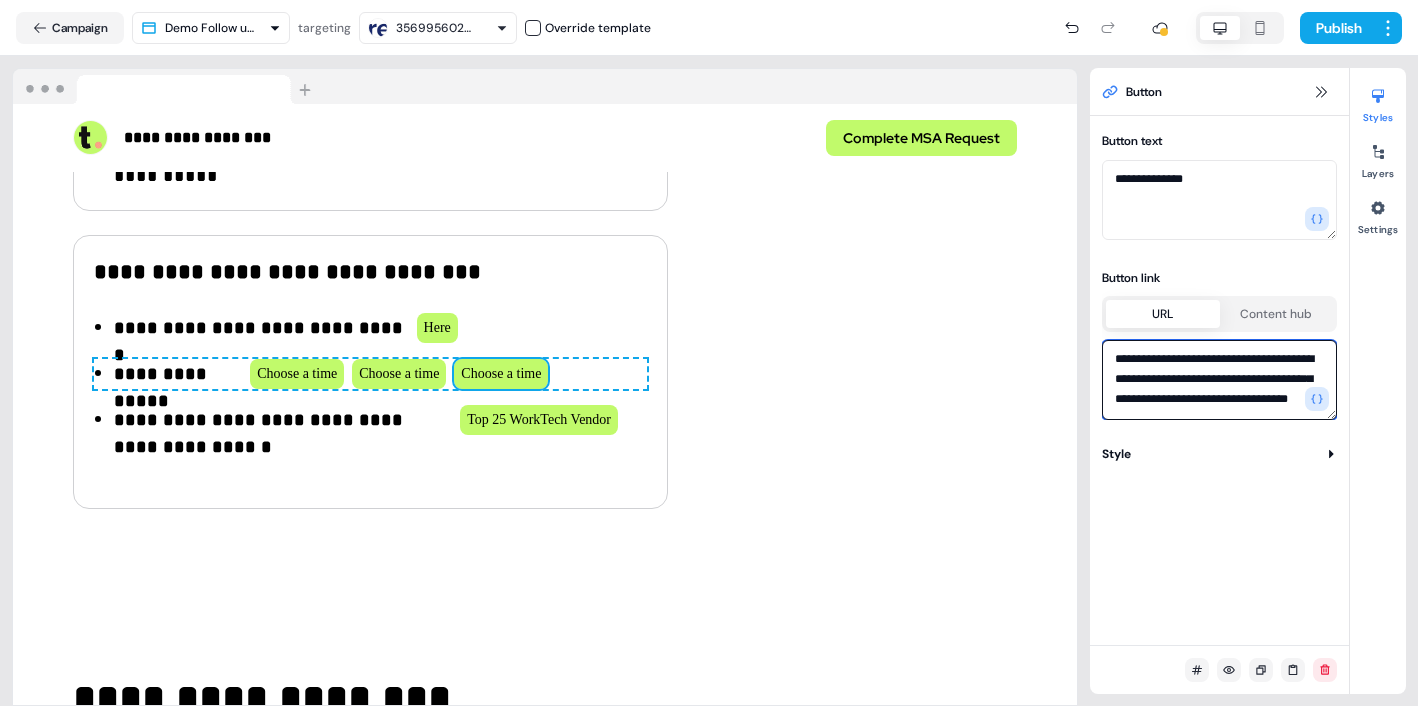 scroll, scrollTop: 38, scrollLeft: 0, axis: vertical 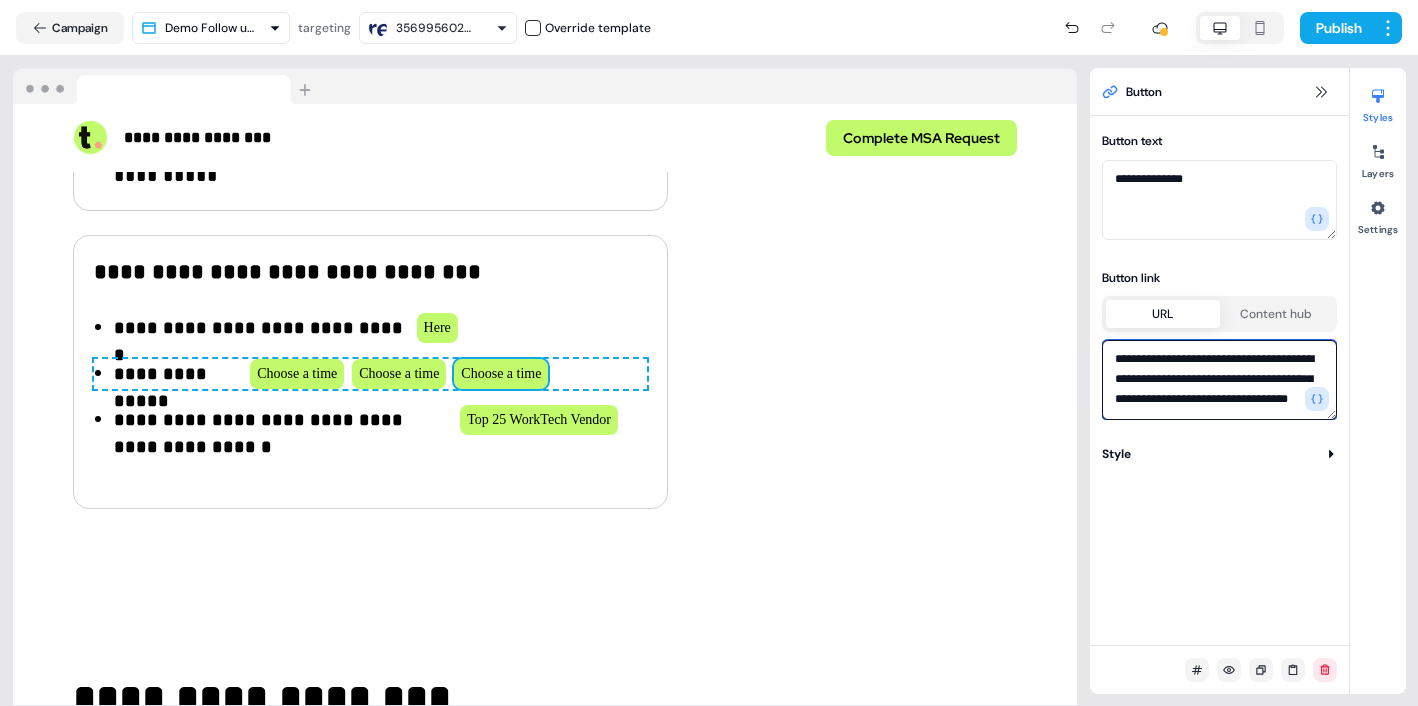 click on "**********" at bounding box center (1219, 380) 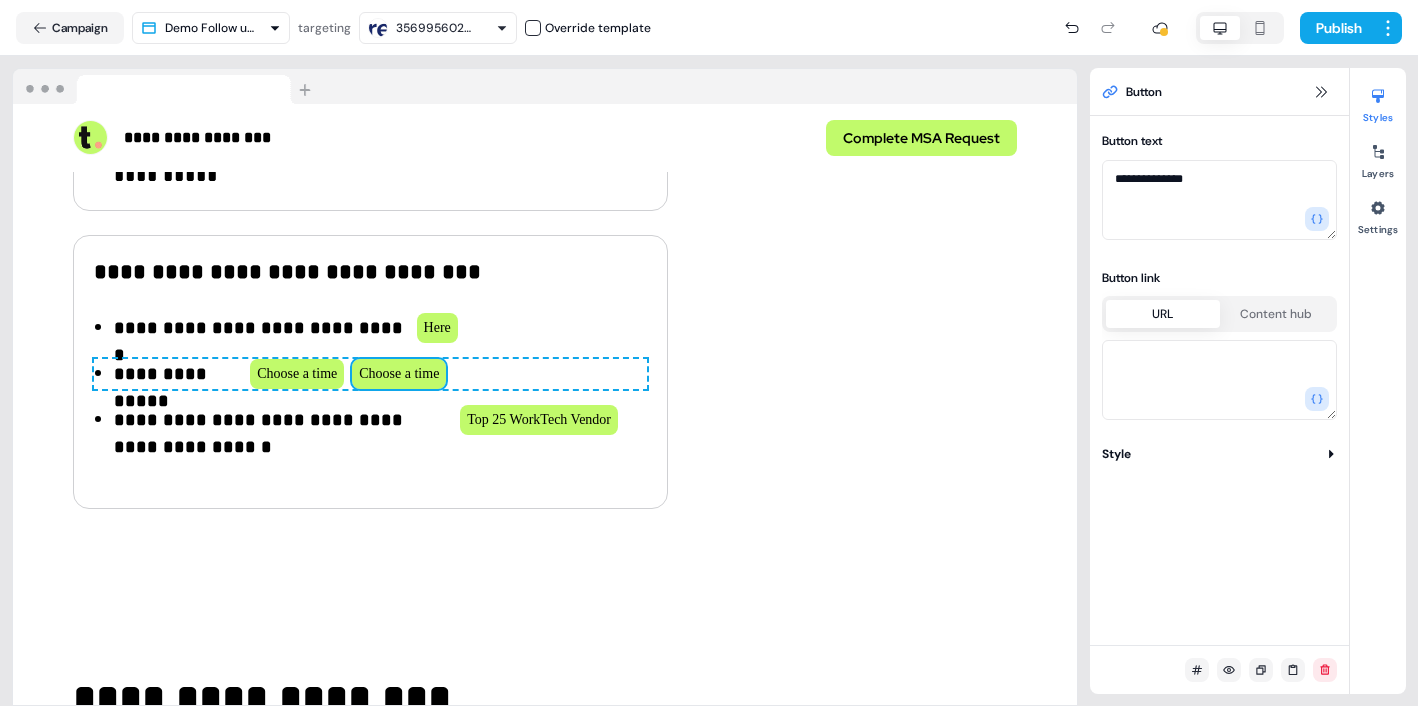 scroll, scrollTop: 1873, scrollLeft: 0, axis: vertical 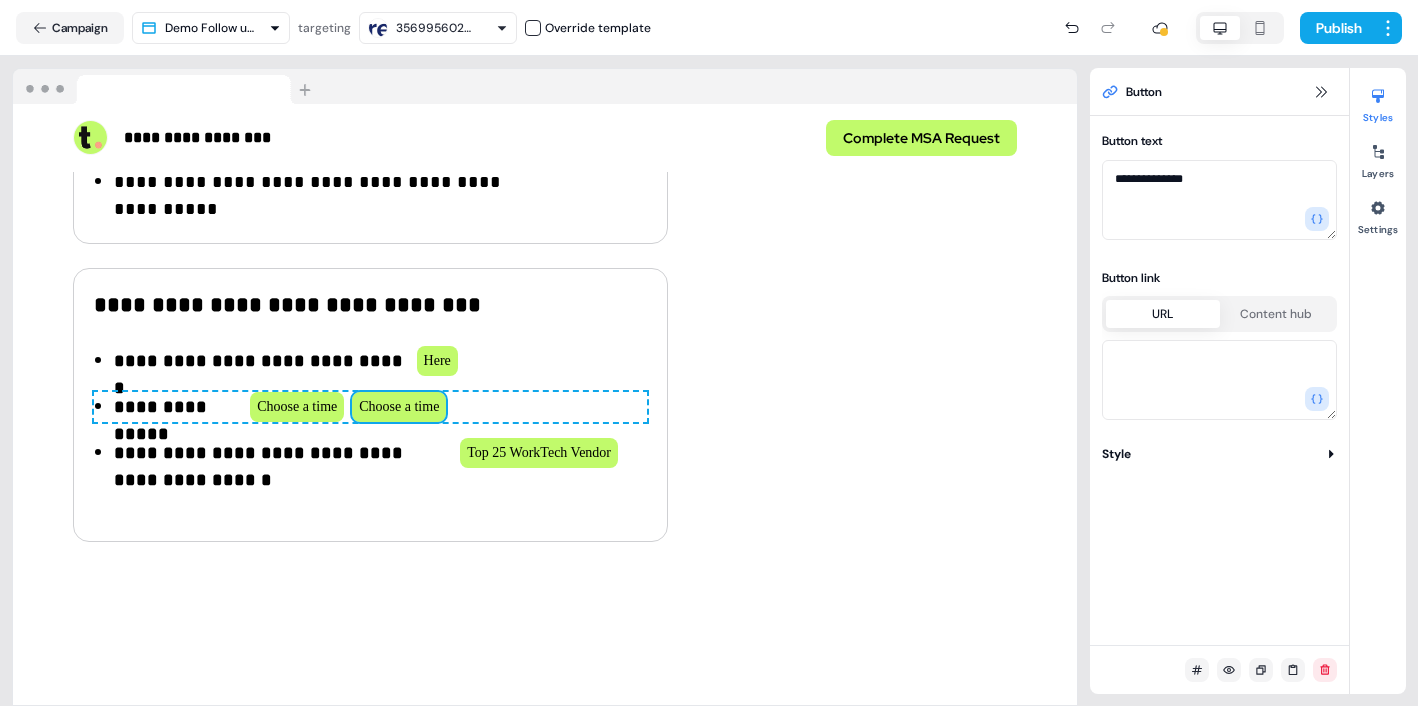 click at bounding box center [1219, 380] 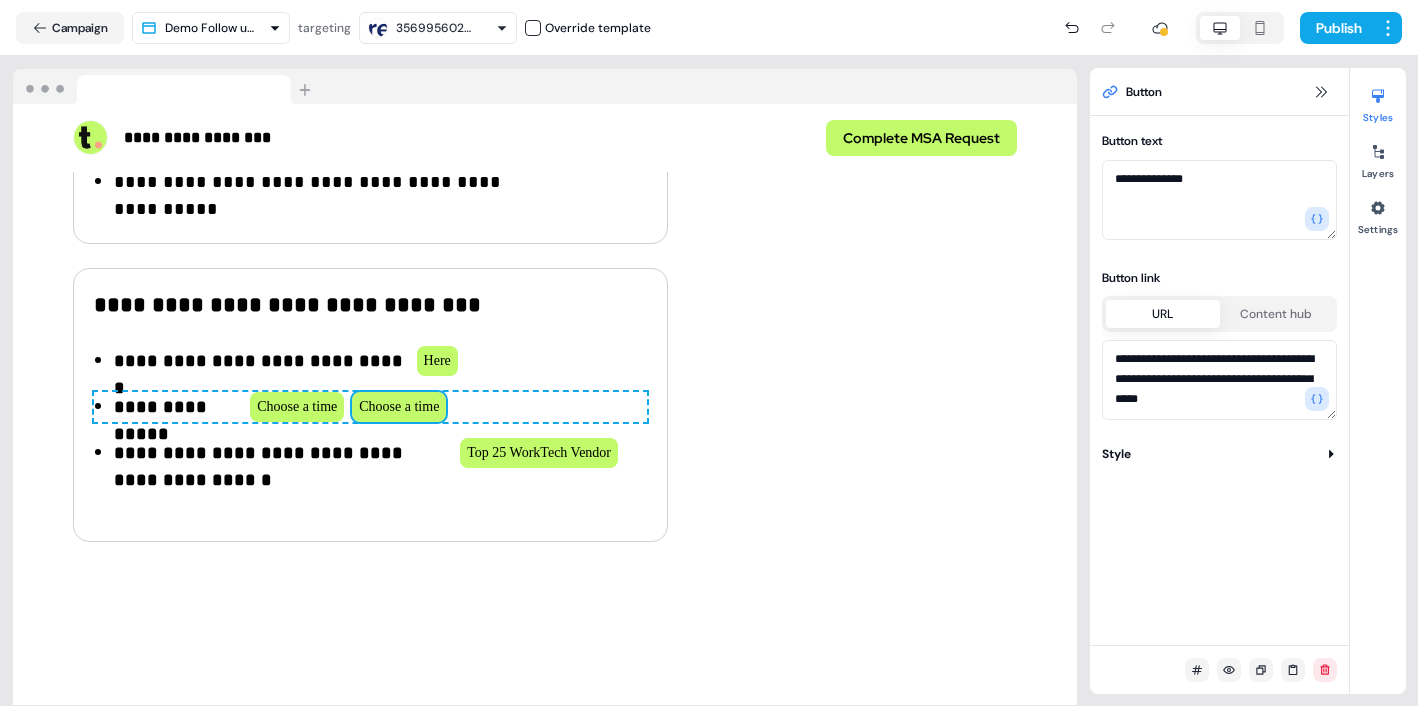 type on "**********" 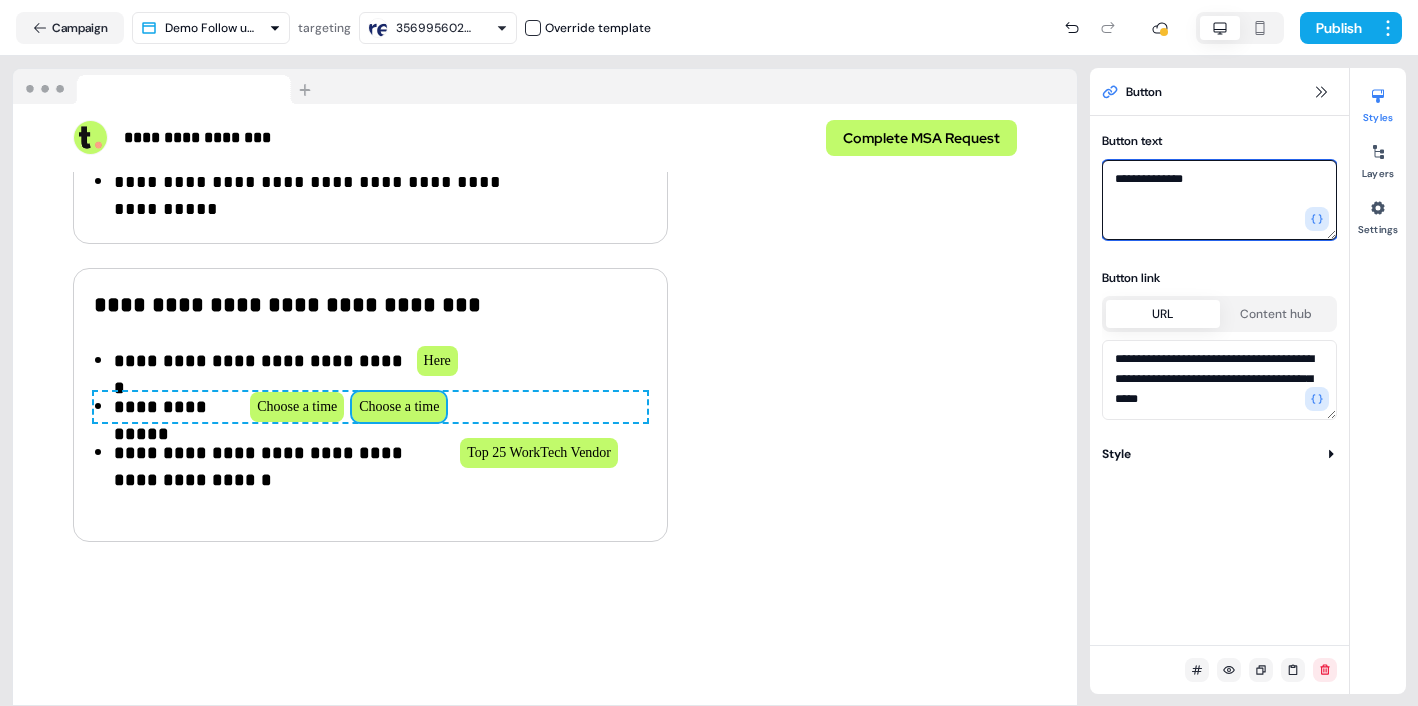 click on "**********" at bounding box center [1219, 200] 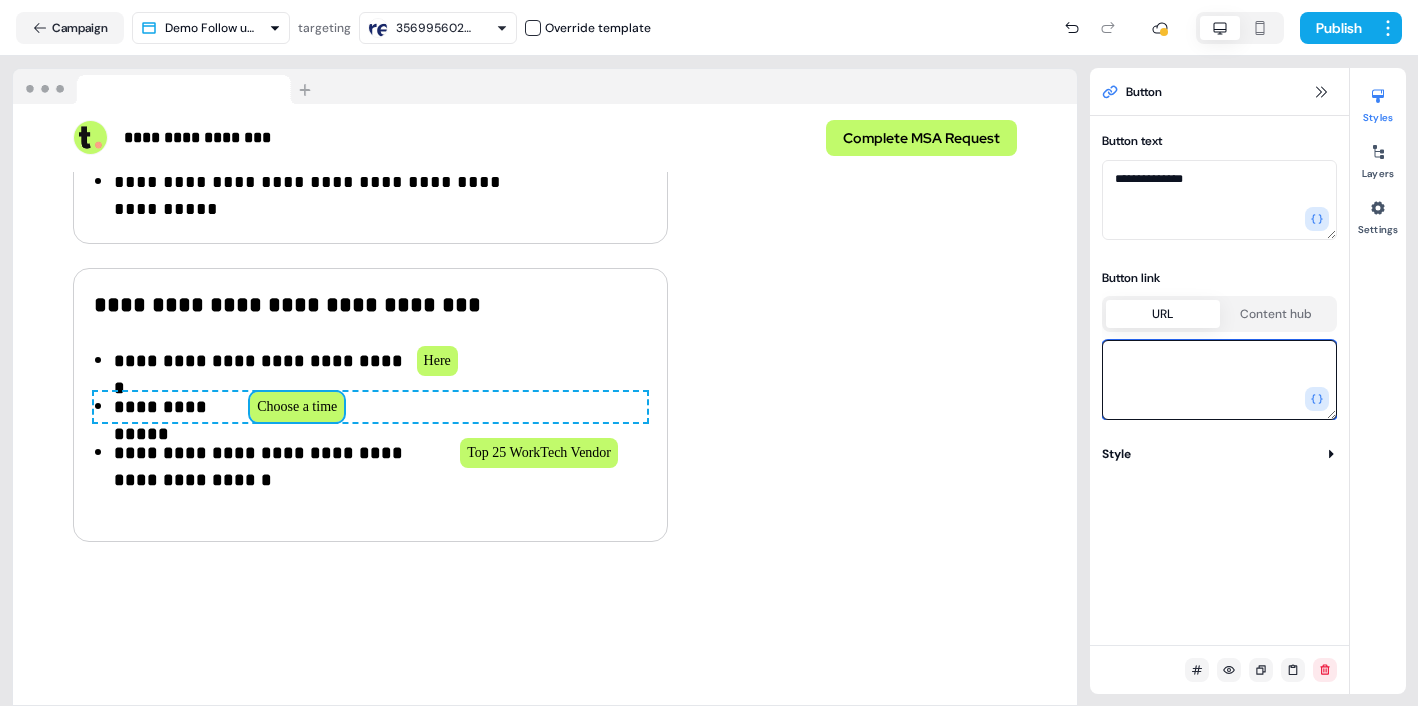 click at bounding box center [1219, 380] 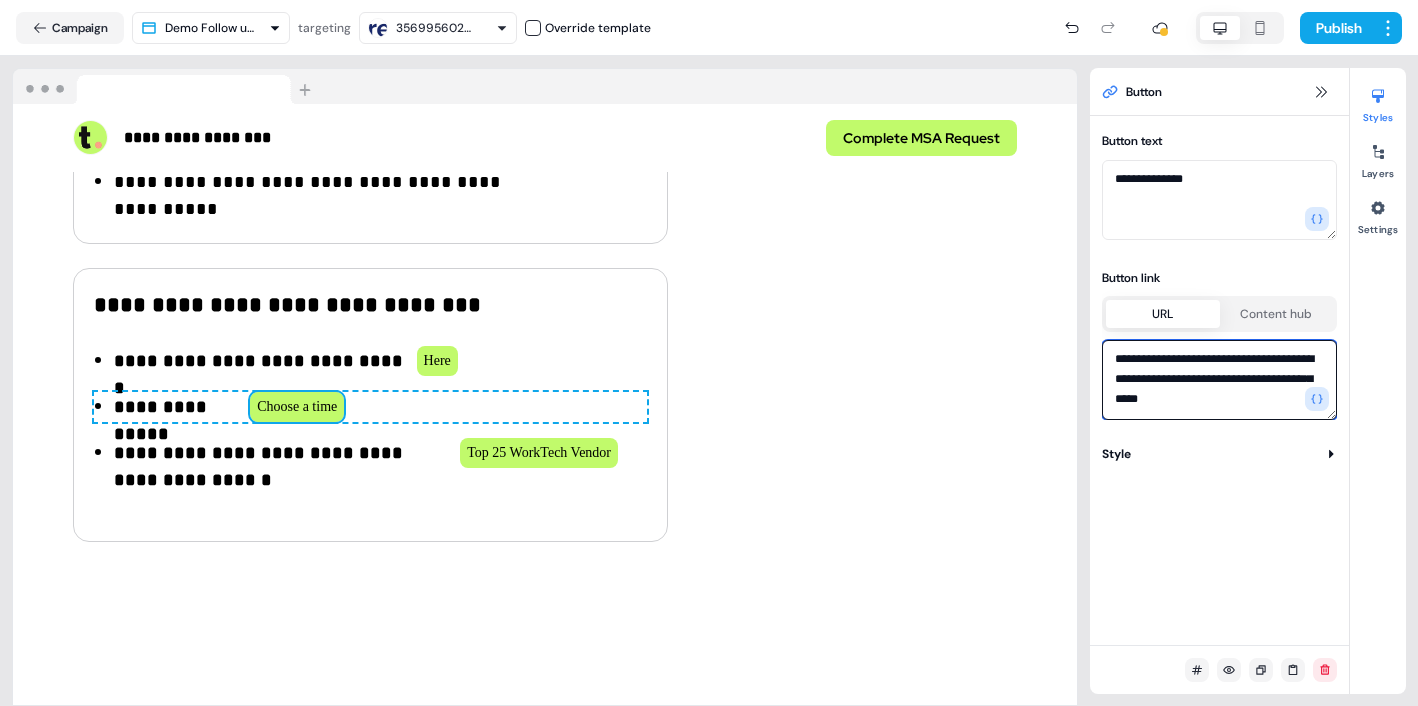 type on "**********" 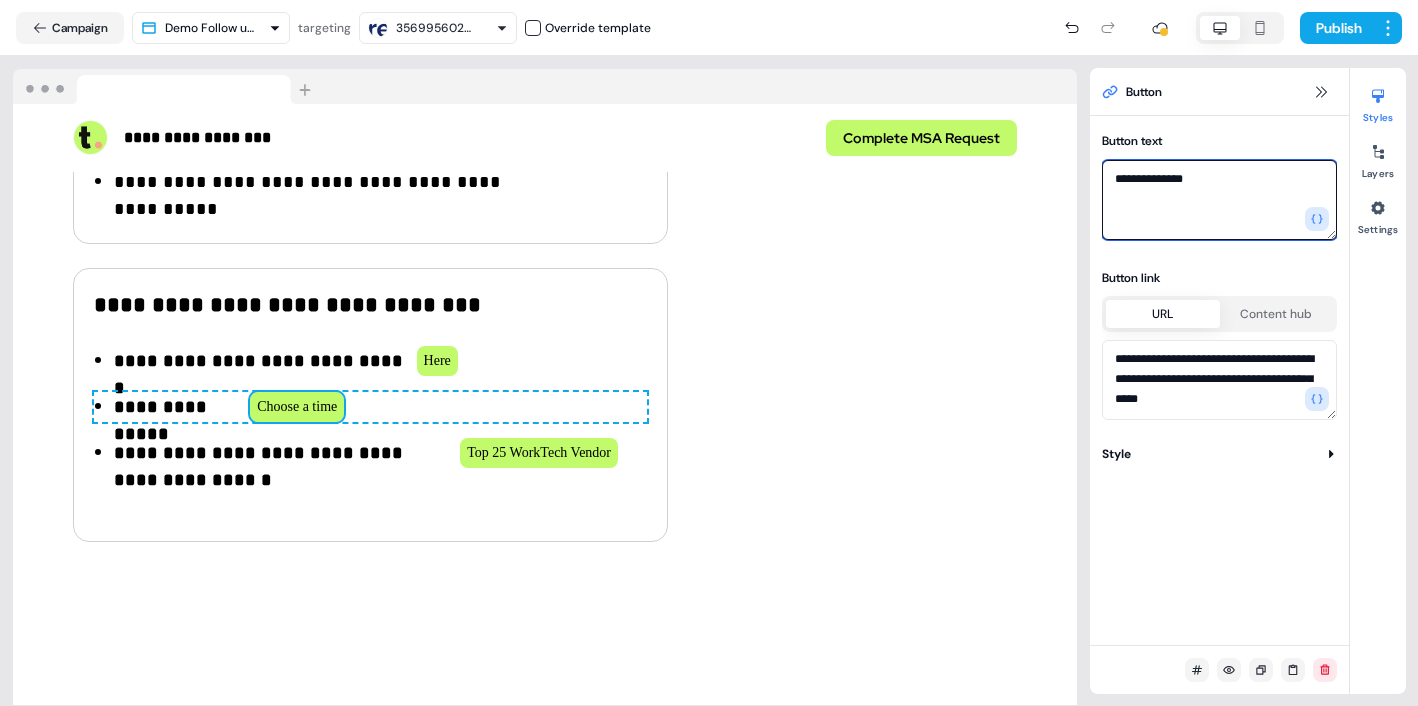 click on "**********" at bounding box center [1219, 200] 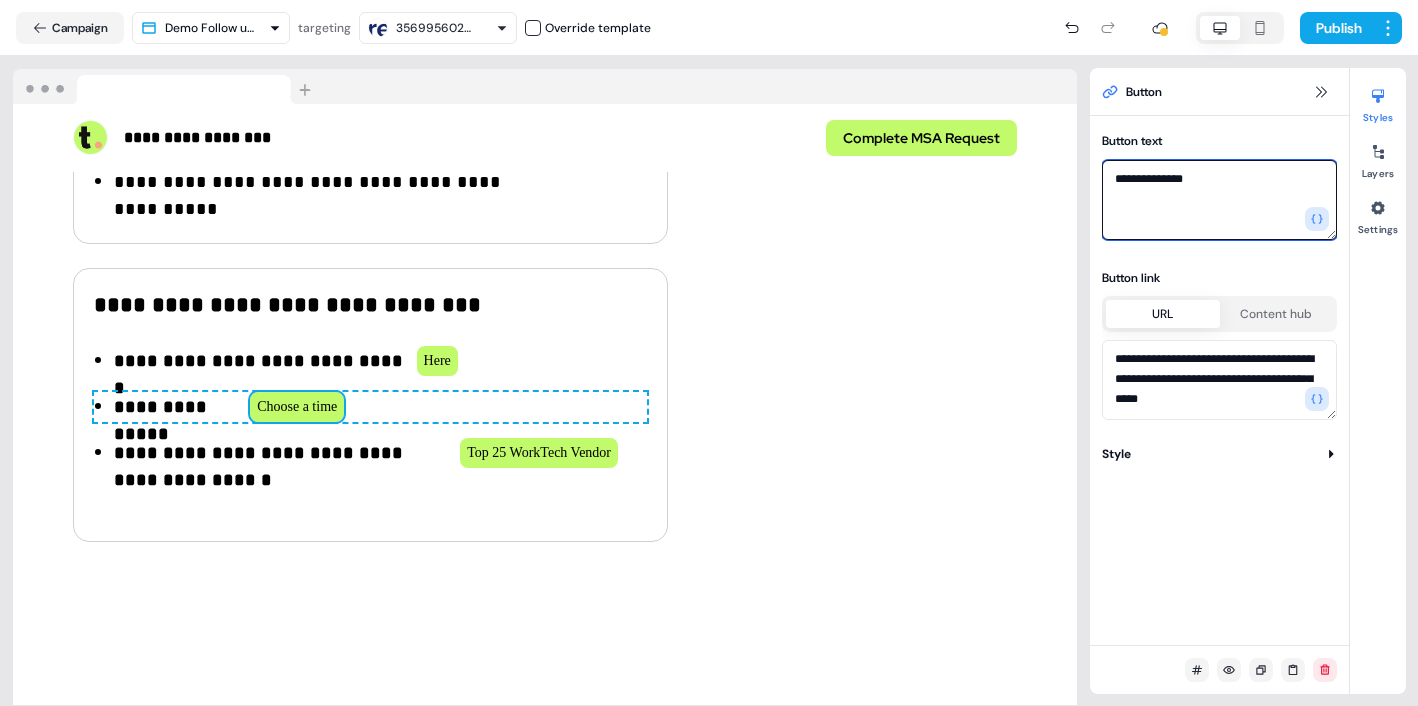 drag, startPoint x: 1196, startPoint y: 182, endPoint x: 1135, endPoint y: 182, distance: 61 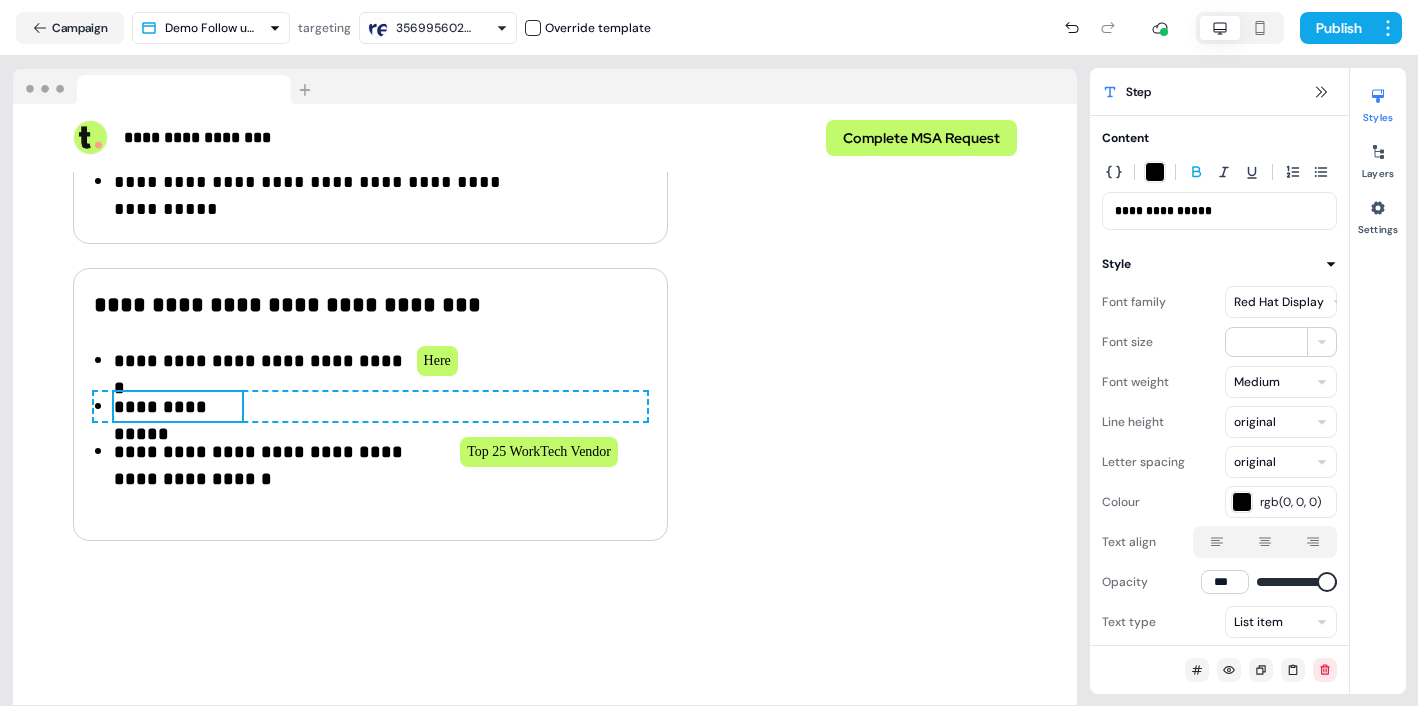 scroll, scrollTop: 1871, scrollLeft: 0, axis: vertical 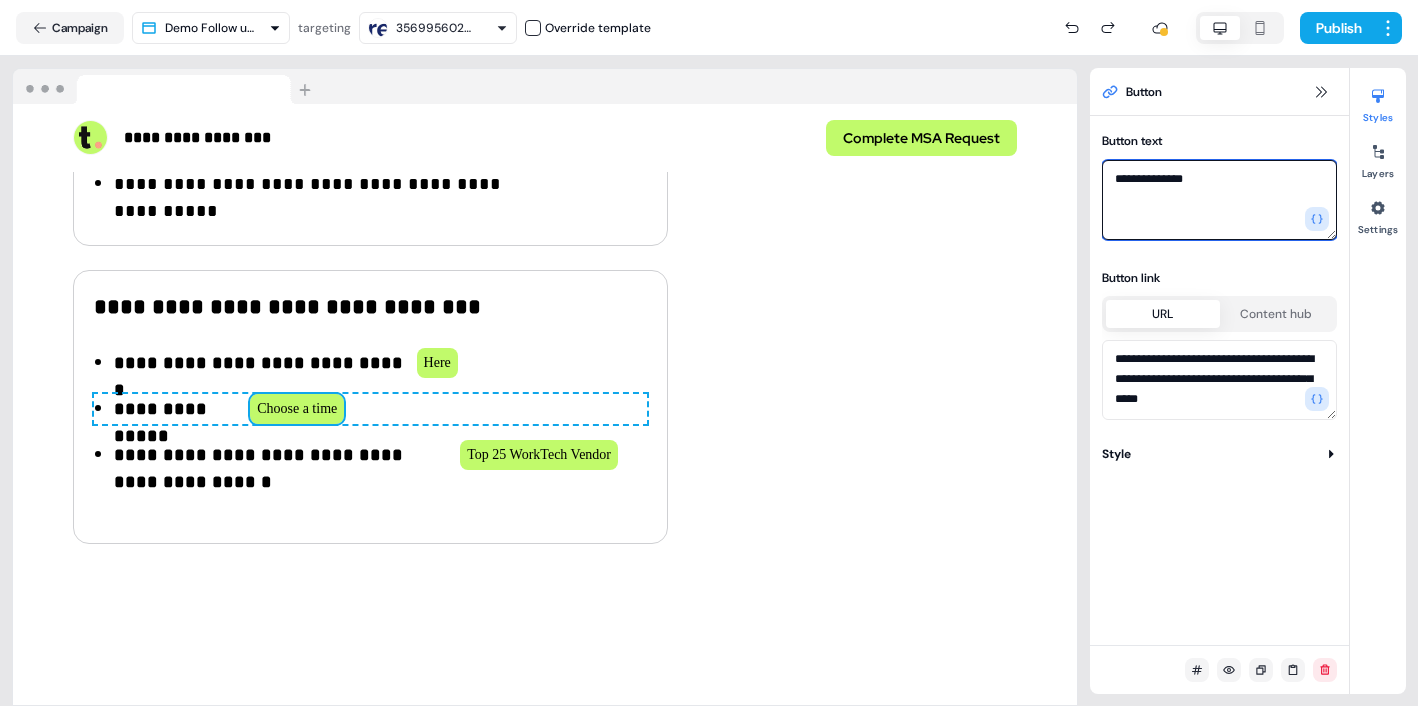 click on "**********" at bounding box center (1219, 200) 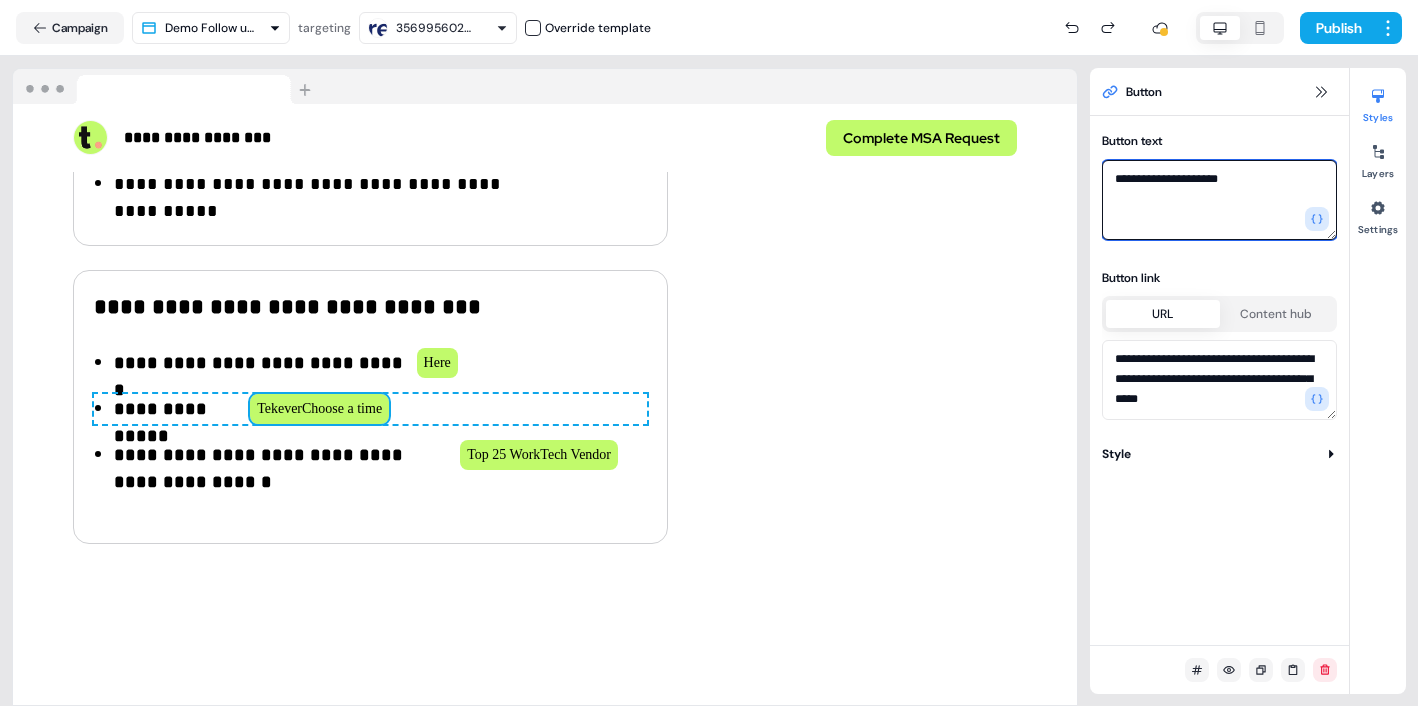 drag, startPoint x: 1252, startPoint y: 176, endPoint x: 1159, endPoint y: 185, distance: 93.43447 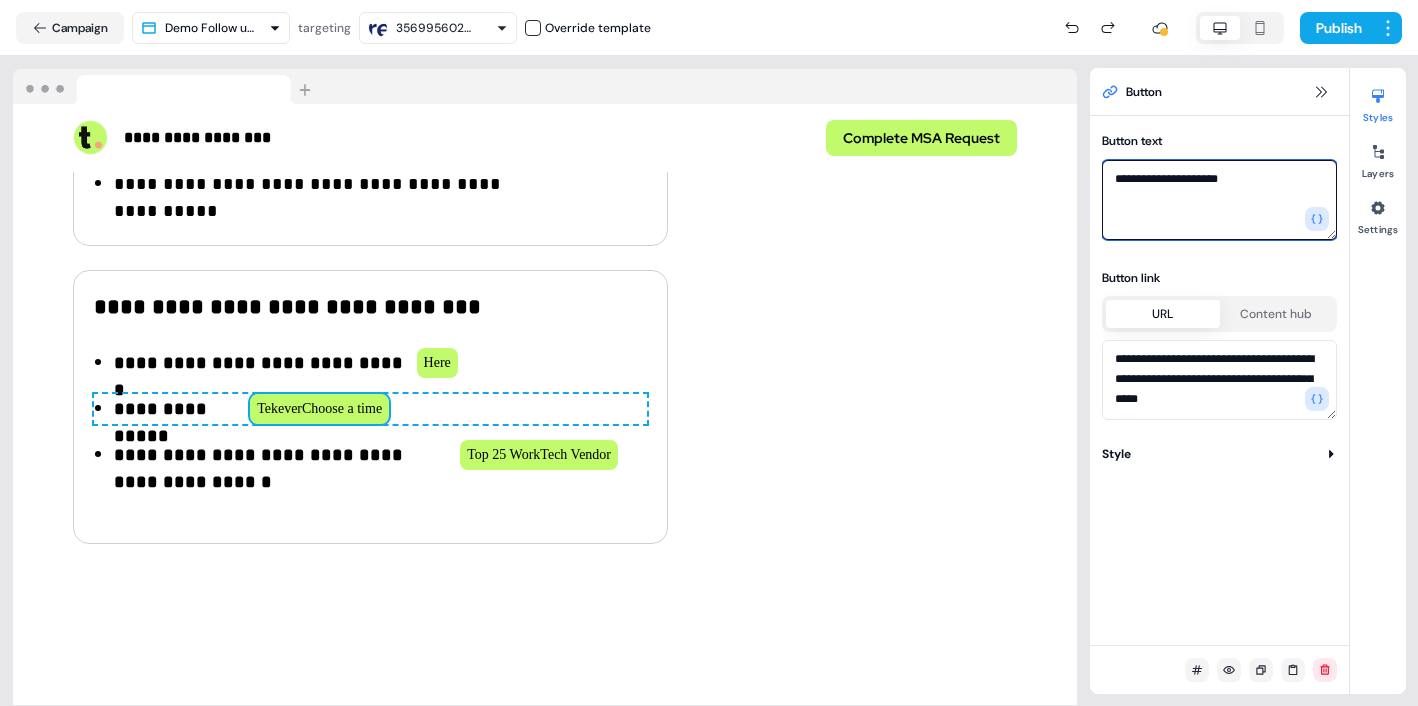 click on "**********" at bounding box center [1219, 200] 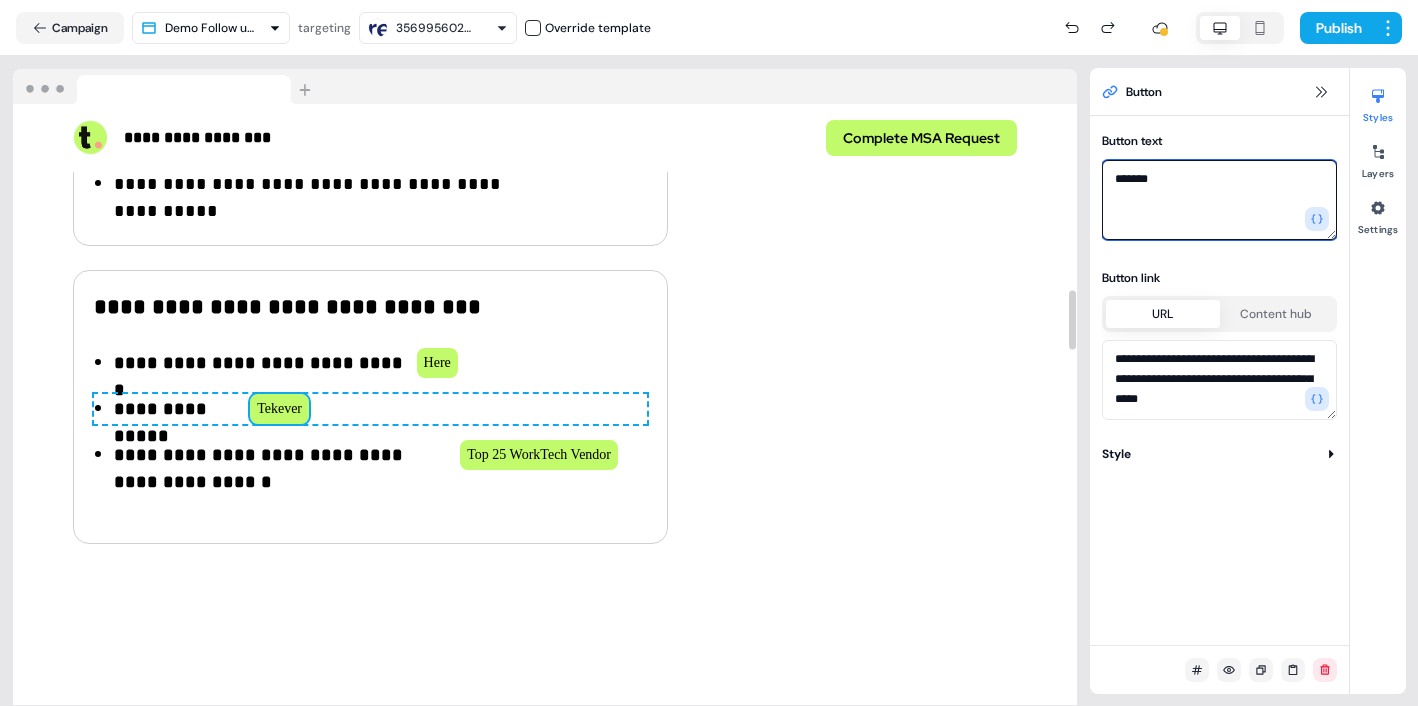 type on "*******" 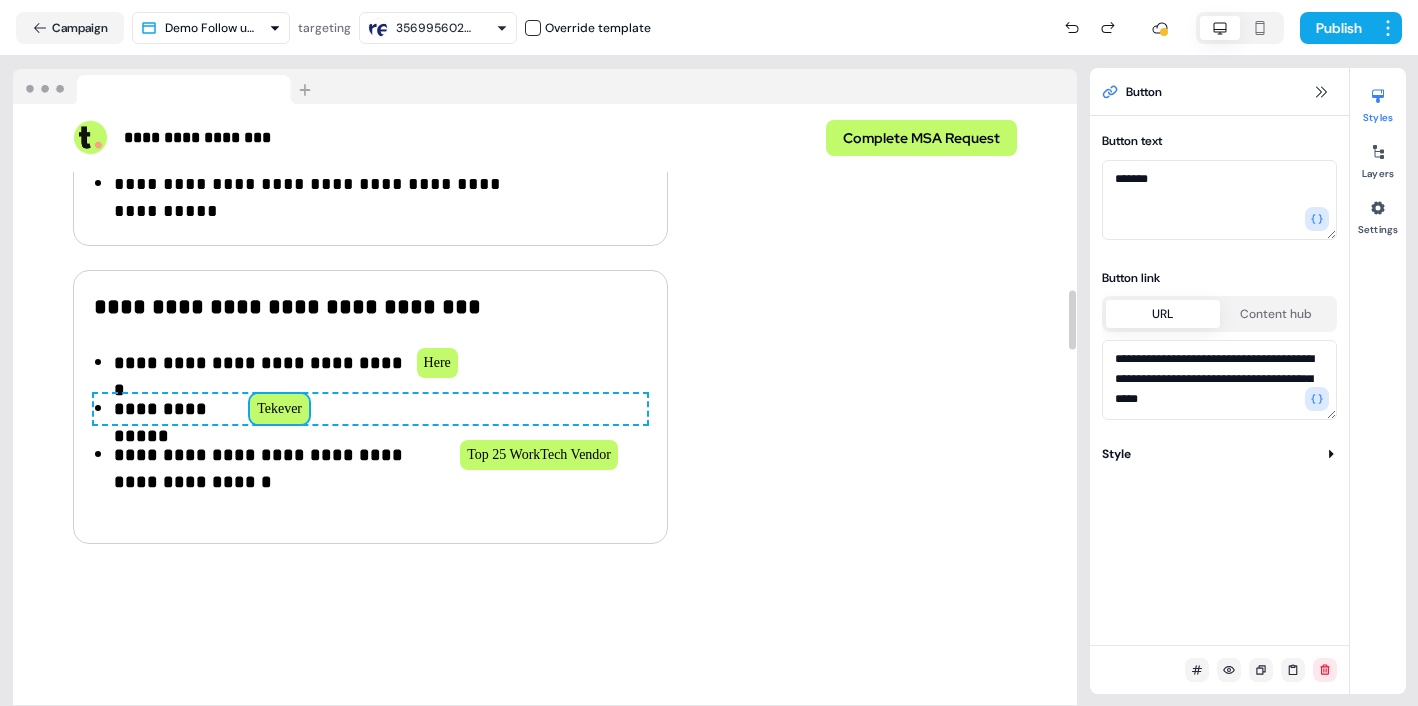 click on "**********" at bounding box center (370, 409) 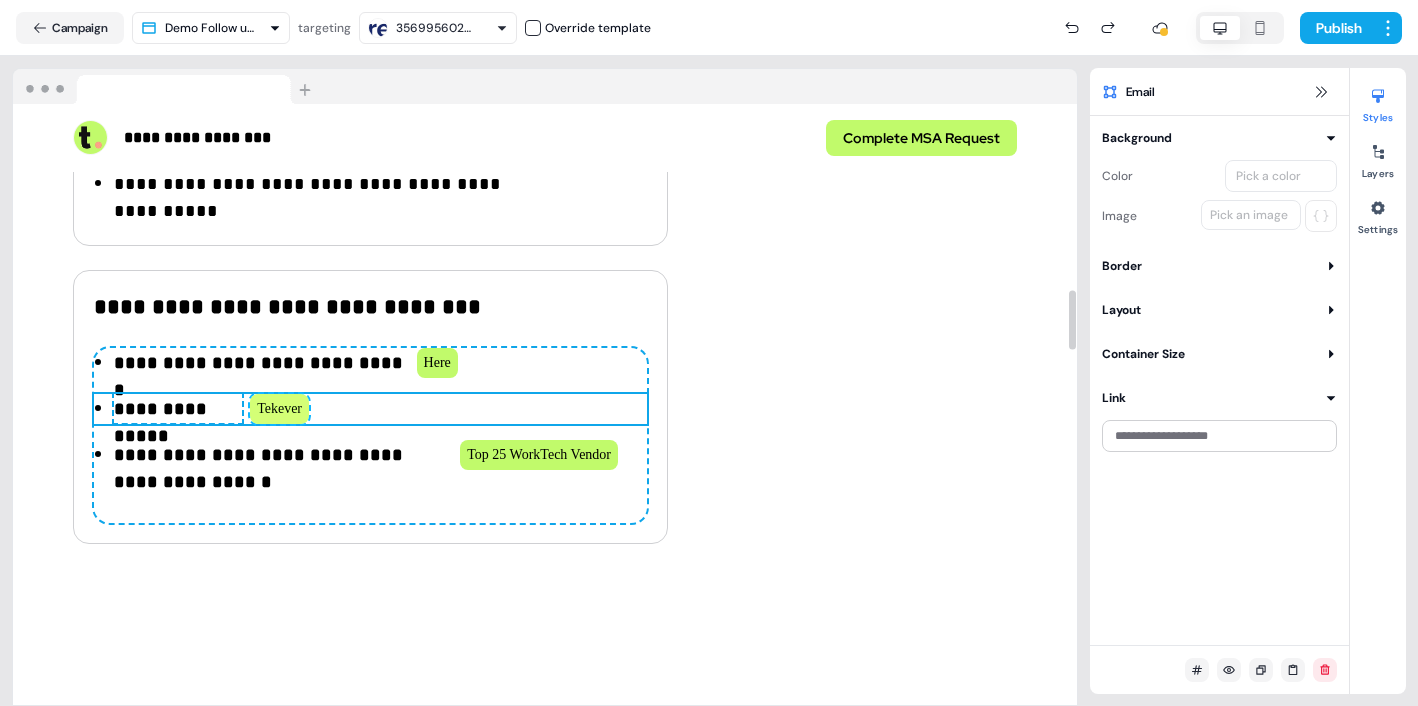 click on "Tekever" at bounding box center [279, 409] 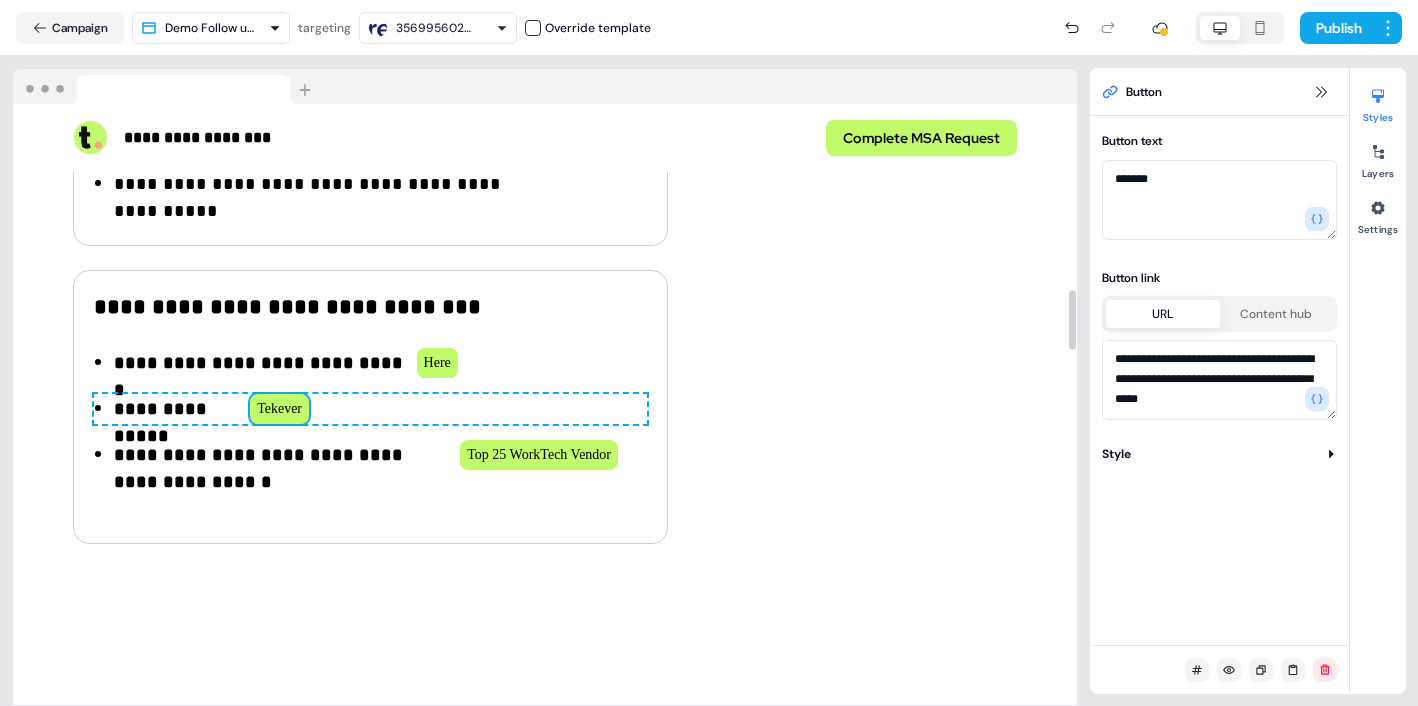 click on "**********" at bounding box center (370, 409) 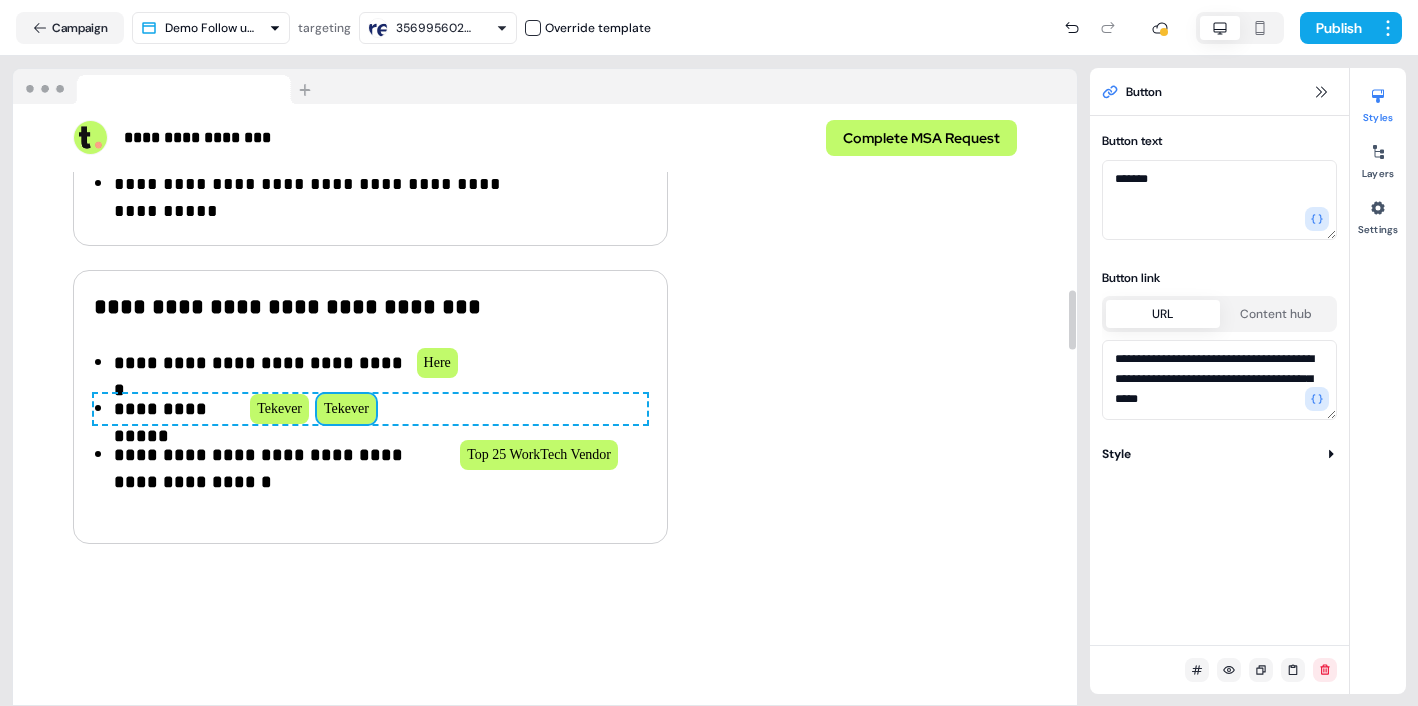 click on "**********" at bounding box center [370, 409] 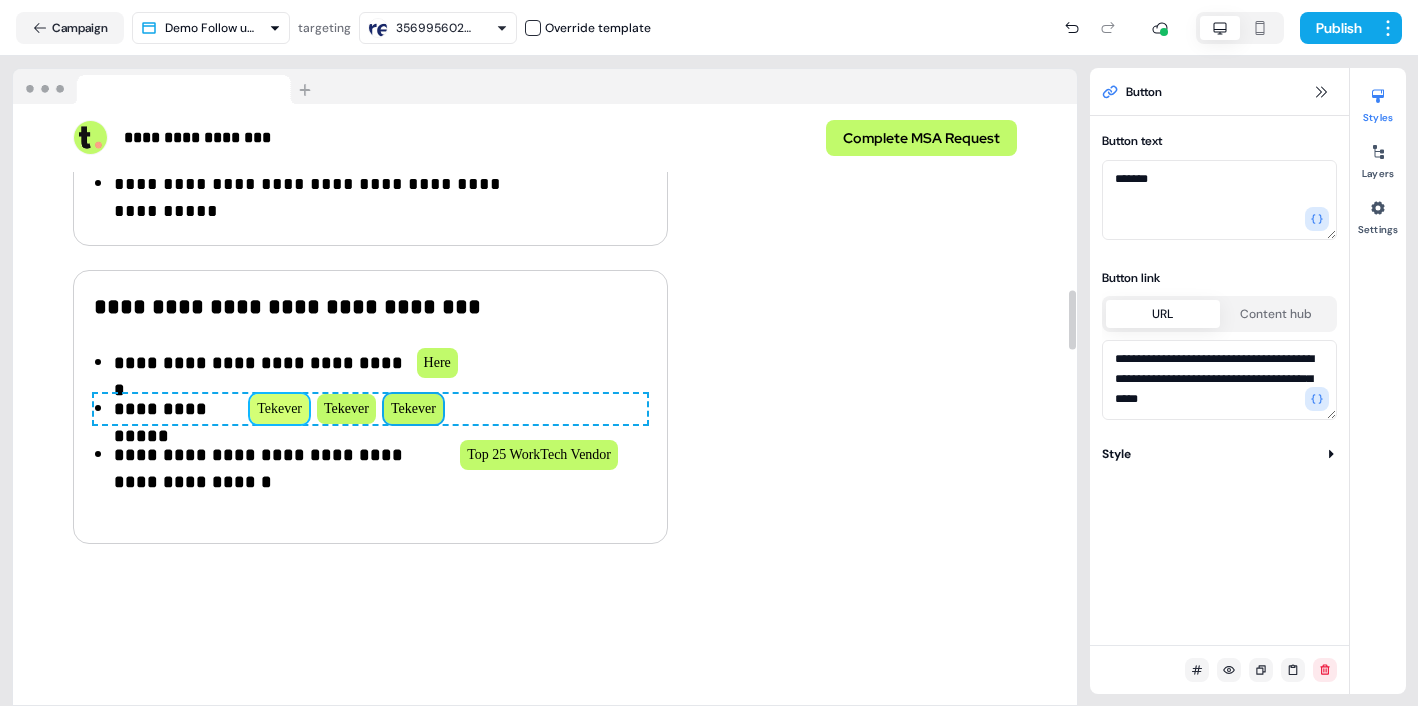 click on "Tekever" at bounding box center (279, 409) 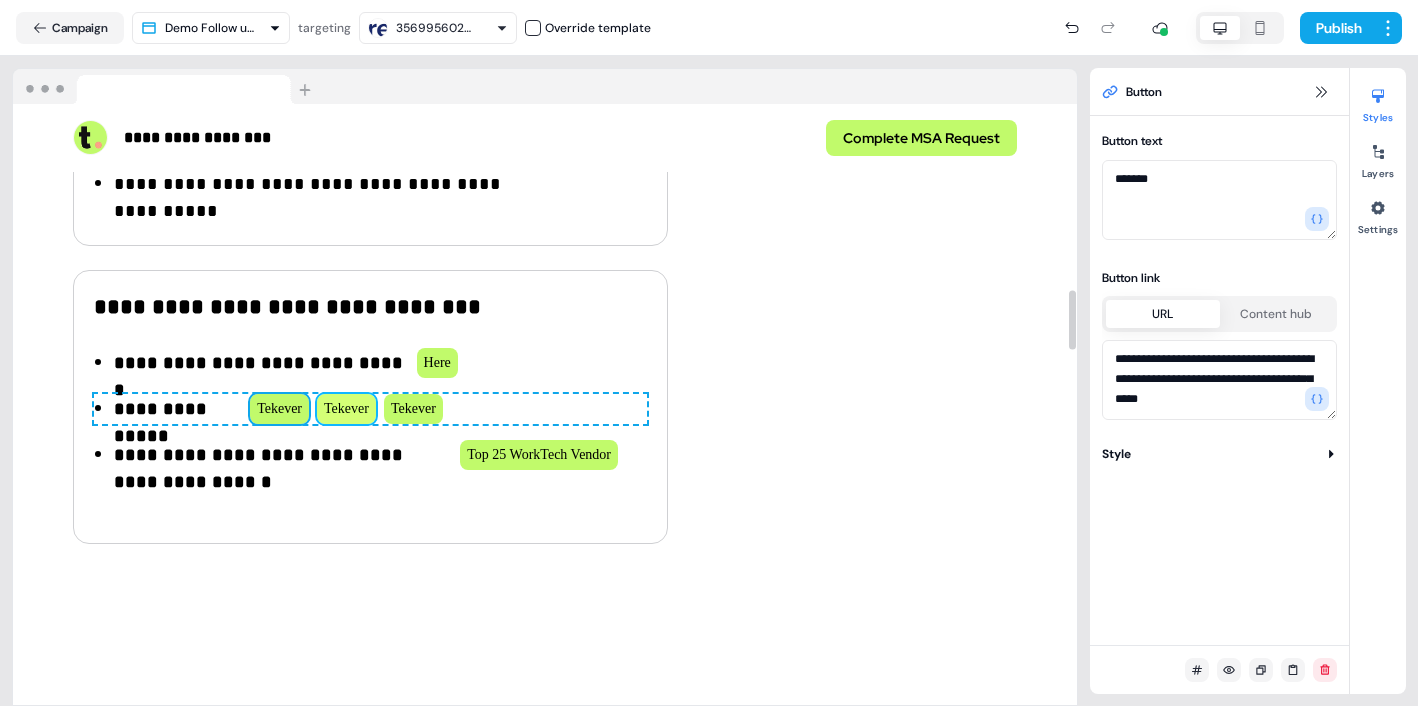 click on "Tekever" at bounding box center [346, 409] 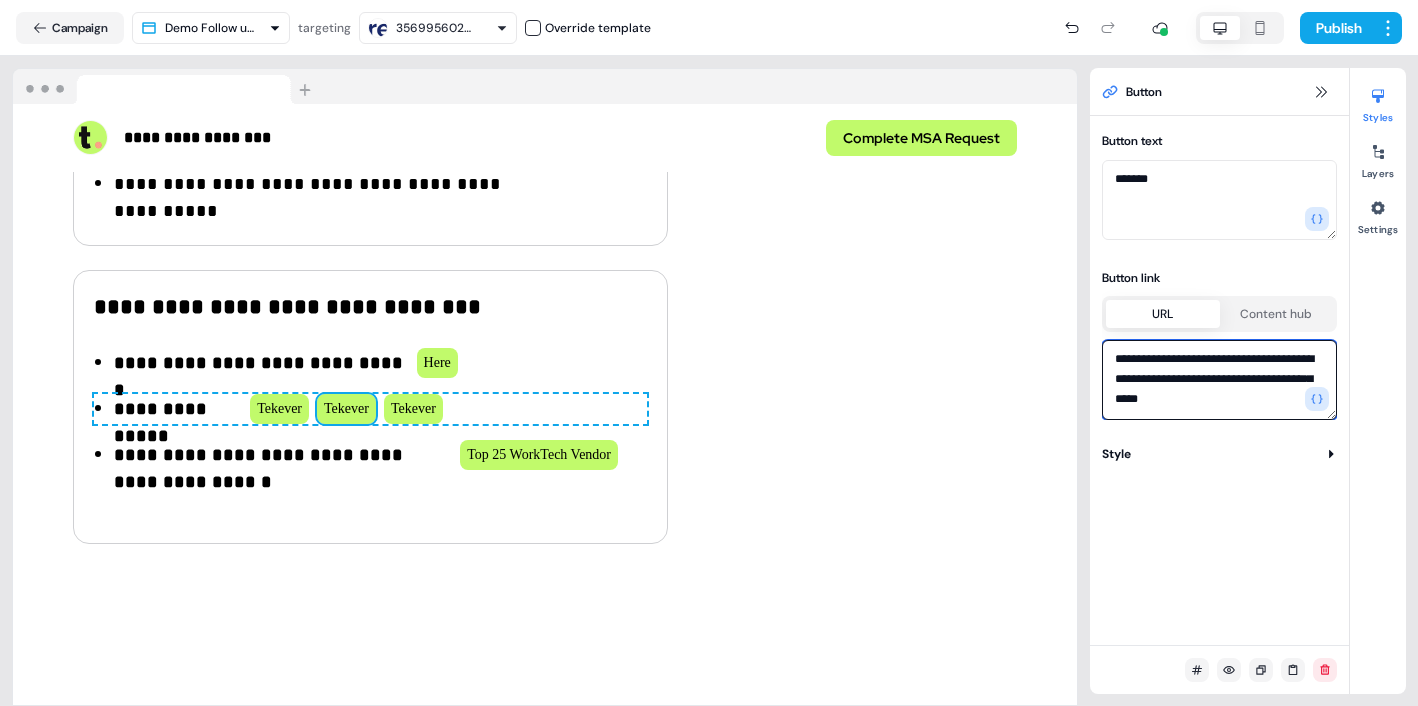 drag, startPoint x: 1253, startPoint y: 398, endPoint x: 1121, endPoint y: 361, distance: 137.08757 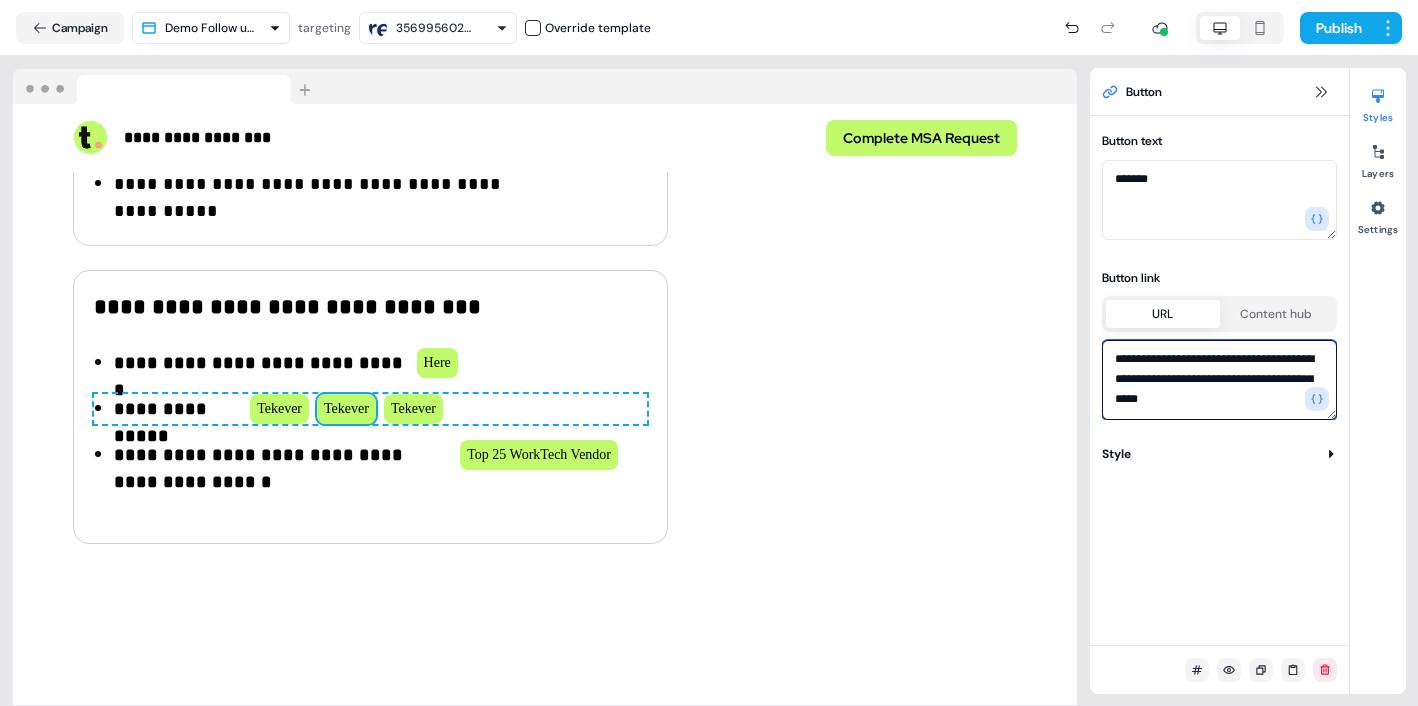click on "**********" at bounding box center (1219, 380) 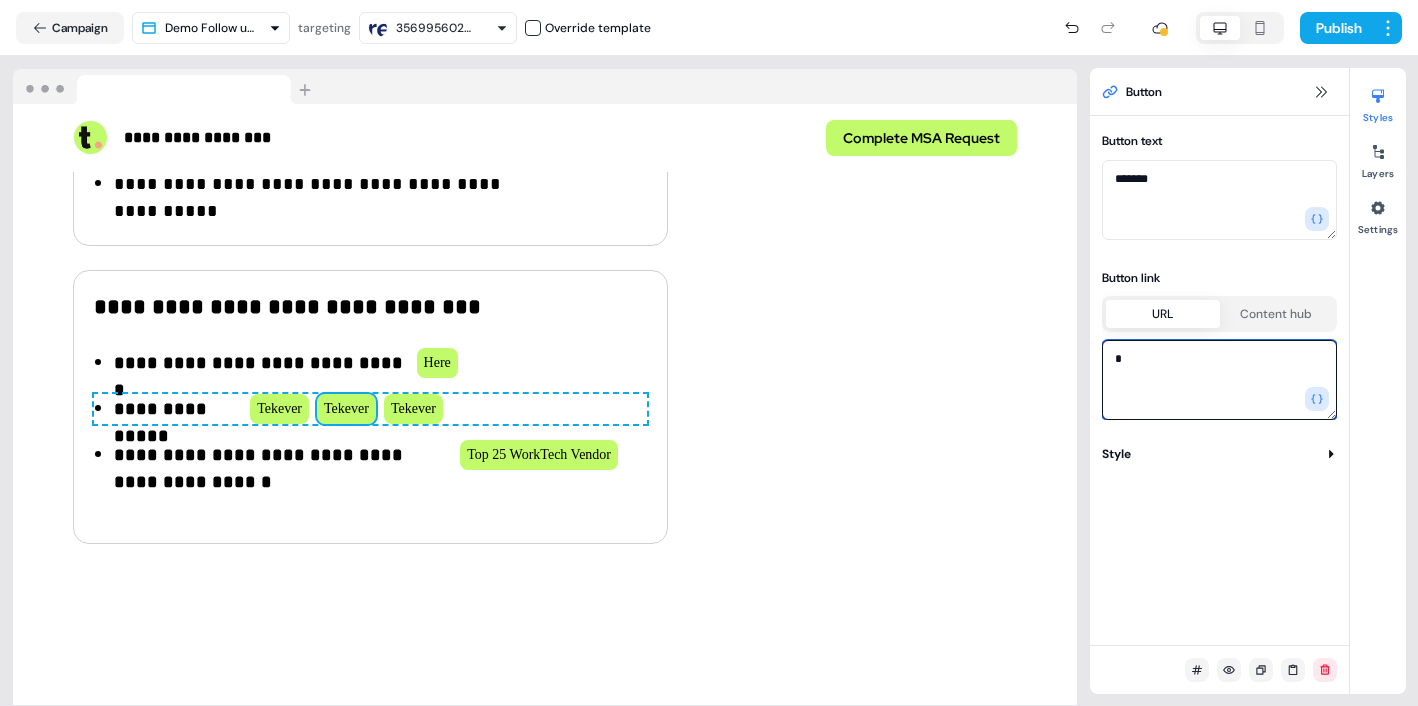 paste on "**********" 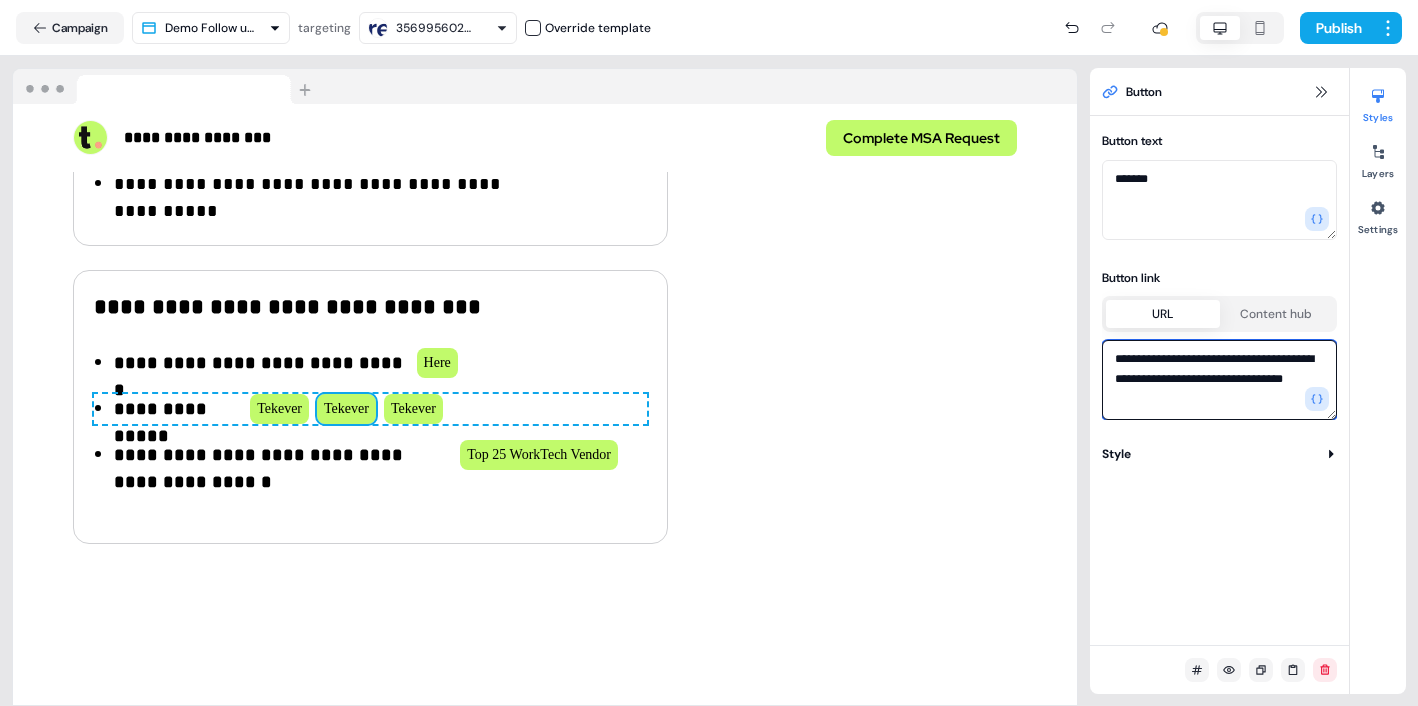 click on "**********" at bounding box center [1219, 380] 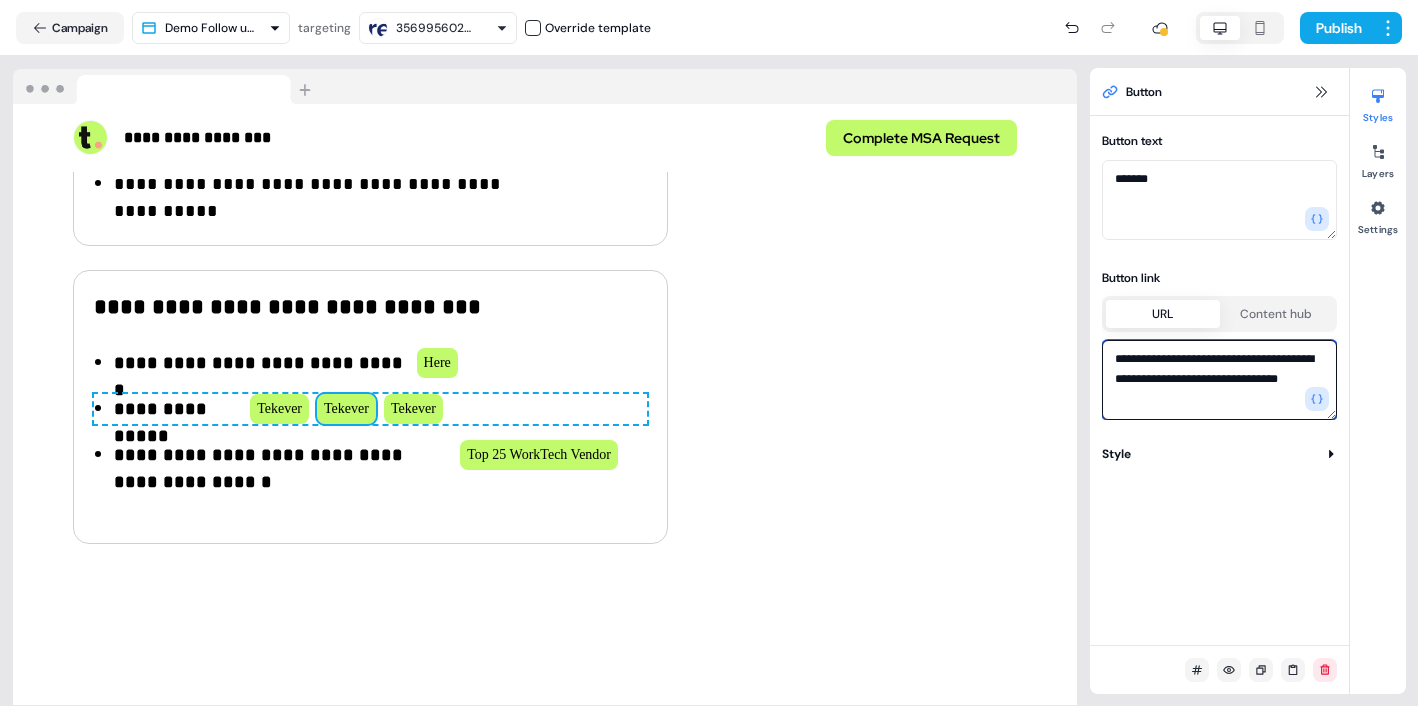 type on "**********" 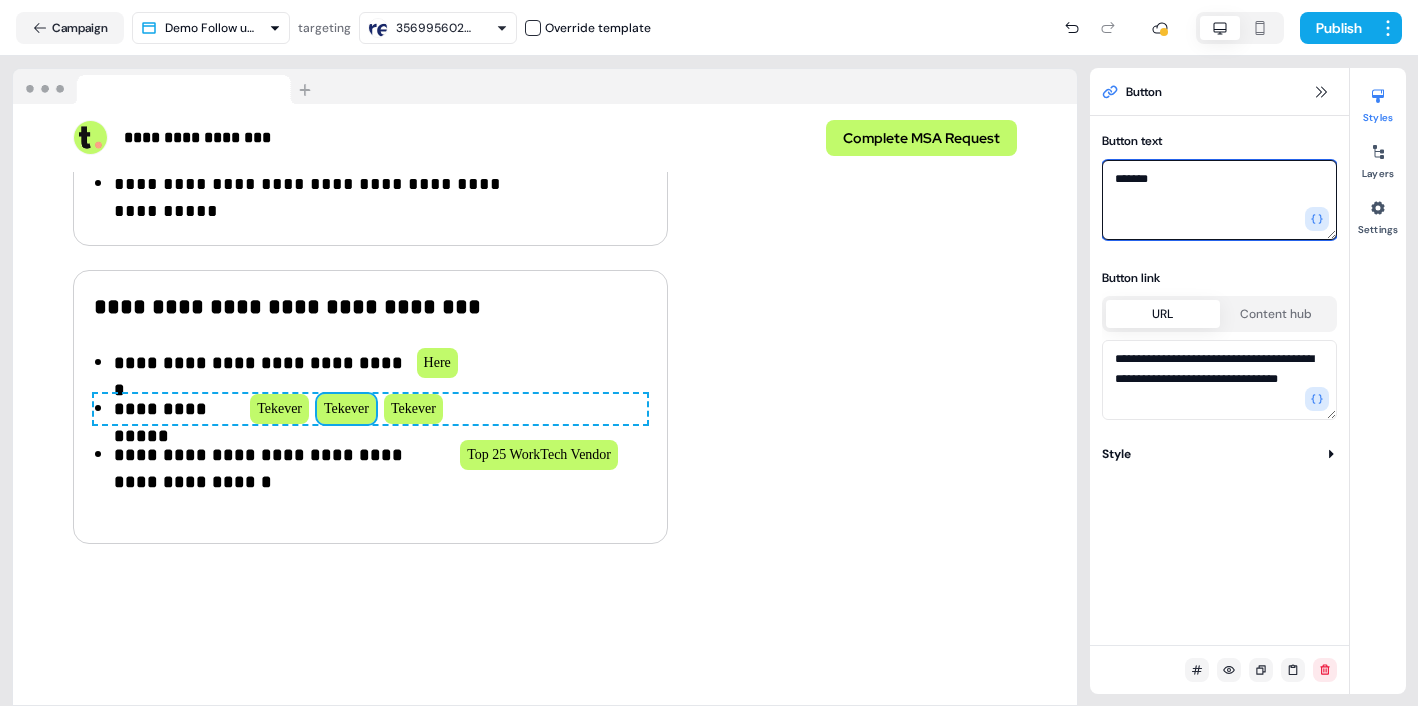 drag, startPoint x: 1174, startPoint y: 180, endPoint x: 1127, endPoint y: 180, distance: 47 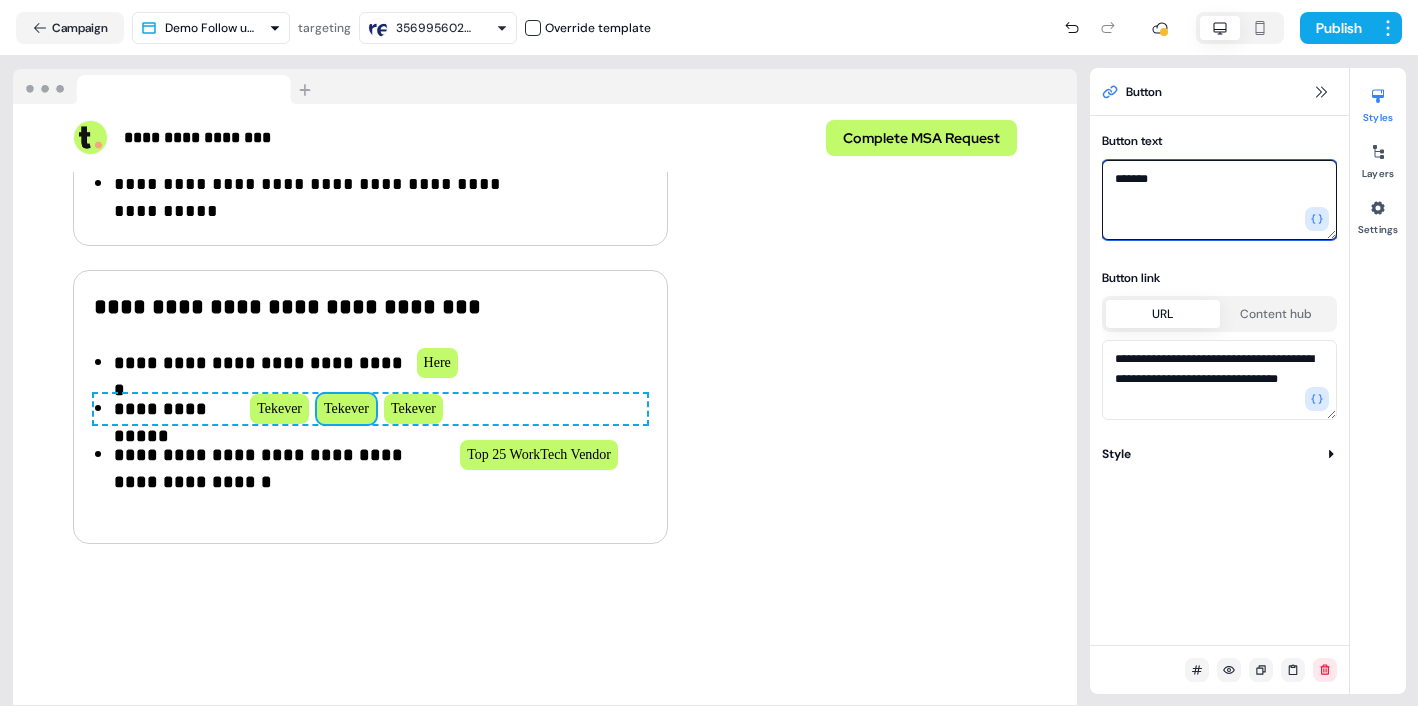 click on "*******" at bounding box center (1219, 200) 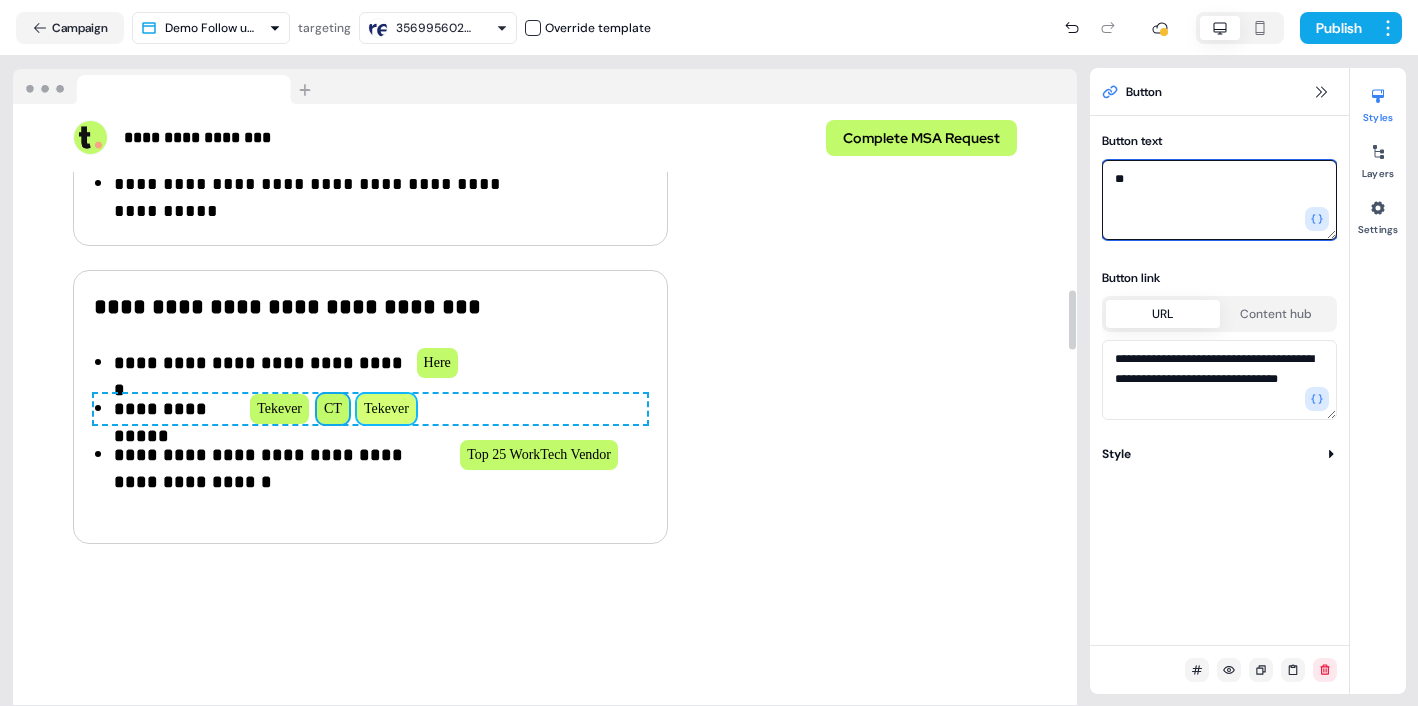 type on "**" 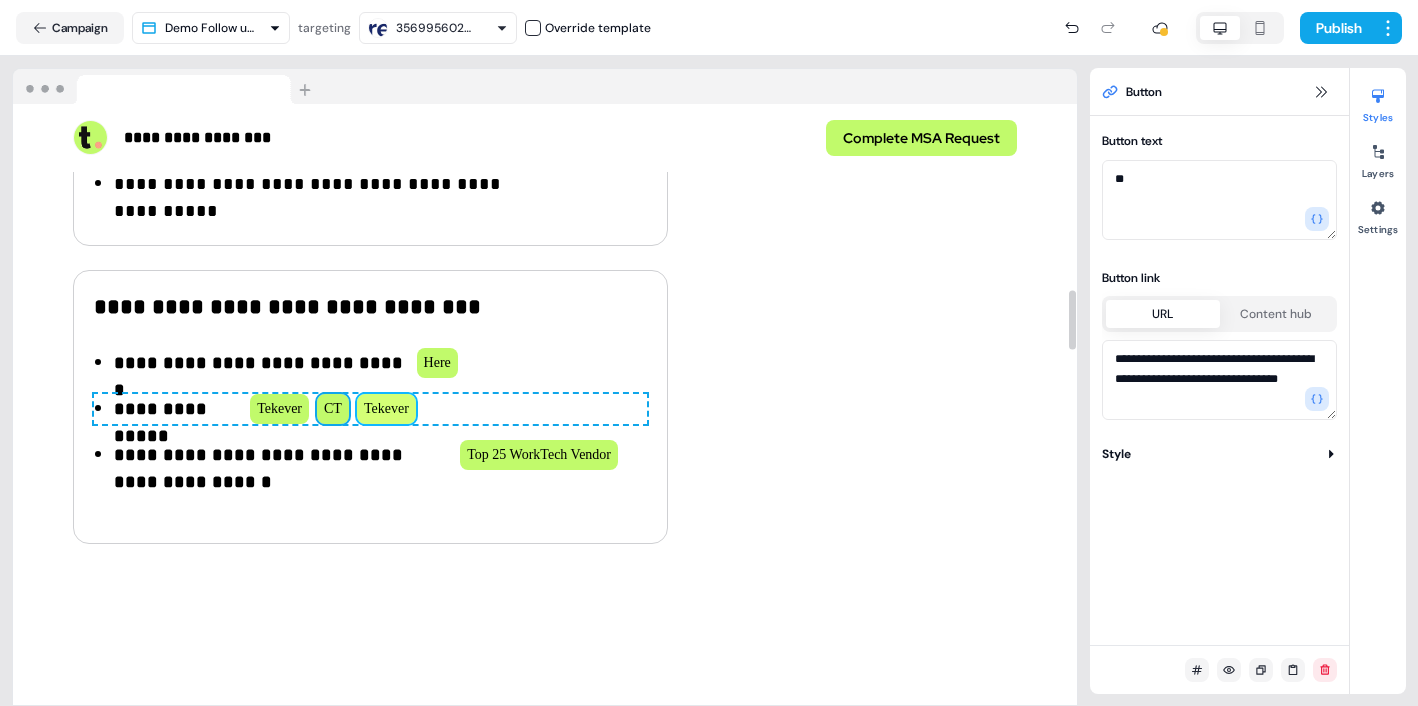 click on "Tekever" at bounding box center (386, 409) 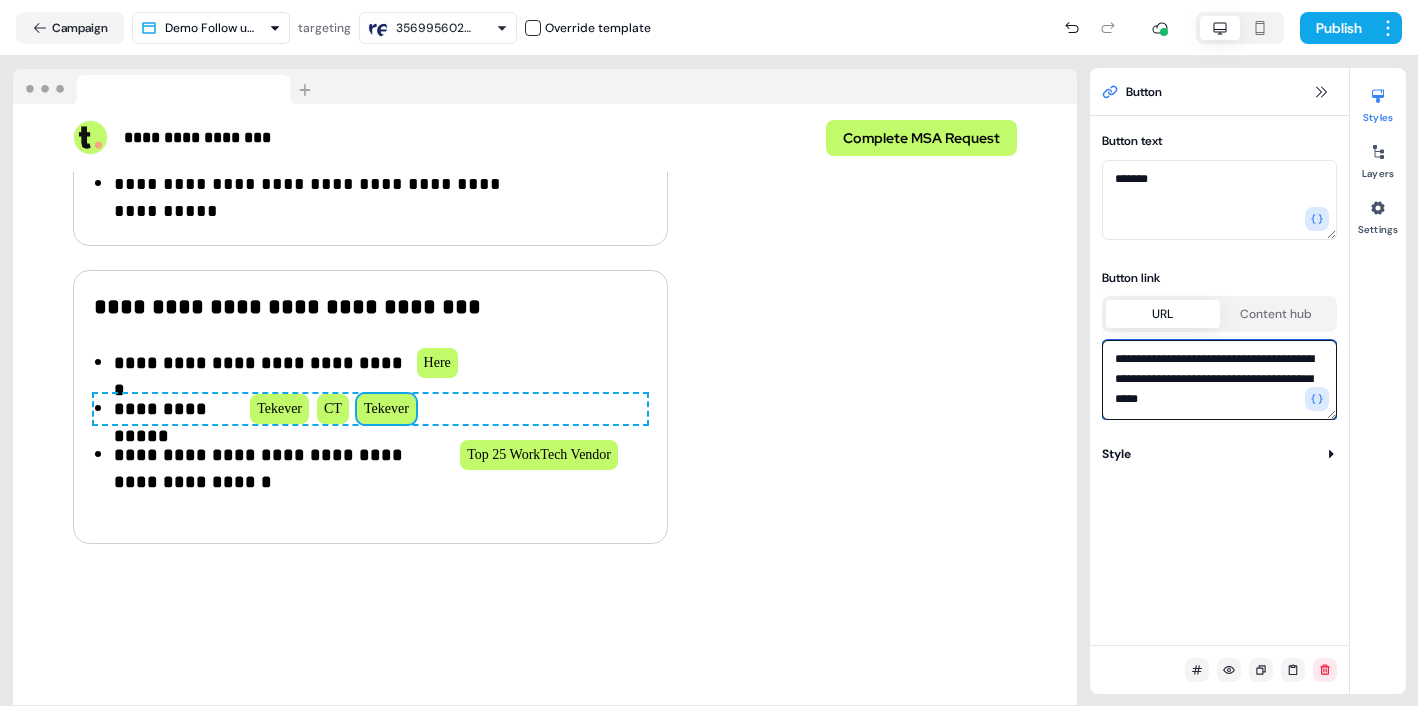 drag, startPoint x: 1248, startPoint y: 405, endPoint x: 1123, endPoint y: 361, distance: 132.51793 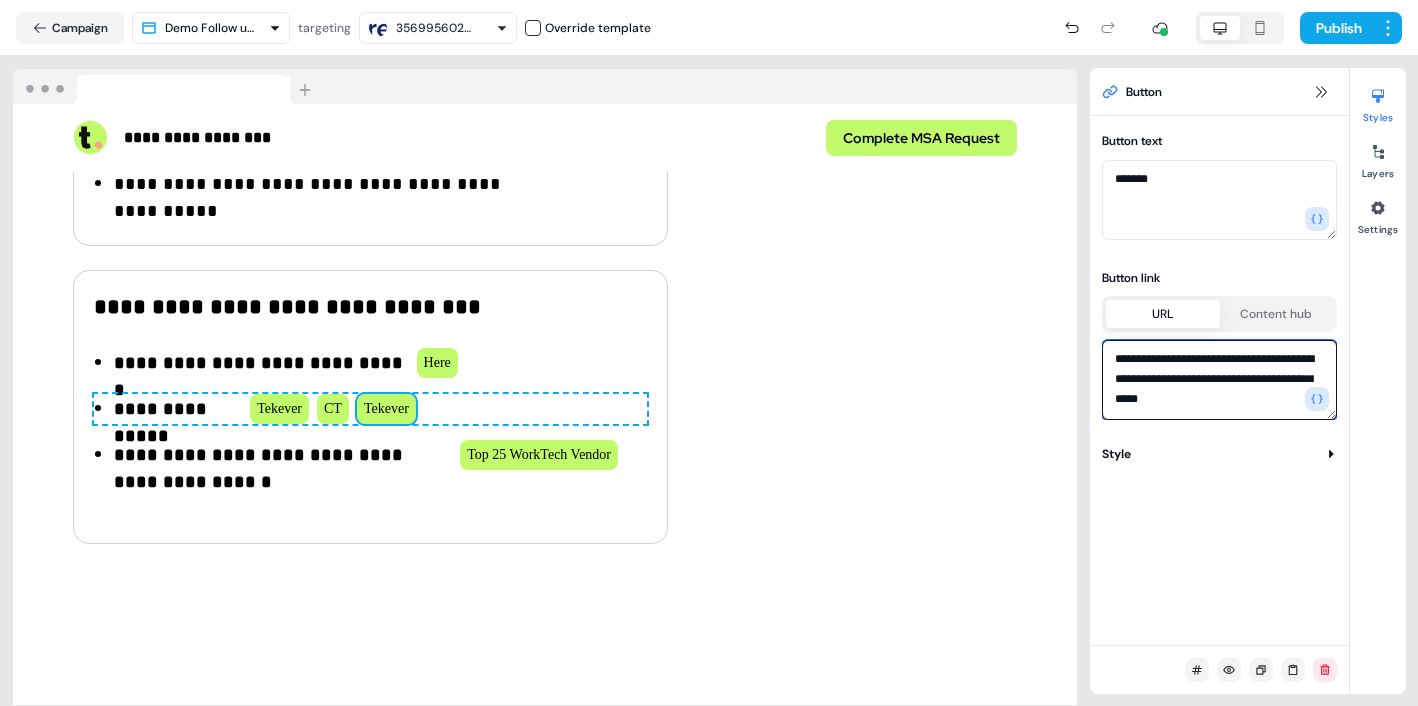 click on "**********" at bounding box center (1219, 380) 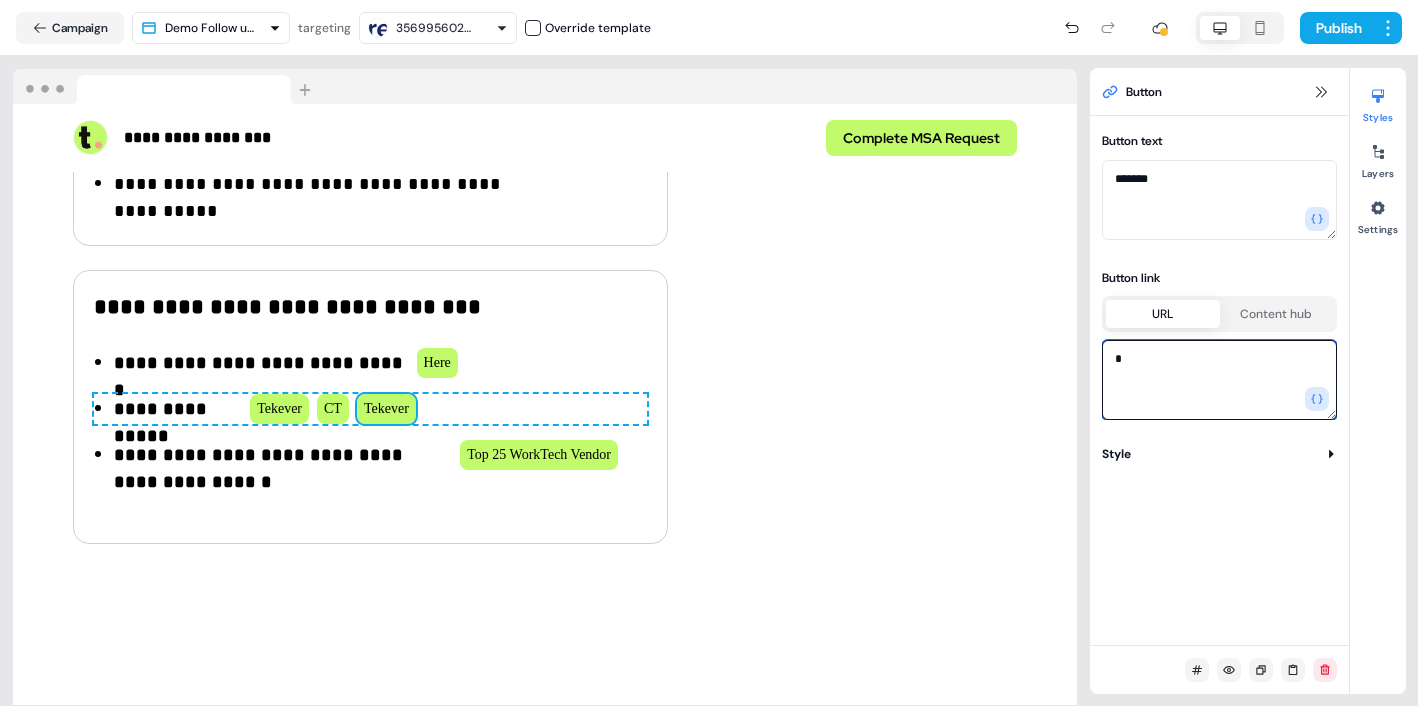 paste on "**********" 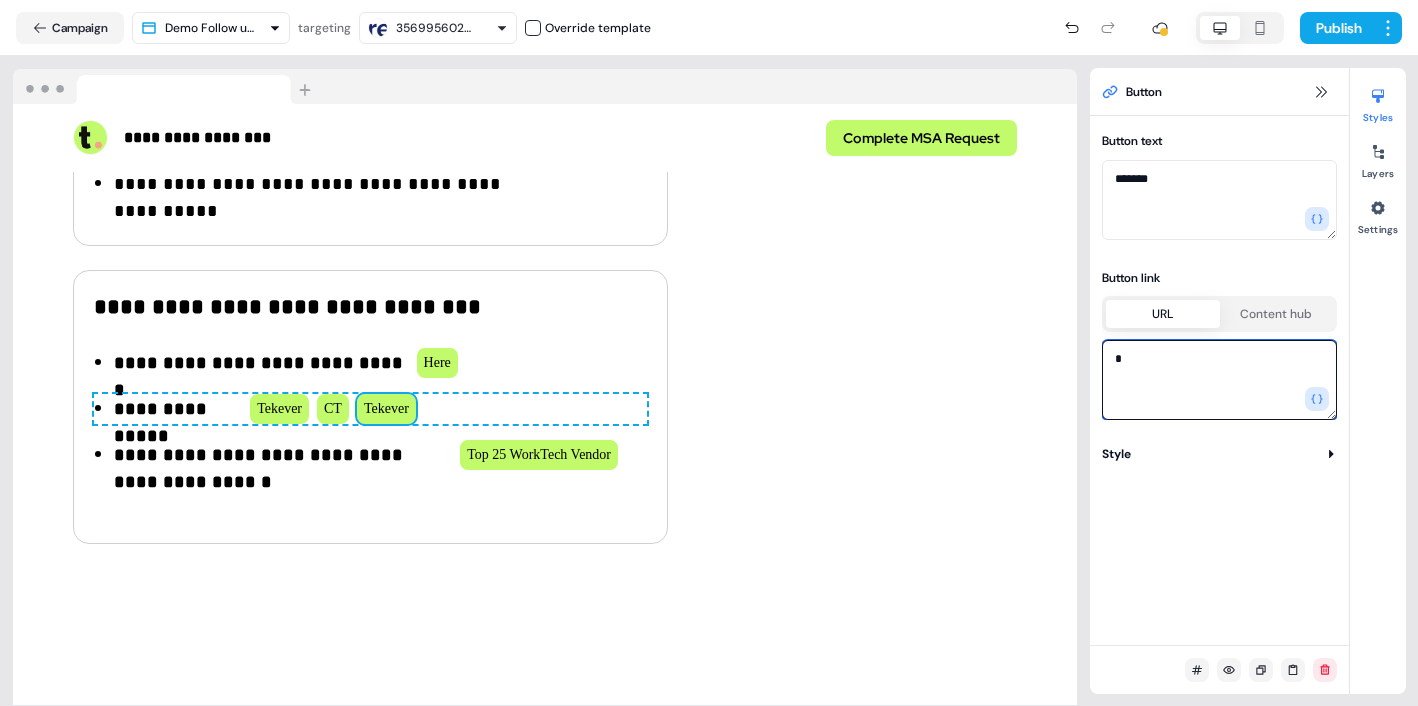 type on "**********" 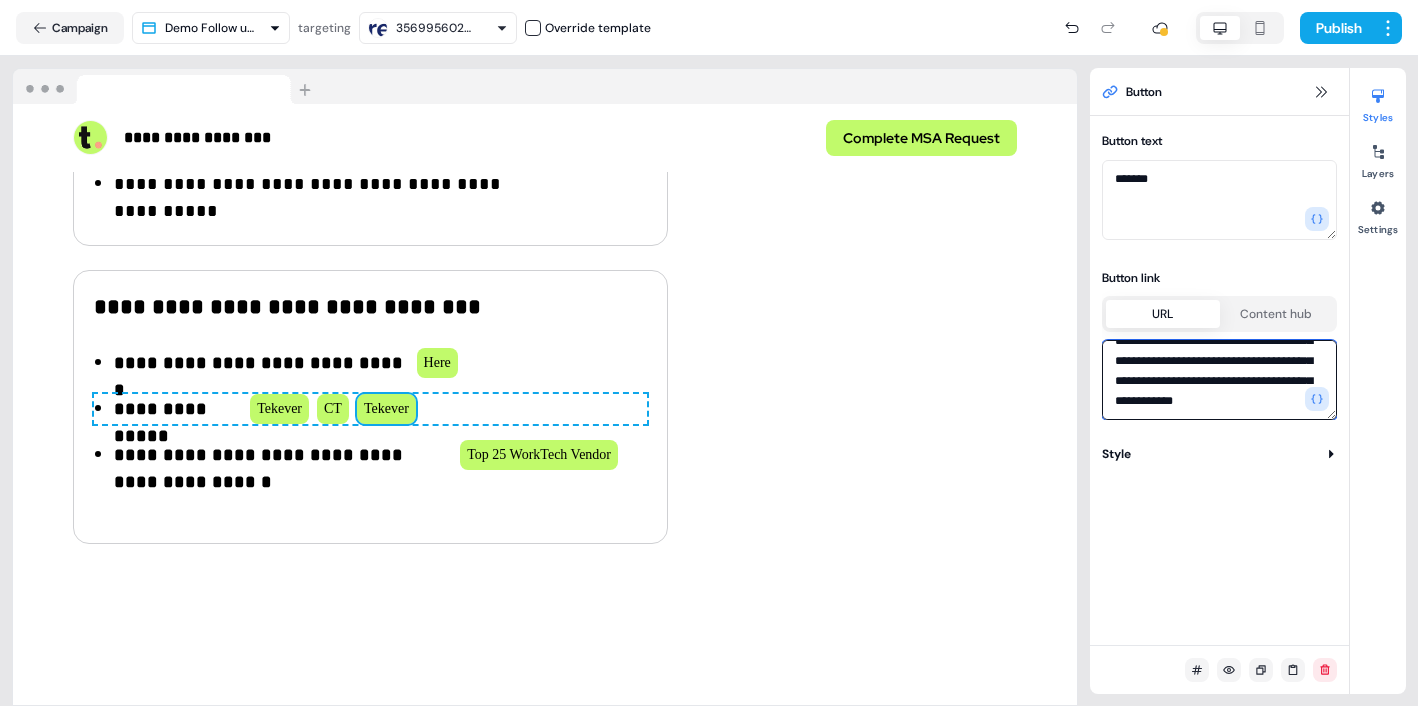scroll, scrollTop: 0, scrollLeft: 0, axis: both 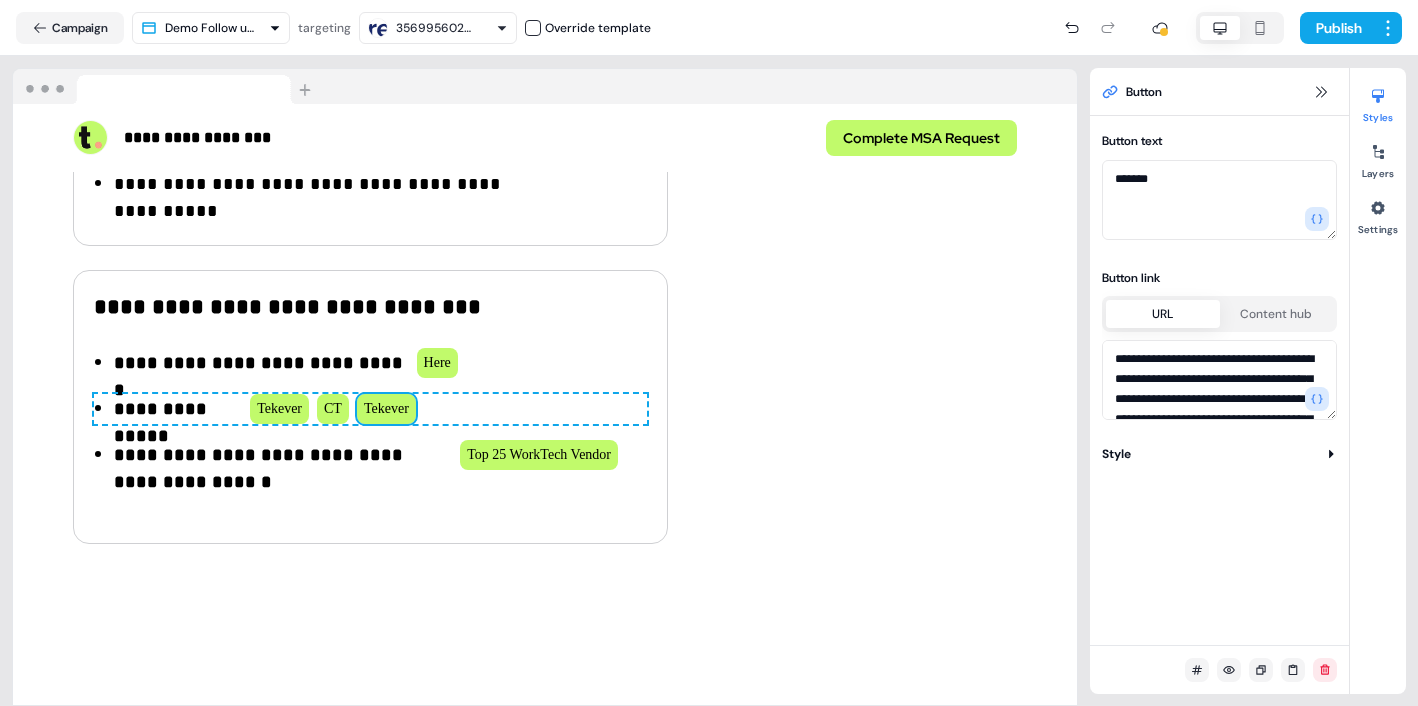 type on "**********" 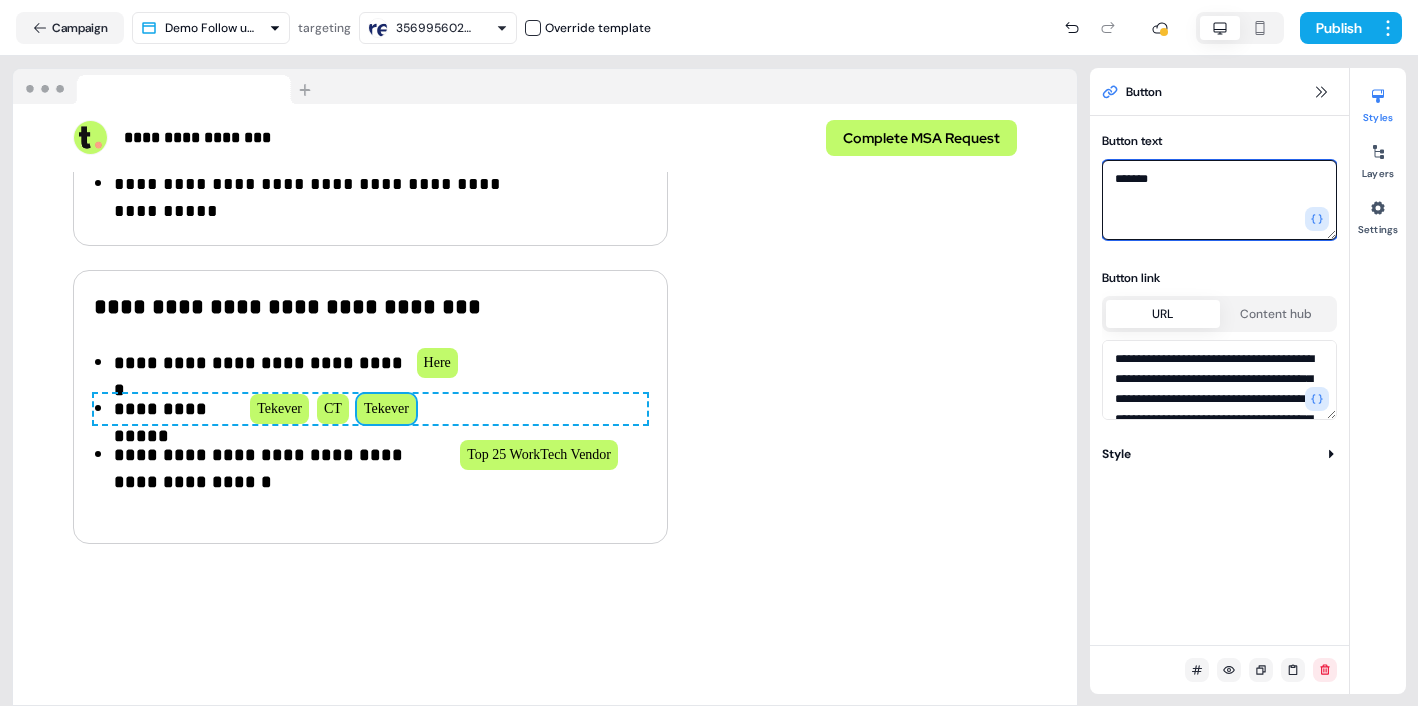click on "*******" at bounding box center (1219, 200) 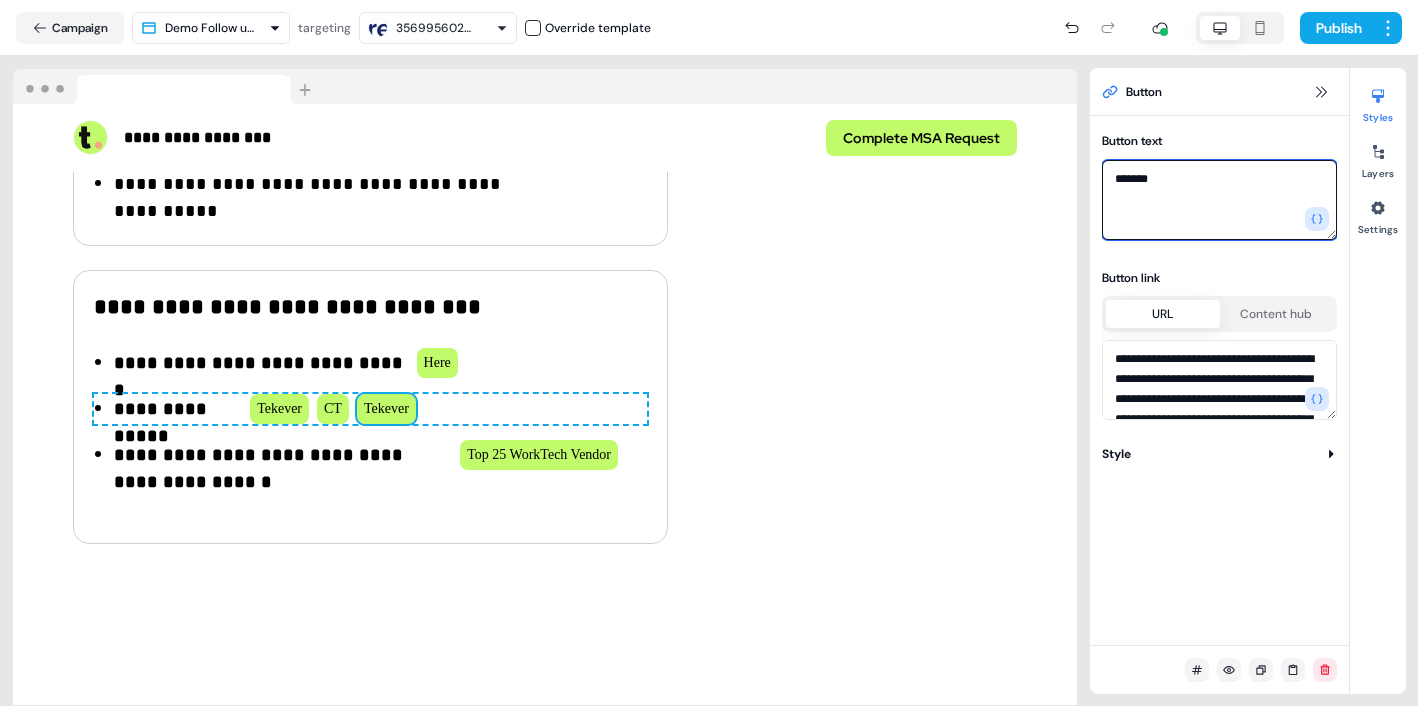 click on "*******" at bounding box center (1219, 200) 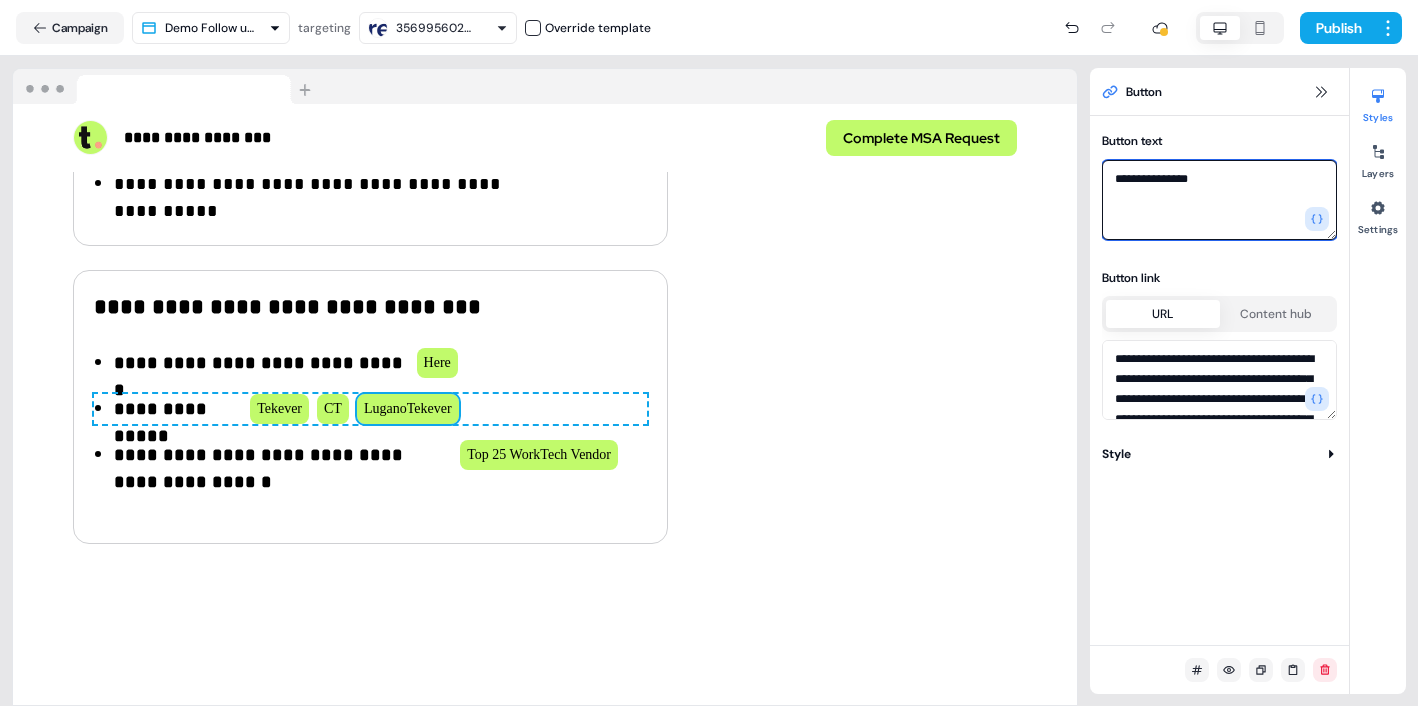 type on "**********" 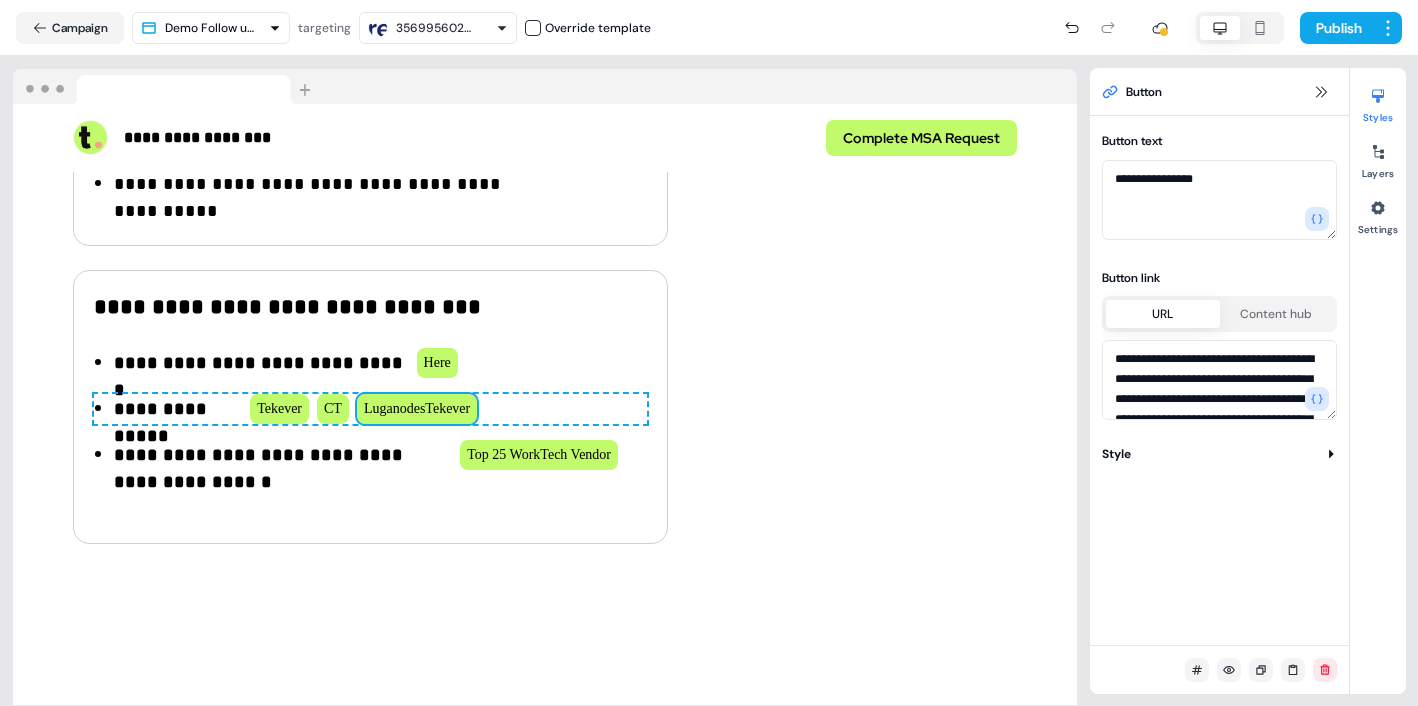 drag, startPoint x: 1225, startPoint y: 178, endPoint x: 1178, endPoint y: 179, distance: 47.010635 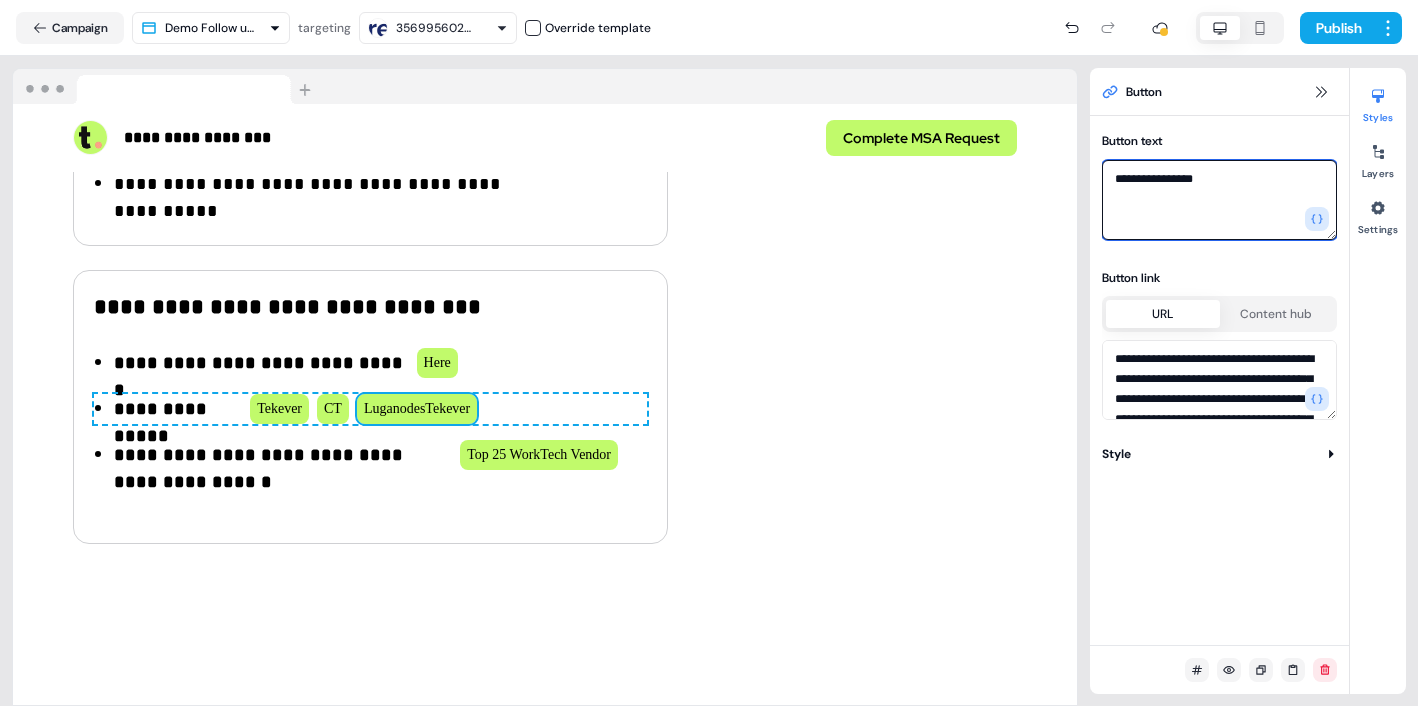 click on "**********" at bounding box center (1219, 200) 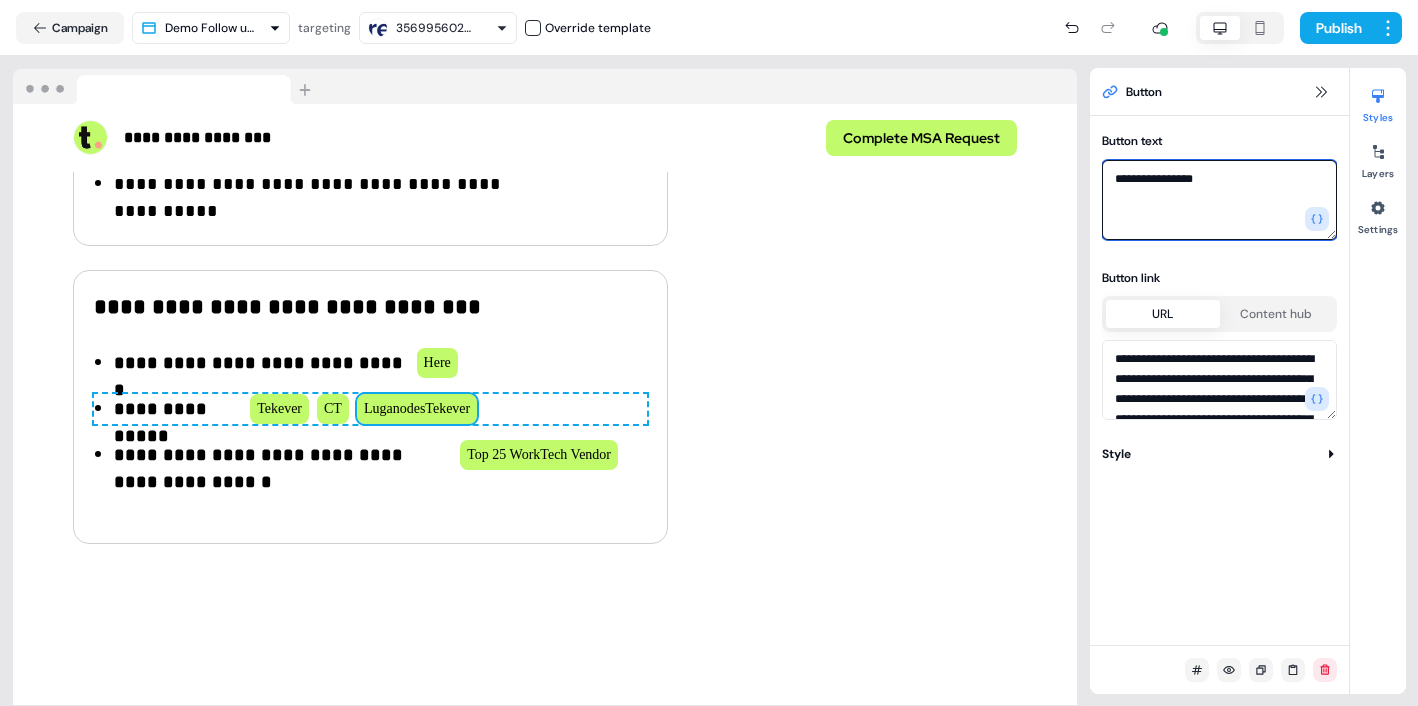 drag, startPoint x: 1228, startPoint y: 177, endPoint x: 1176, endPoint y: 185, distance: 52.611786 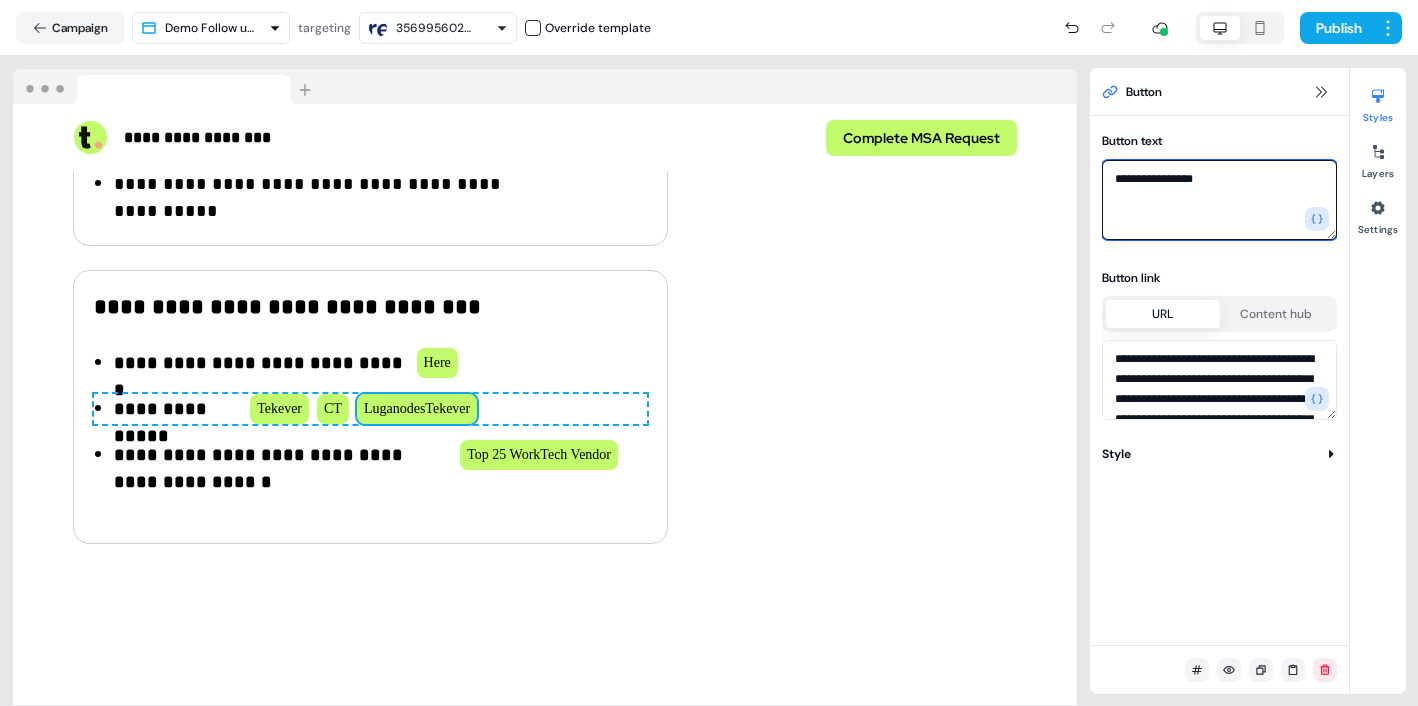 click on "**********" at bounding box center [1219, 200] 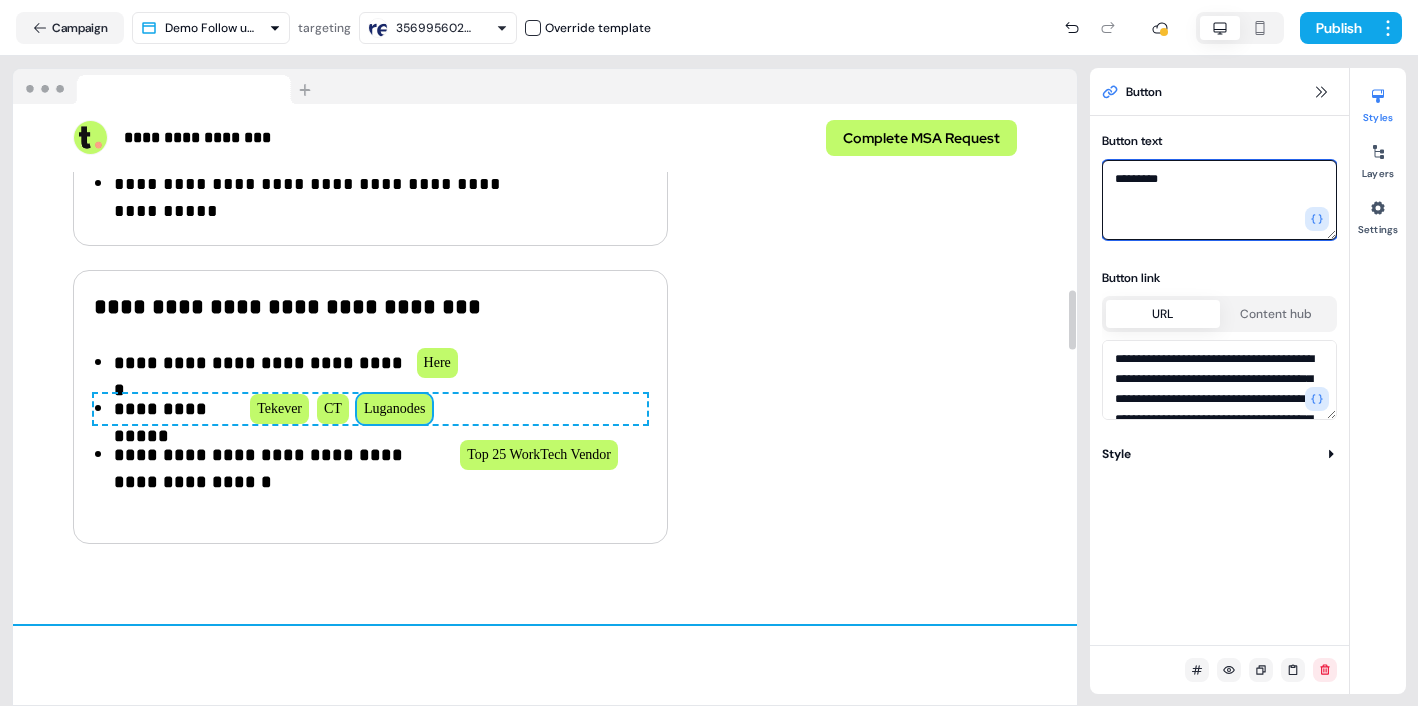 type on "*********" 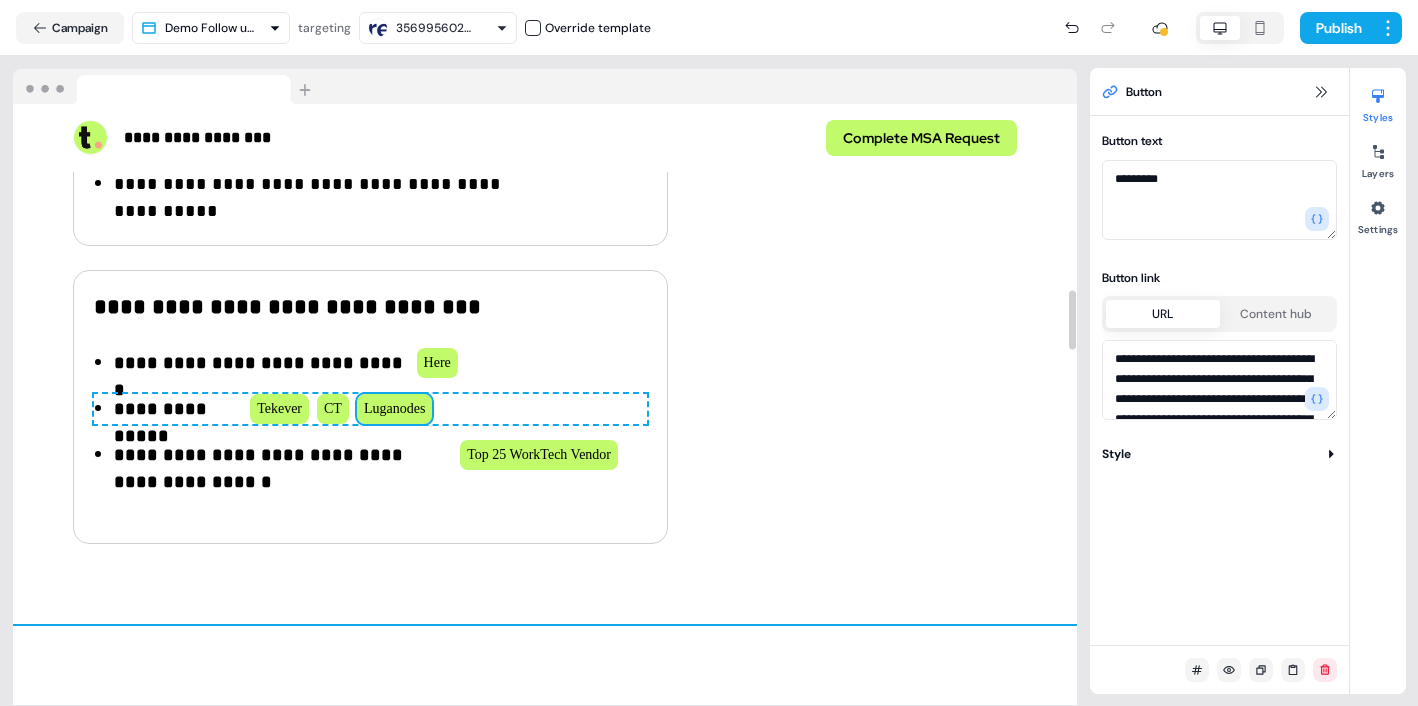 click on "**********" at bounding box center [545, -5] 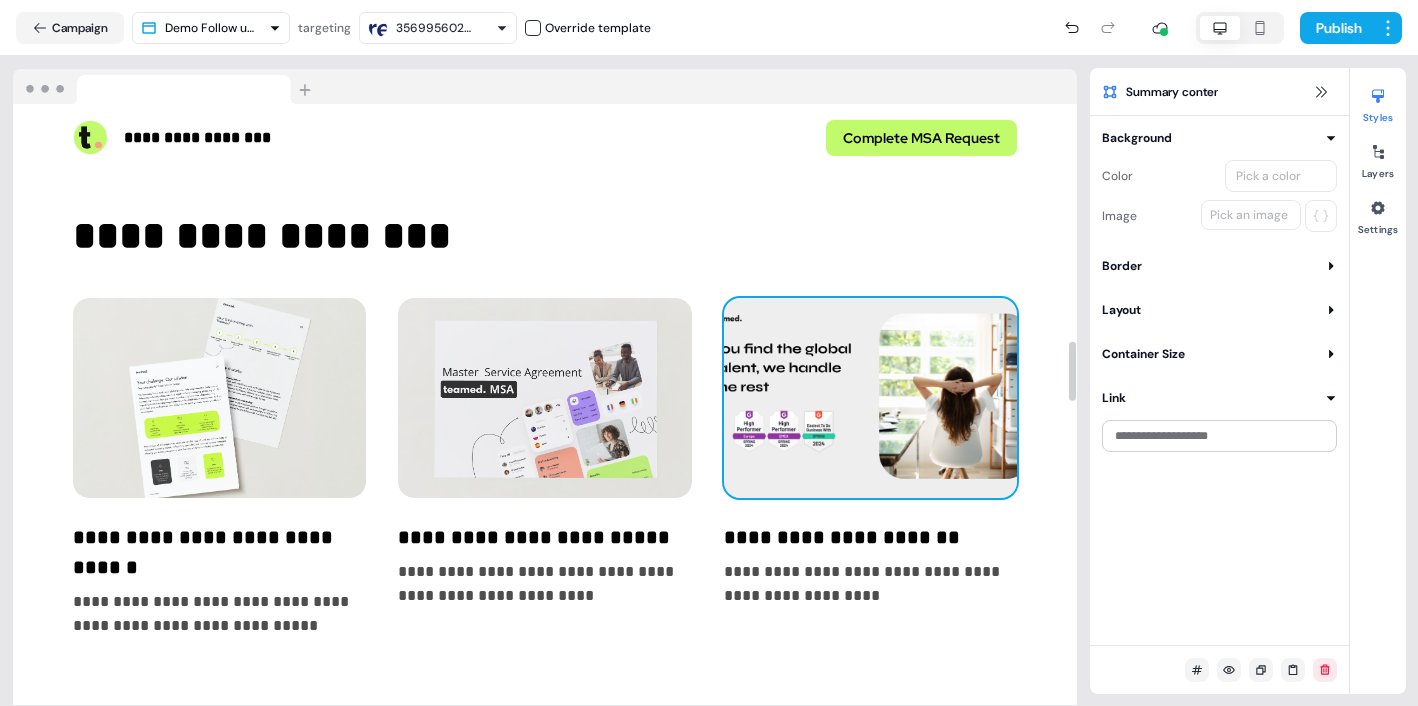 scroll, scrollTop: 2401, scrollLeft: 0, axis: vertical 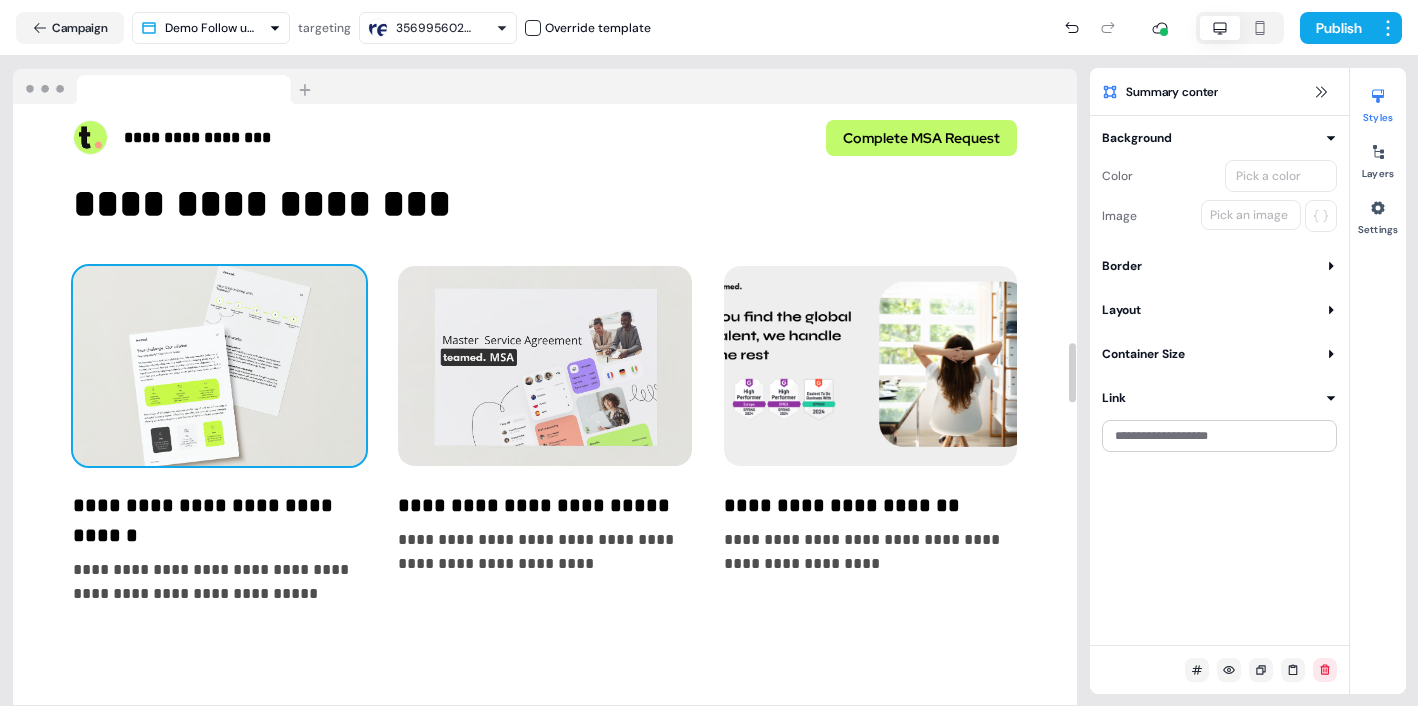 click at bounding box center [219, 366] 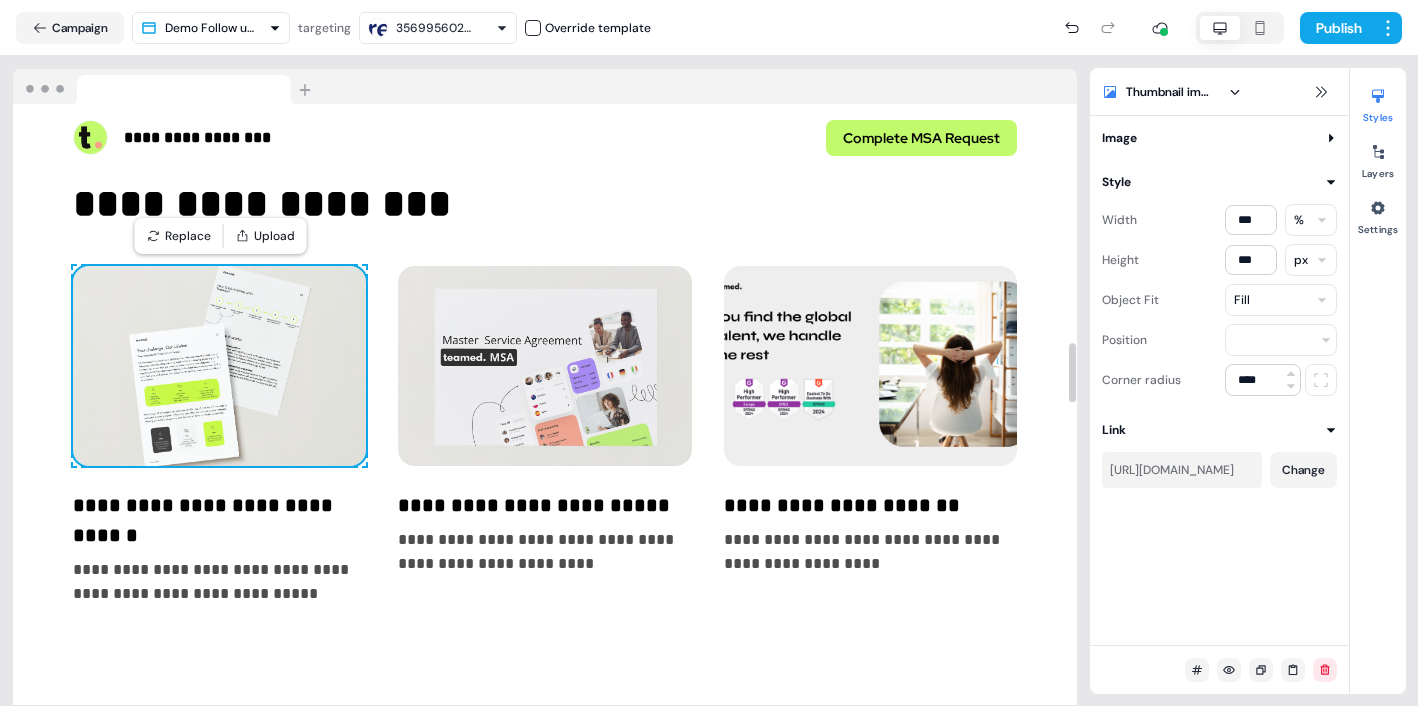 click at bounding box center (219, 366) 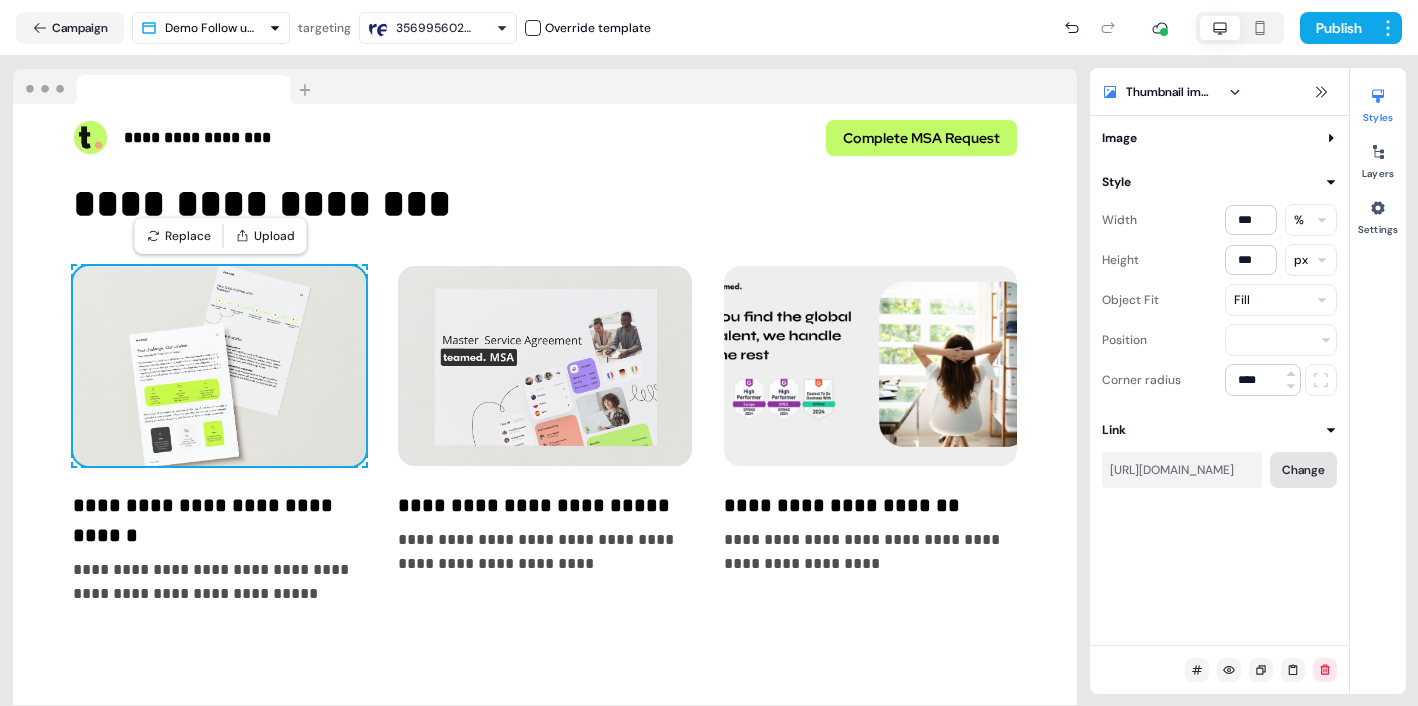 click on "Change" at bounding box center (1303, 470) 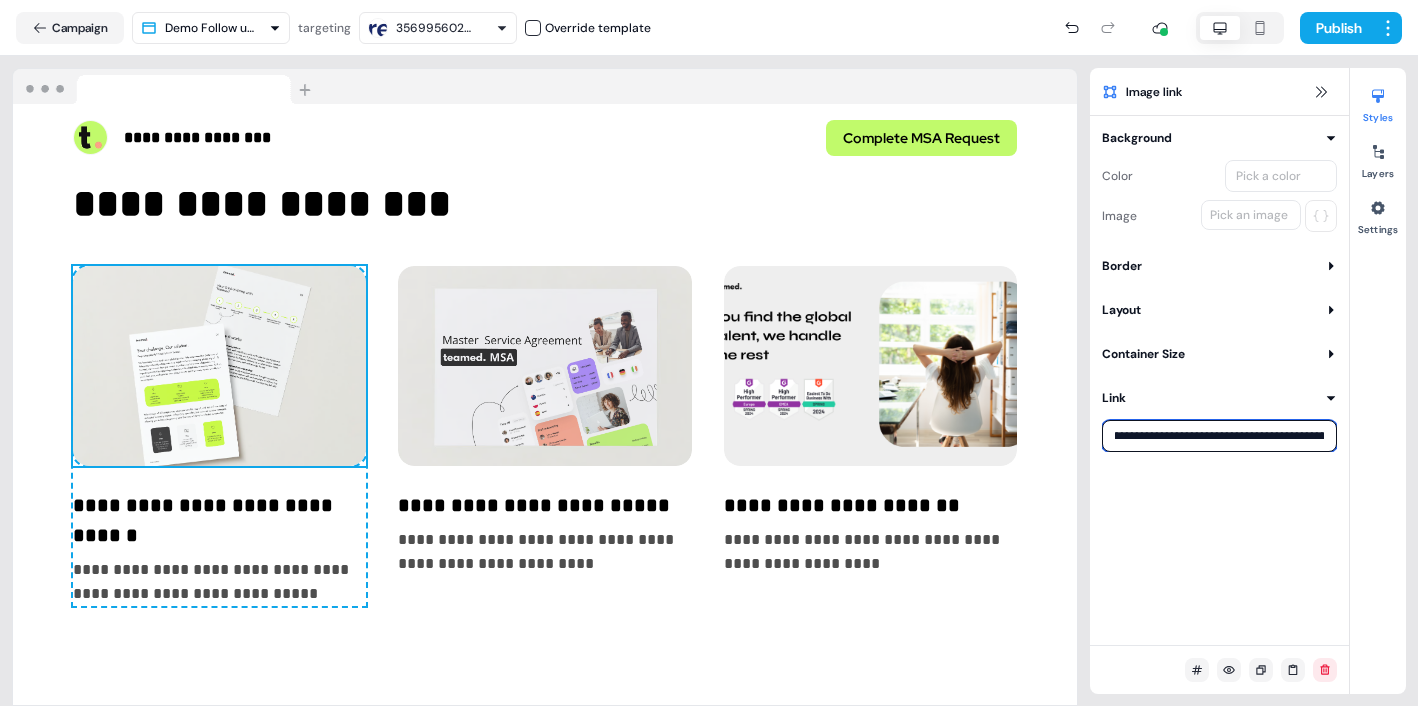 scroll, scrollTop: 0, scrollLeft: 0, axis: both 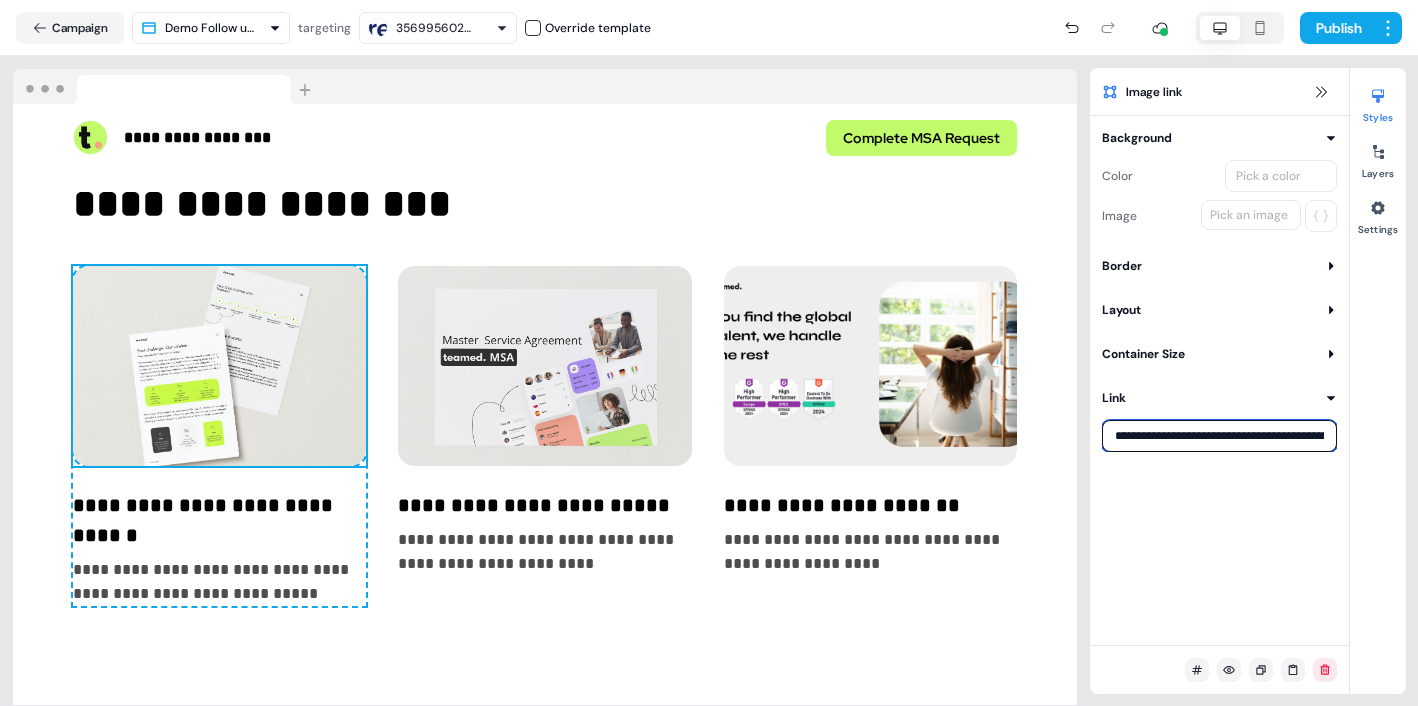 drag, startPoint x: 1329, startPoint y: 438, endPoint x: 1098, endPoint y: 428, distance: 231.21635 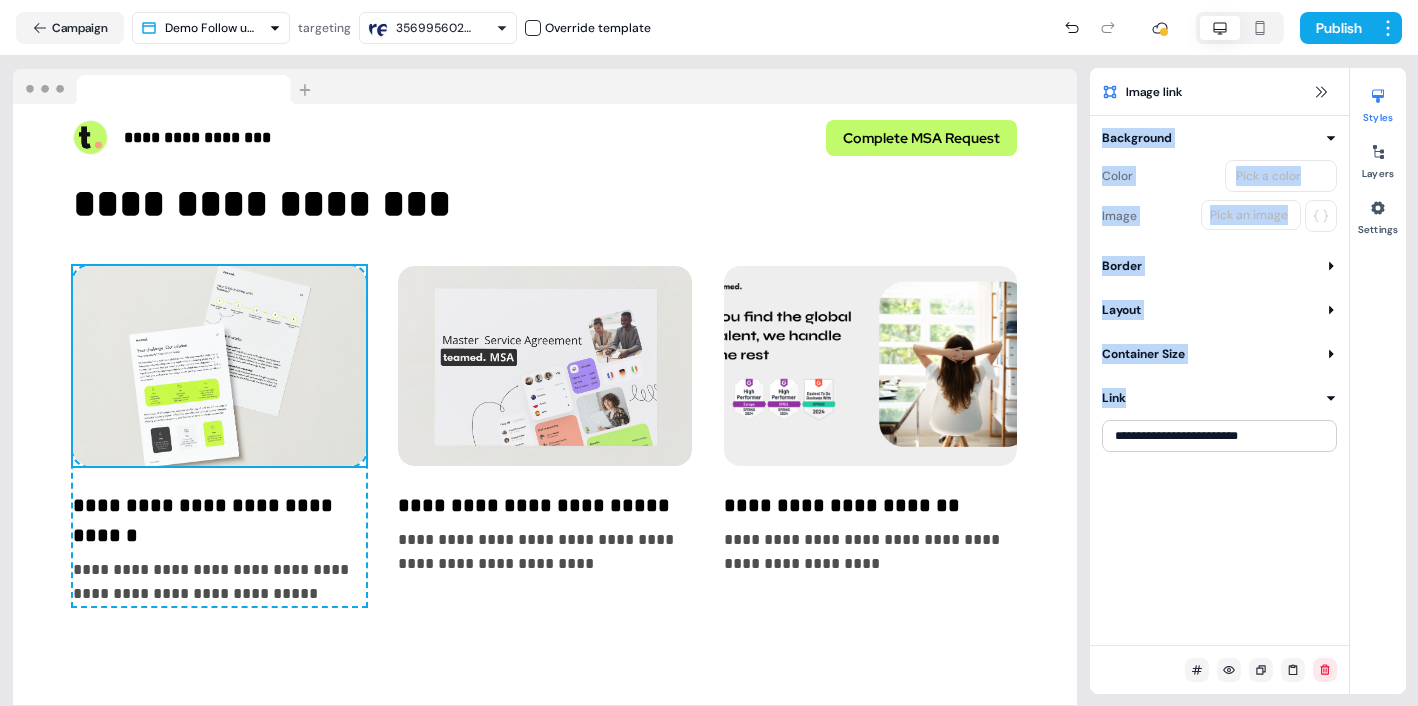 drag, startPoint x: 1269, startPoint y: 432, endPoint x: 1105, endPoint y: 443, distance: 164.36848 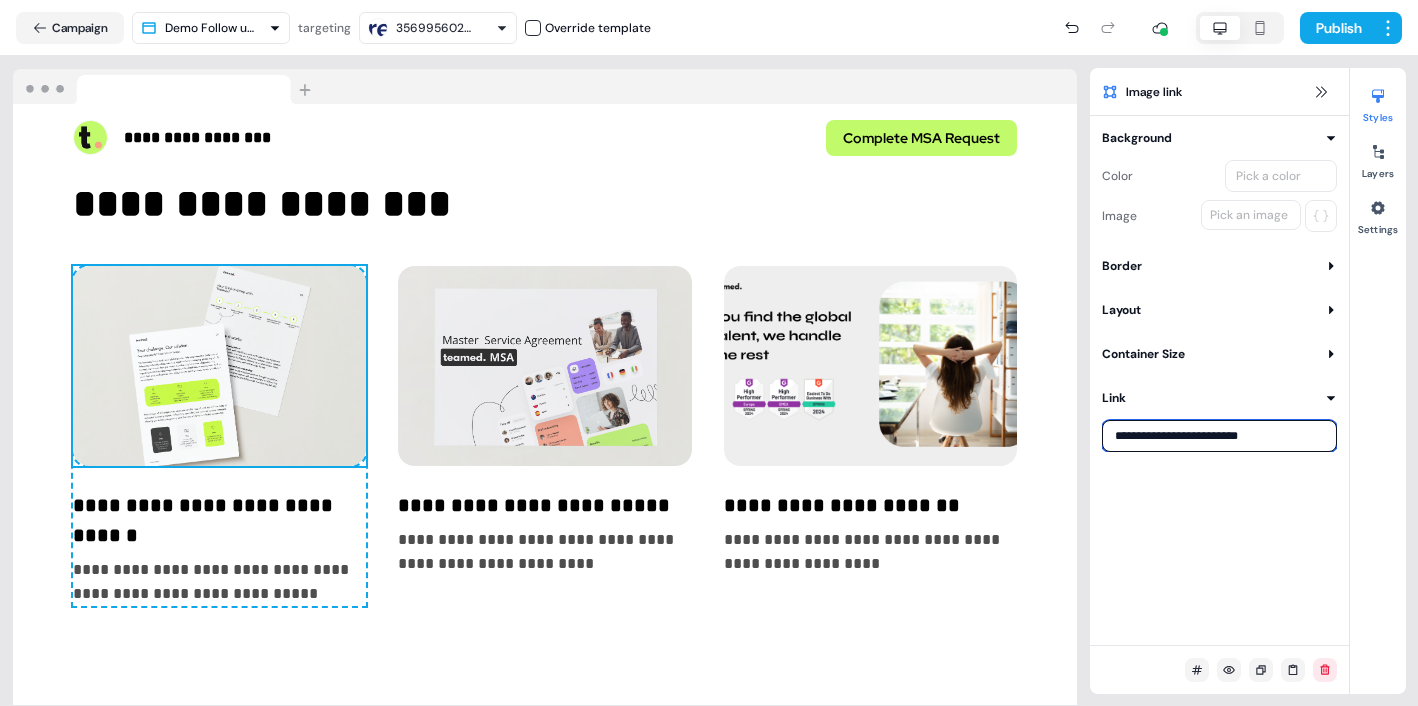 drag, startPoint x: 1269, startPoint y: 434, endPoint x: 1113, endPoint y: 433, distance: 156.0032 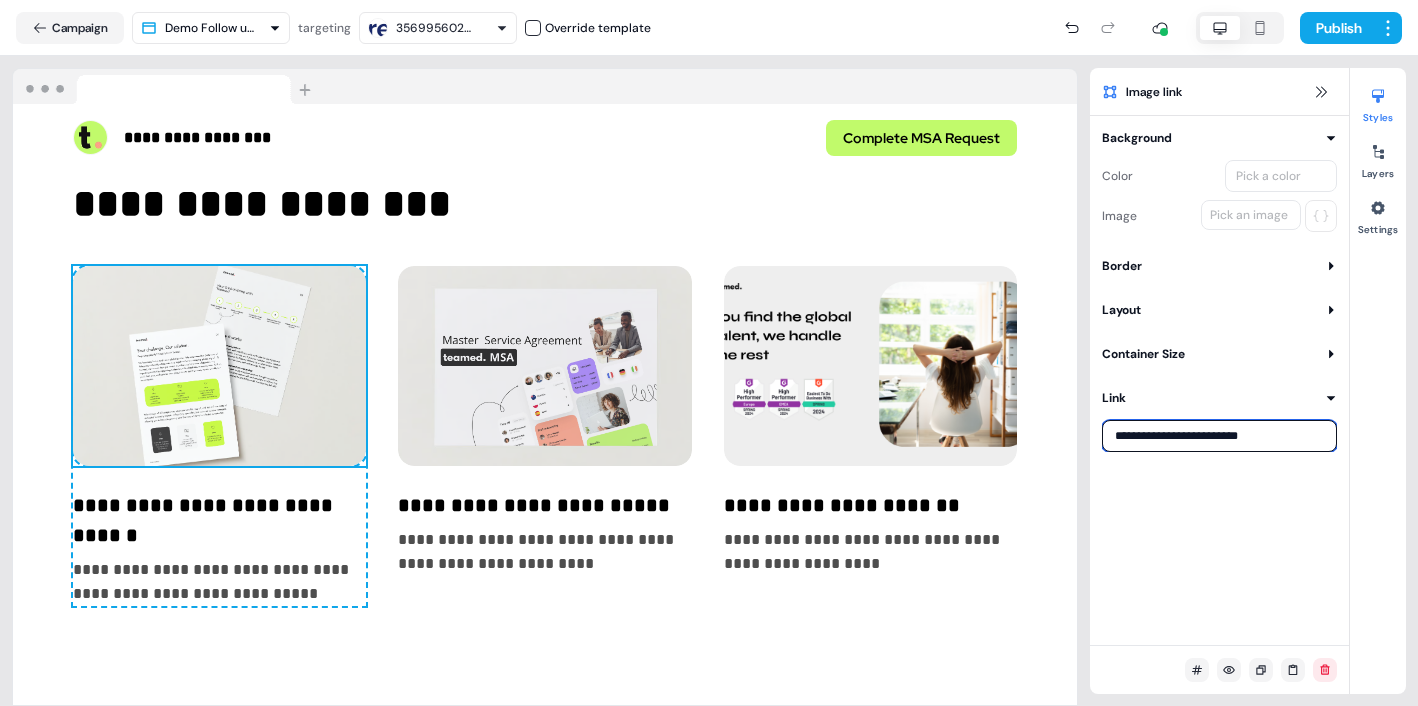 click on "**********" at bounding box center (1219, 436) 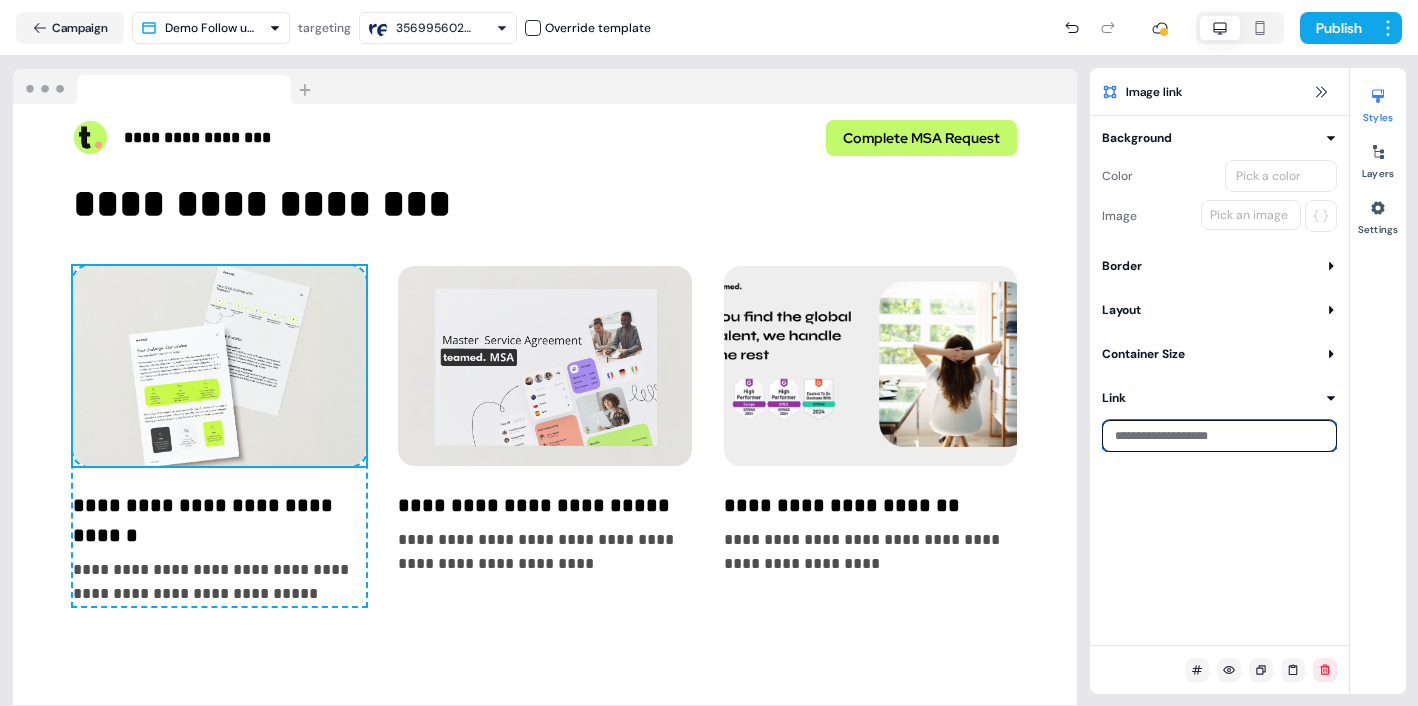 paste on "**********" 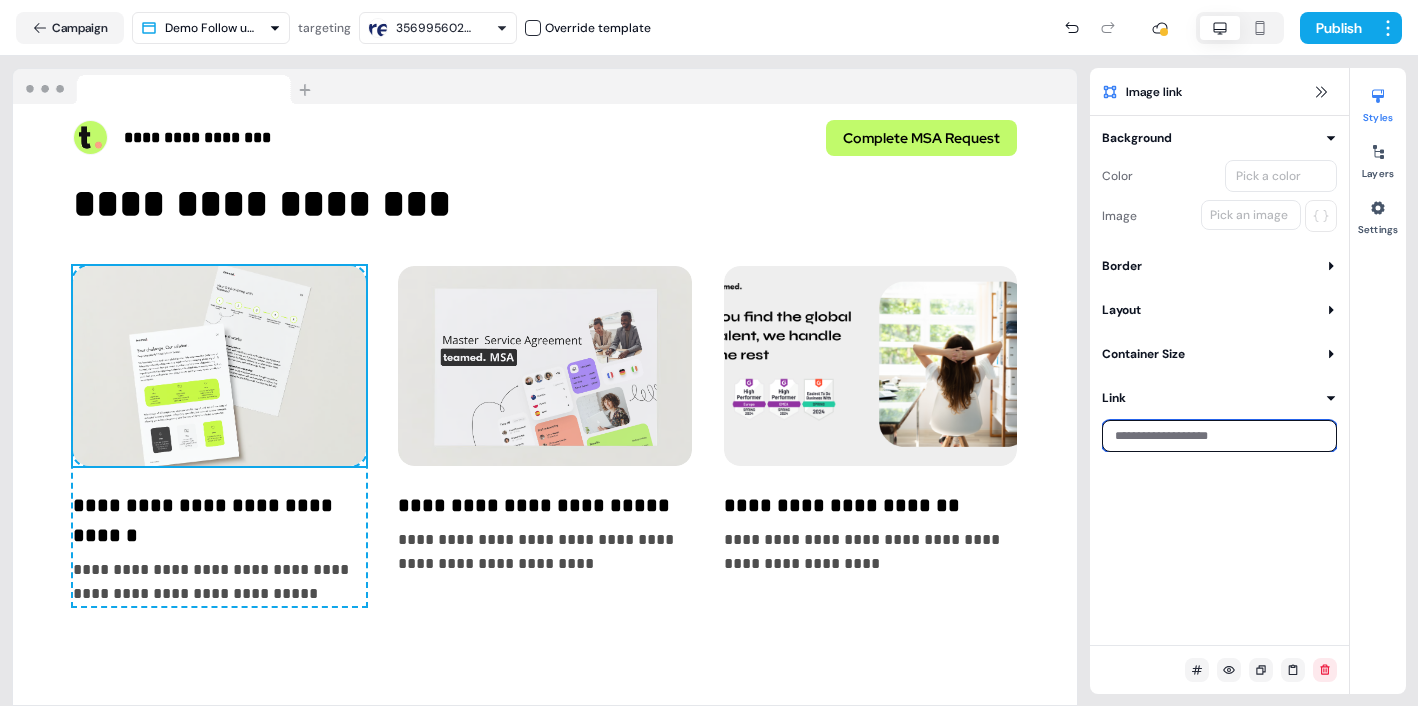 type on "**********" 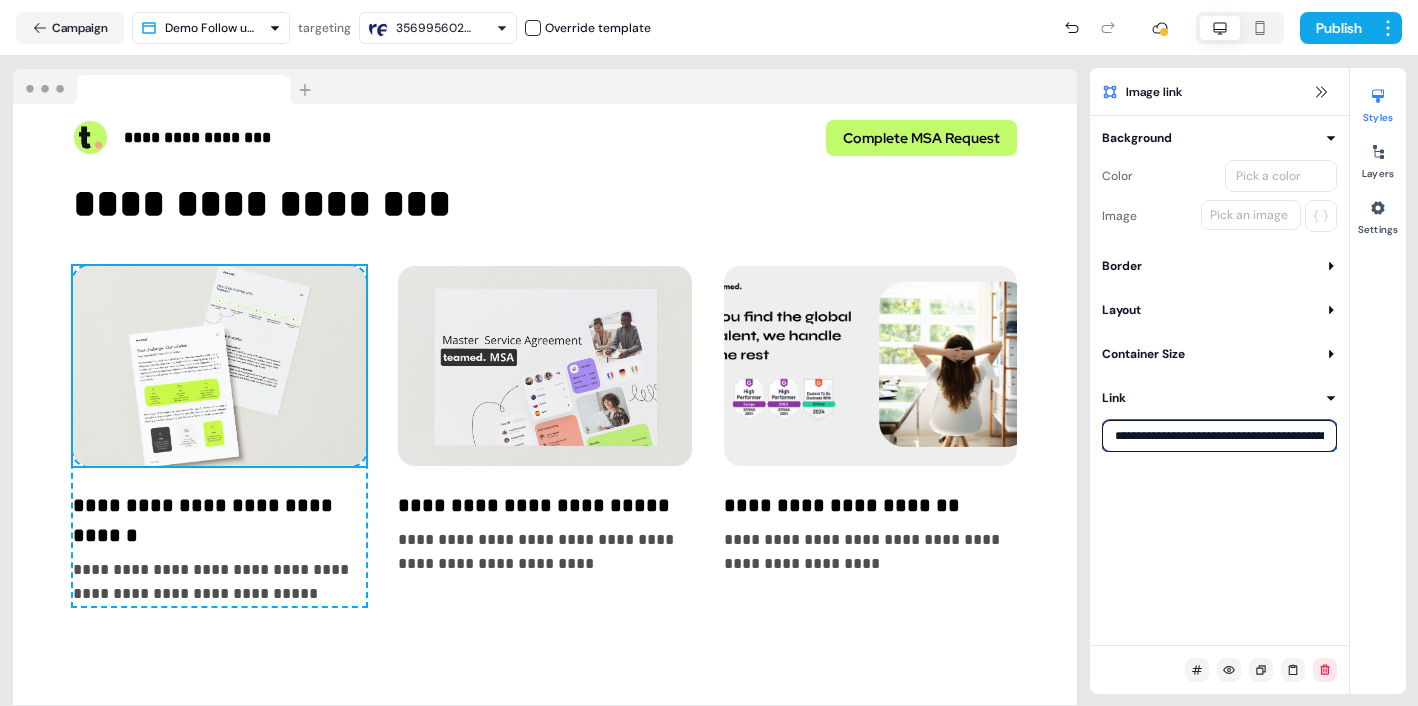 scroll, scrollTop: 0, scrollLeft: 296, axis: horizontal 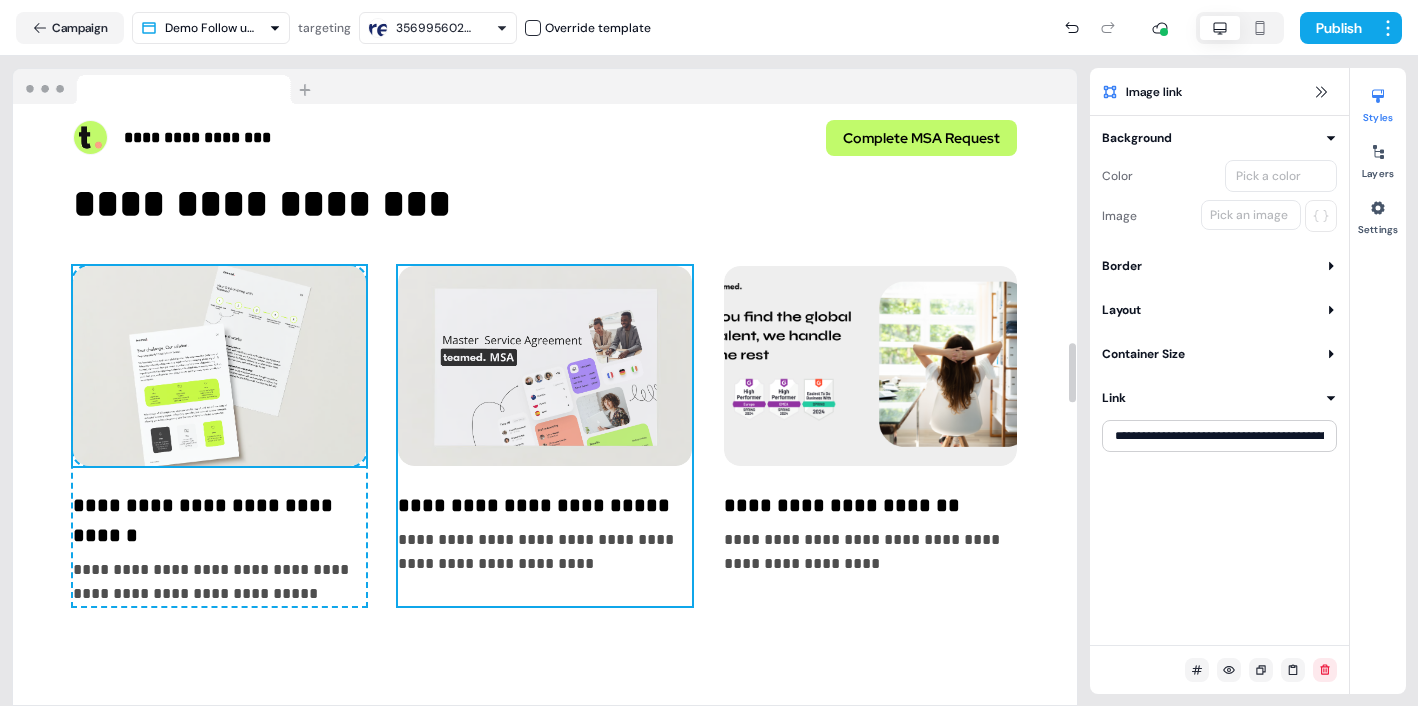 click on "**********" at bounding box center [544, 436] 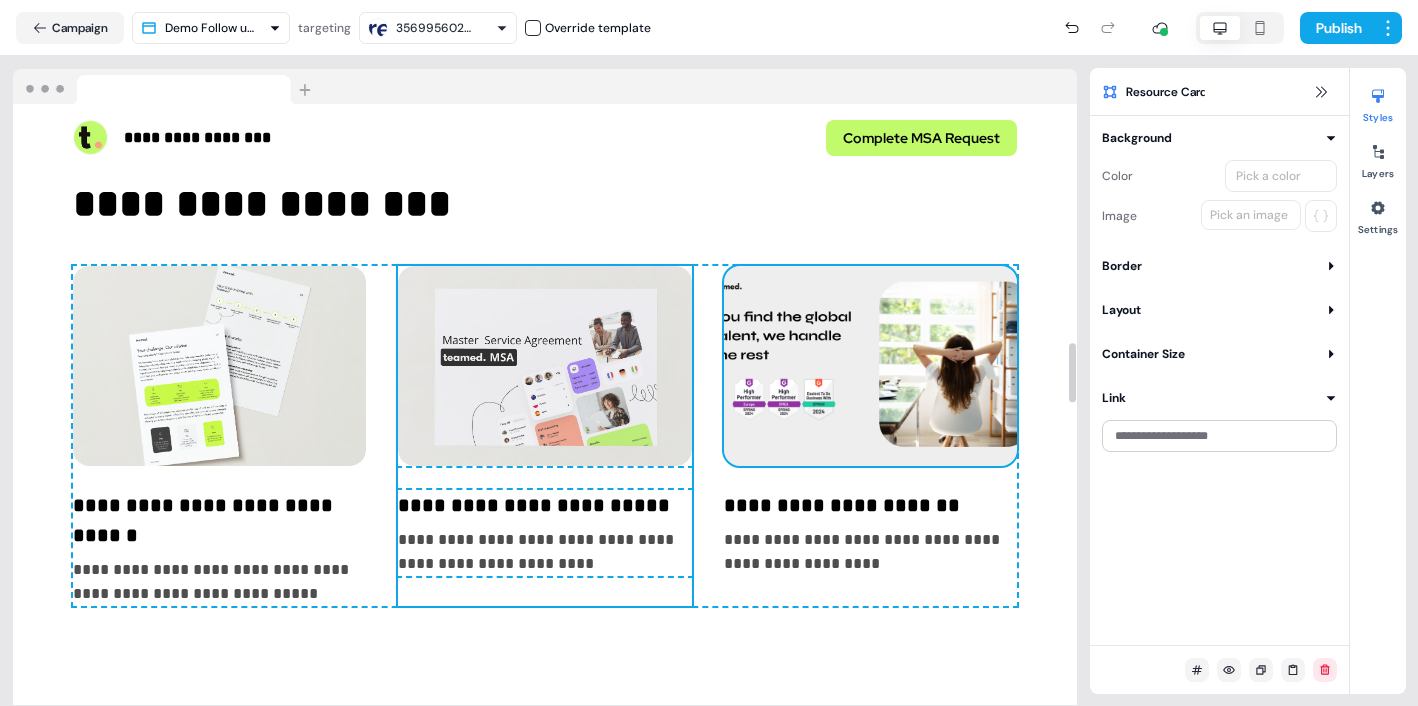 click at bounding box center [870, 366] 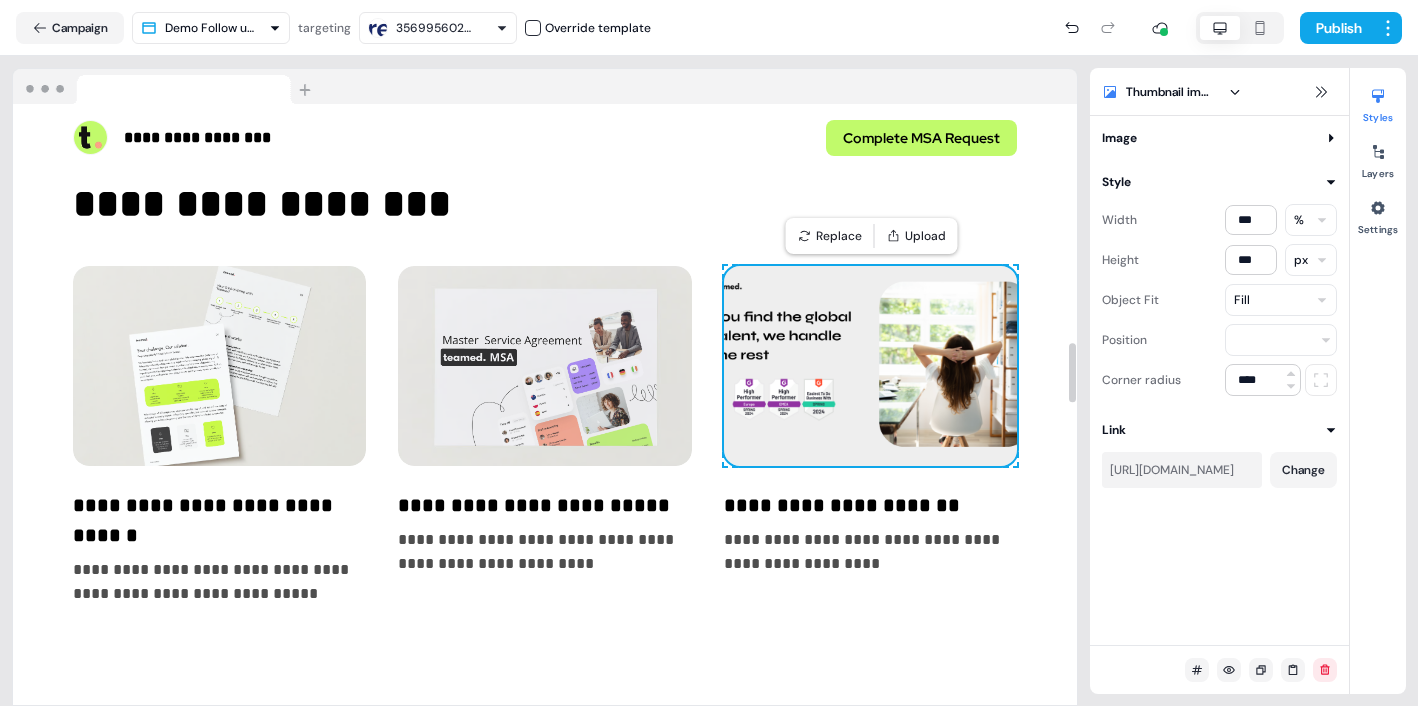 click on "[URL][DOMAIN_NAME]" at bounding box center (1182, 470) 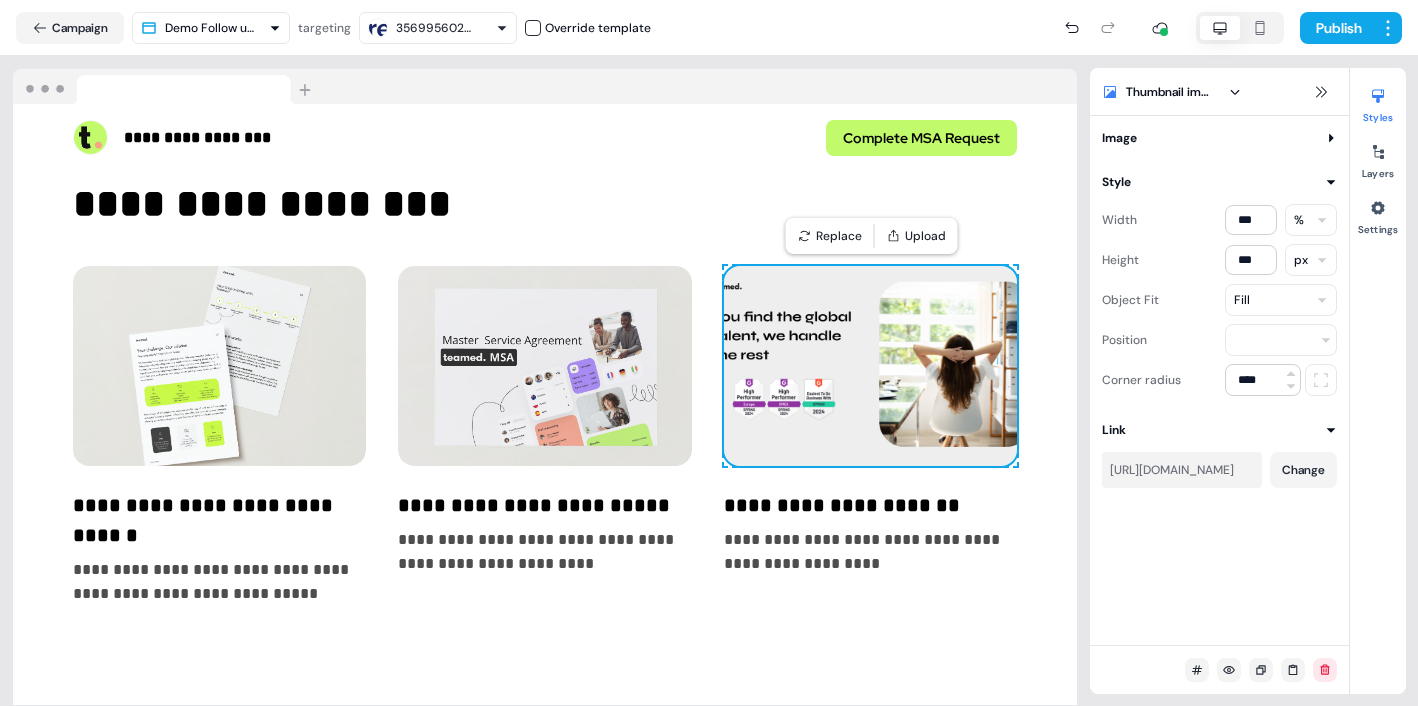 drag, startPoint x: 1110, startPoint y: 469, endPoint x: 1235, endPoint y: 474, distance: 125.09996 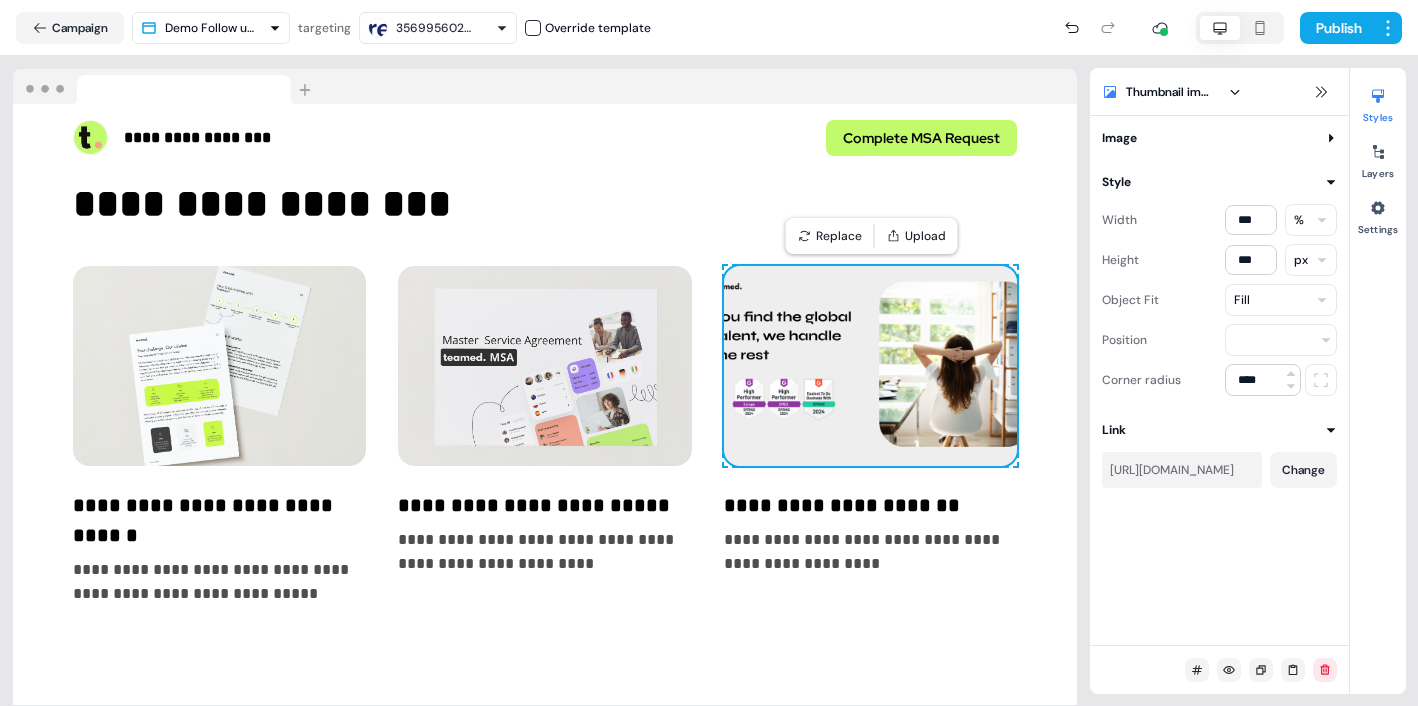 click on "[URL][DOMAIN_NAME]" at bounding box center (1182, 470) 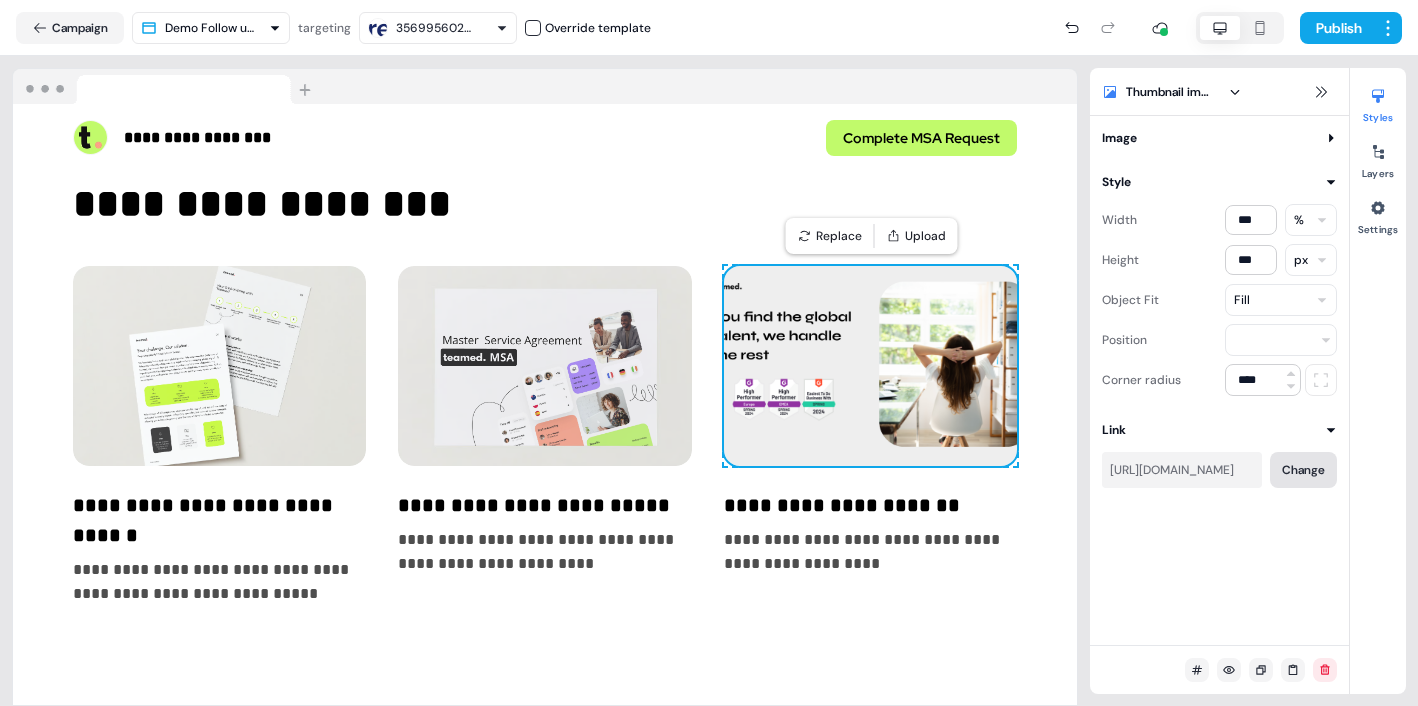 click on "Change" at bounding box center (1303, 470) 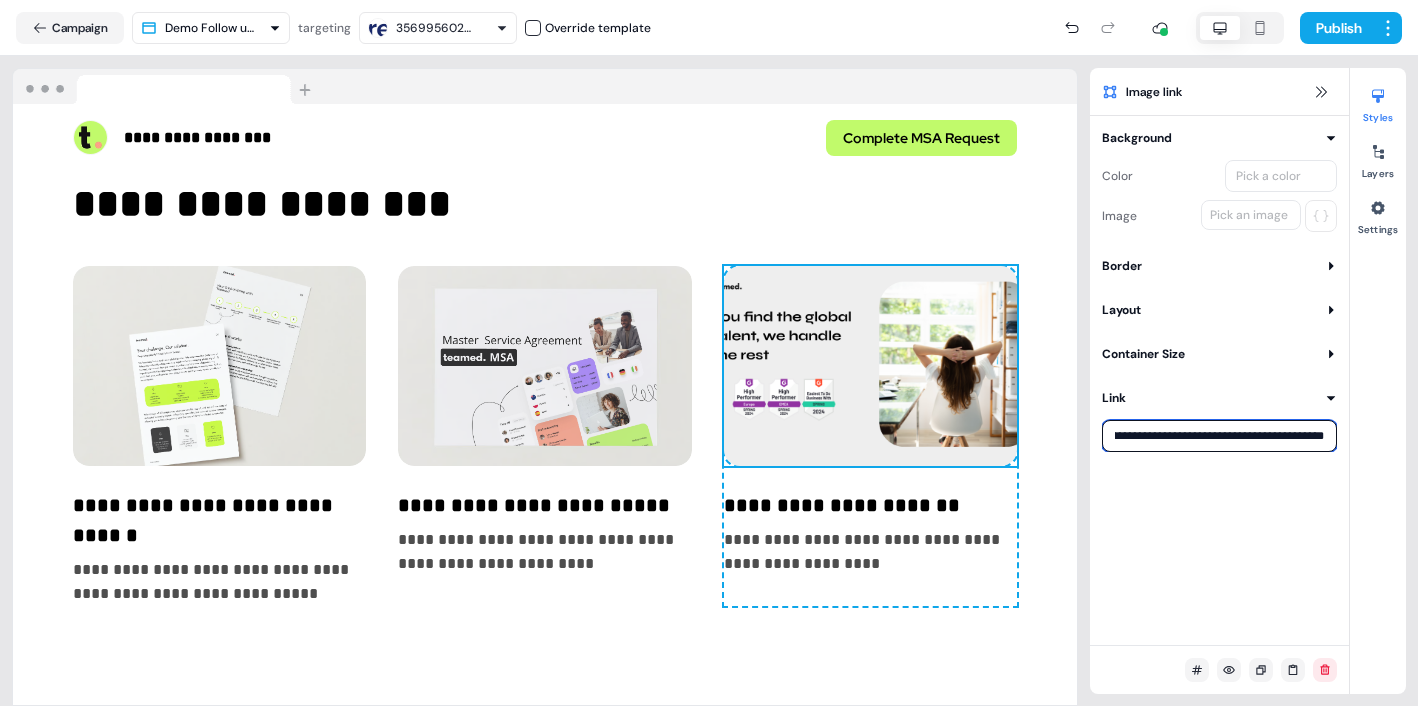 scroll, scrollTop: 0, scrollLeft: 521, axis: horizontal 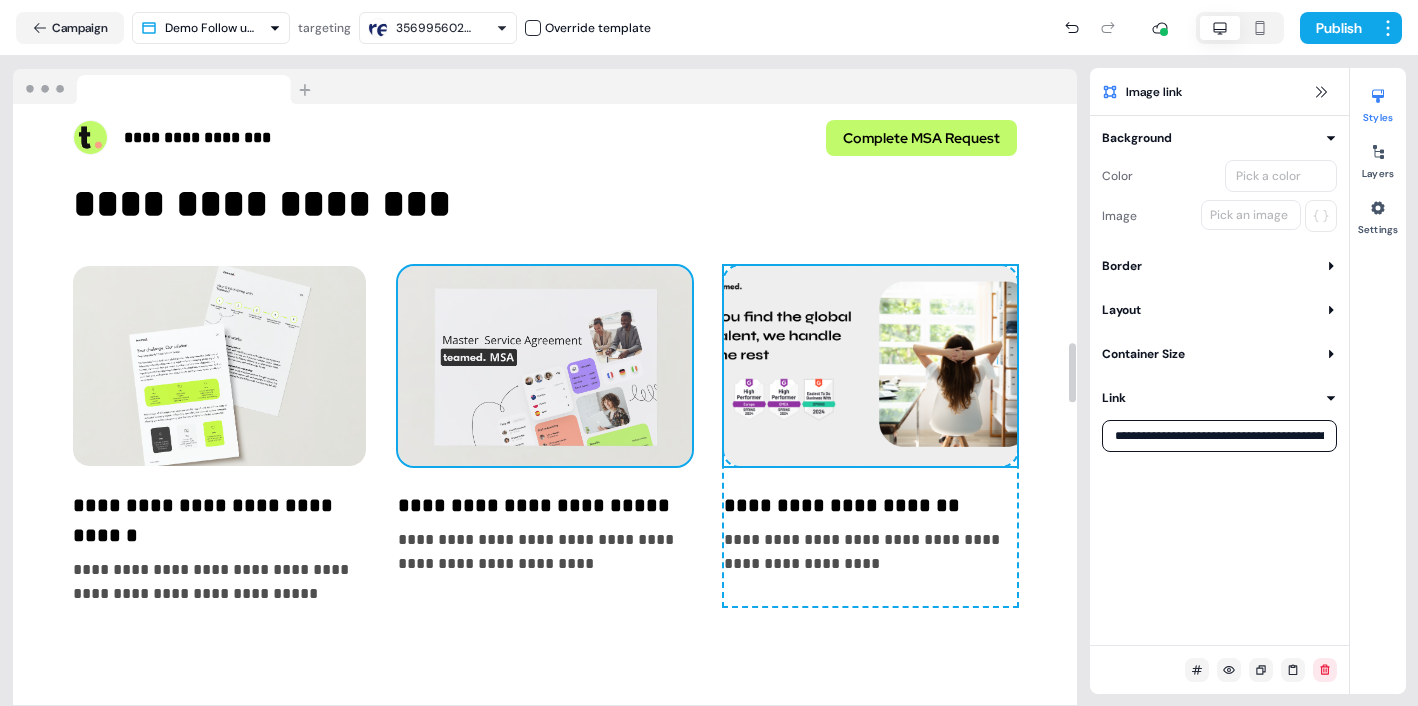 click at bounding box center (544, 366) 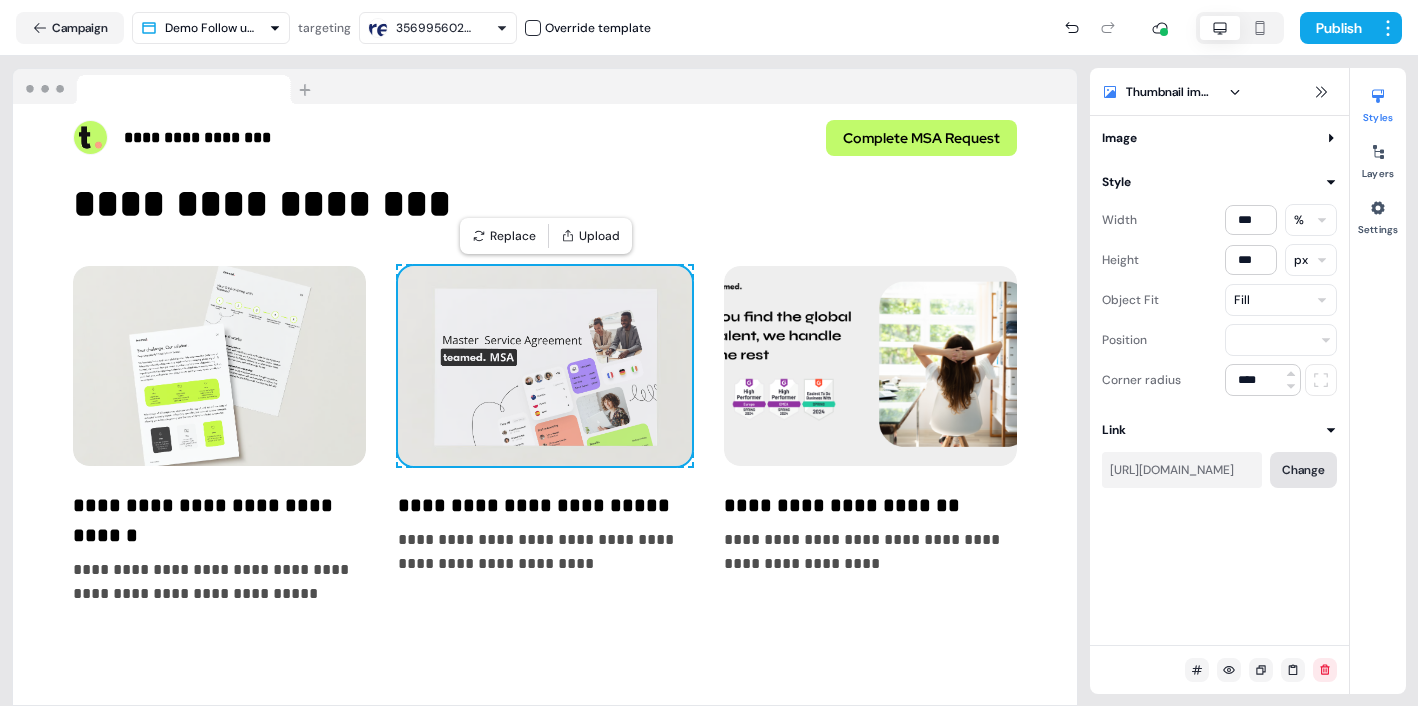 click on "Change" at bounding box center (1303, 470) 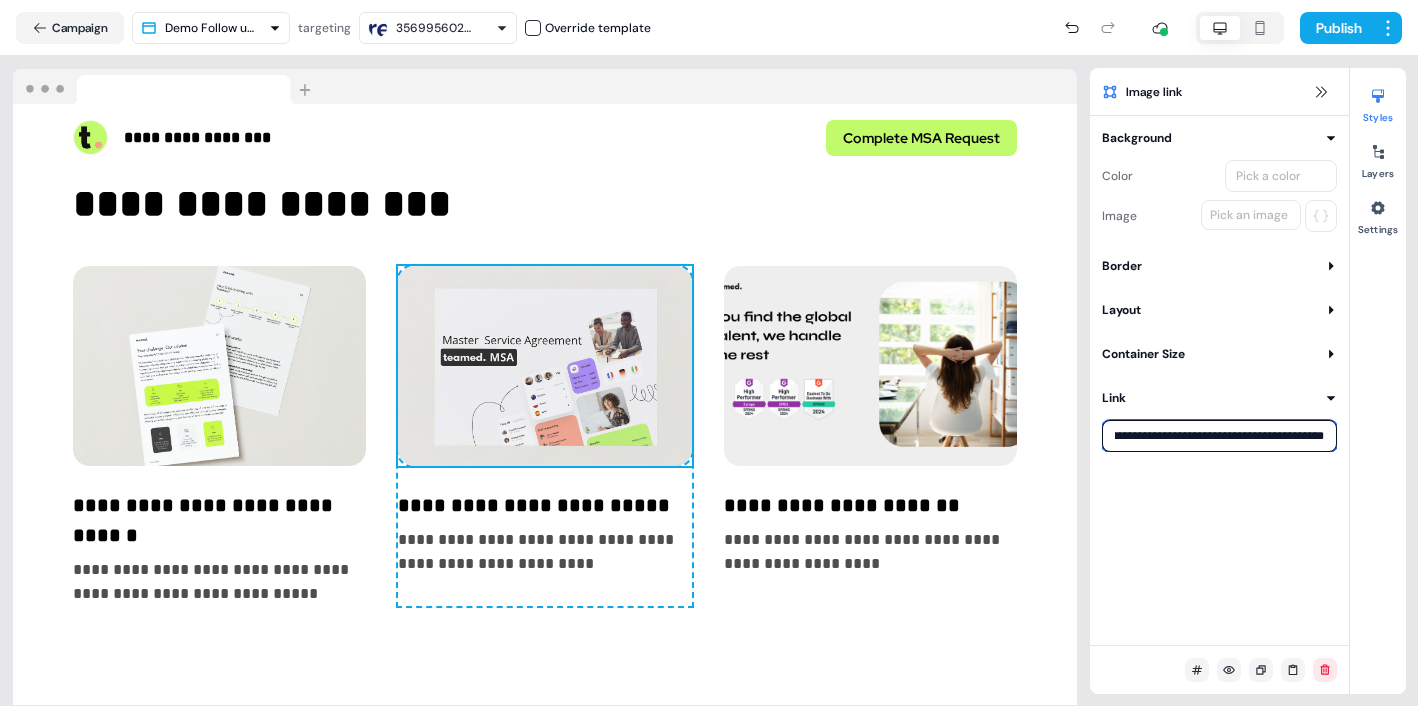scroll, scrollTop: 0, scrollLeft: 141, axis: horizontal 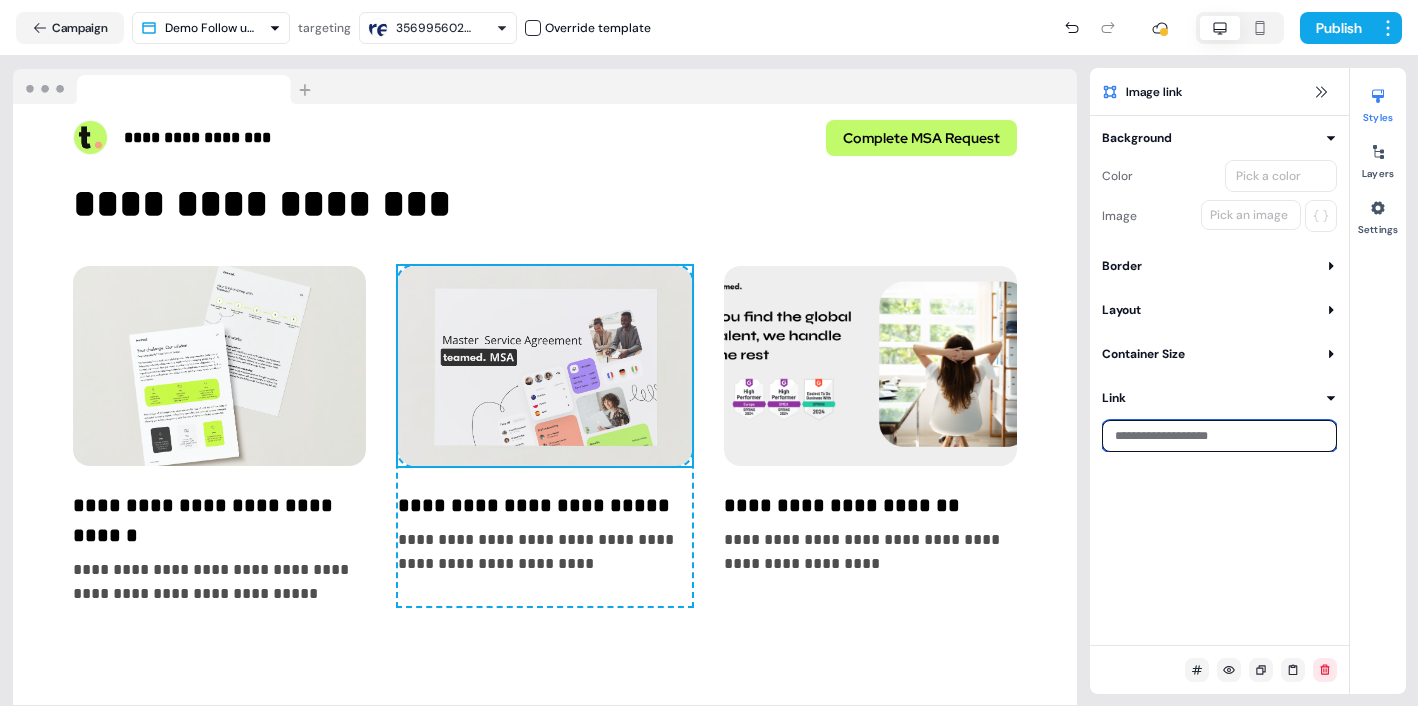 paste on "**********" 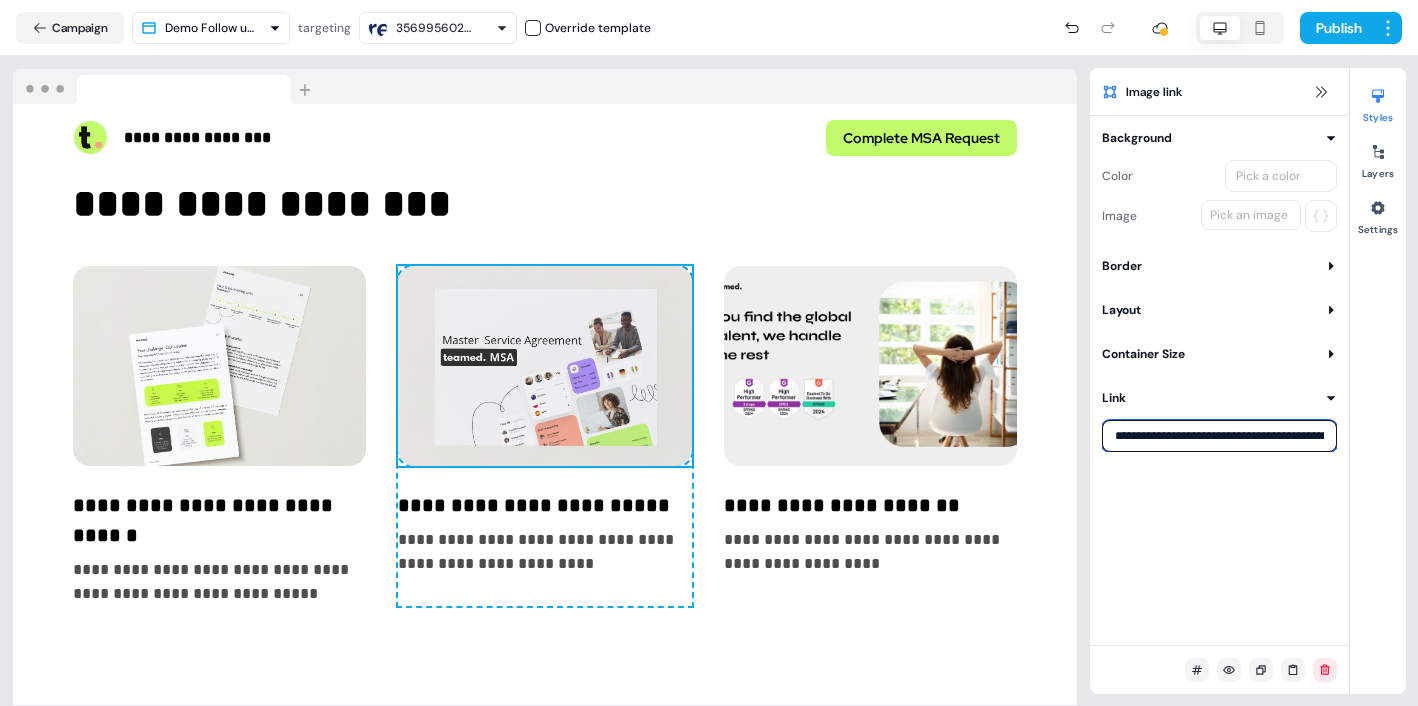 scroll, scrollTop: 0, scrollLeft: 664, axis: horizontal 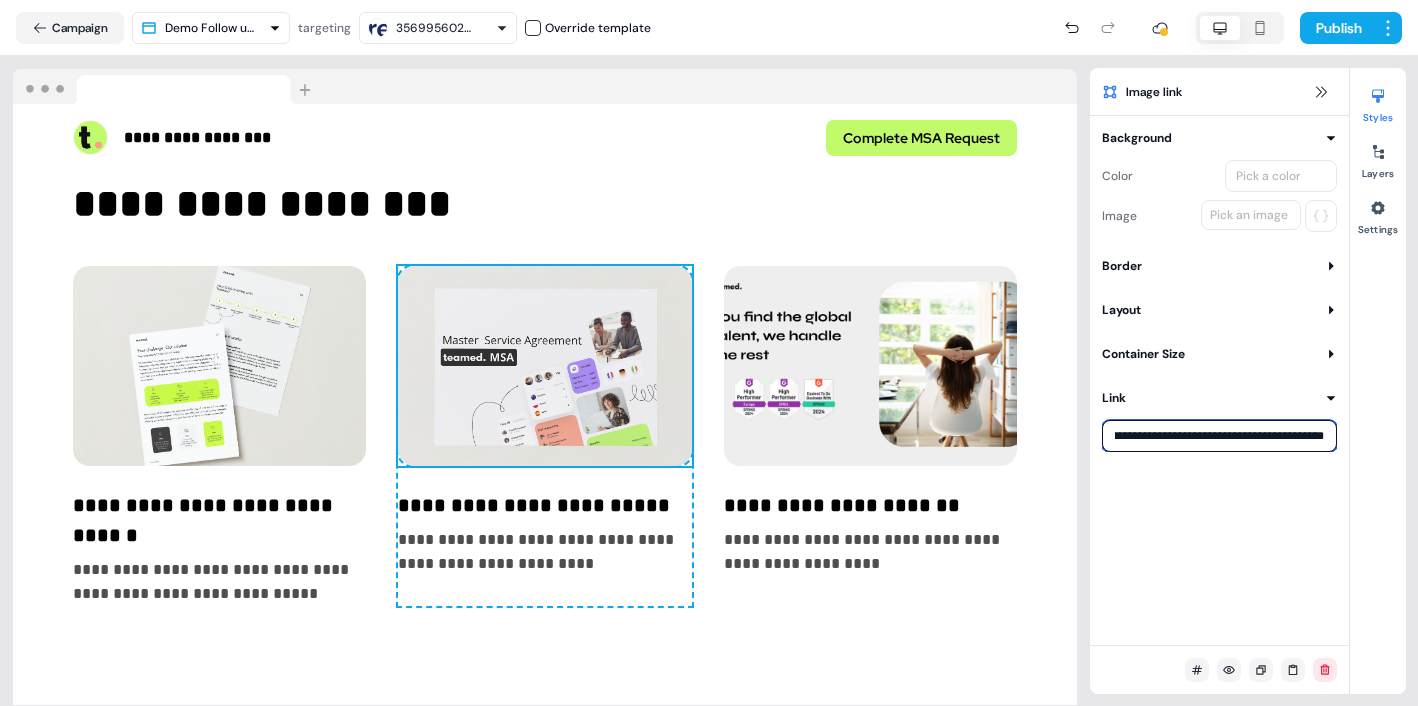 type on "**********" 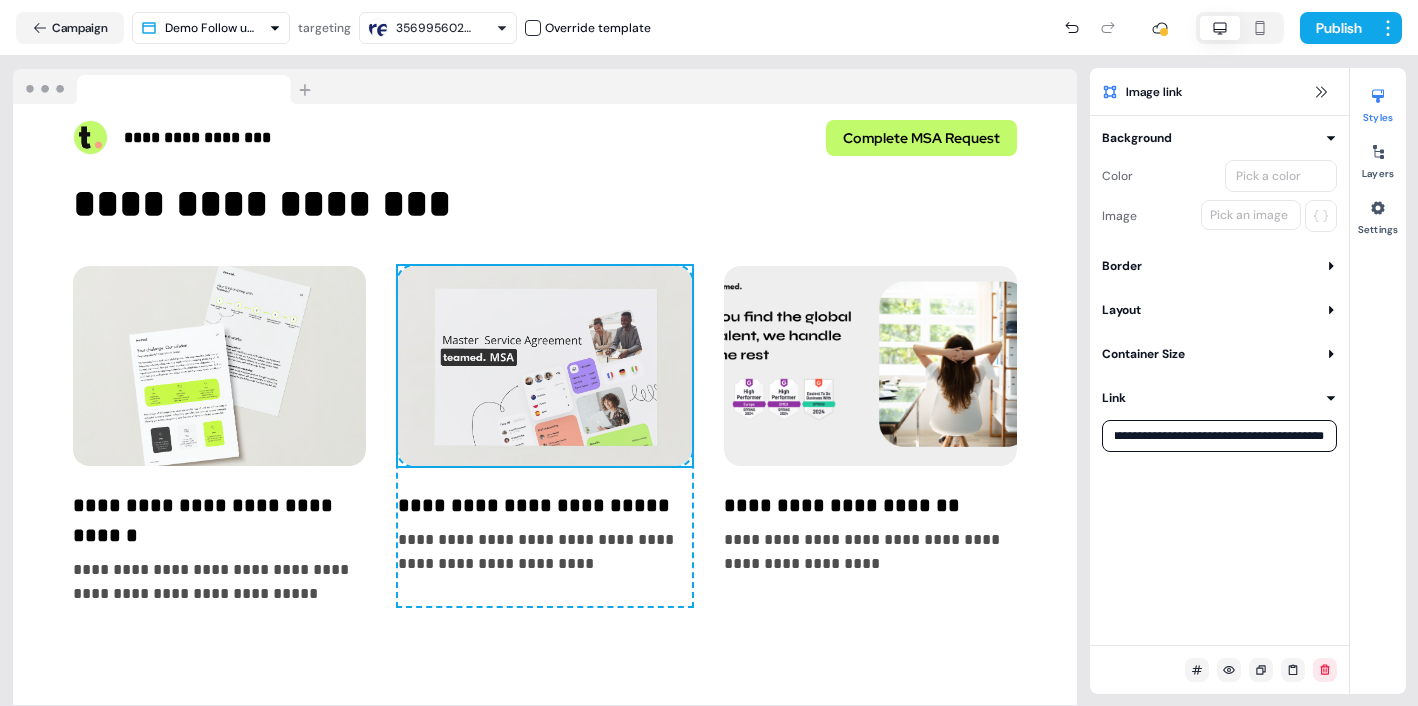 scroll, scrollTop: 0, scrollLeft: 0, axis: both 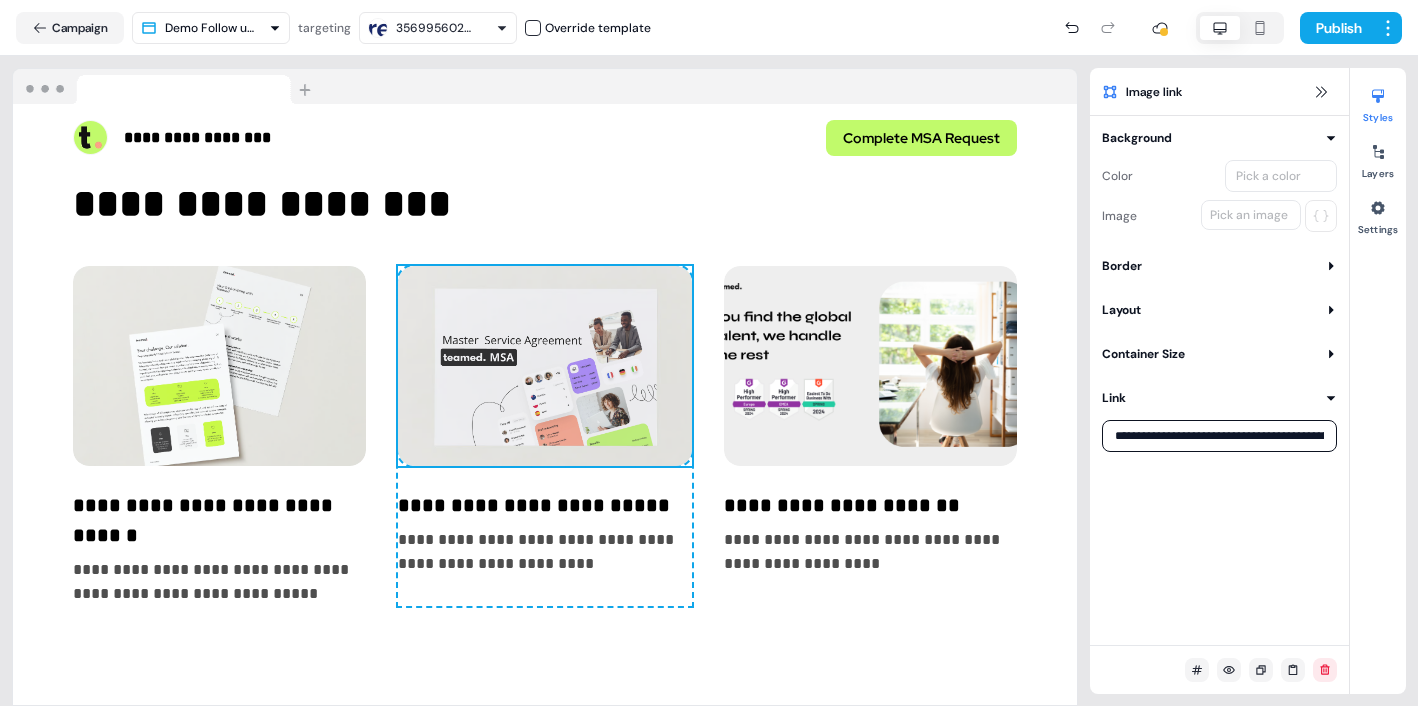 click on "**********" at bounding box center [1219, 380] 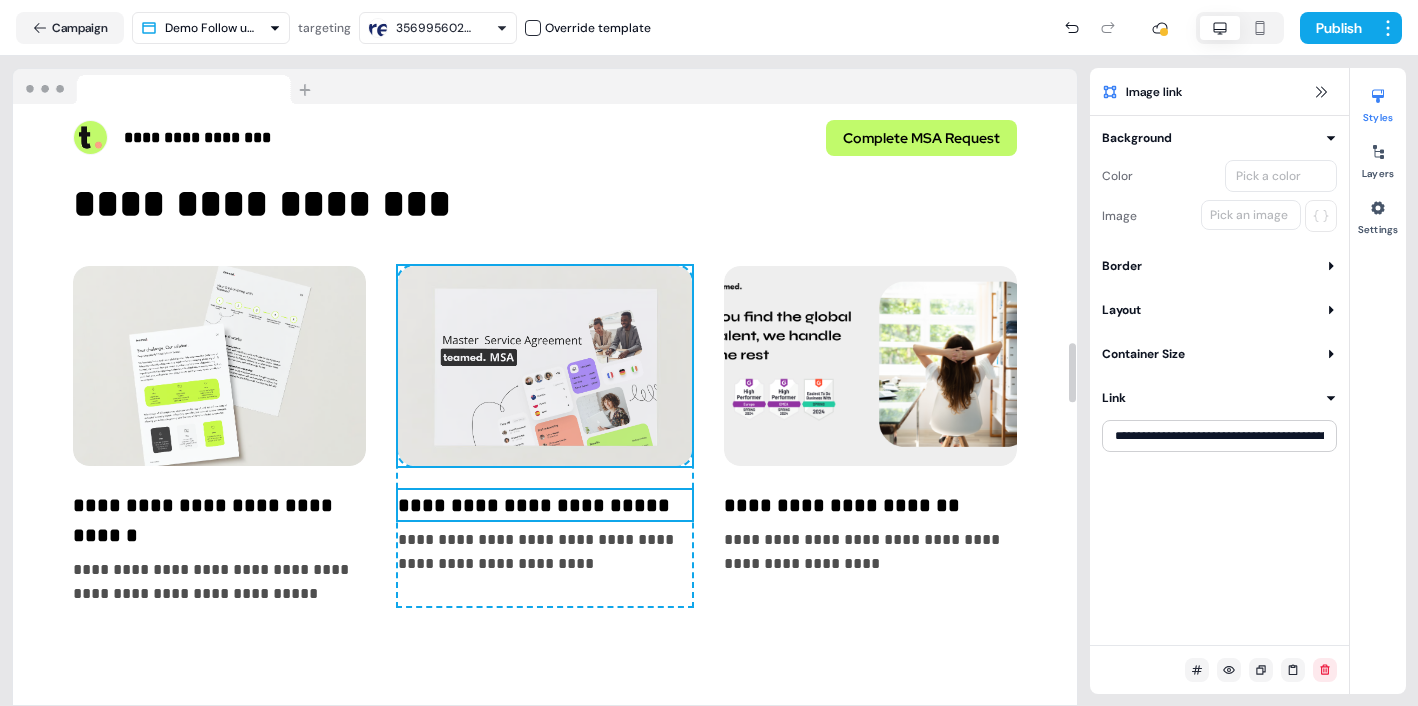 click on "**********" at bounding box center (544, 505) 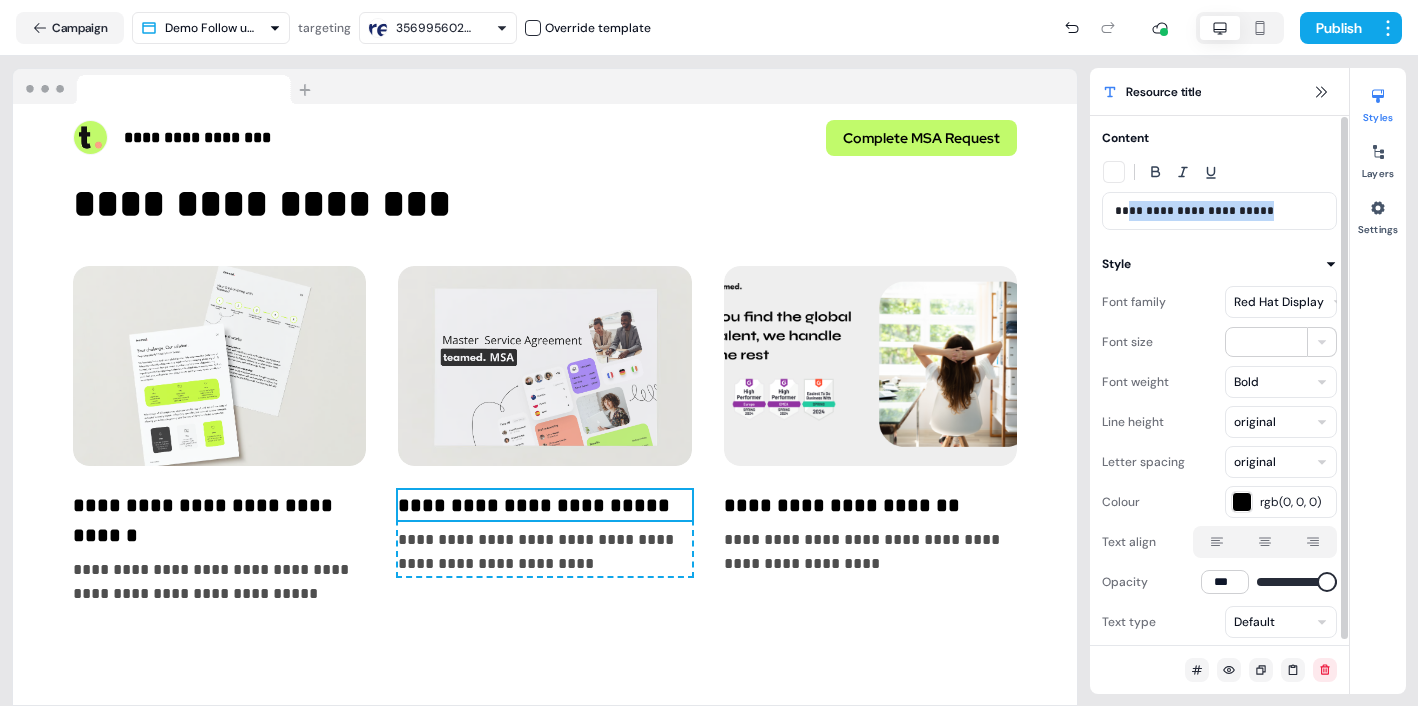 drag, startPoint x: 1287, startPoint y: 208, endPoint x: 1130, endPoint y: 210, distance: 157.01274 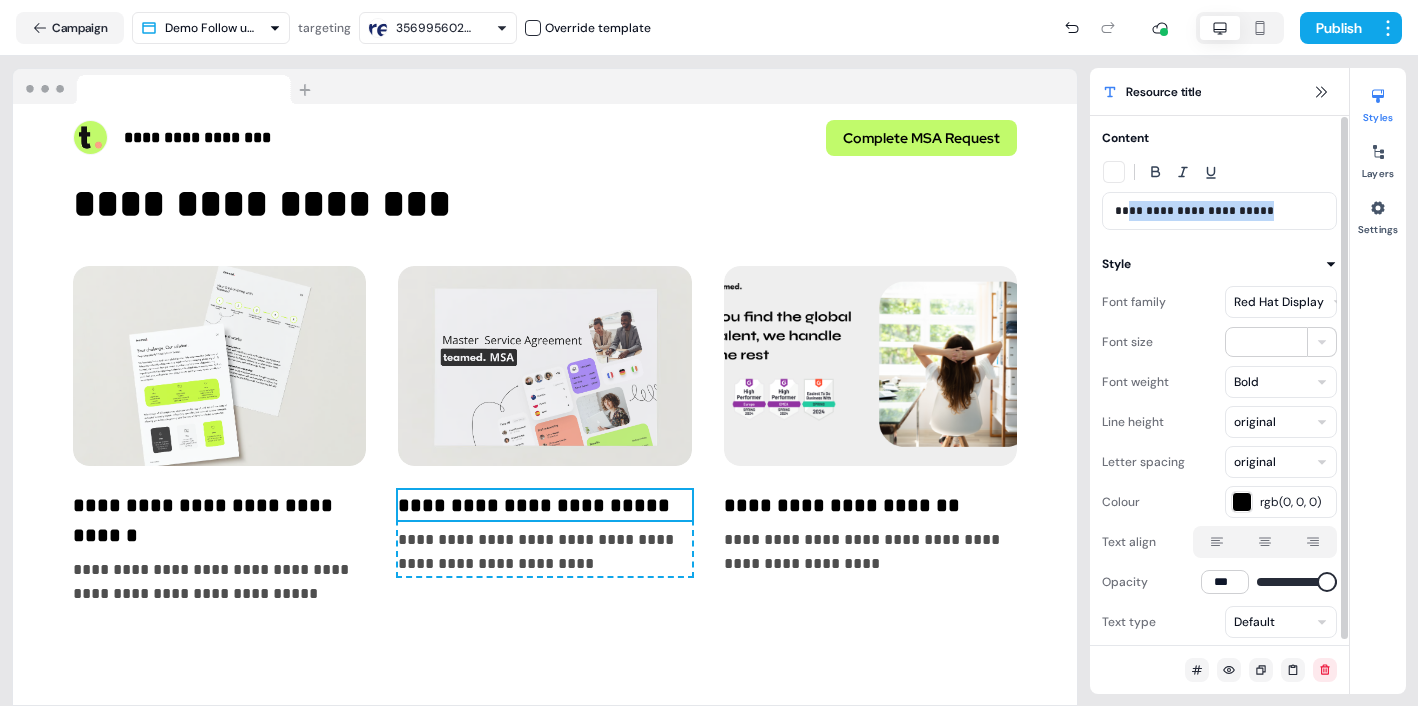 click on "**********" at bounding box center (1219, 211) 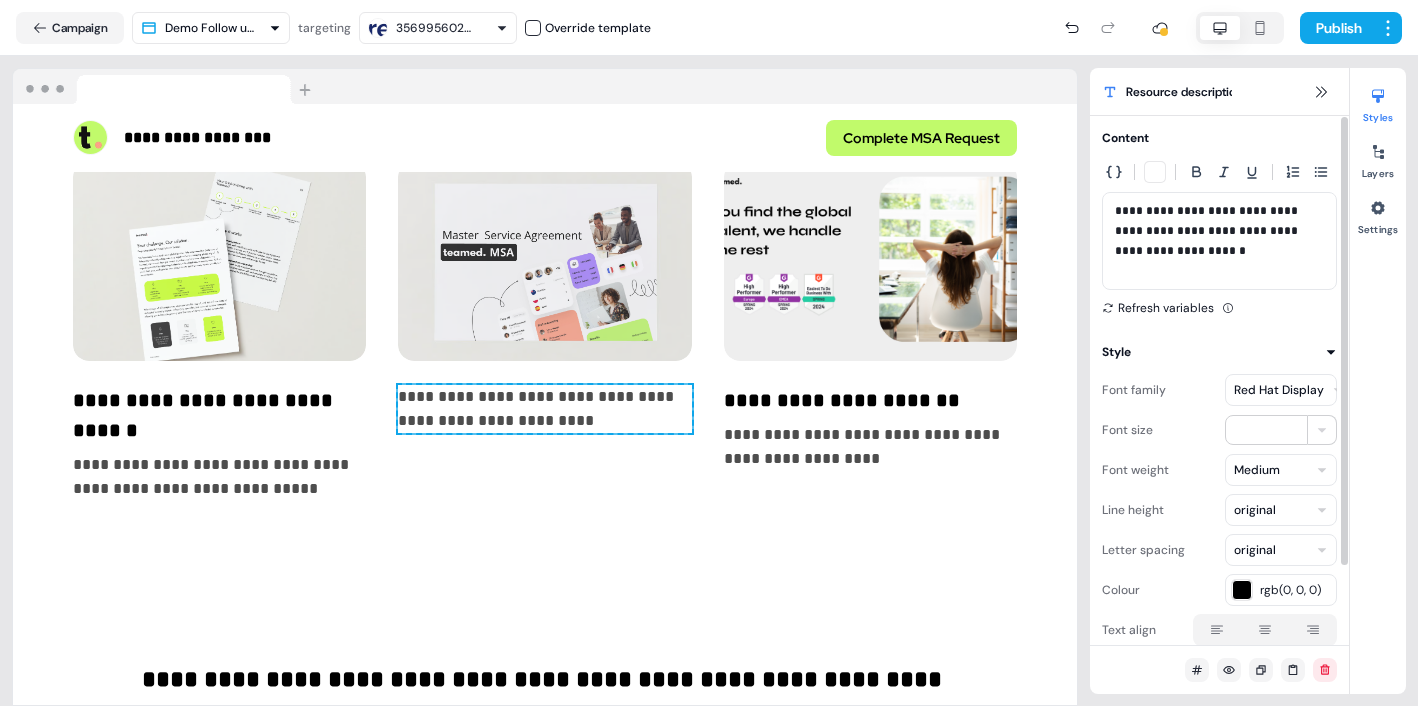 scroll, scrollTop: 2507, scrollLeft: 0, axis: vertical 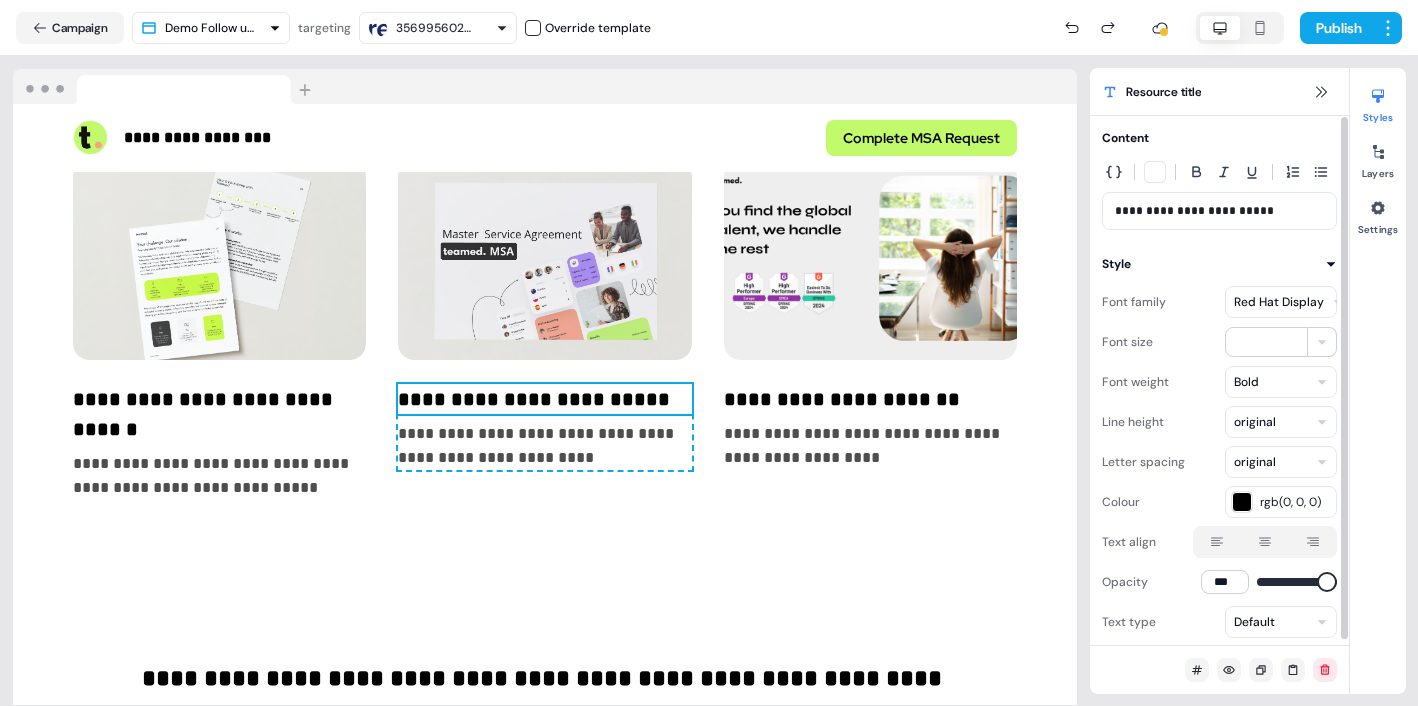 click on "**********" at bounding box center [1219, 211] 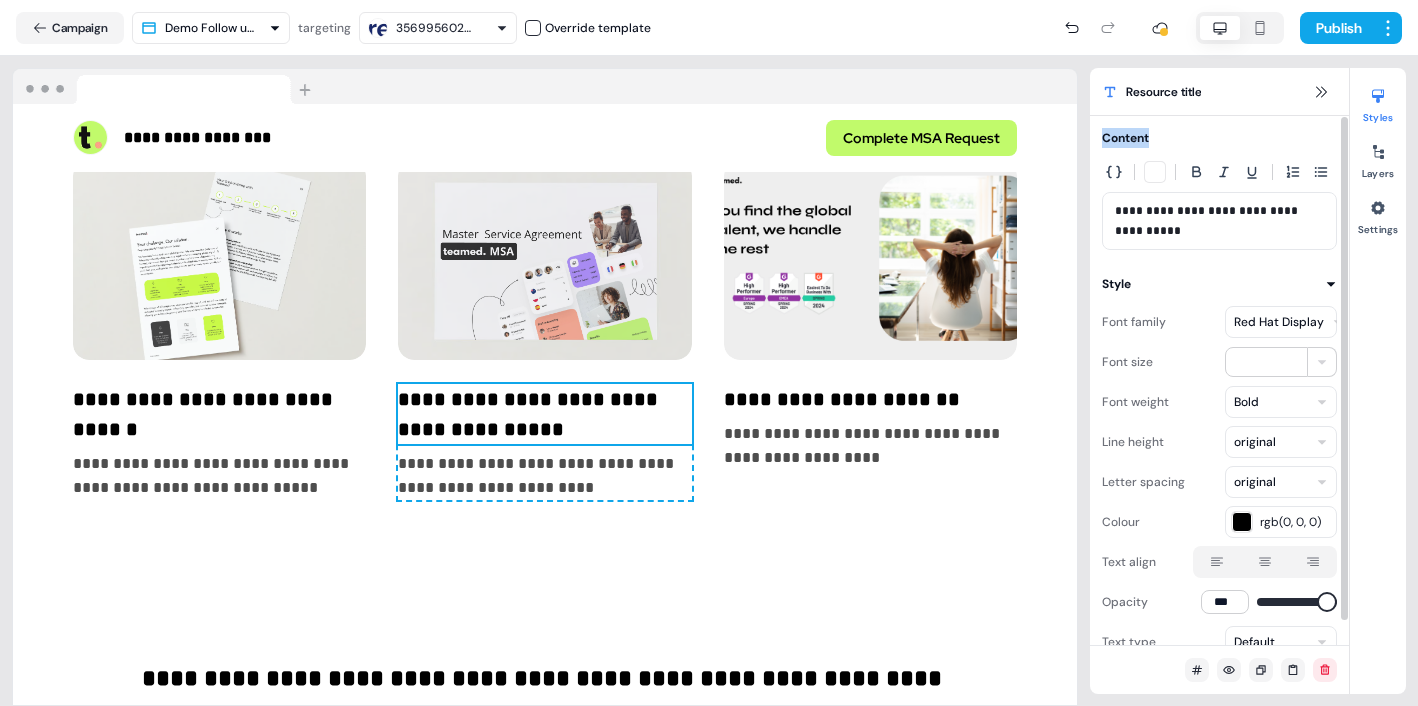 drag, startPoint x: 1203, startPoint y: 234, endPoint x: 1216, endPoint y: 209, distance: 28.178005 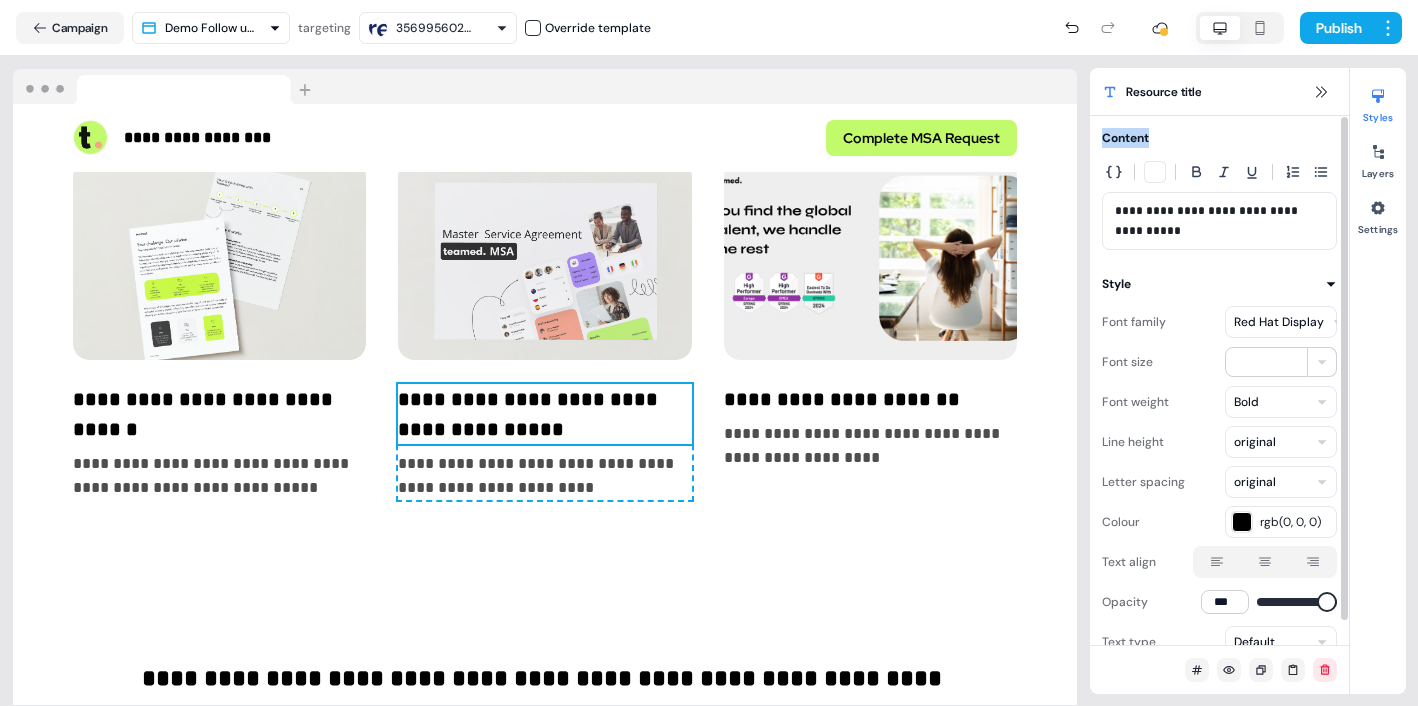 click on "**********" at bounding box center (1219, 221) 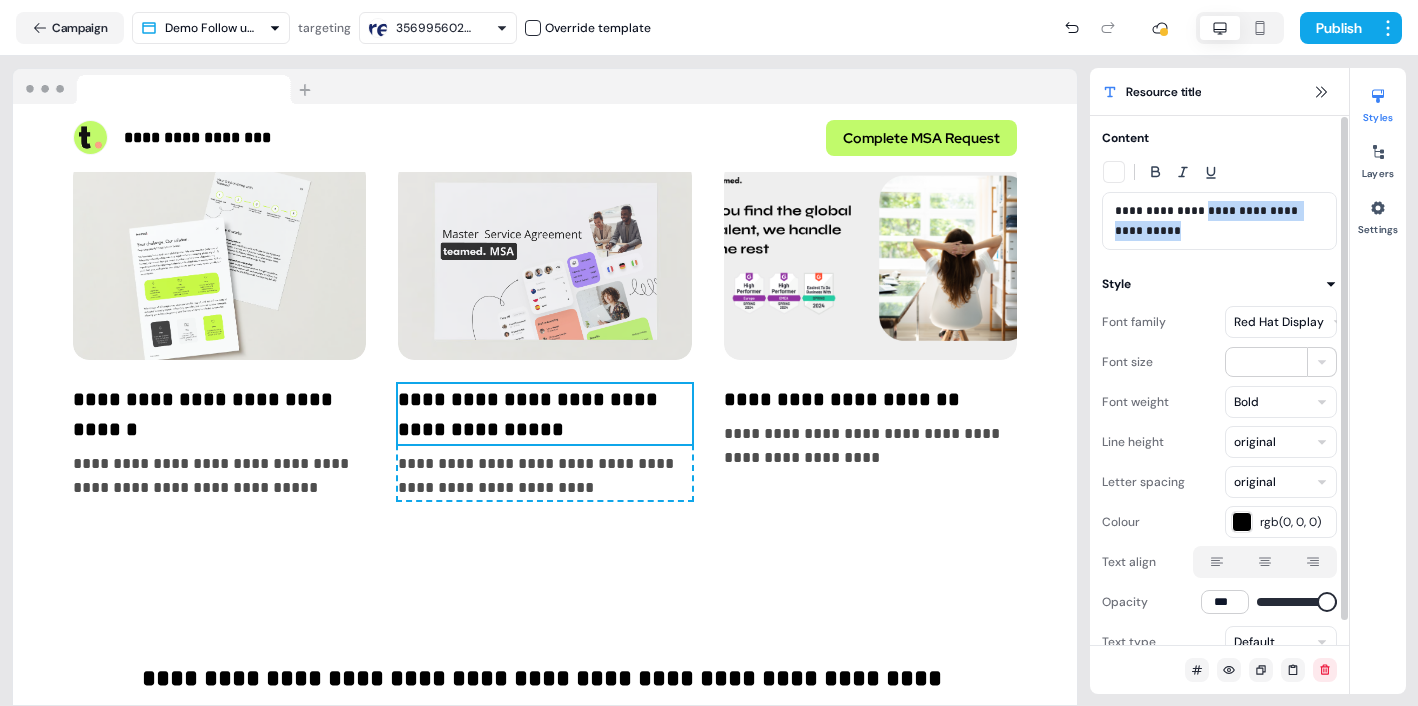 drag, startPoint x: 1198, startPoint y: 237, endPoint x: 1216, endPoint y: 211, distance: 31.622776 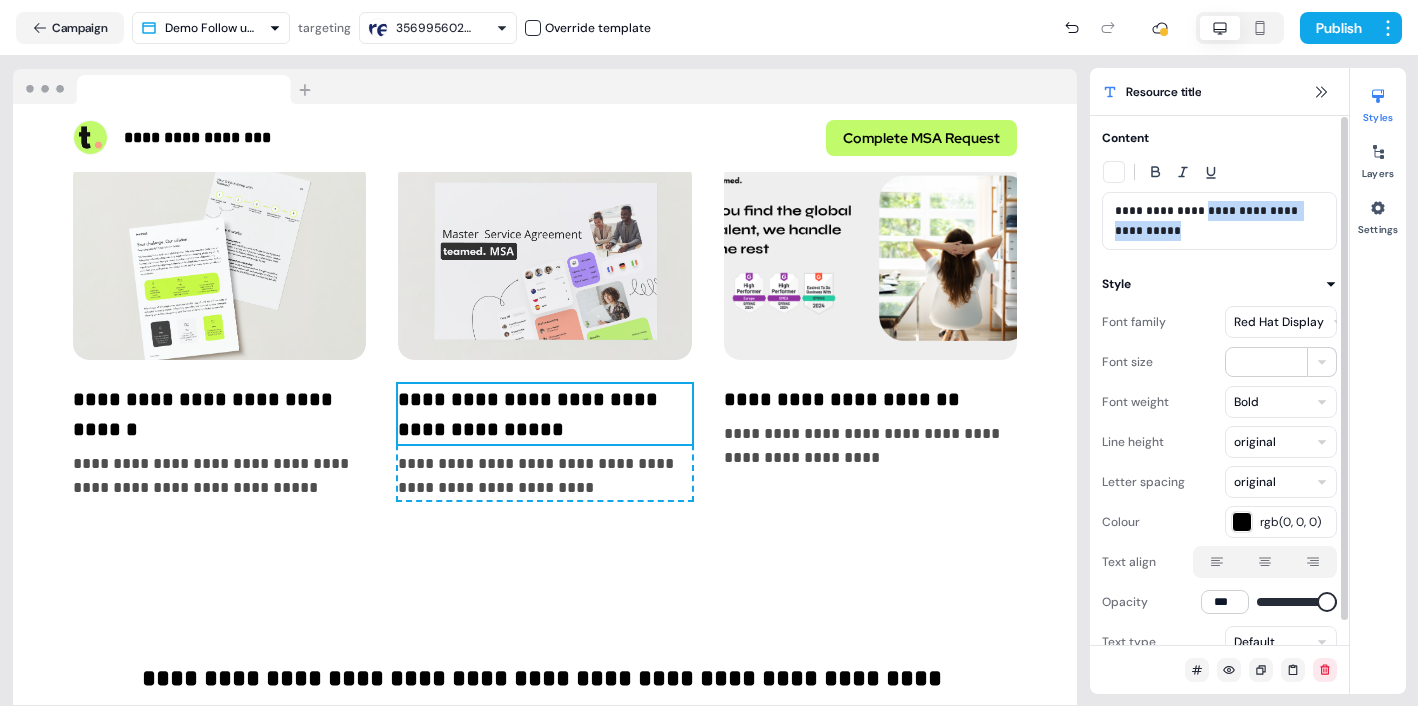 click on "**********" at bounding box center (1219, 221) 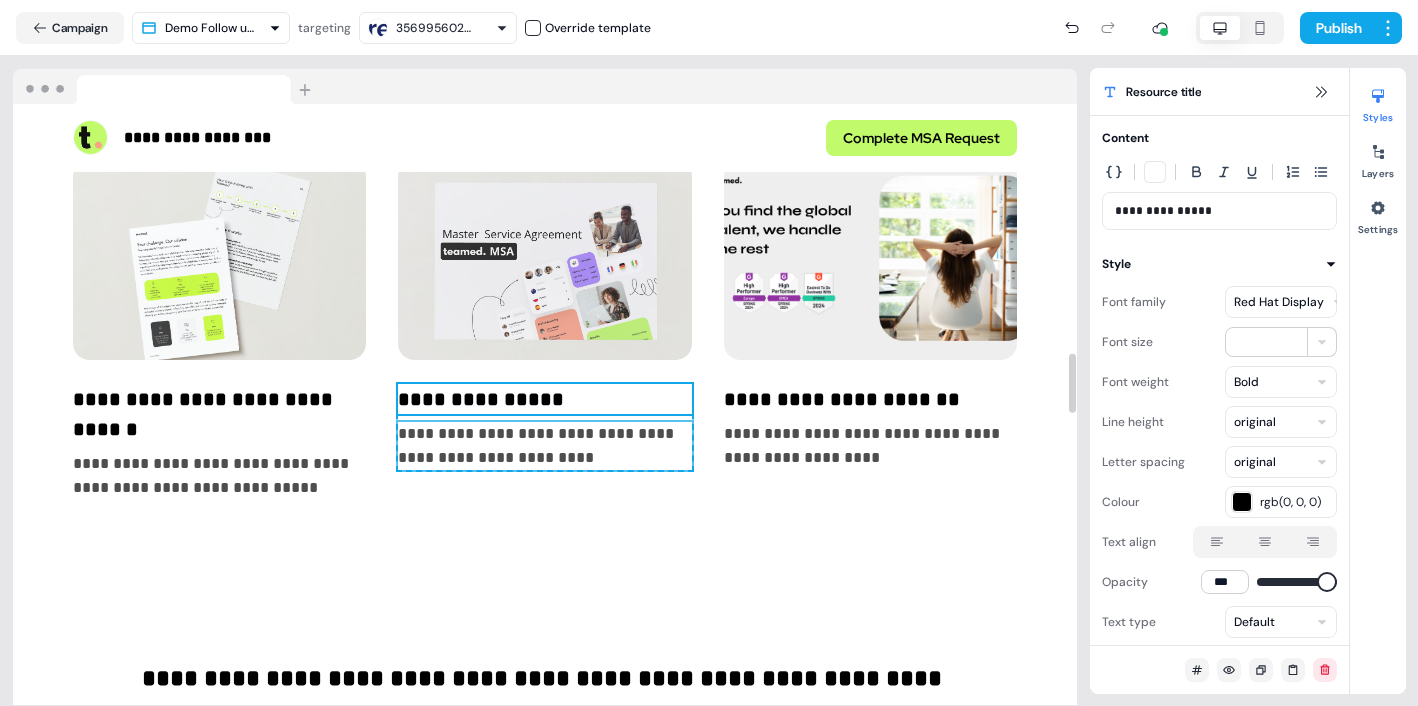 click on "**********" at bounding box center (544, 446) 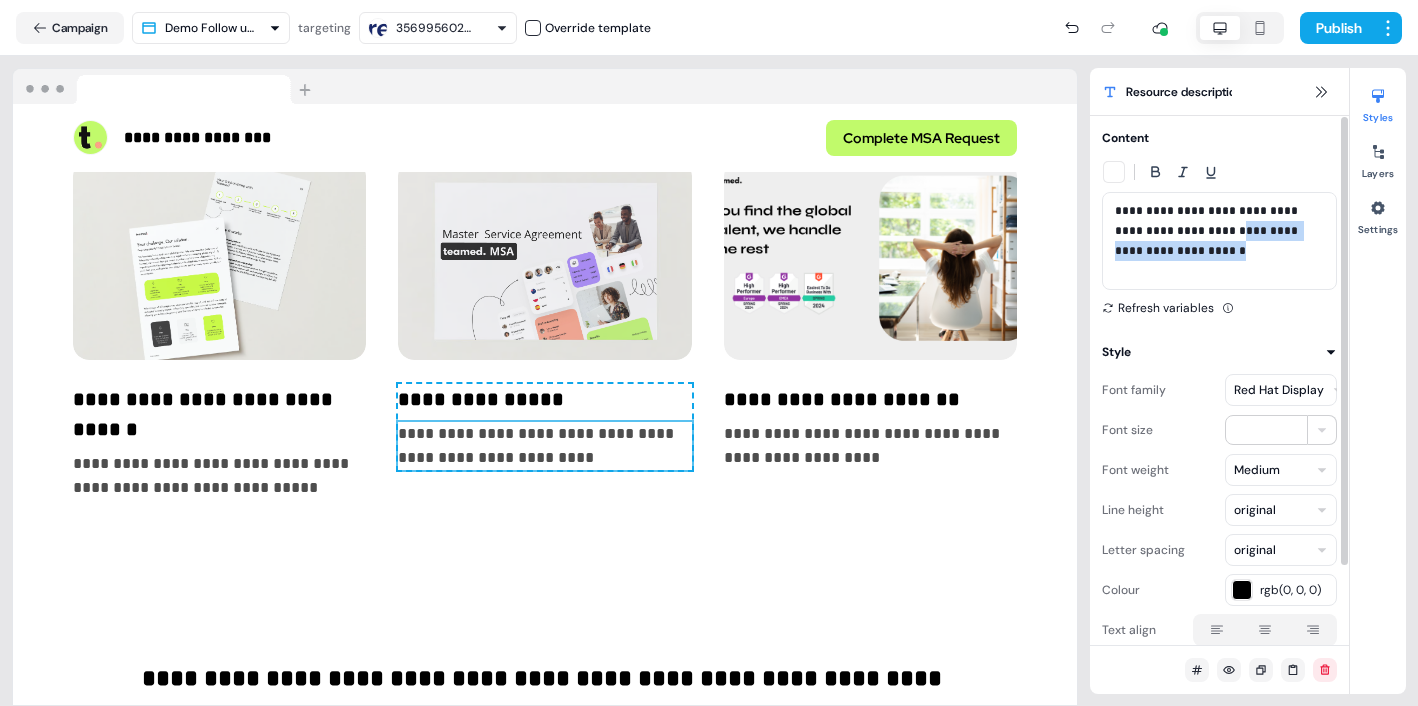 drag, startPoint x: 1202, startPoint y: 270, endPoint x: 1181, endPoint y: 245, distance: 32.649654 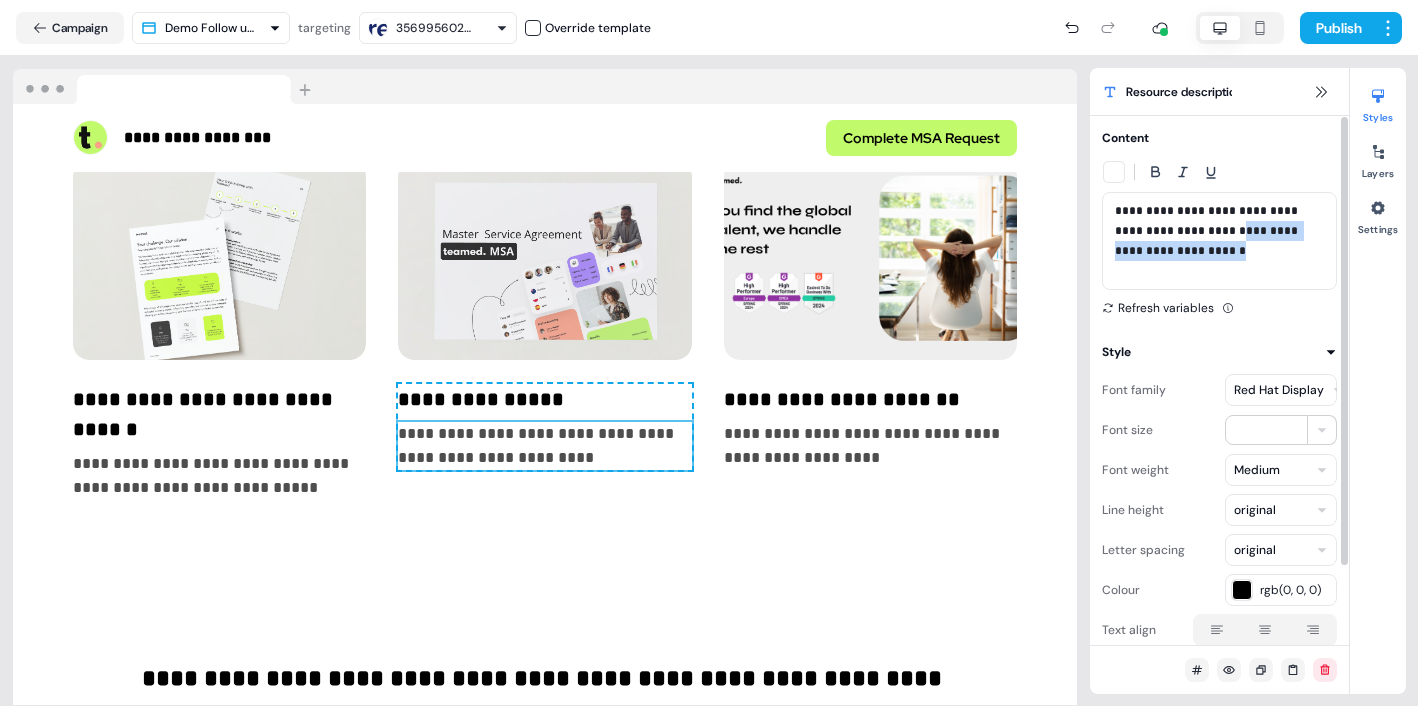 click on "**********" at bounding box center [1219, 241] 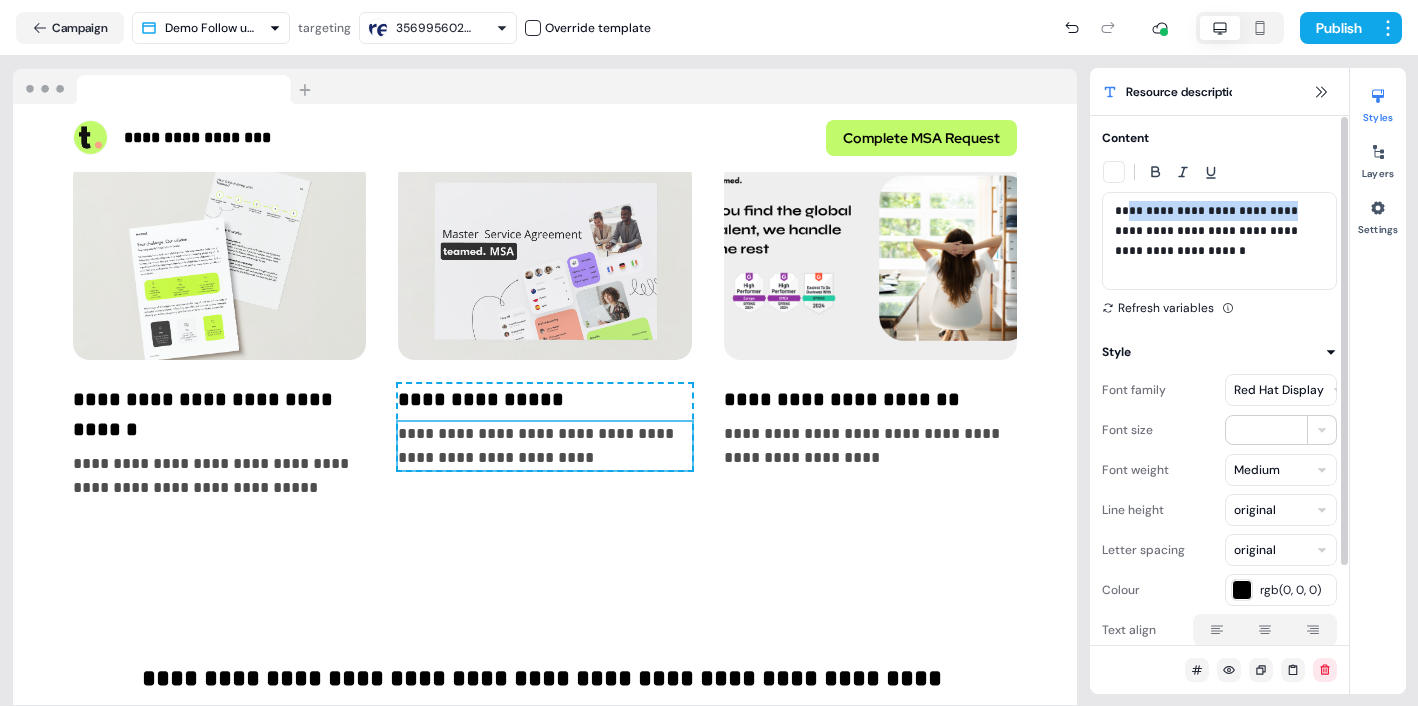 drag, startPoint x: 1288, startPoint y: 214, endPoint x: 1131, endPoint y: 214, distance: 157 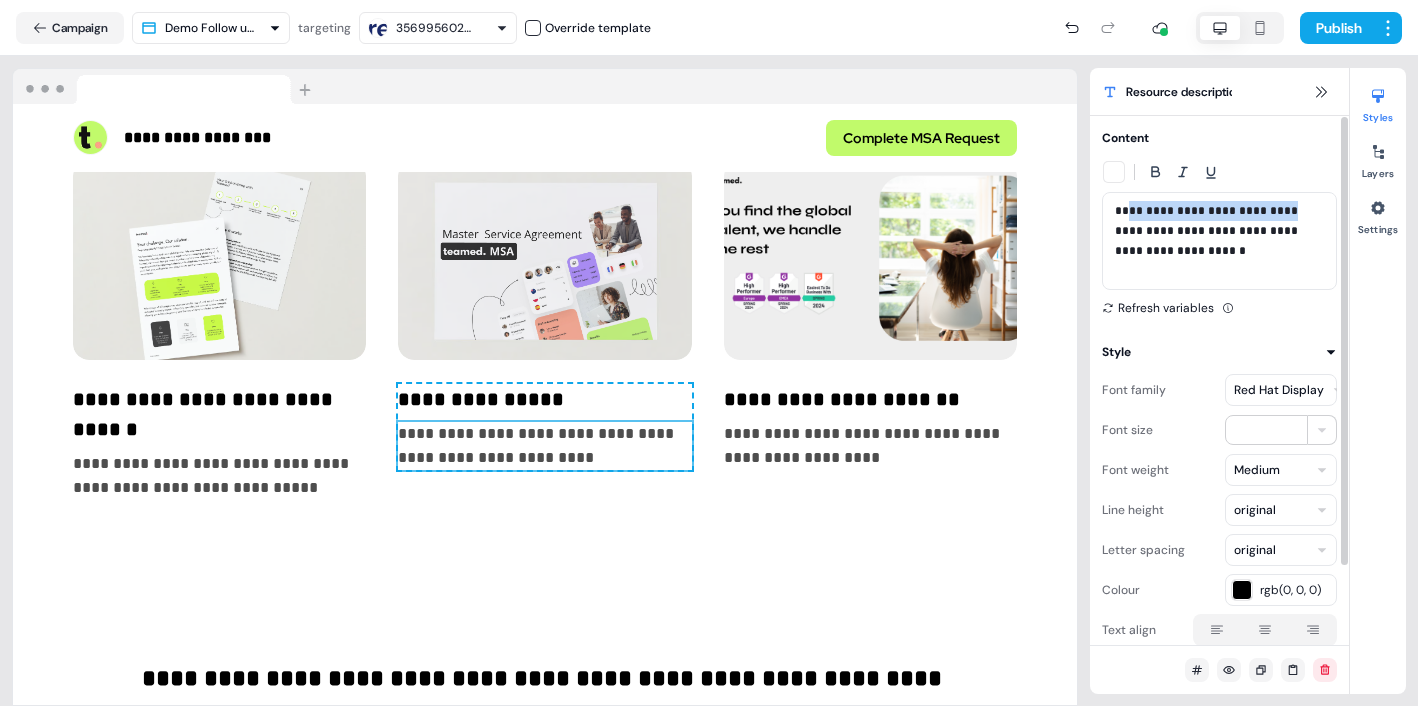click on "**********" at bounding box center [1219, 241] 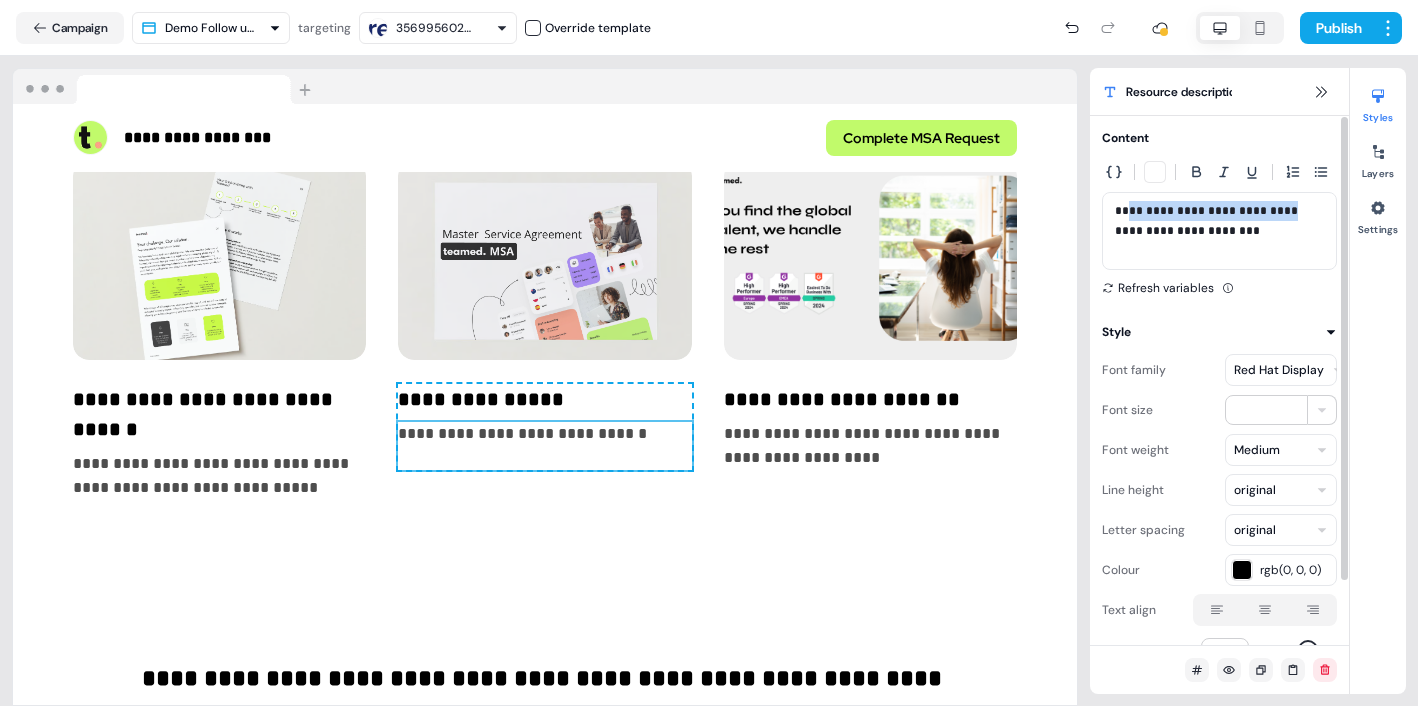 type 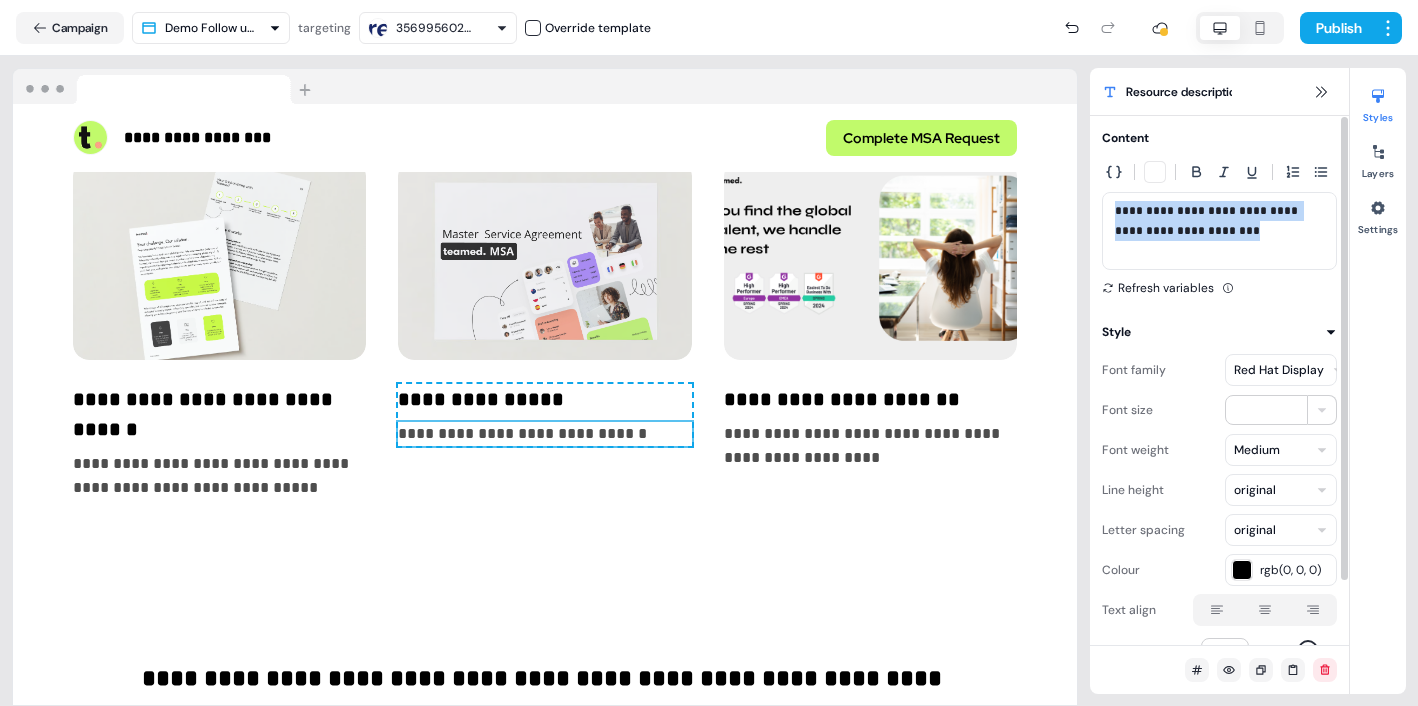 drag, startPoint x: 1116, startPoint y: 210, endPoint x: 1204, endPoint y: 246, distance: 95.07891 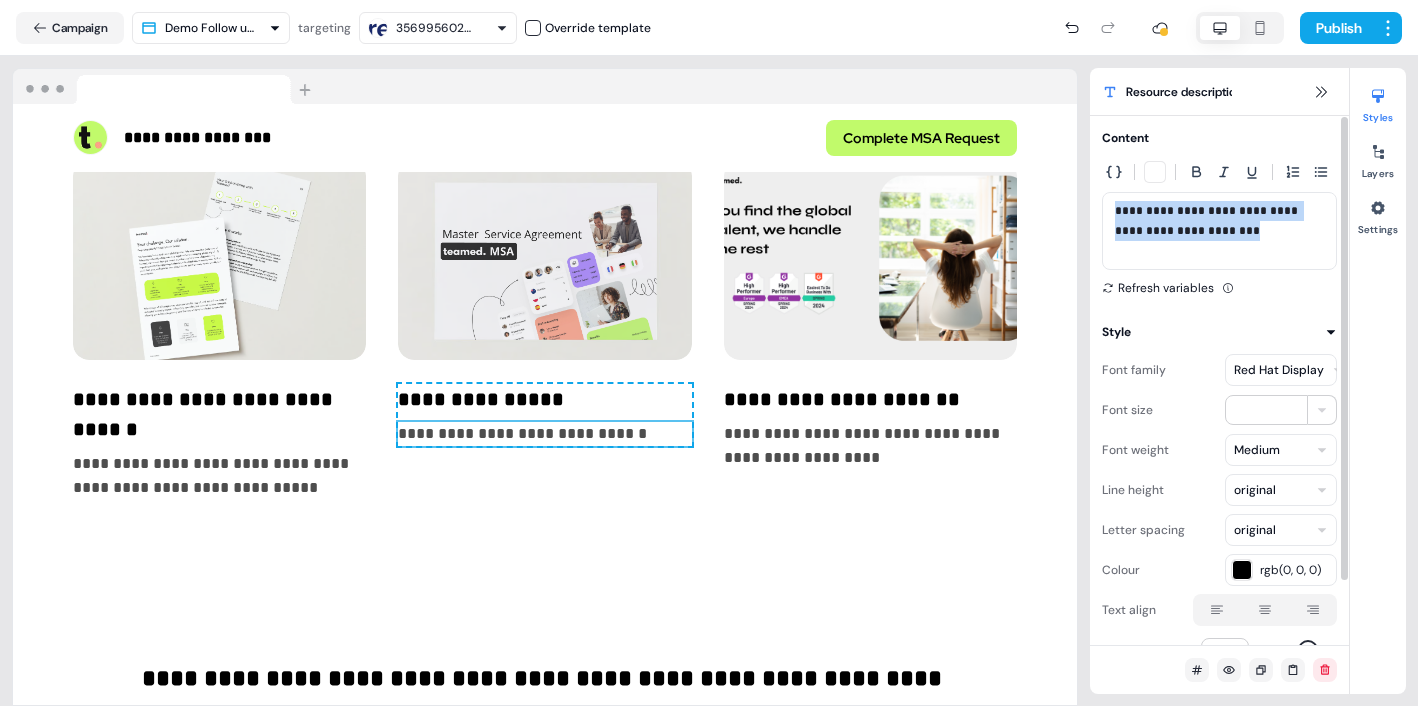click on "**********" at bounding box center (1219, 231) 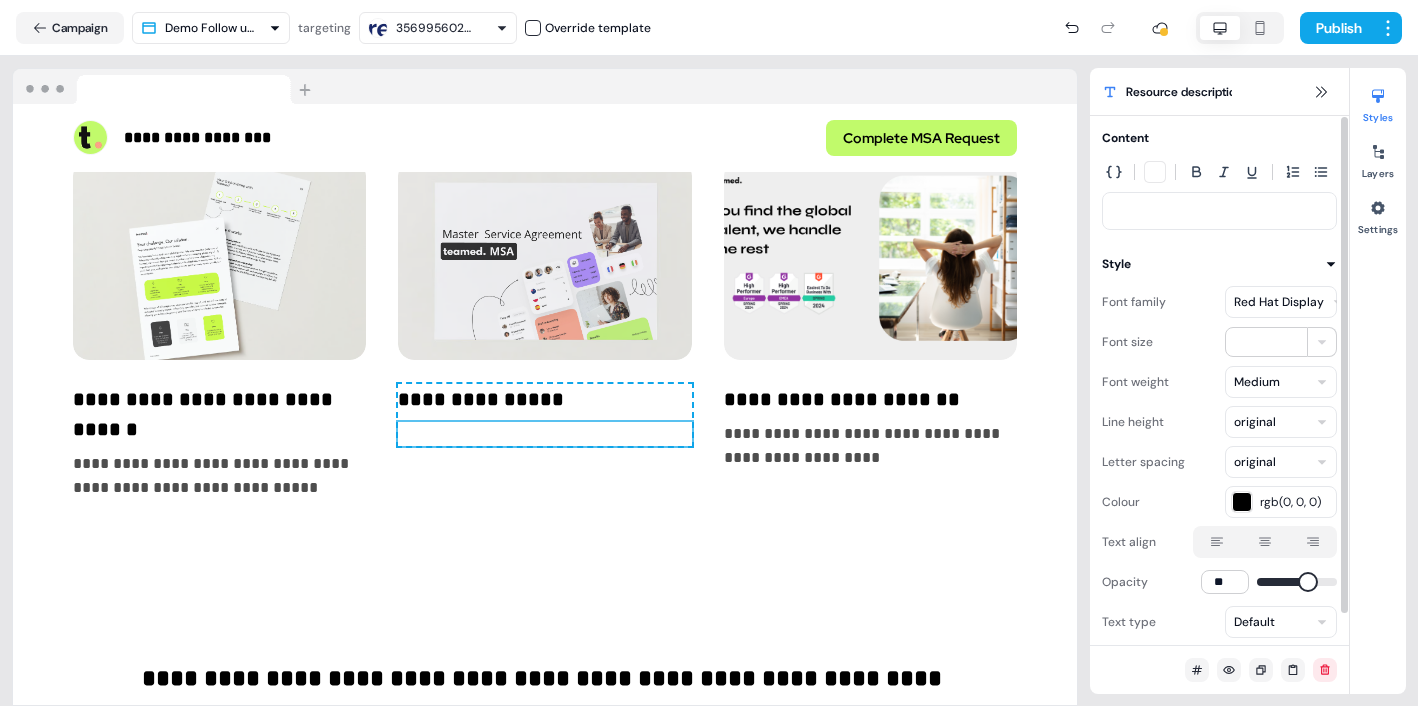 type 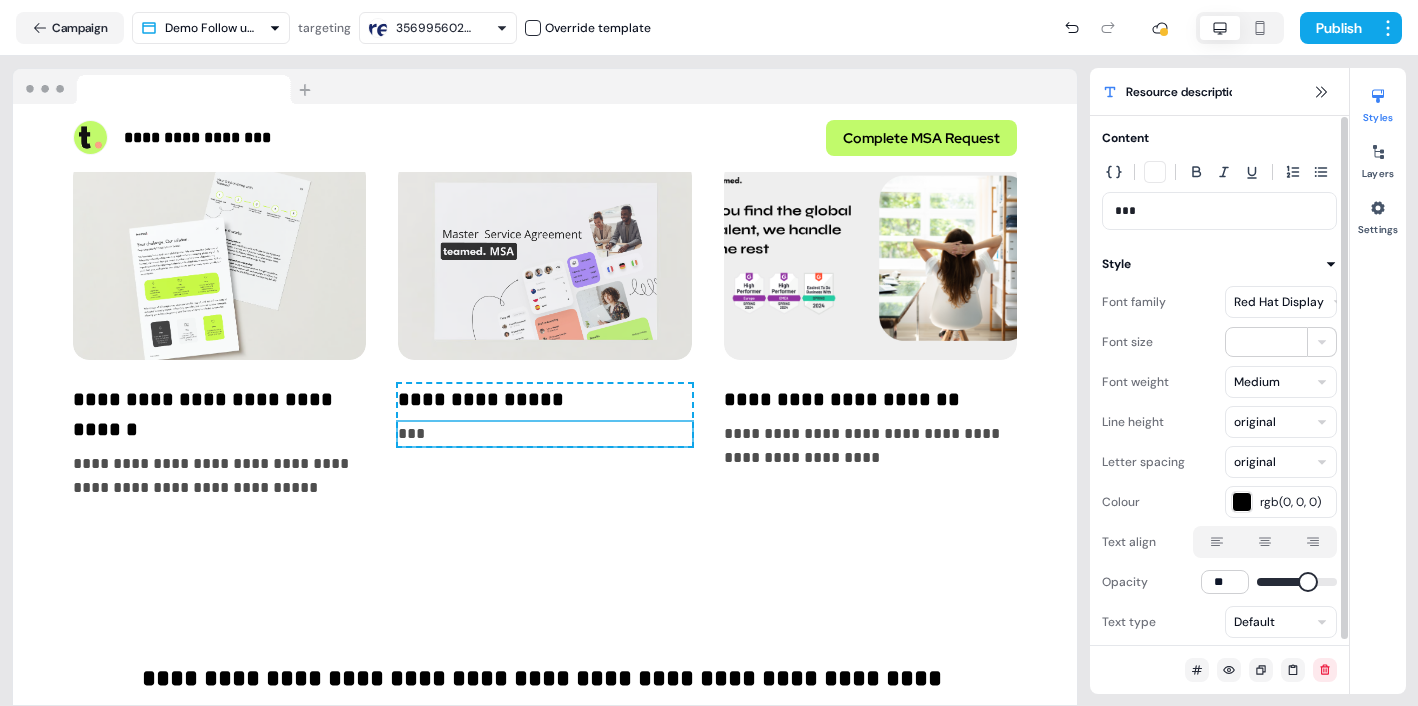 click on "***" at bounding box center [1219, 211] 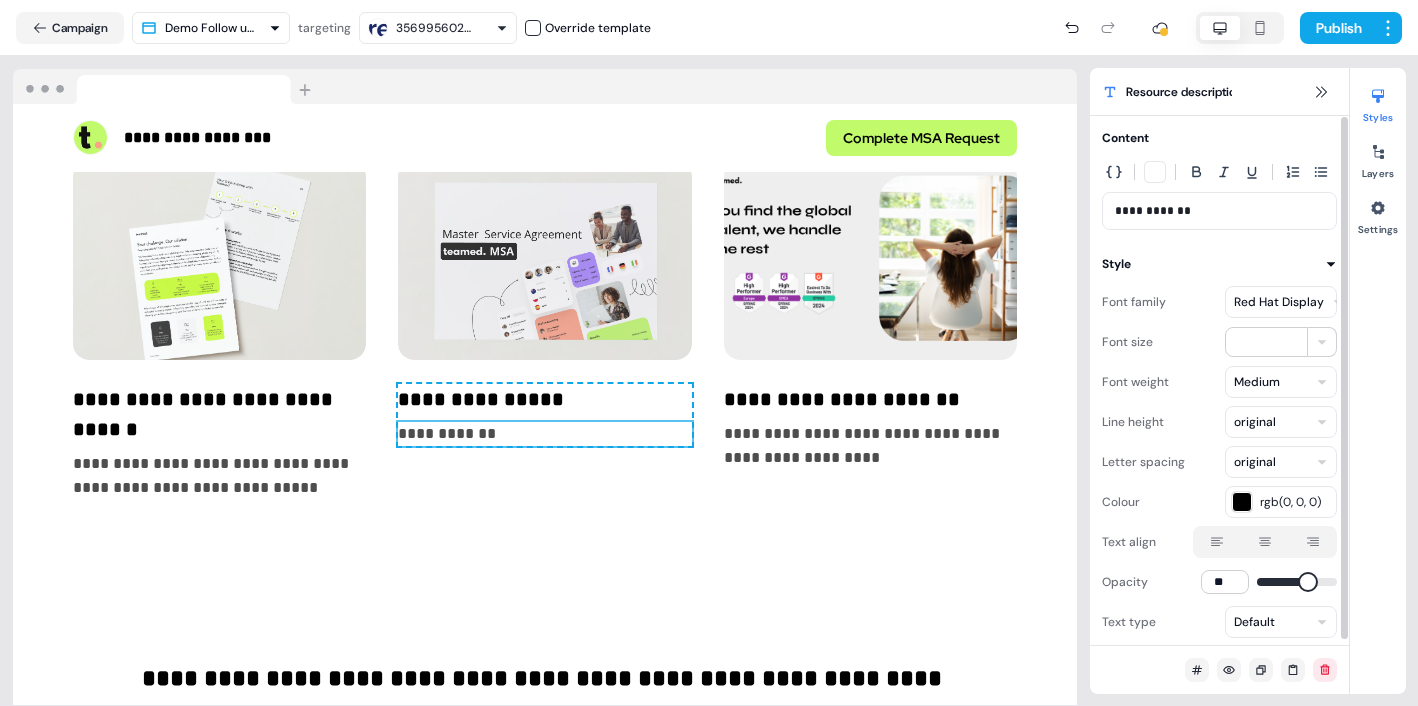 scroll, scrollTop: 5, scrollLeft: 0, axis: vertical 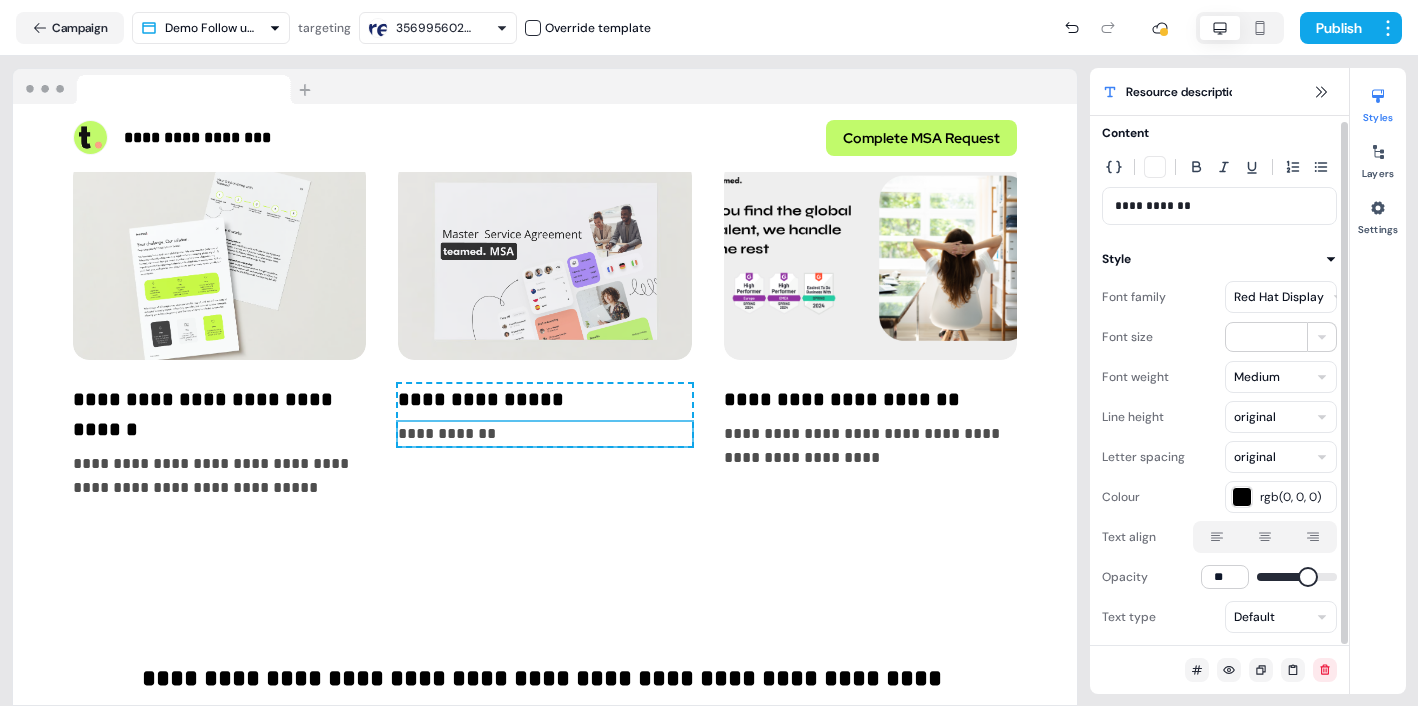 click on "**********" at bounding box center (1219, 206) 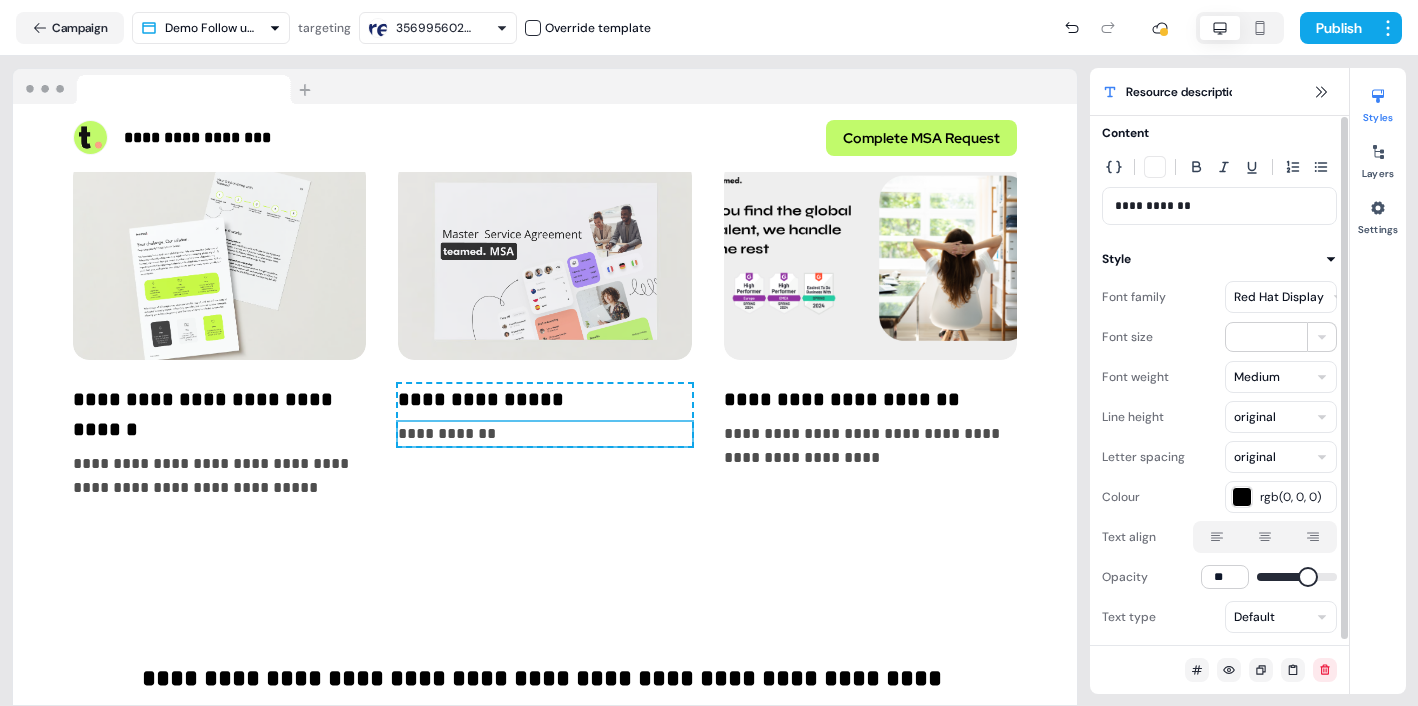 scroll, scrollTop: 0, scrollLeft: 0, axis: both 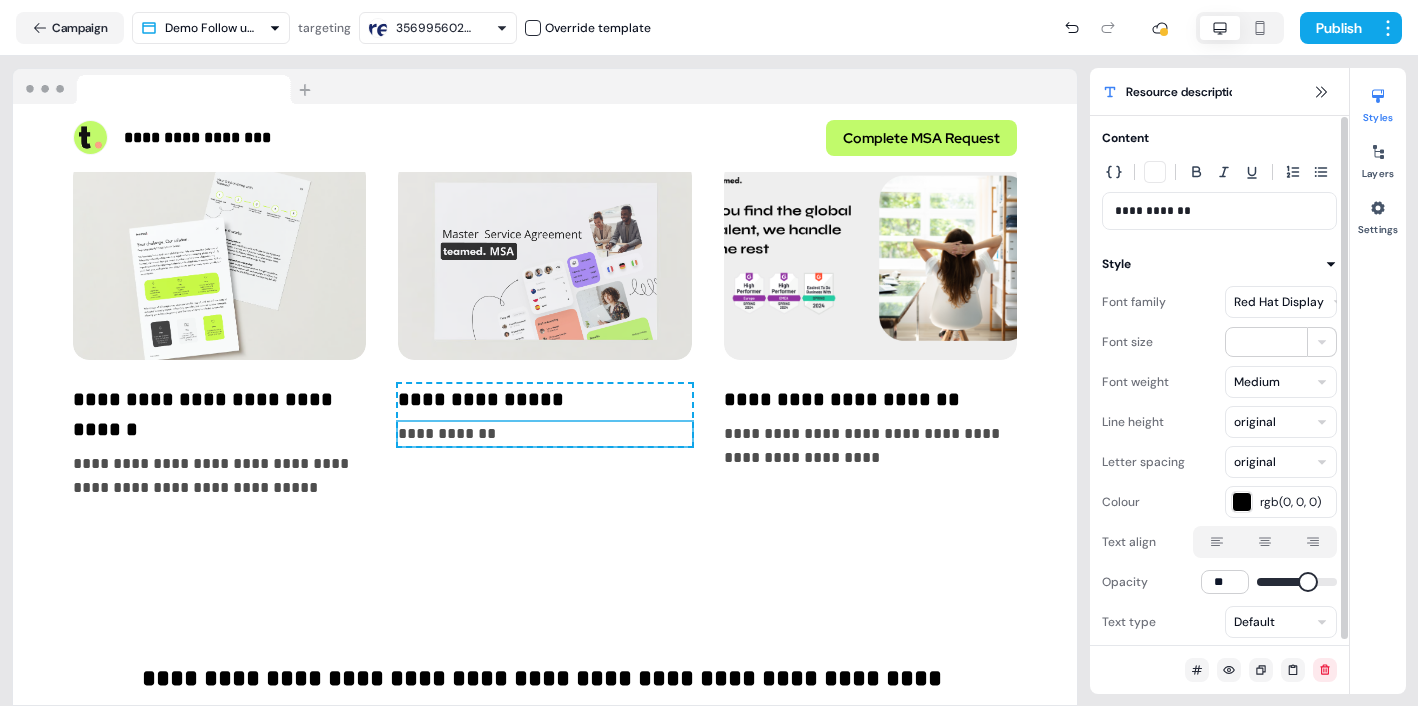 click on "**********" at bounding box center [1219, 211] 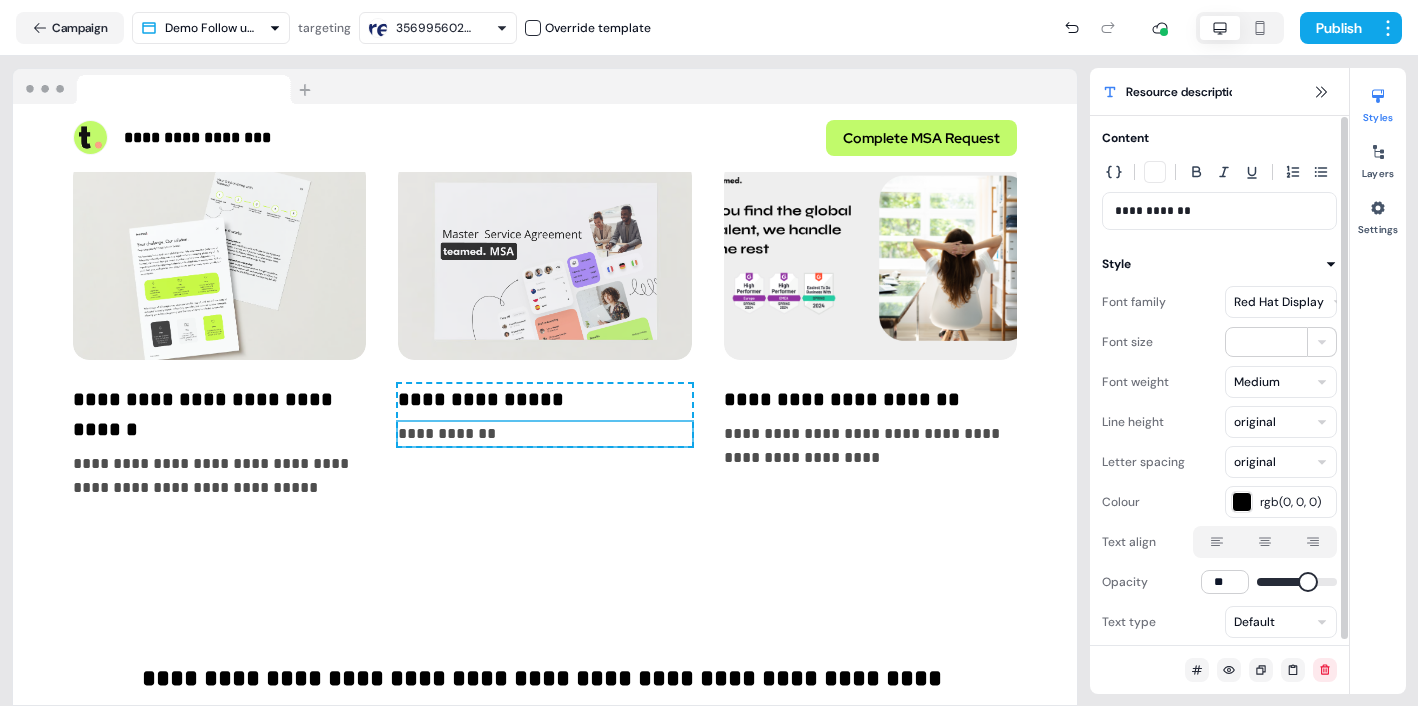 type 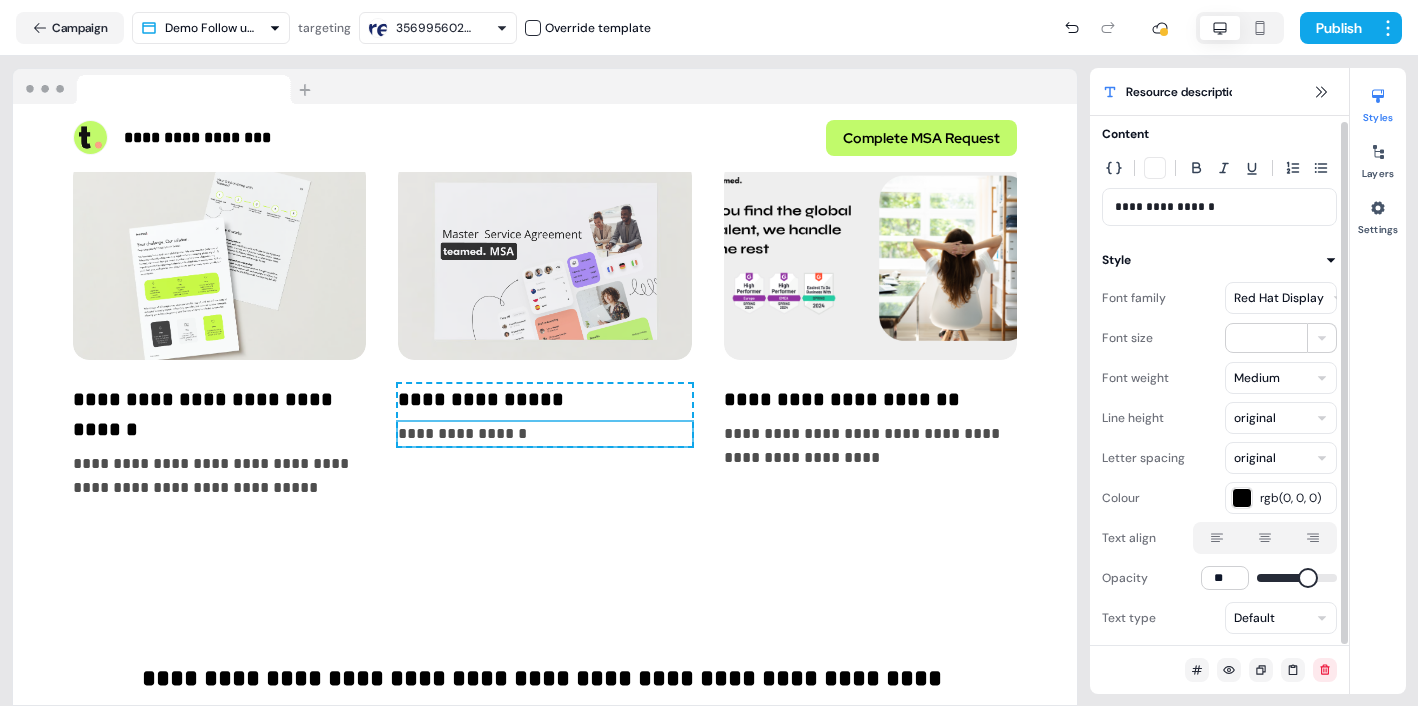 scroll, scrollTop: 5, scrollLeft: 0, axis: vertical 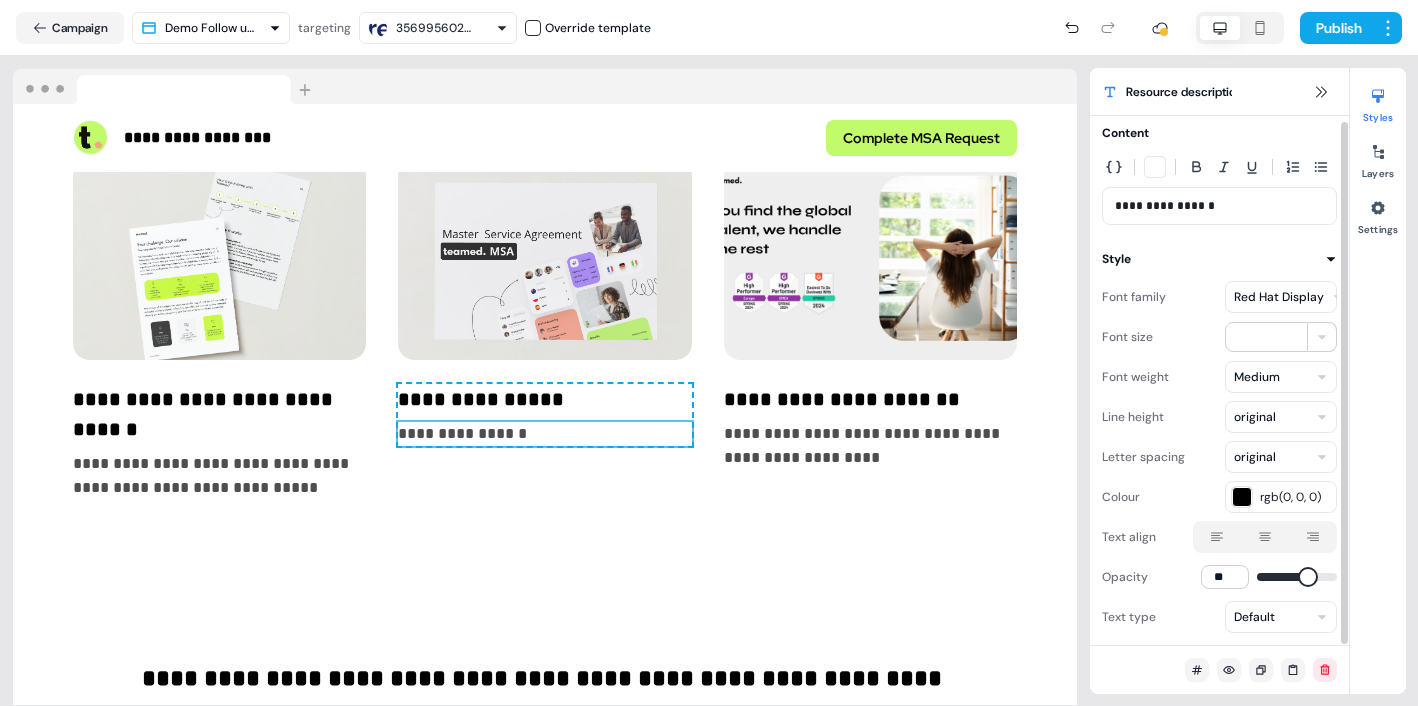 click on "**********" at bounding box center [1219, 206] 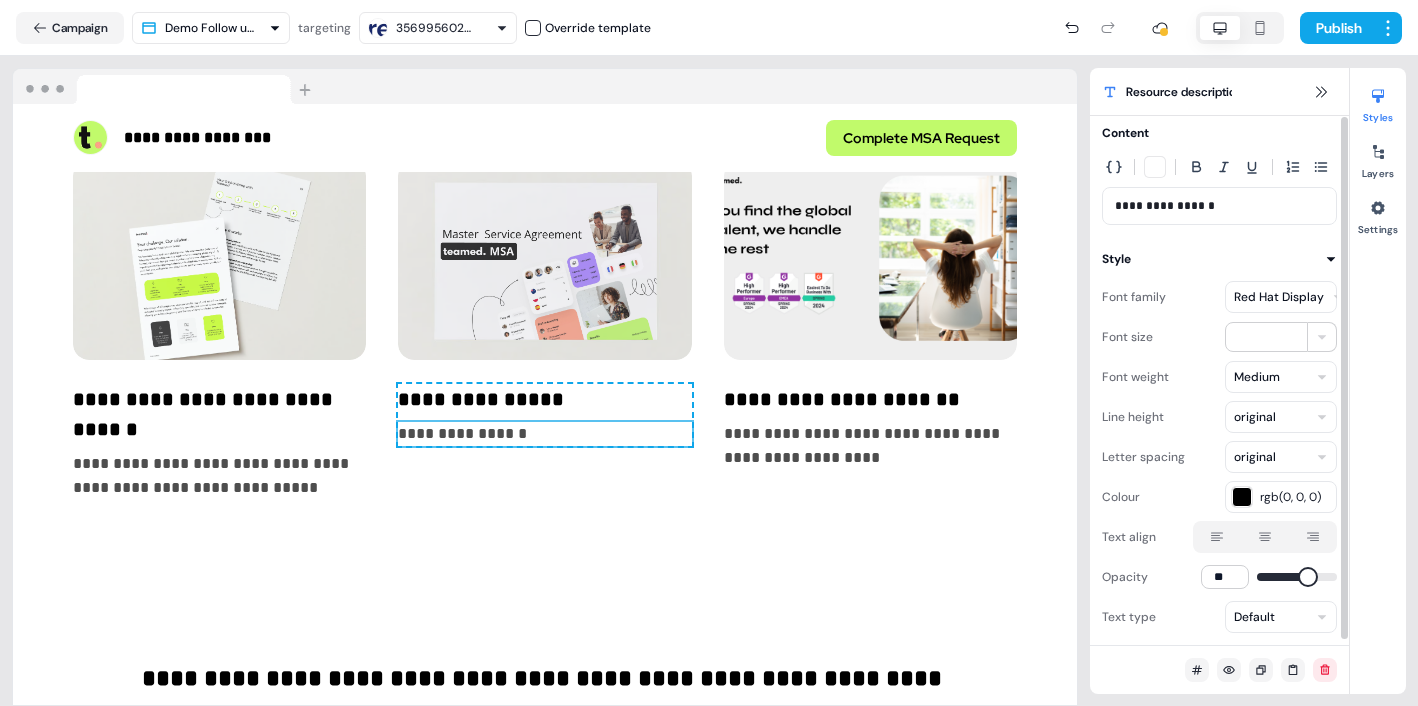 scroll, scrollTop: 0, scrollLeft: 0, axis: both 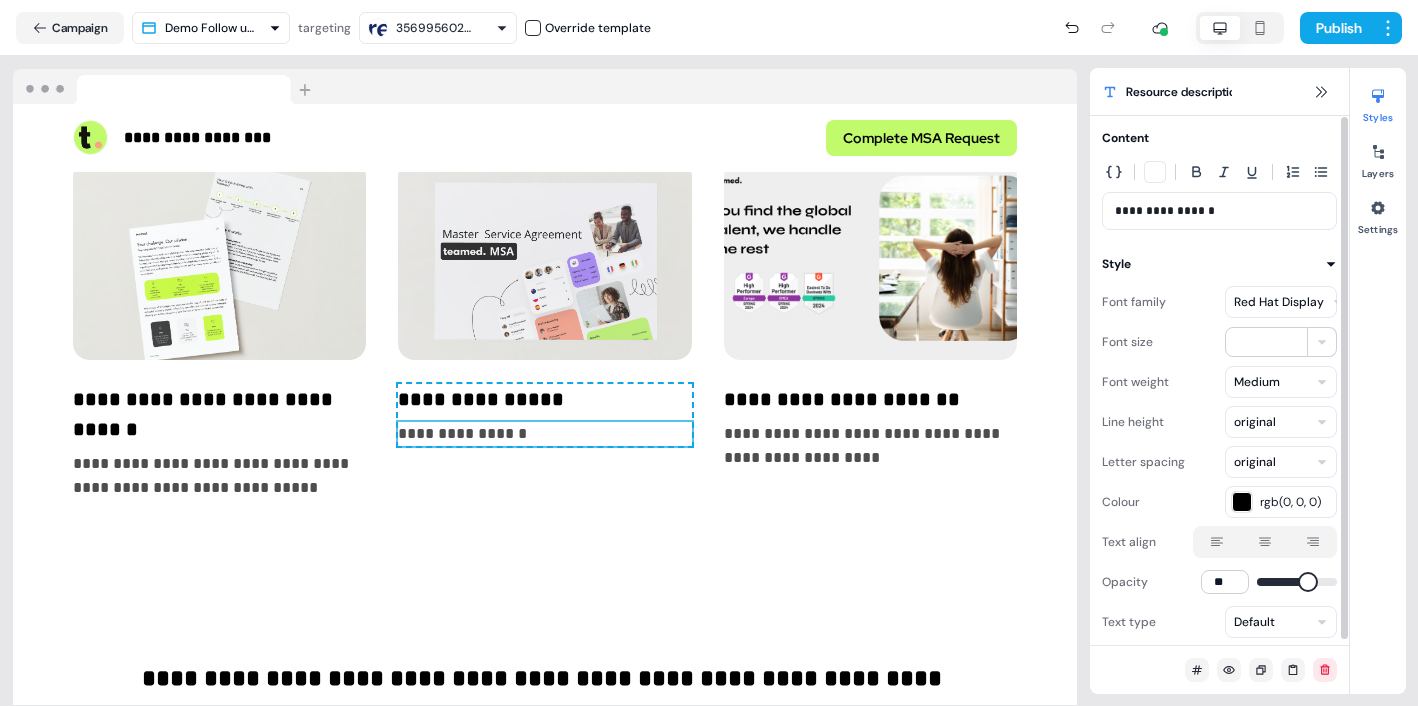 click on "**********" at bounding box center [1219, 211] 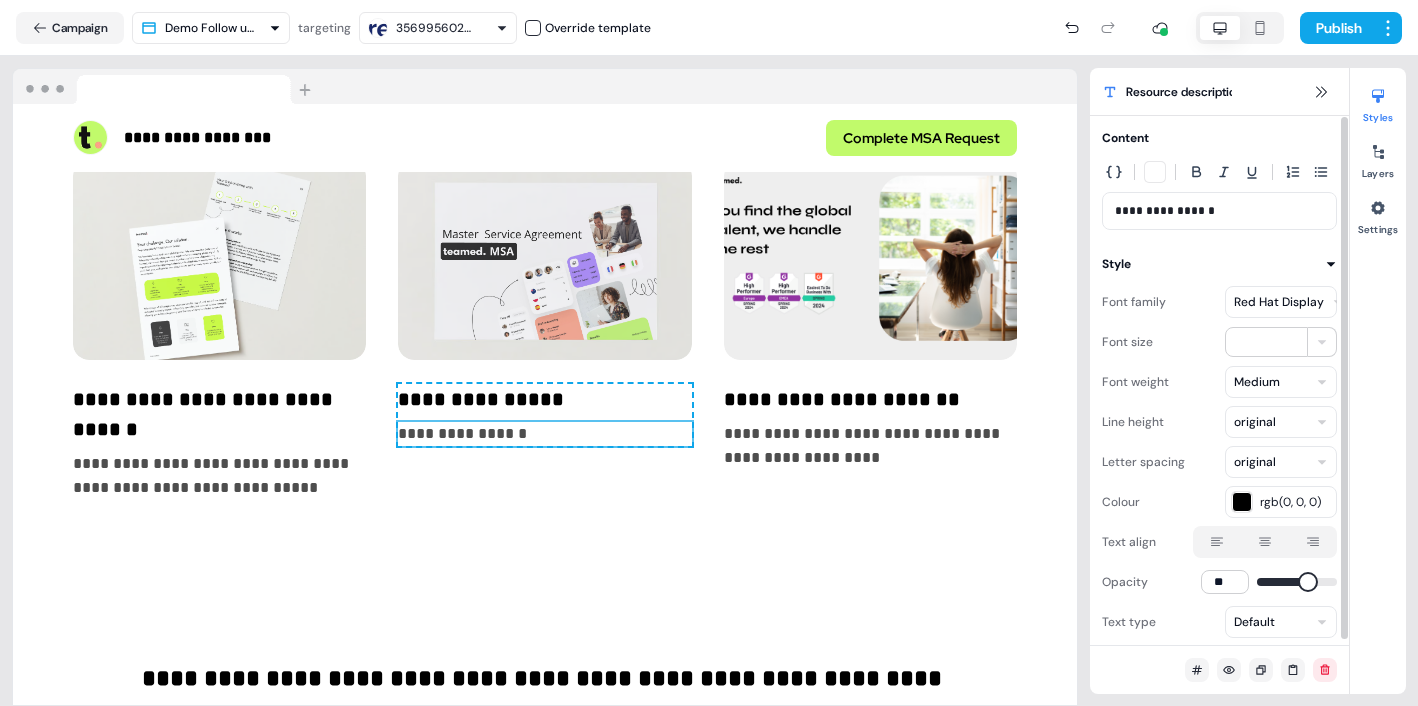 type 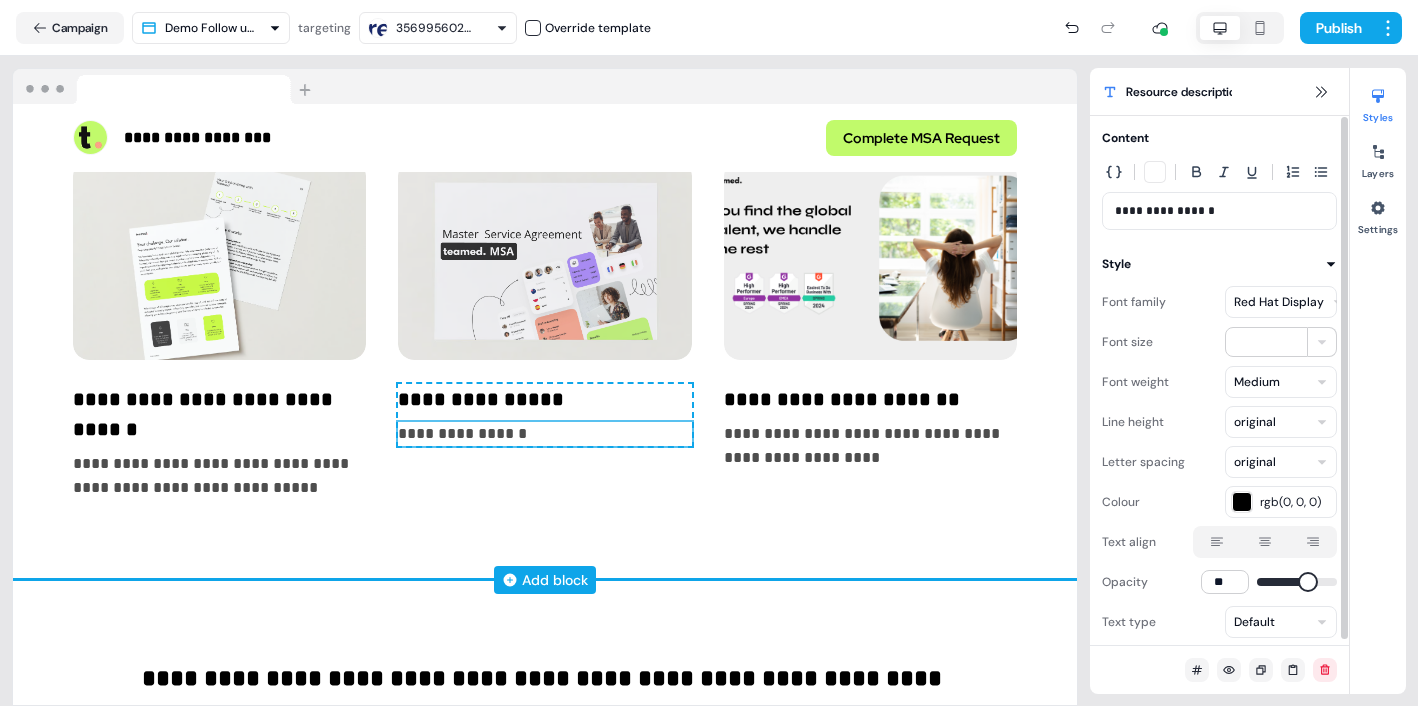 click on "**********" at bounding box center (1219, 211) 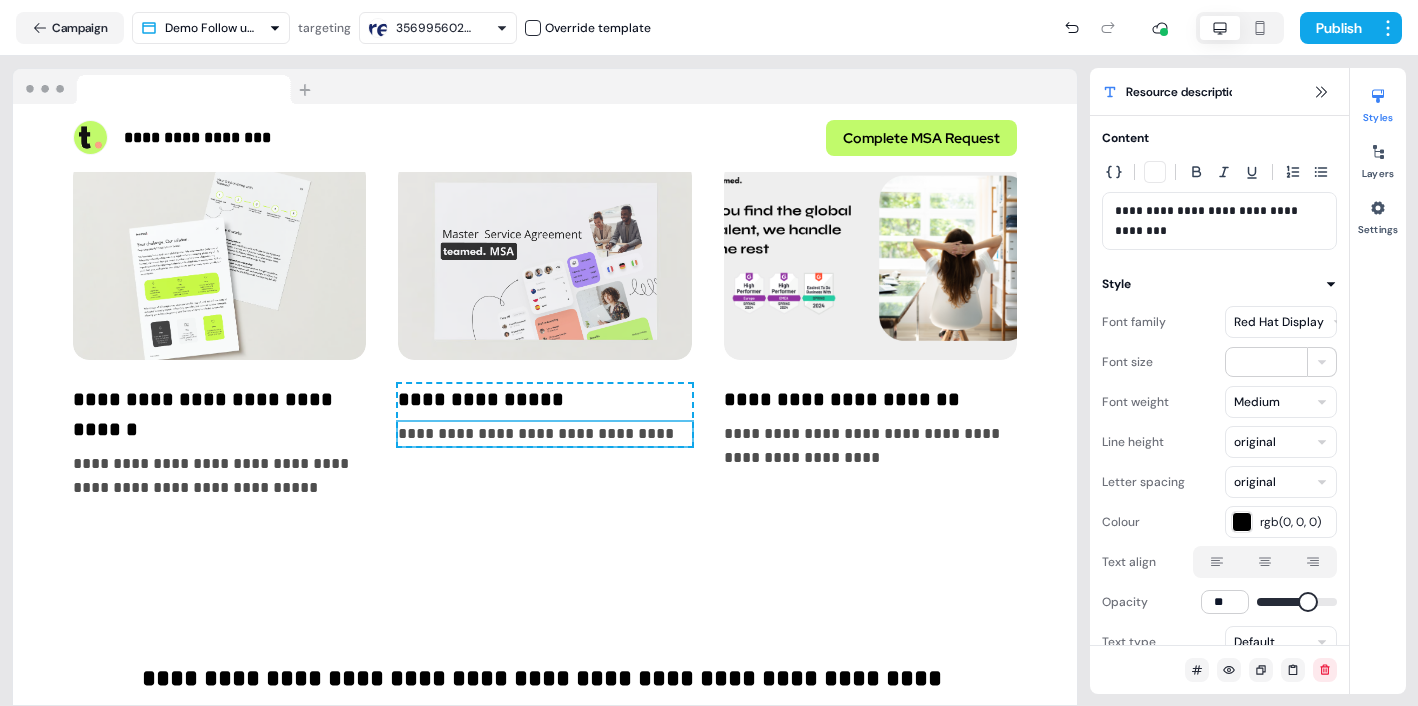 click on "**********" at bounding box center (1219, 221) 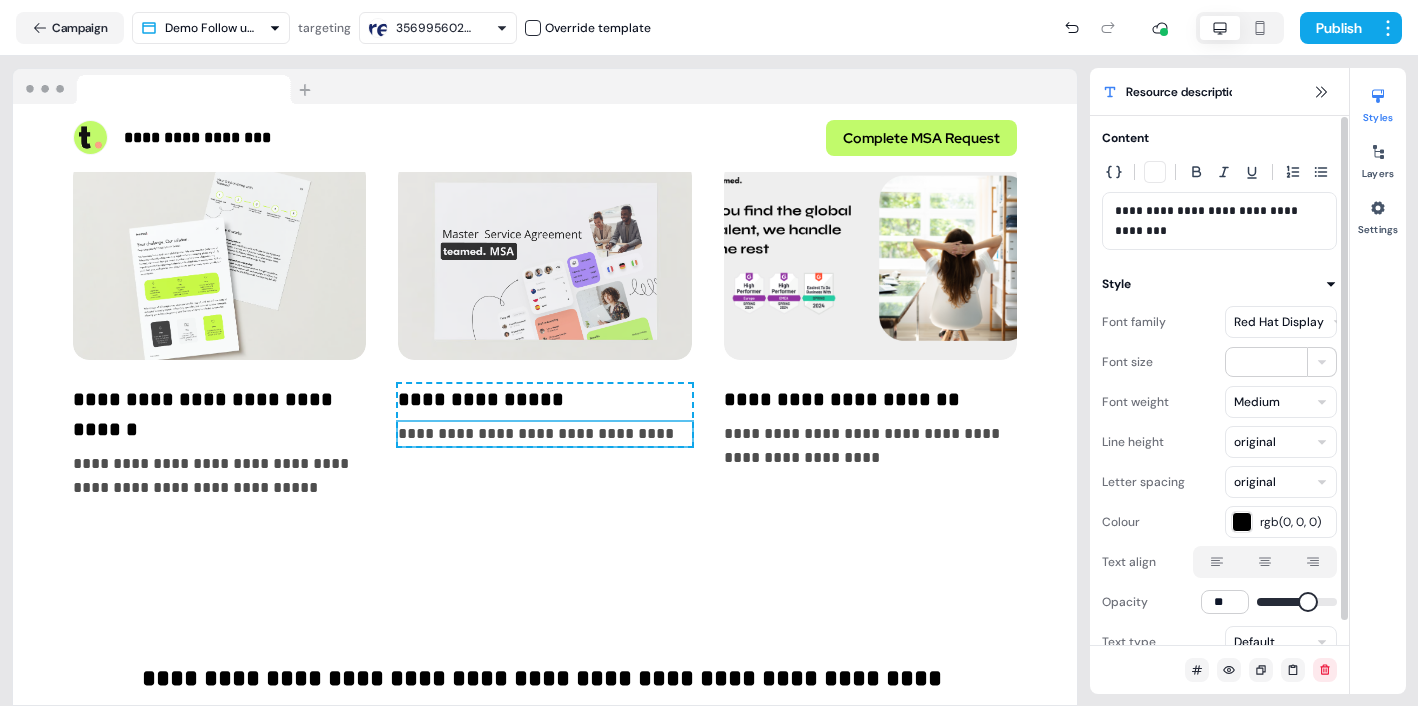 type 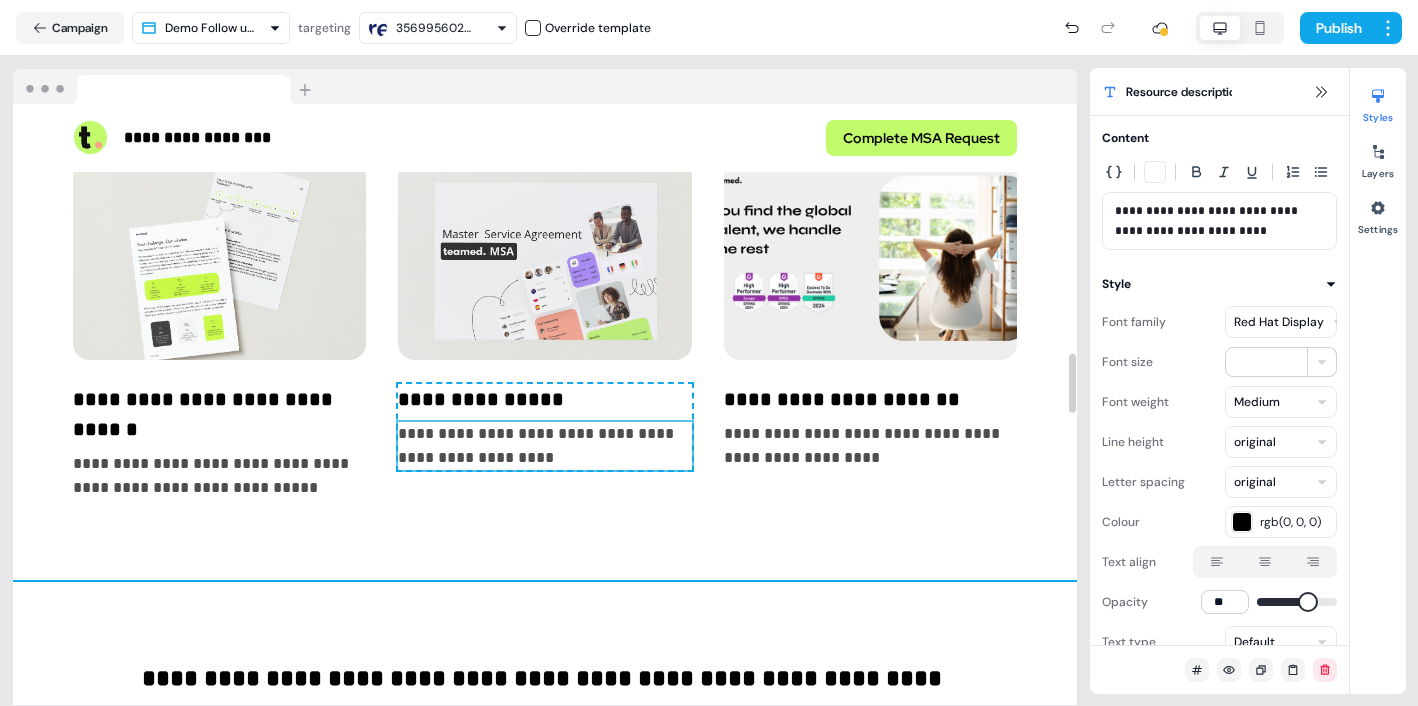 click on "**********" at bounding box center [545, 284] 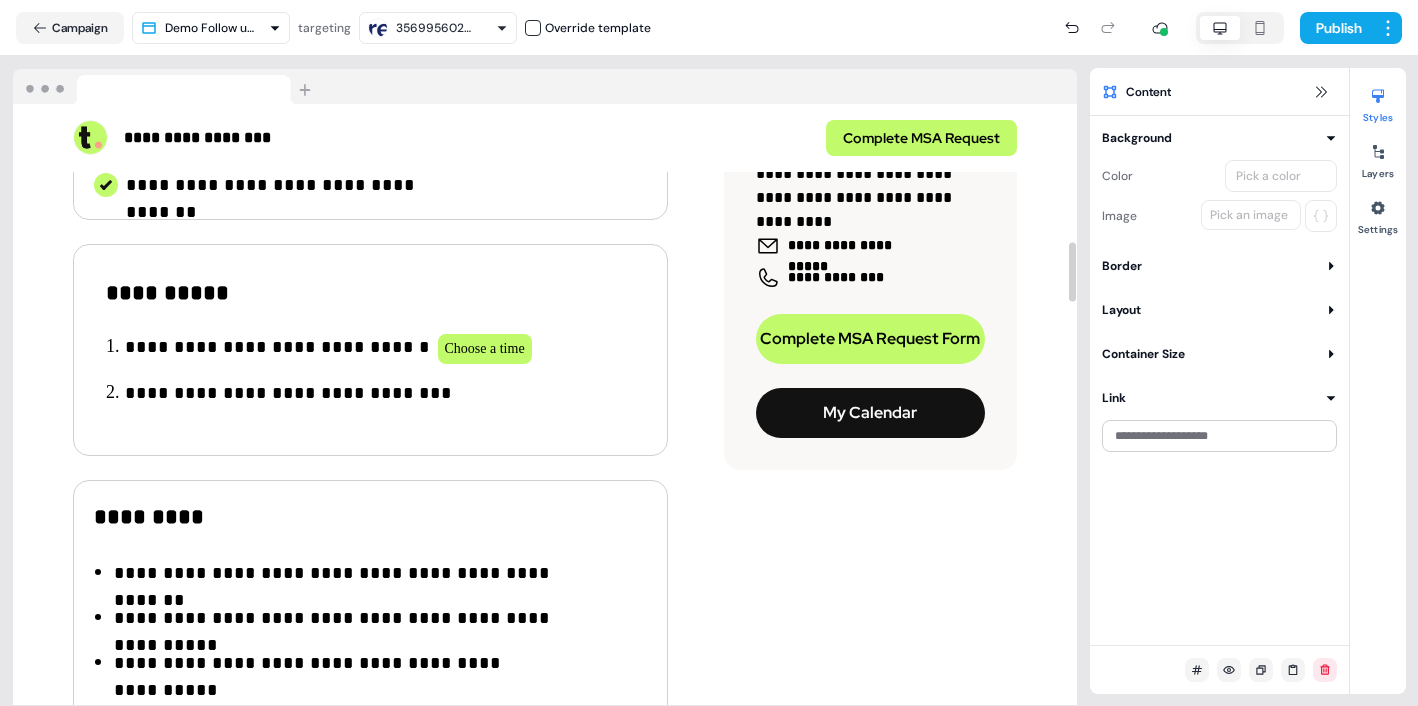 scroll, scrollTop: 1398, scrollLeft: 0, axis: vertical 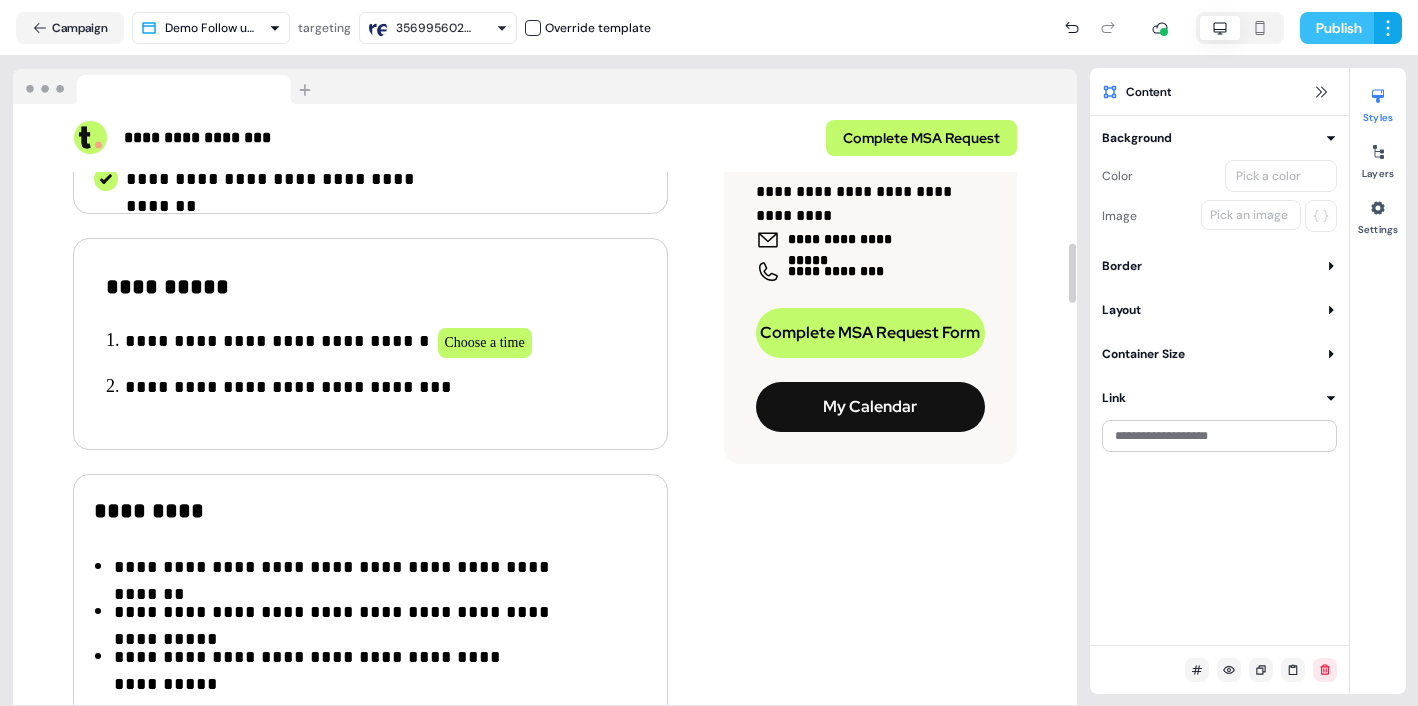 click on "Publish" at bounding box center (1337, 28) 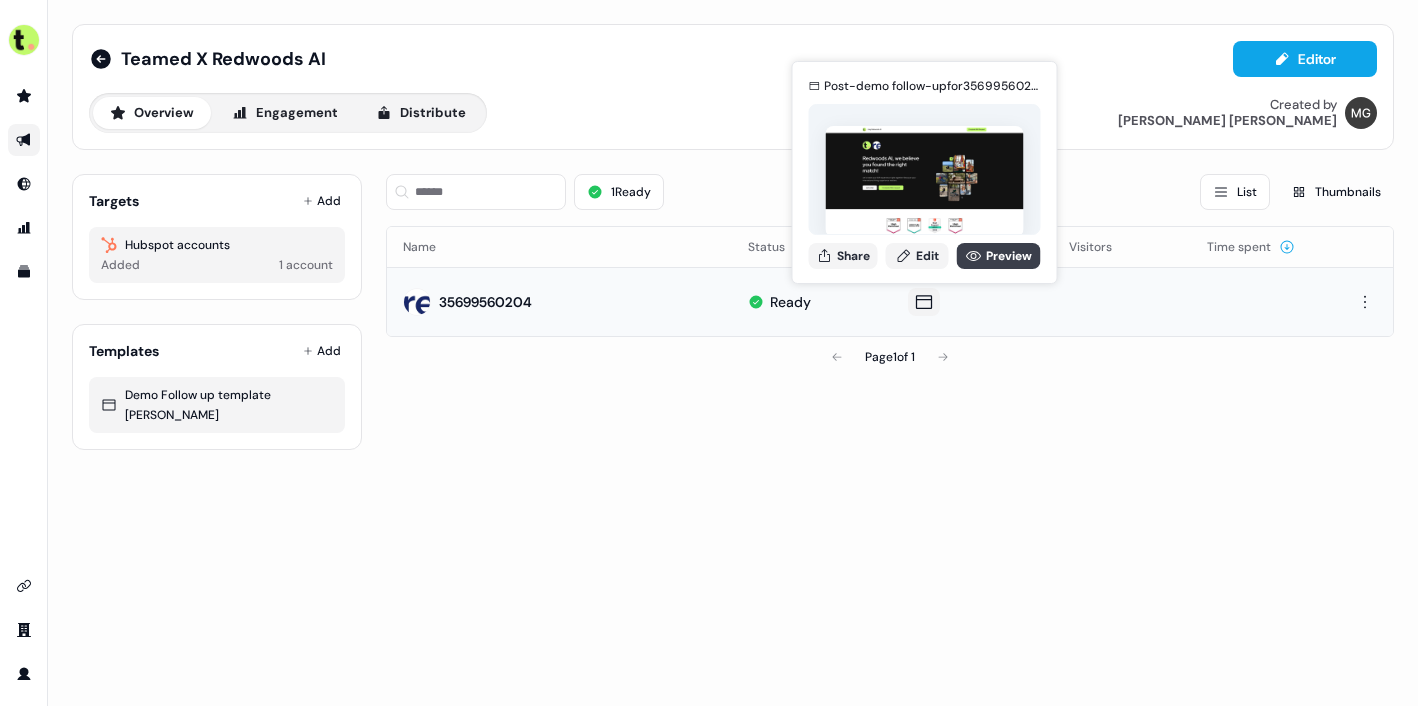 click on "Preview" at bounding box center (999, 256) 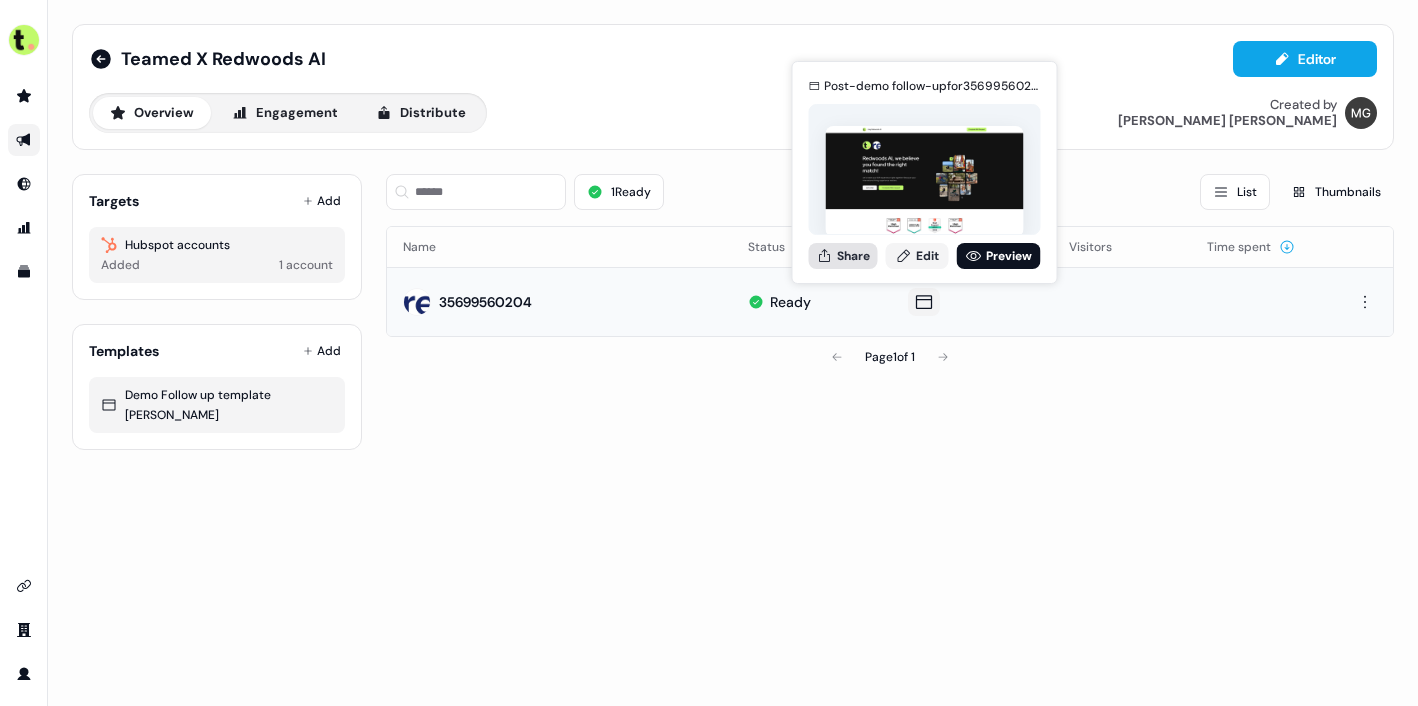 click on "Share" at bounding box center [843, 256] 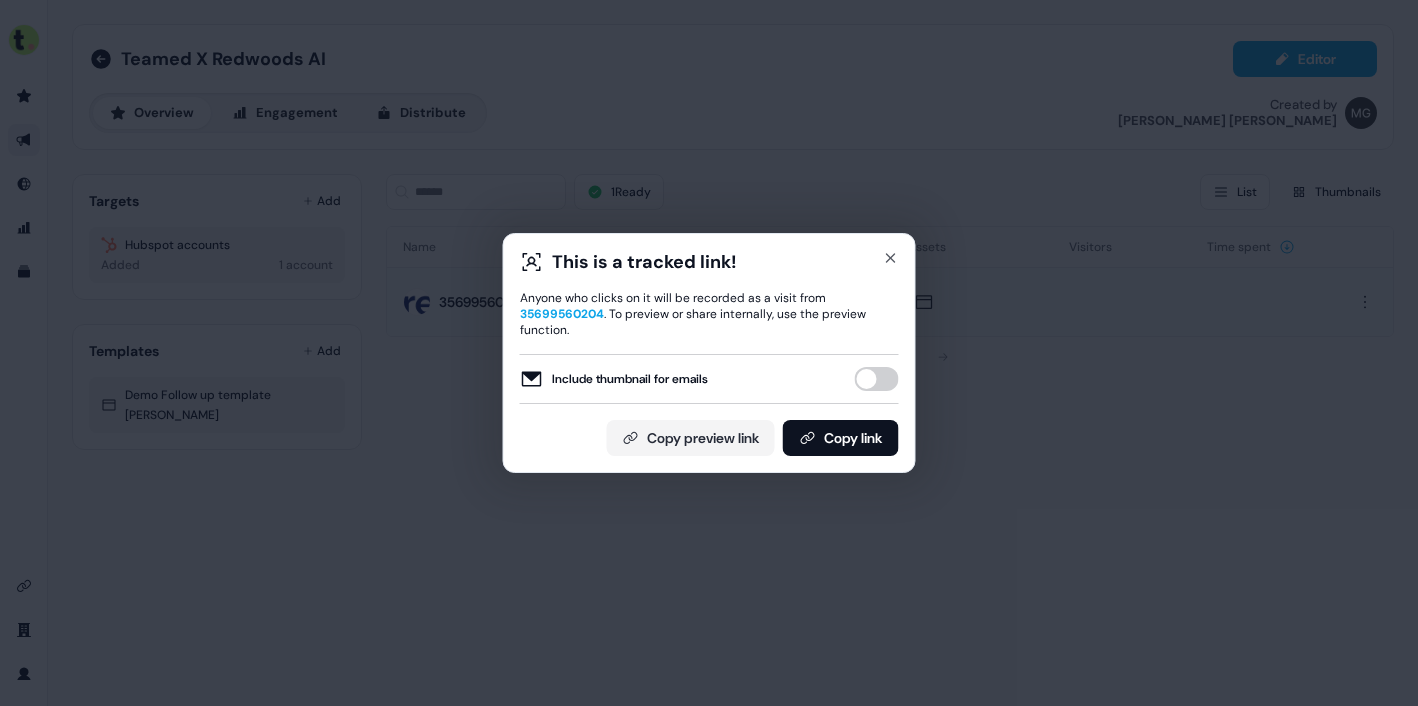 click on "Include thumbnail for emails" at bounding box center (877, 379) 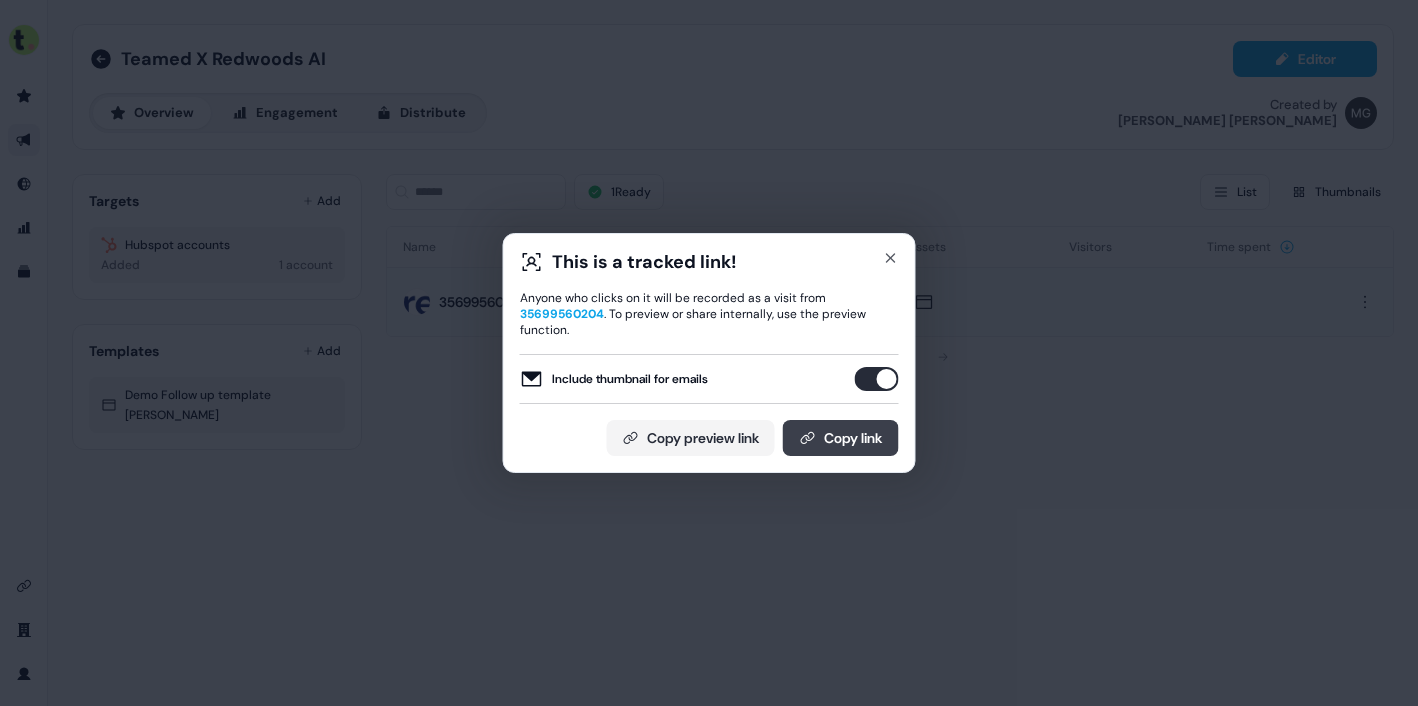 click on "Copy link" at bounding box center (841, 438) 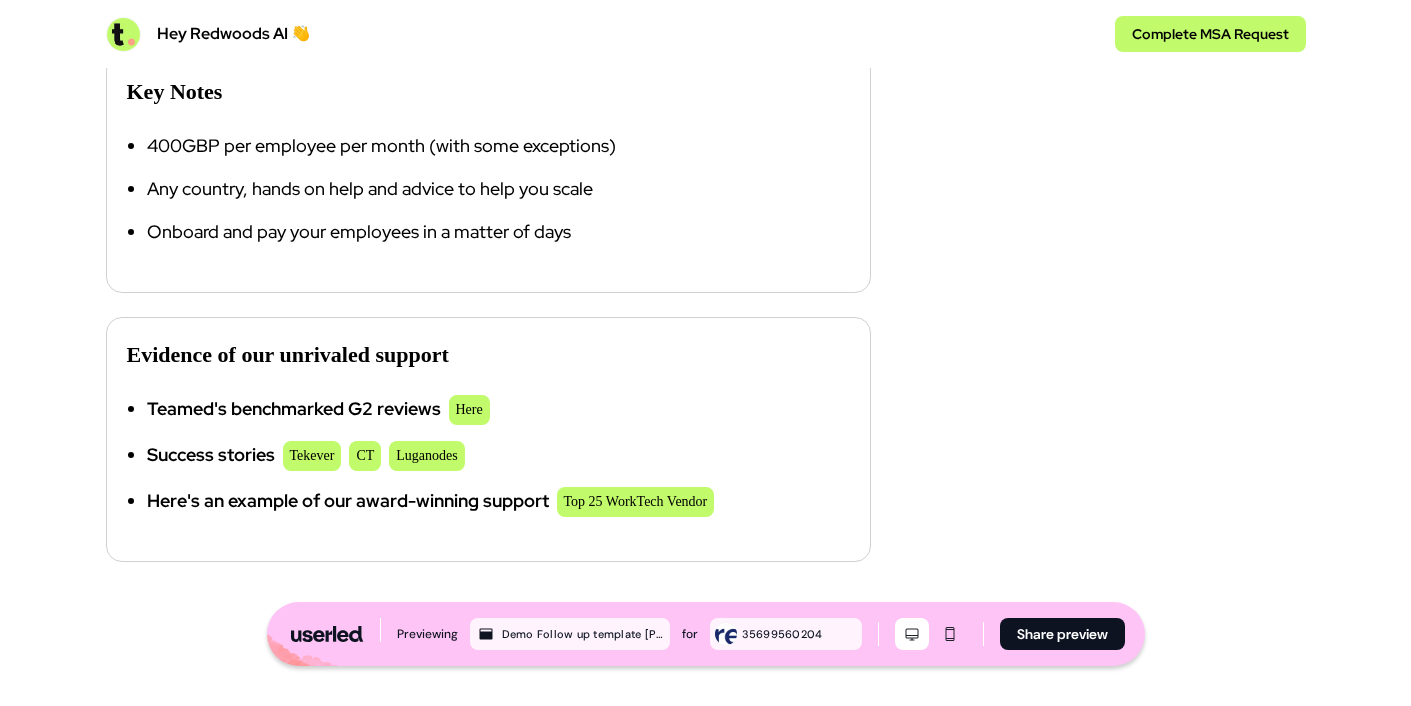 scroll, scrollTop: 1718, scrollLeft: 0, axis: vertical 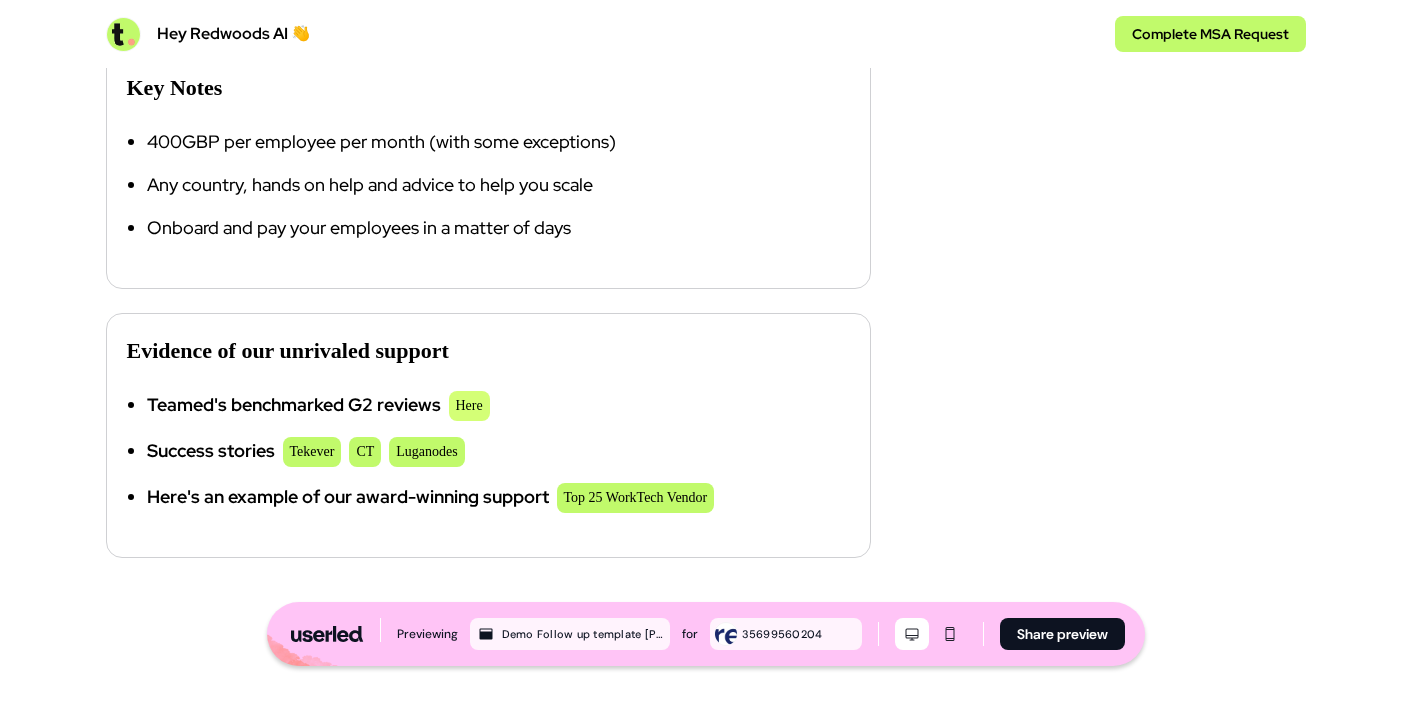 click on "Here" at bounding box center [469, 406] 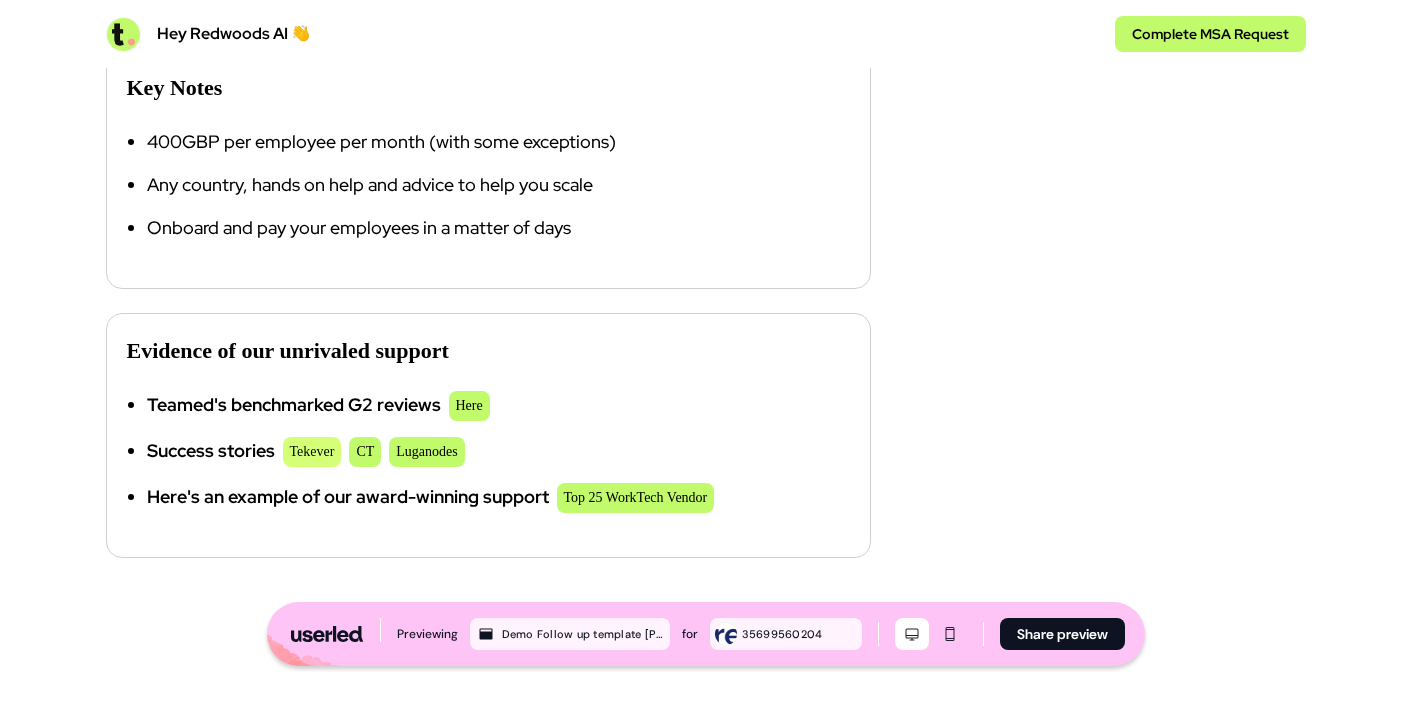 click on "Tekever" at bounding box center [312, 452] 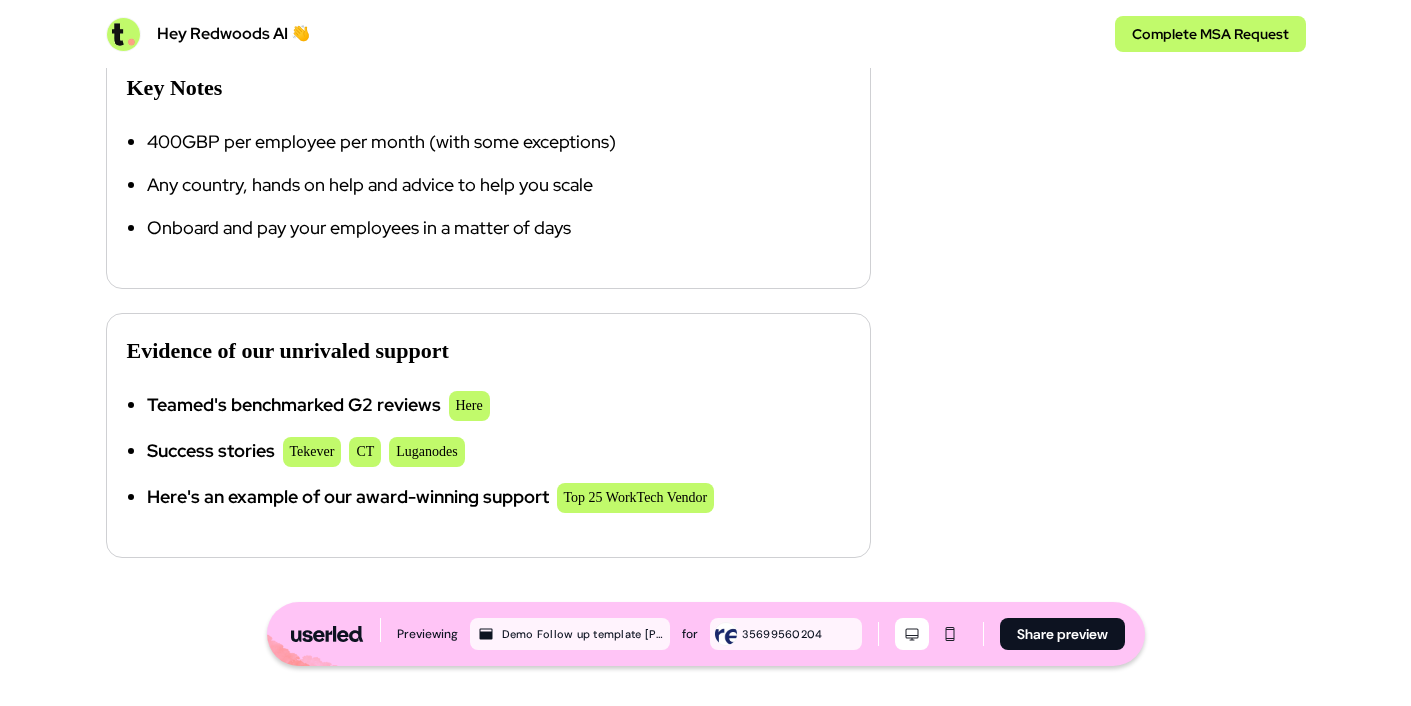 scroll, scrollTop: 1740, scrollLeft: 0, axis: vertical 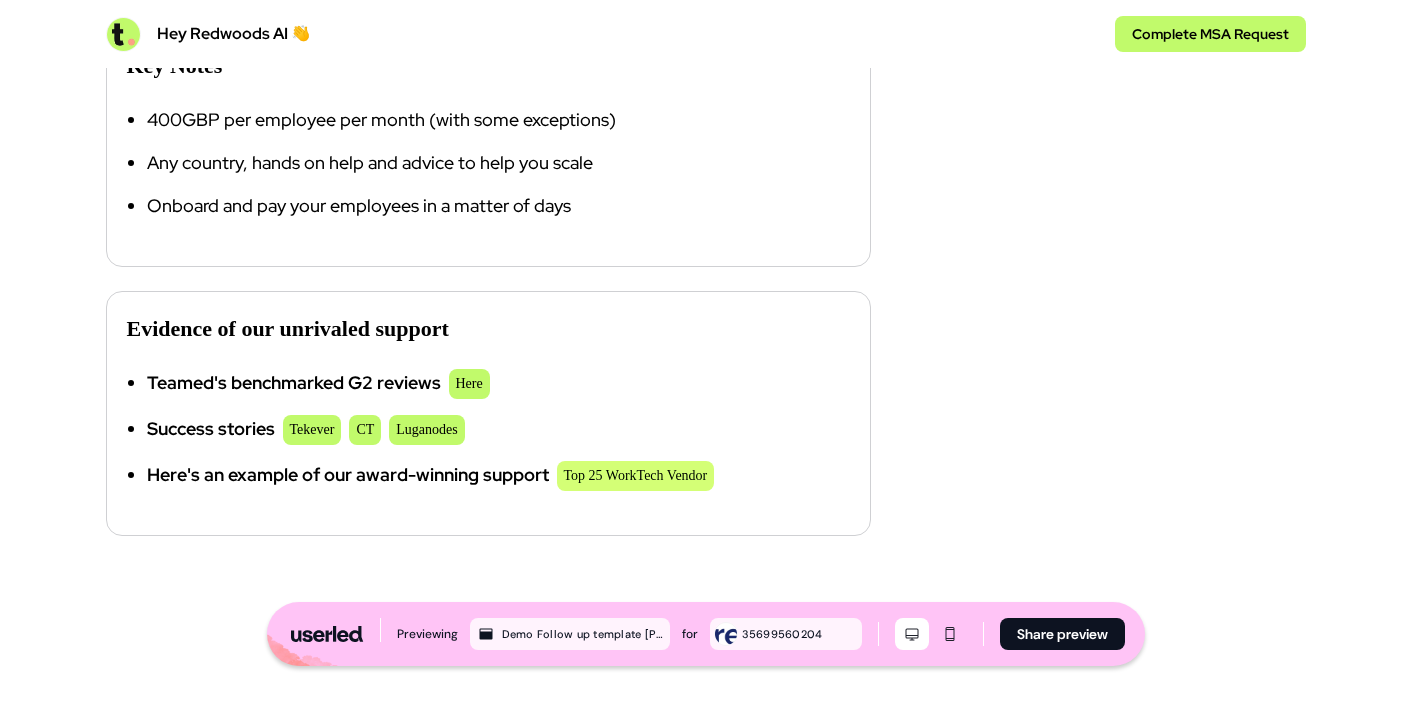 click on "Top 25 WorkTech Vendor" at bounding box center [636, 476] 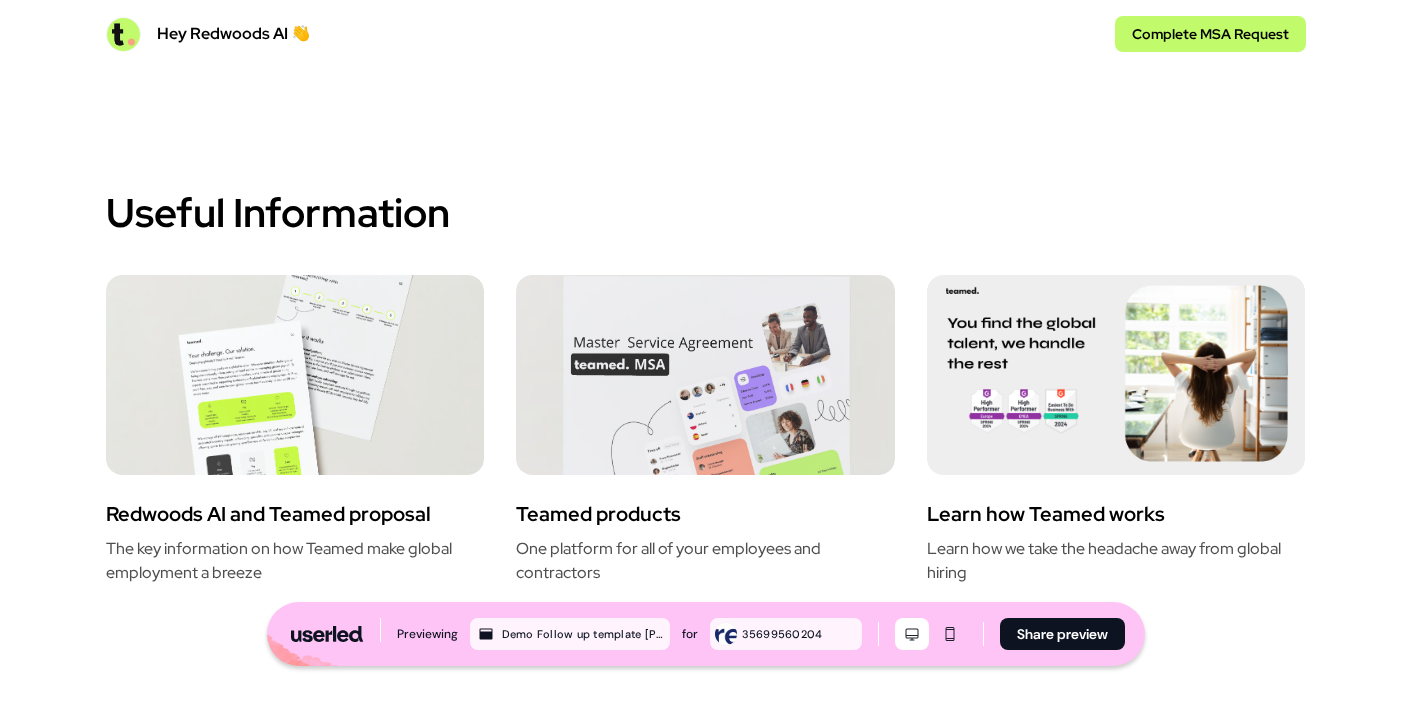 scroll, scrollTop: 2257, scrollLeft: 0, axis: vertical 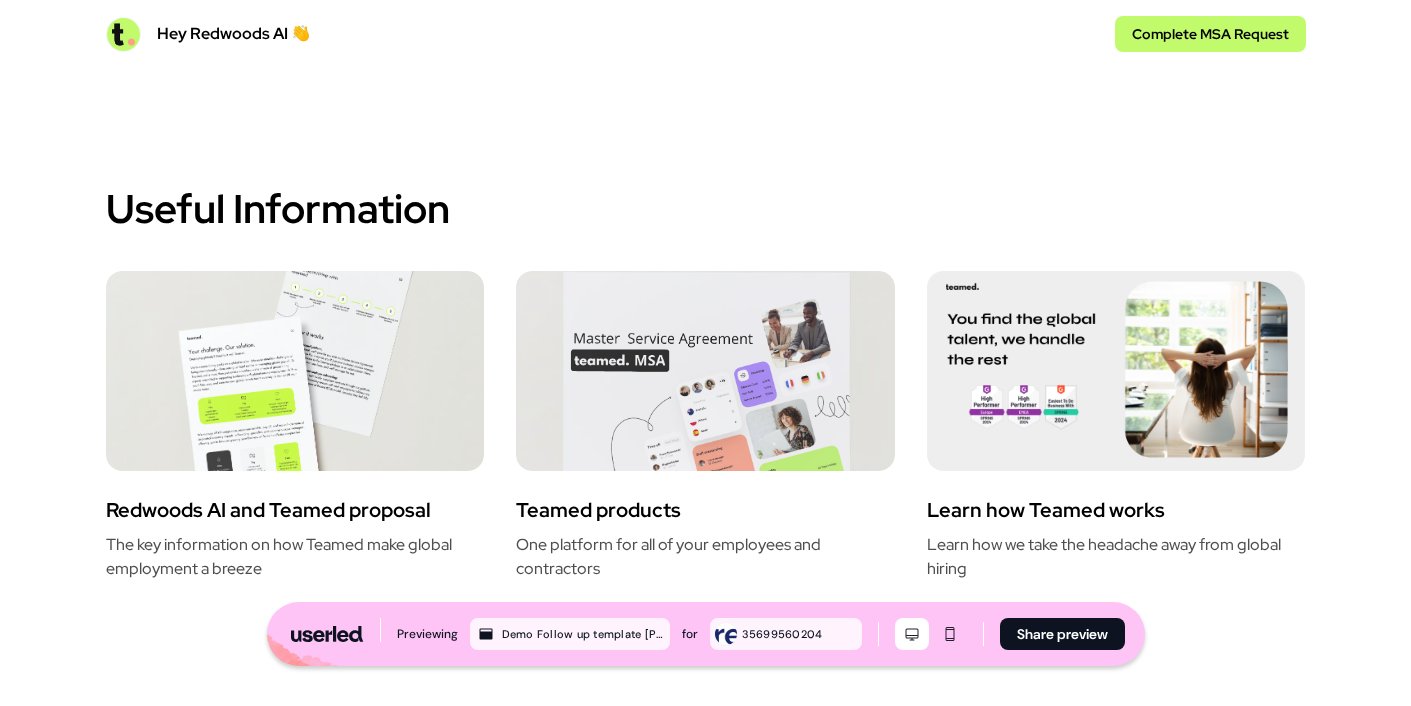 click at bounding box center [295, 371] 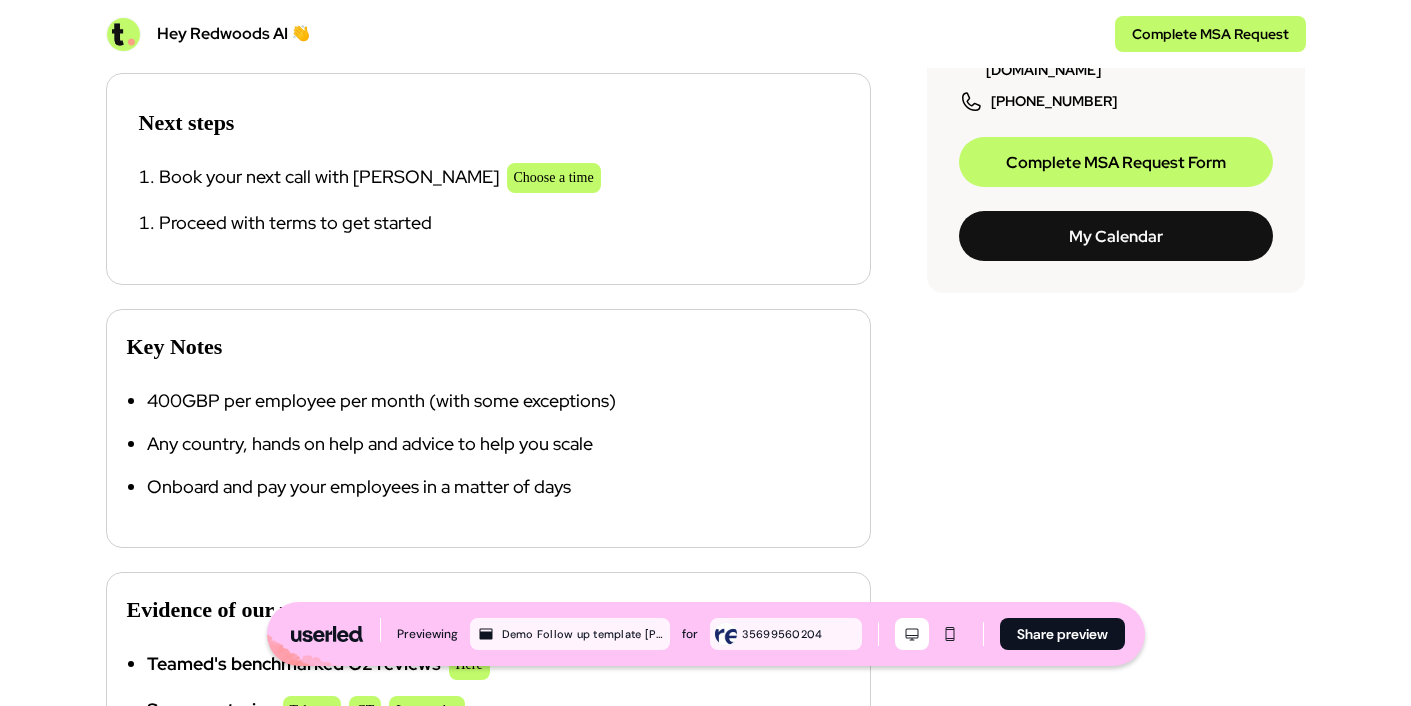 scroll, scrollTop: 1357, scrollLeft: 0, axis: vertical 